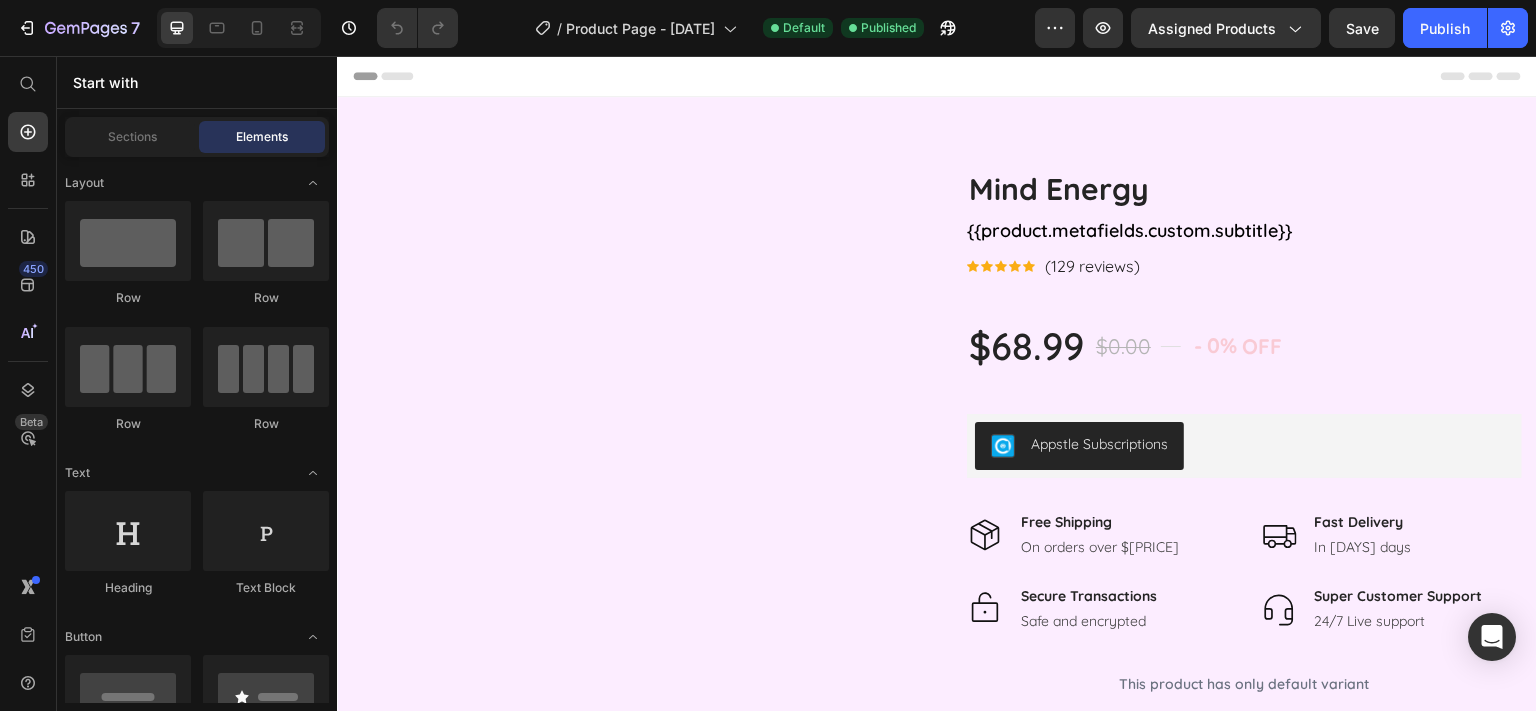 scroll, scrollTop: 0, scrollLeft: 0, axis: both 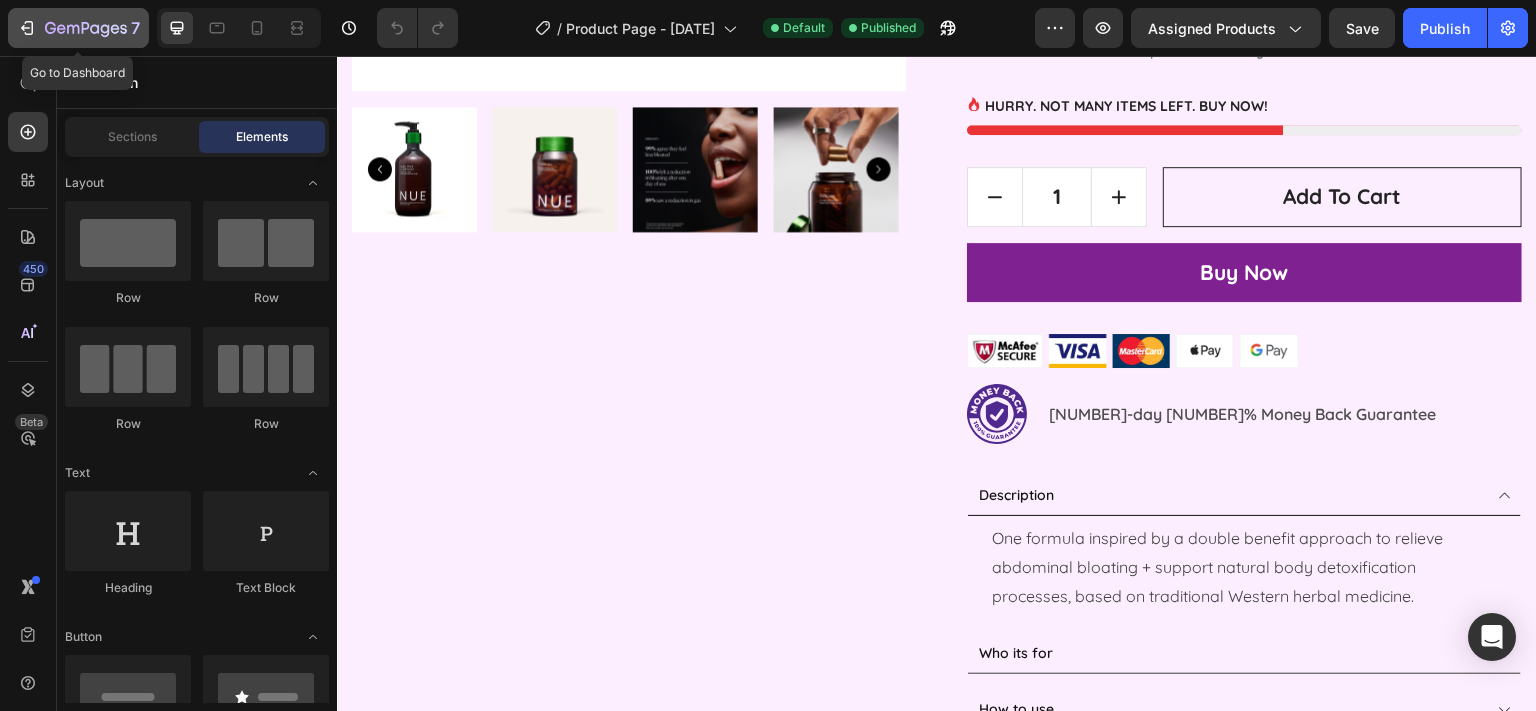 click 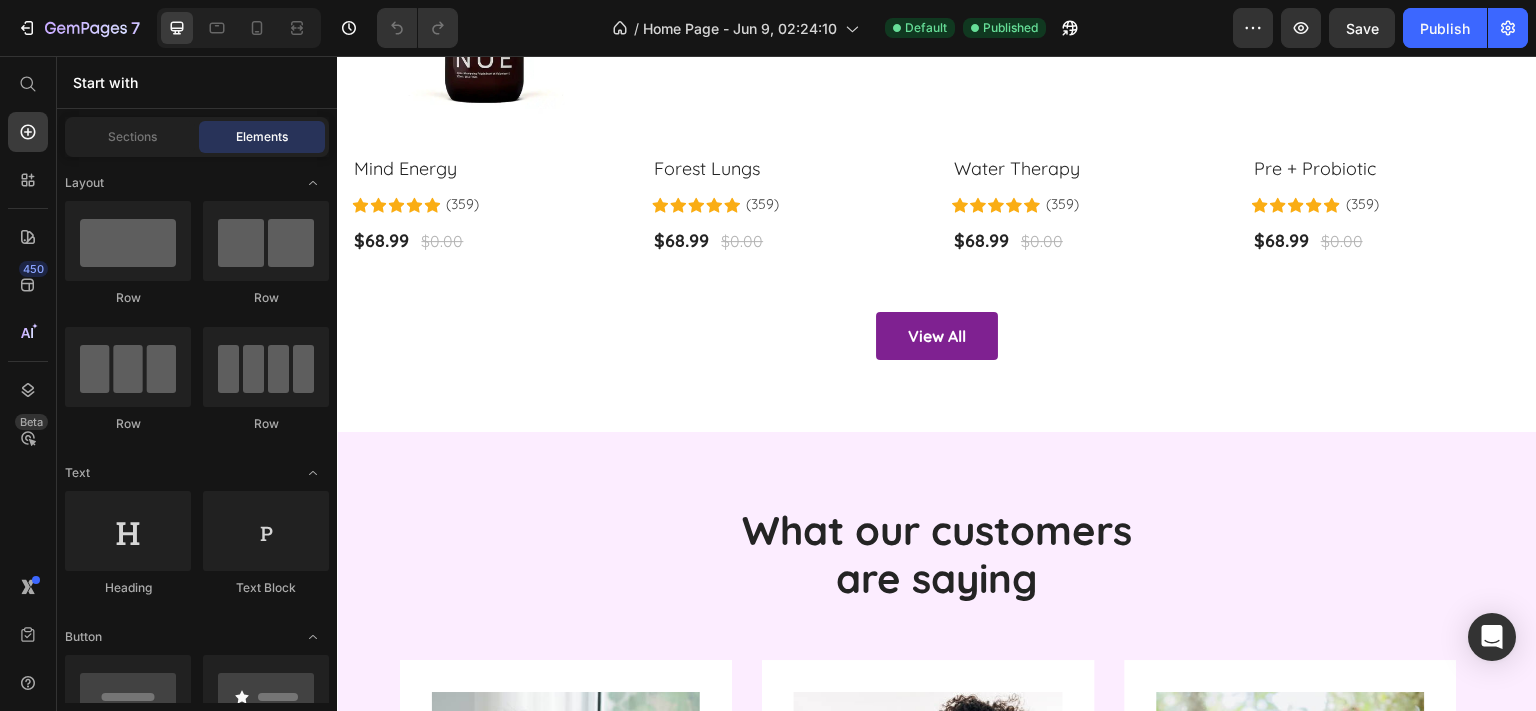 scroll, scrollTop: 4012, scrollLeft: 0, axis: vertical 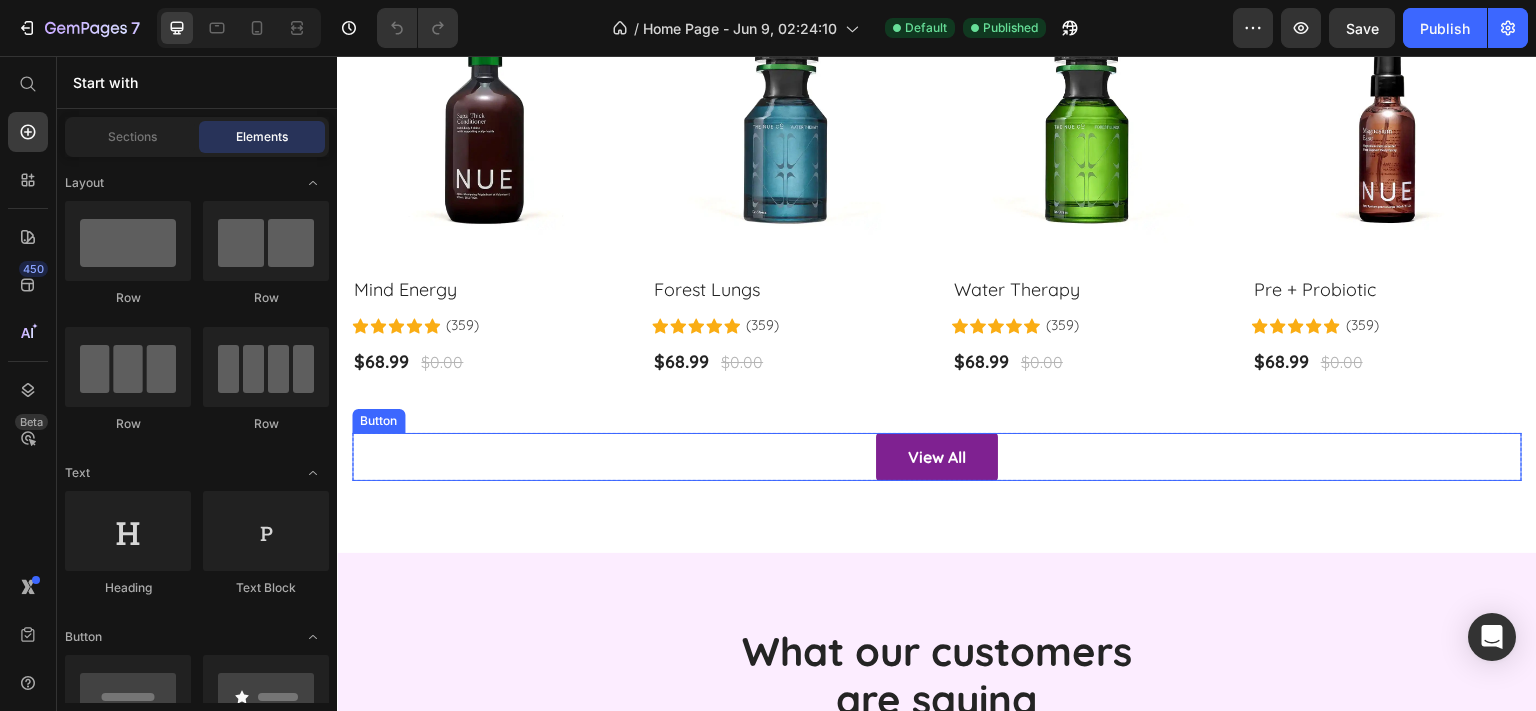 click on "View All Button" at bounding box center (937, 457) 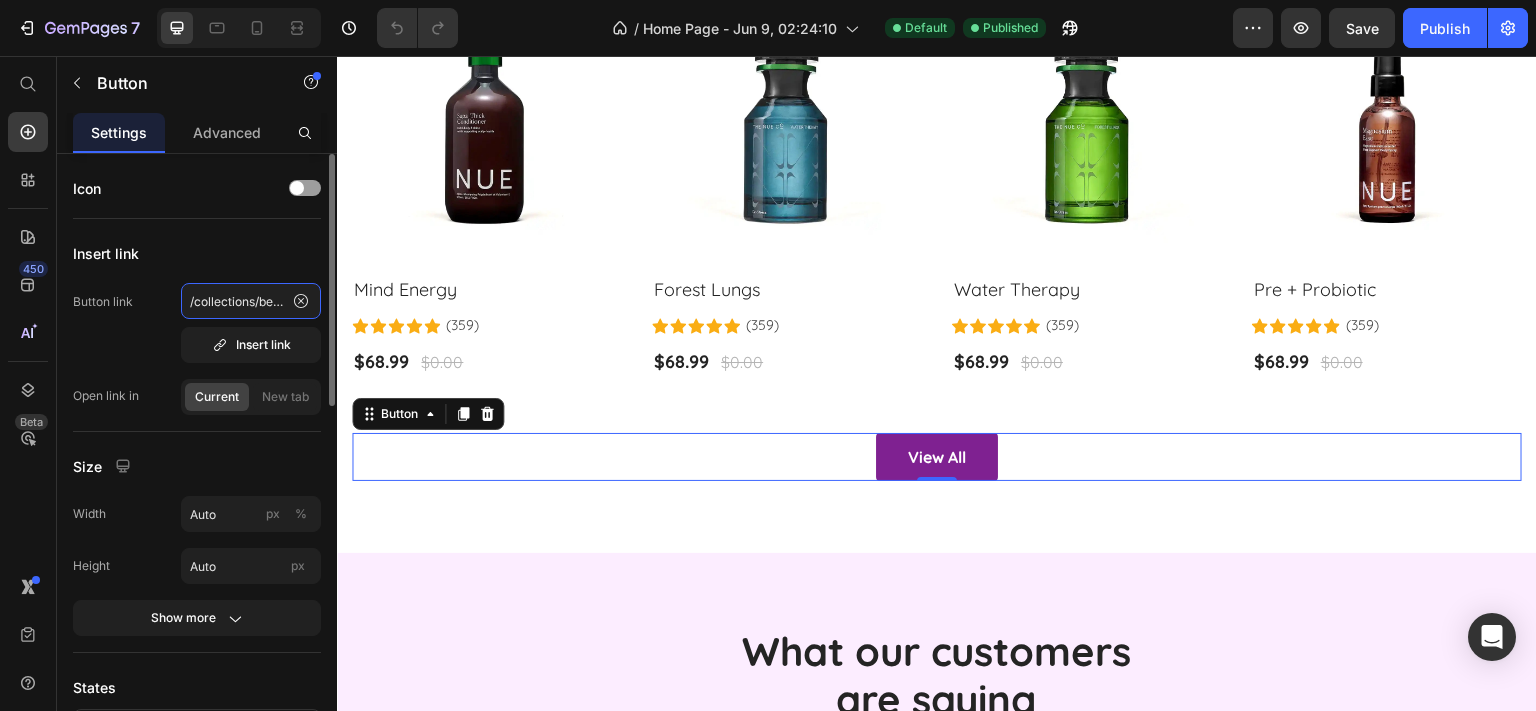 click on "/collections/best-sellers" 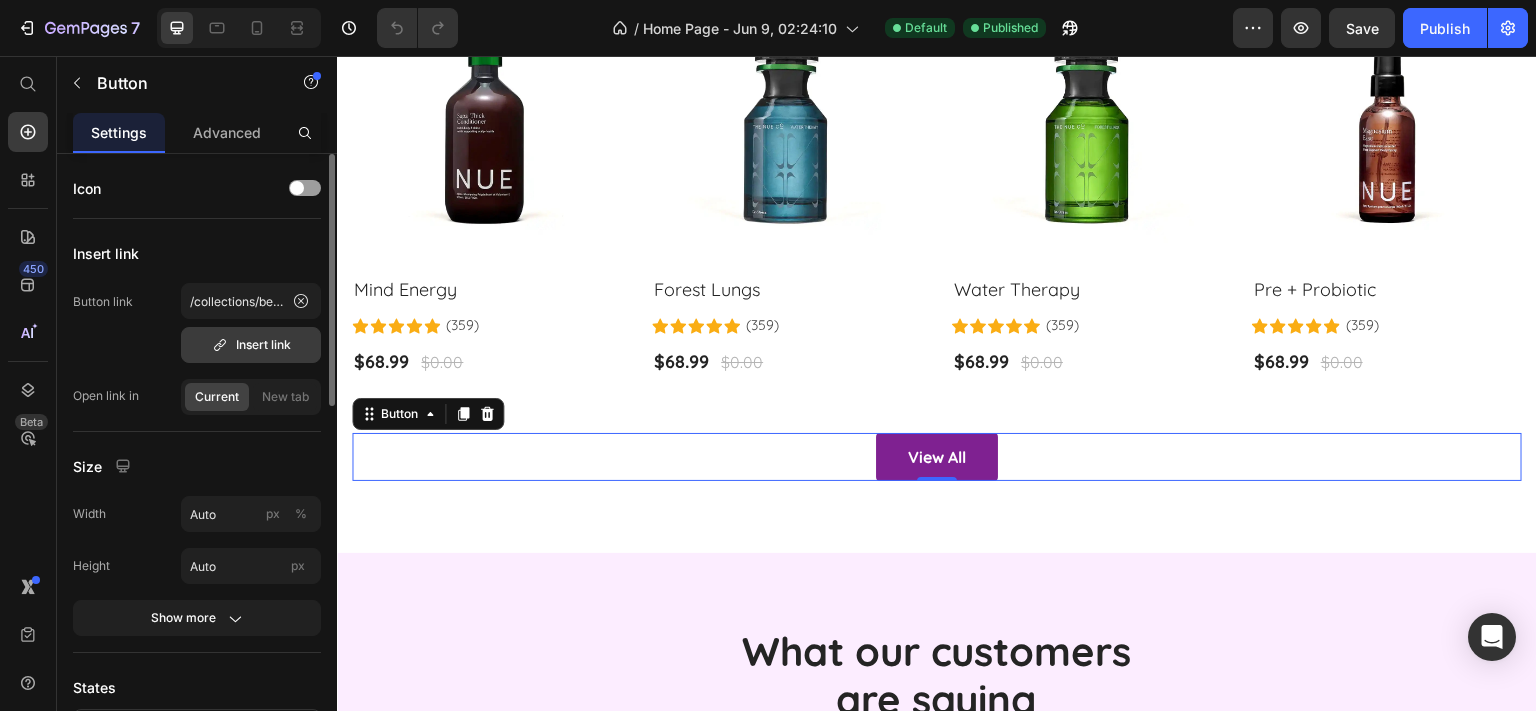 click on "Insert link" at bounding box center (251, 345) 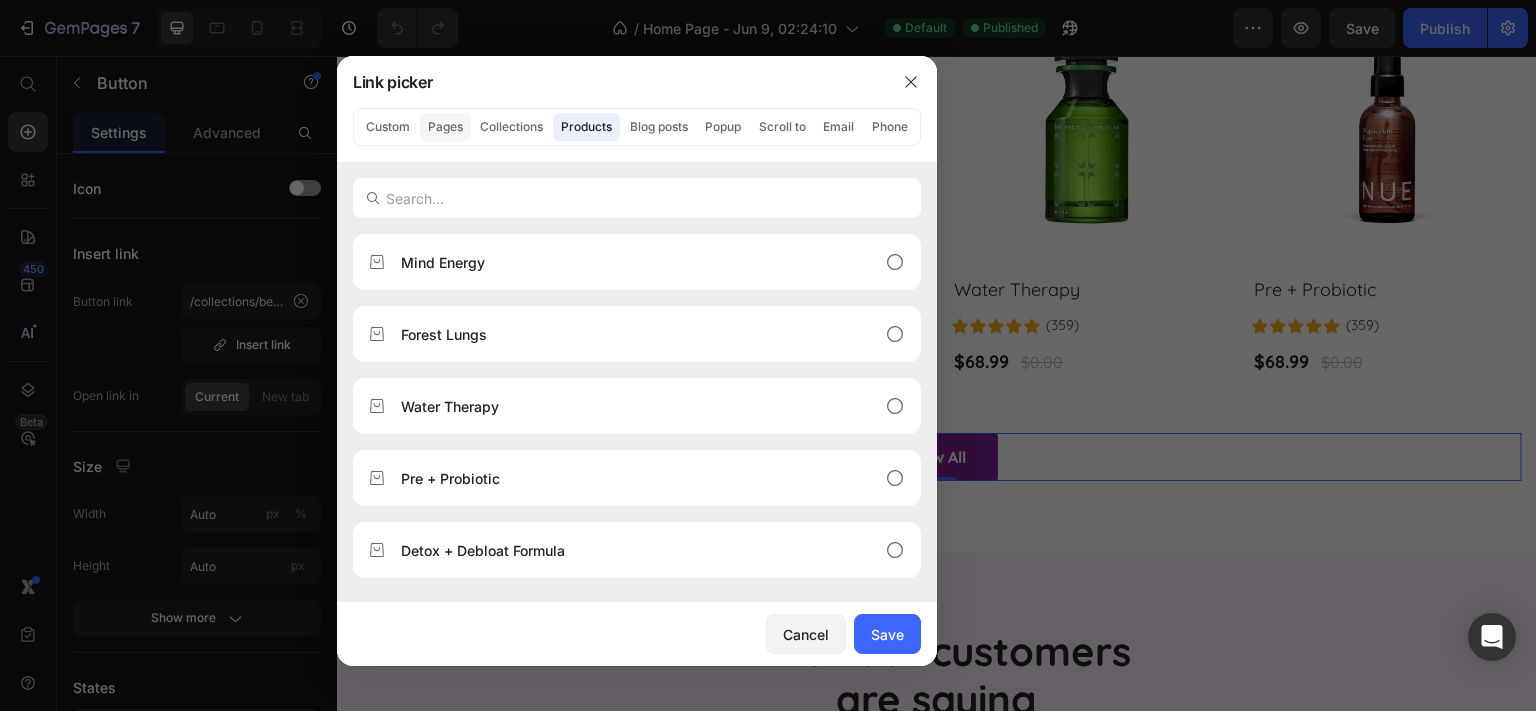 click on "Pages" 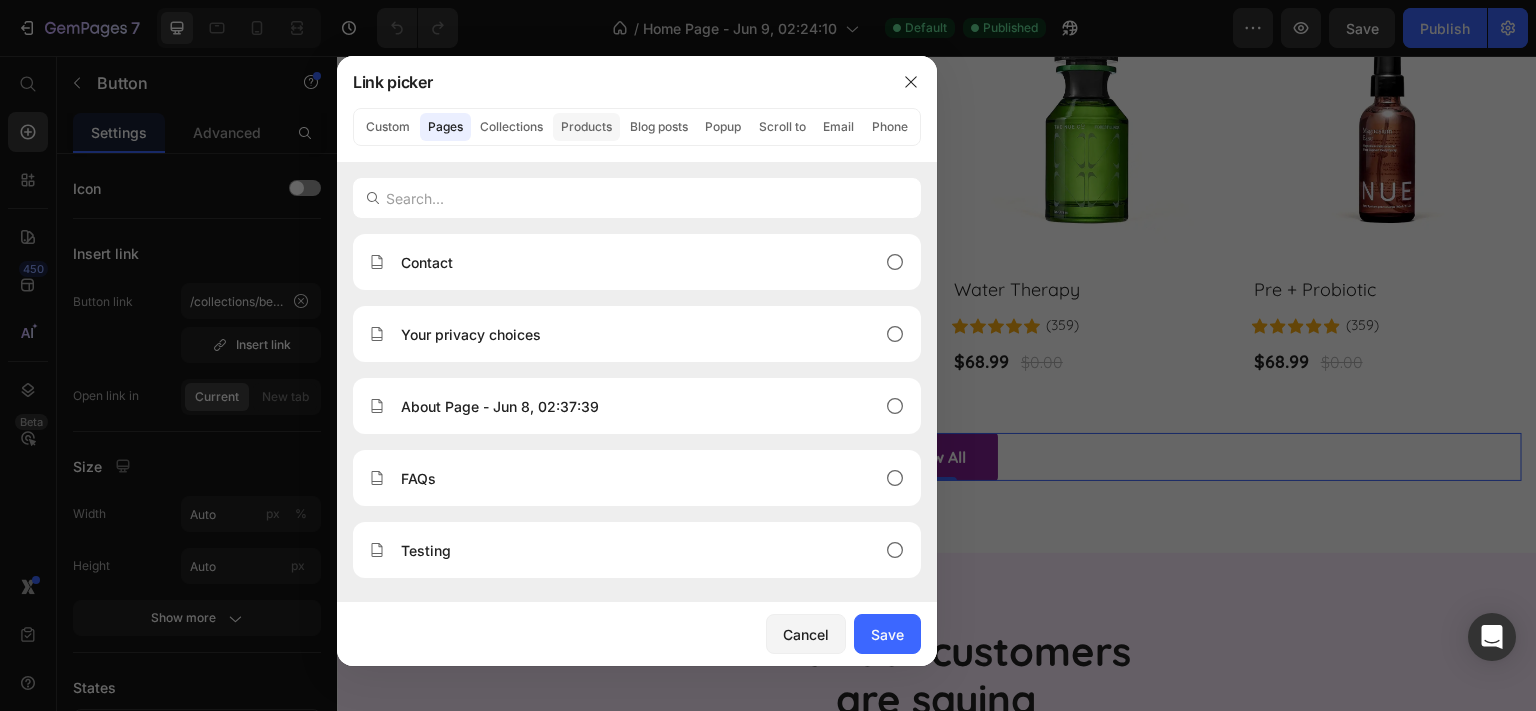 click on "Products" 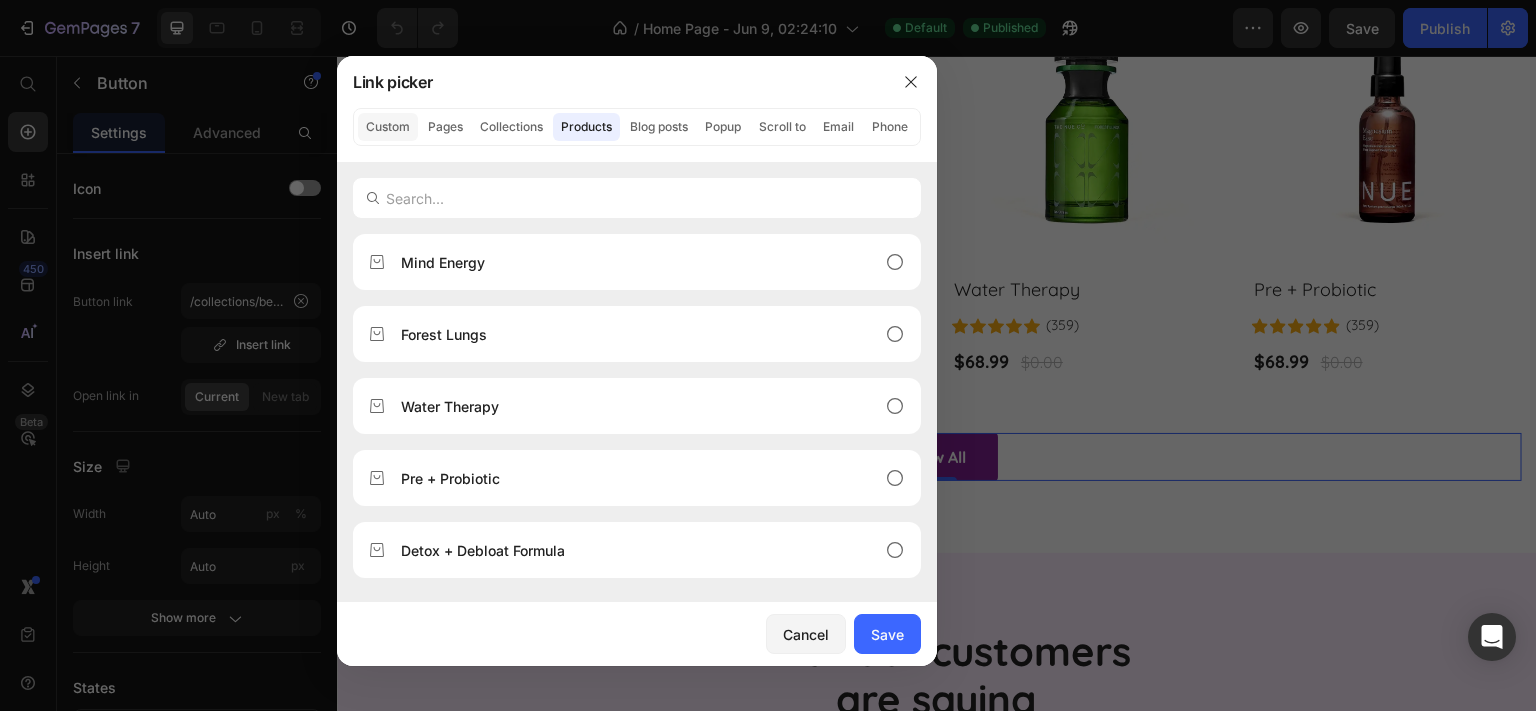 click on "Custom" 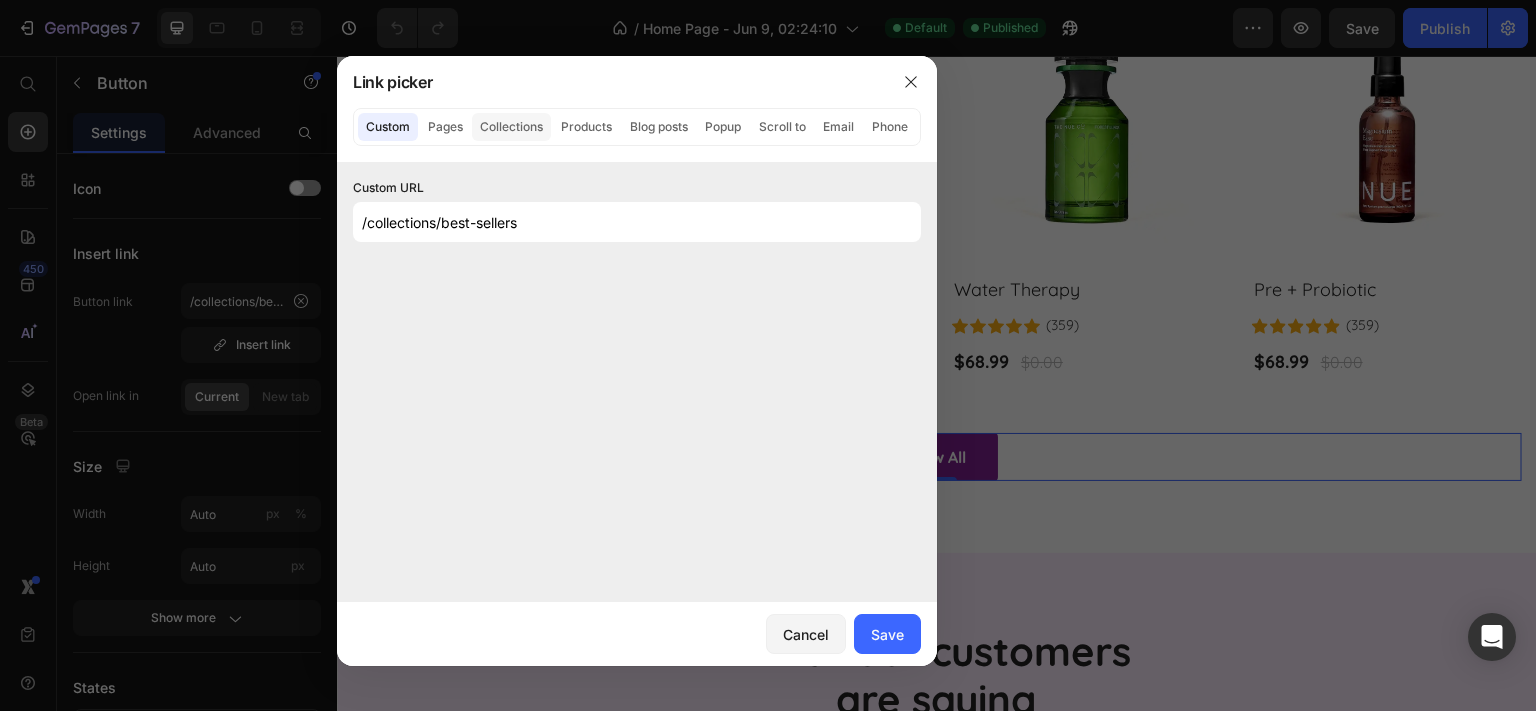 click on "Collections" 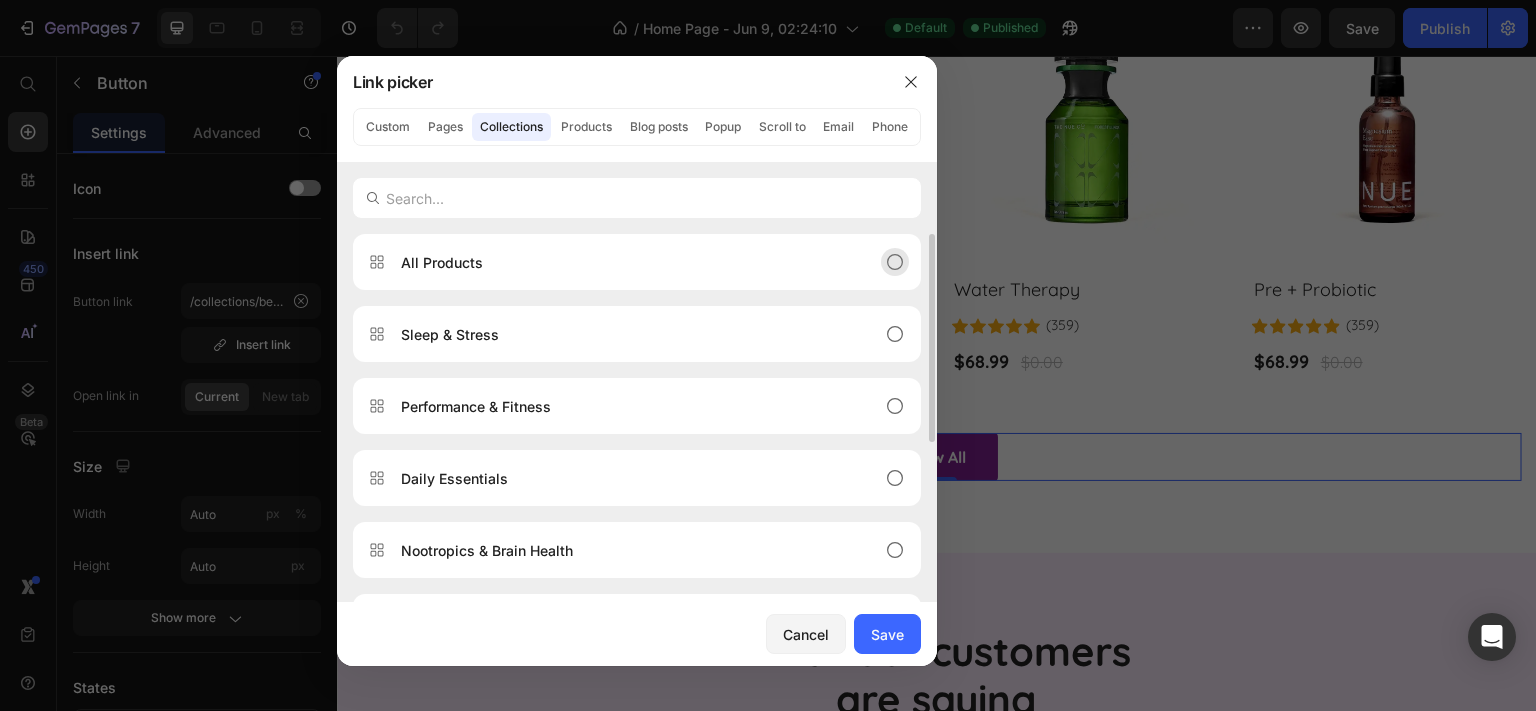 click on "All Products" at bounding box center (621, 262) 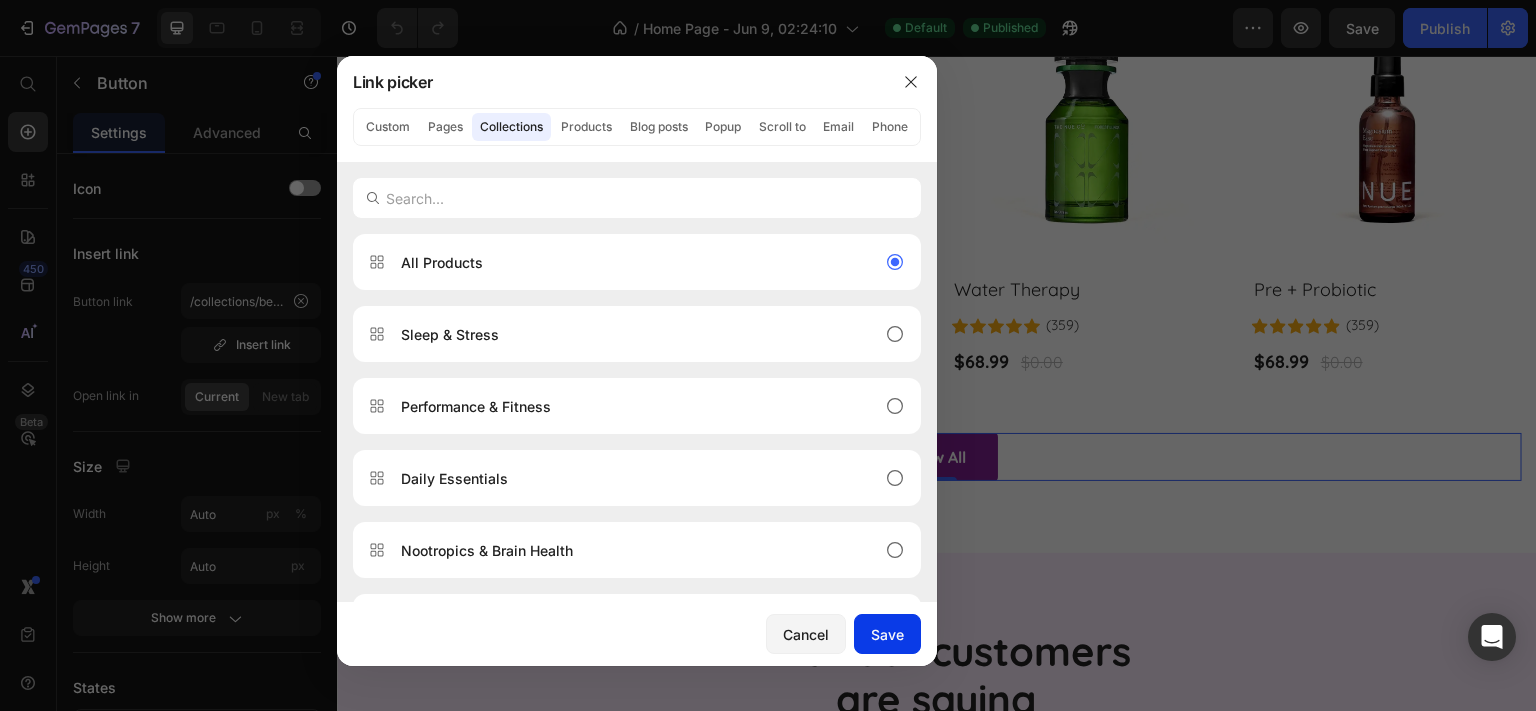 click on "Save" at bounding box center (887, 634) 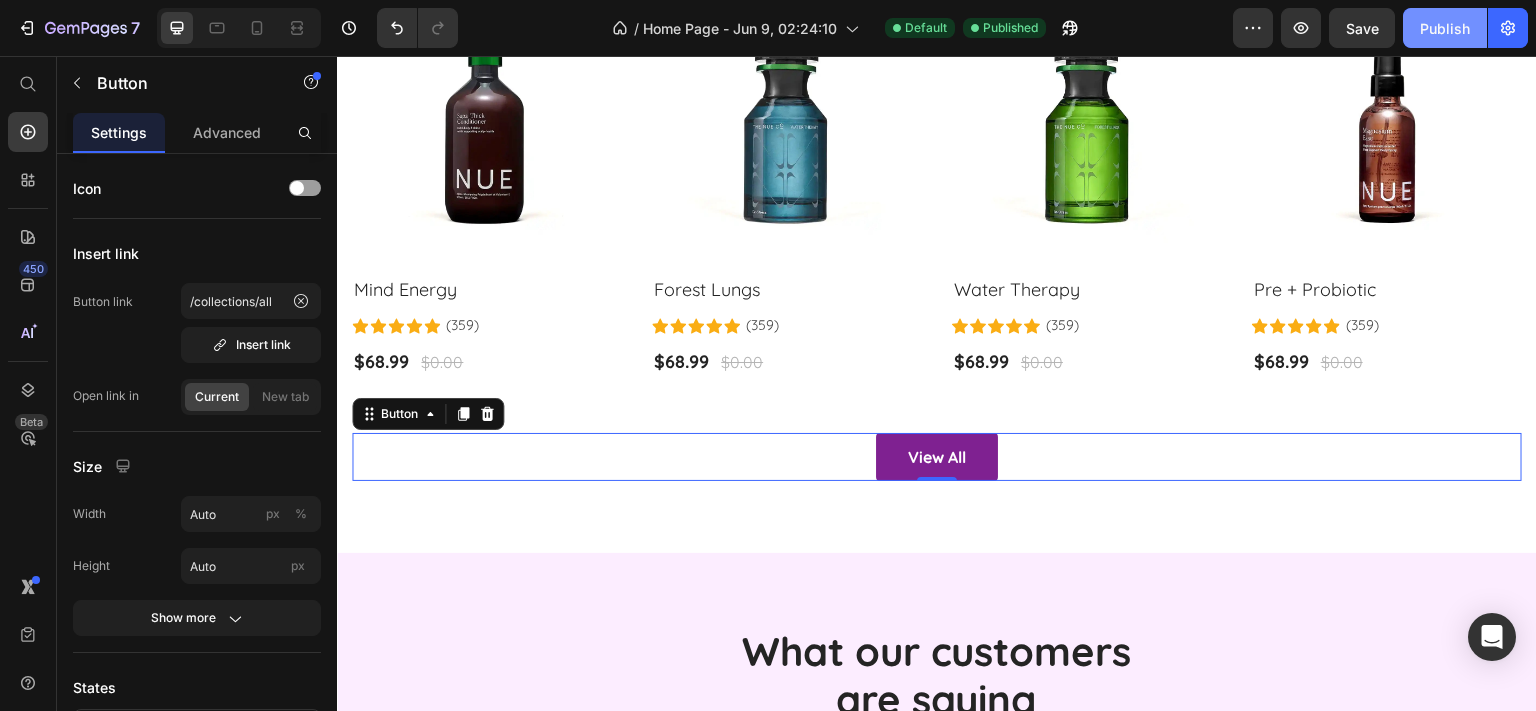 click on "Publish" 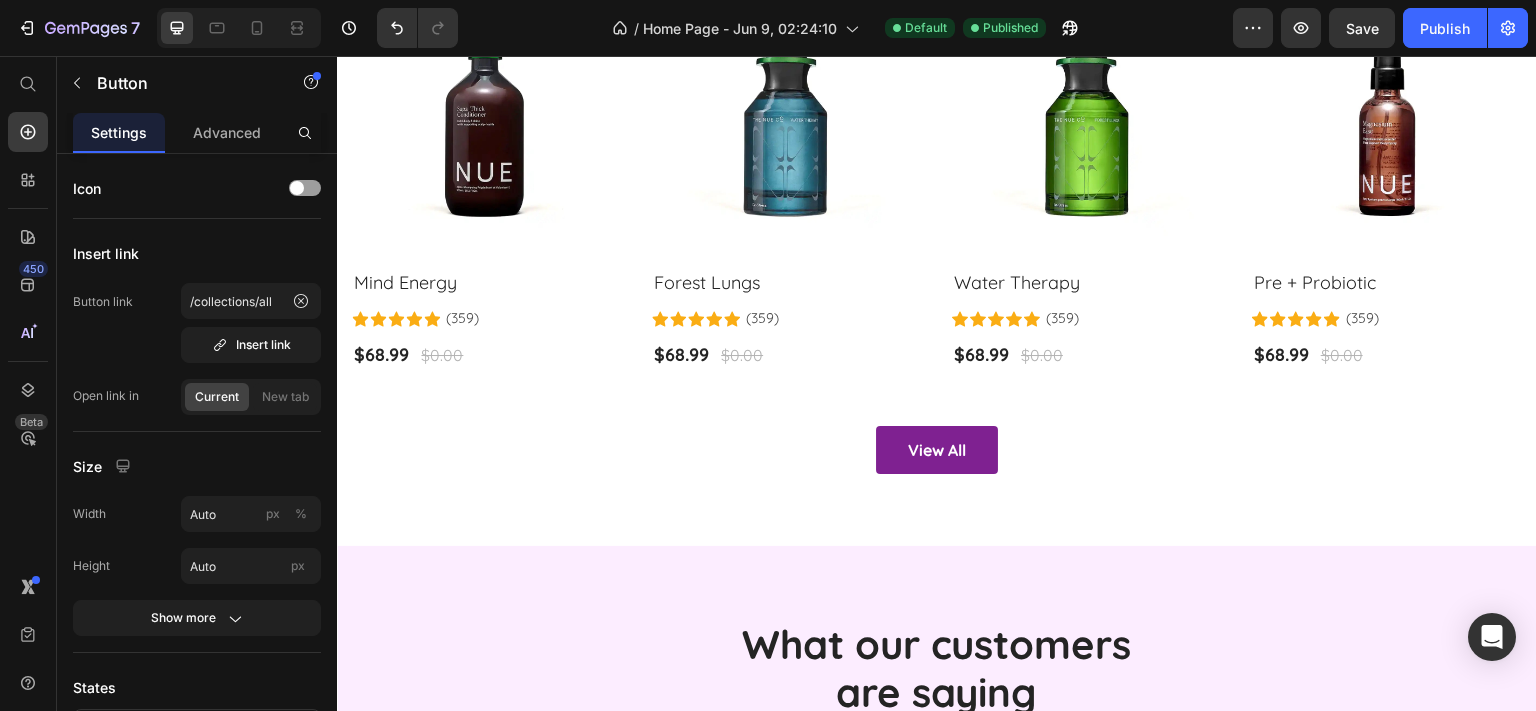 scroll, scrollTop: 4020, scrollLeft: 0, axis: vertical 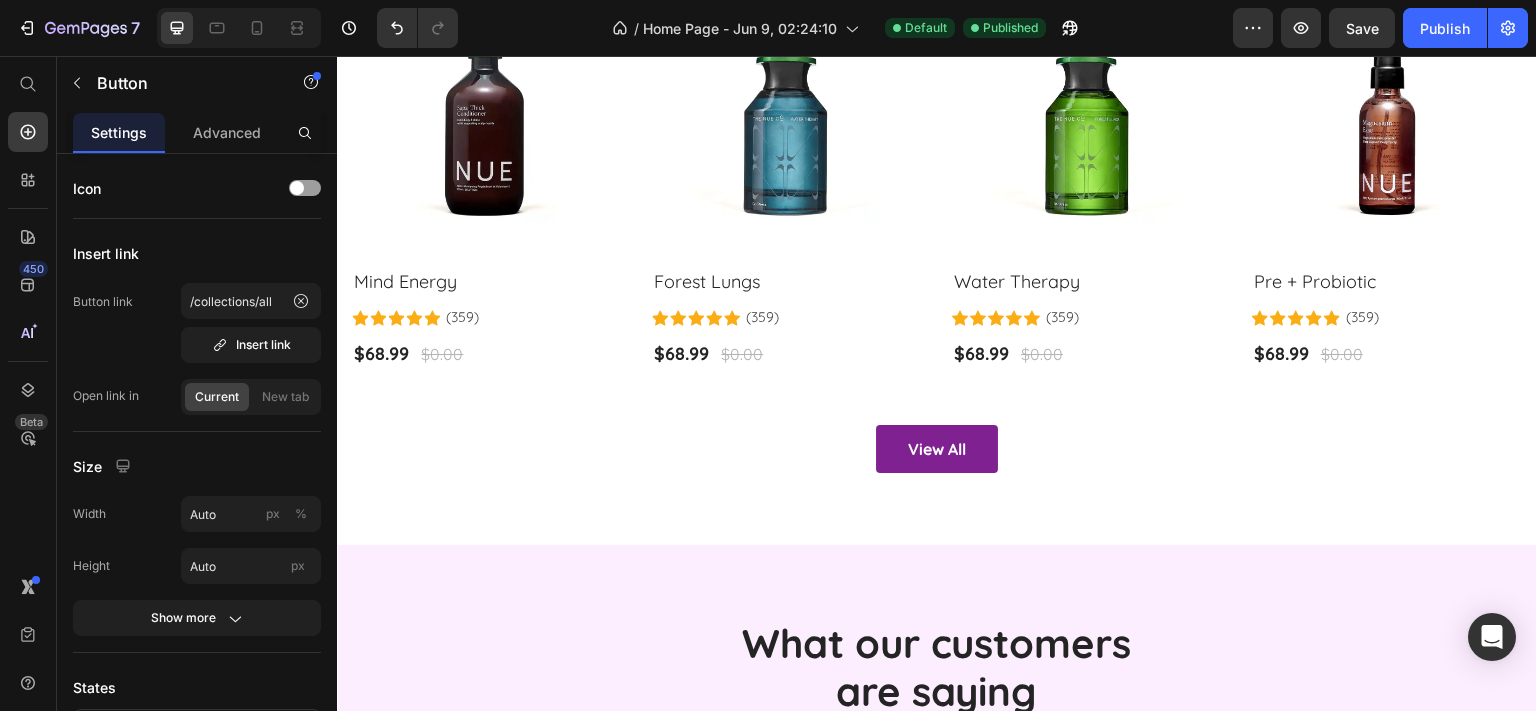 click on "View All Button" at bounding box center (937, 449) 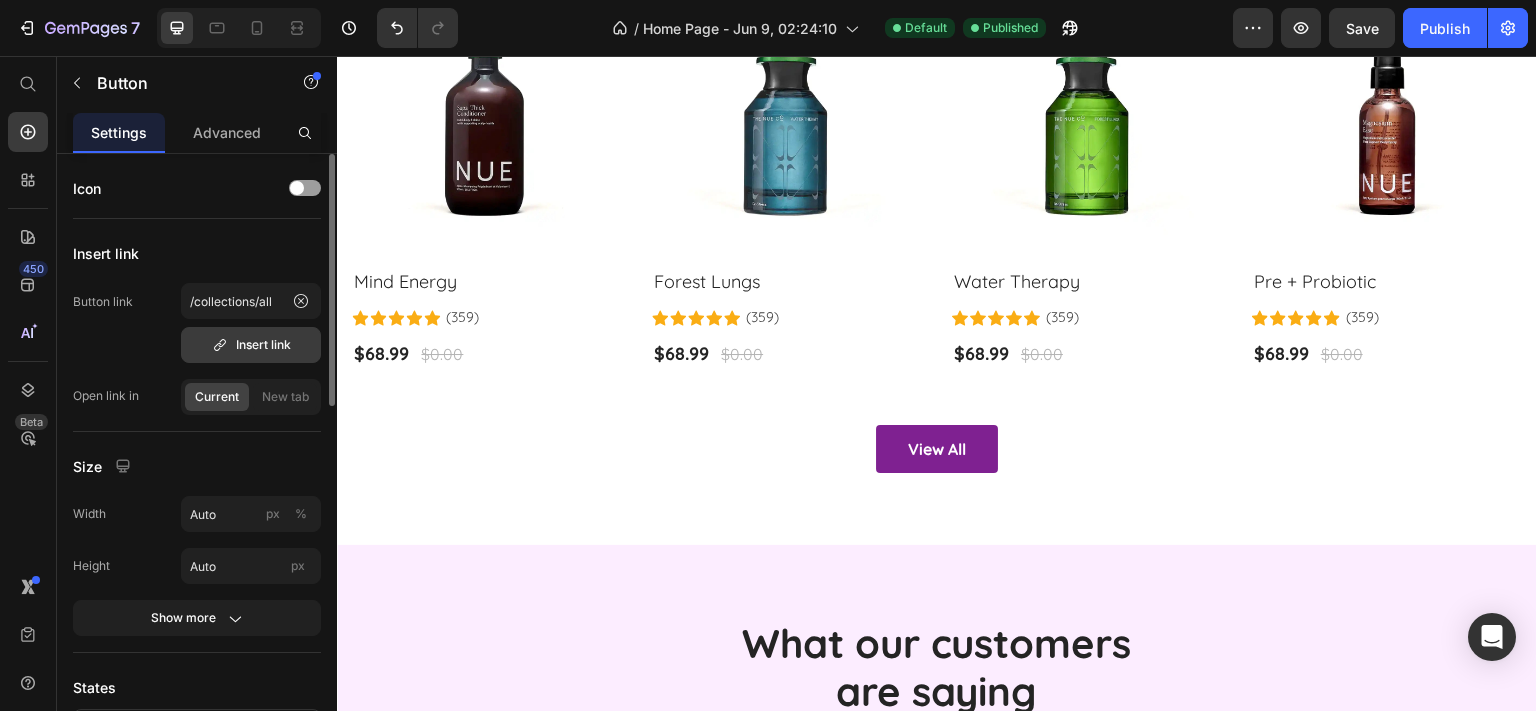 click on "Insert link" at bounding box center [251, 345] 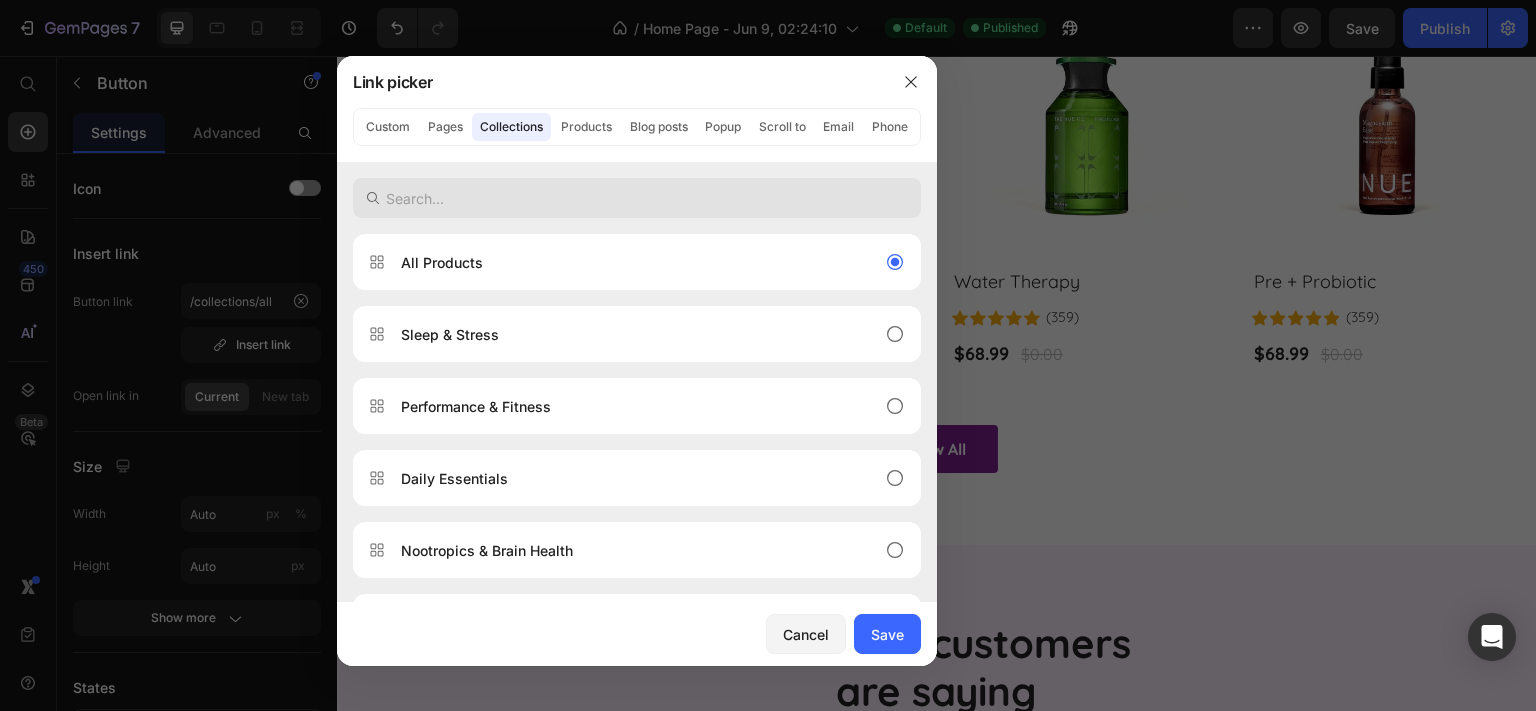 click at bounding box center [637, 198] 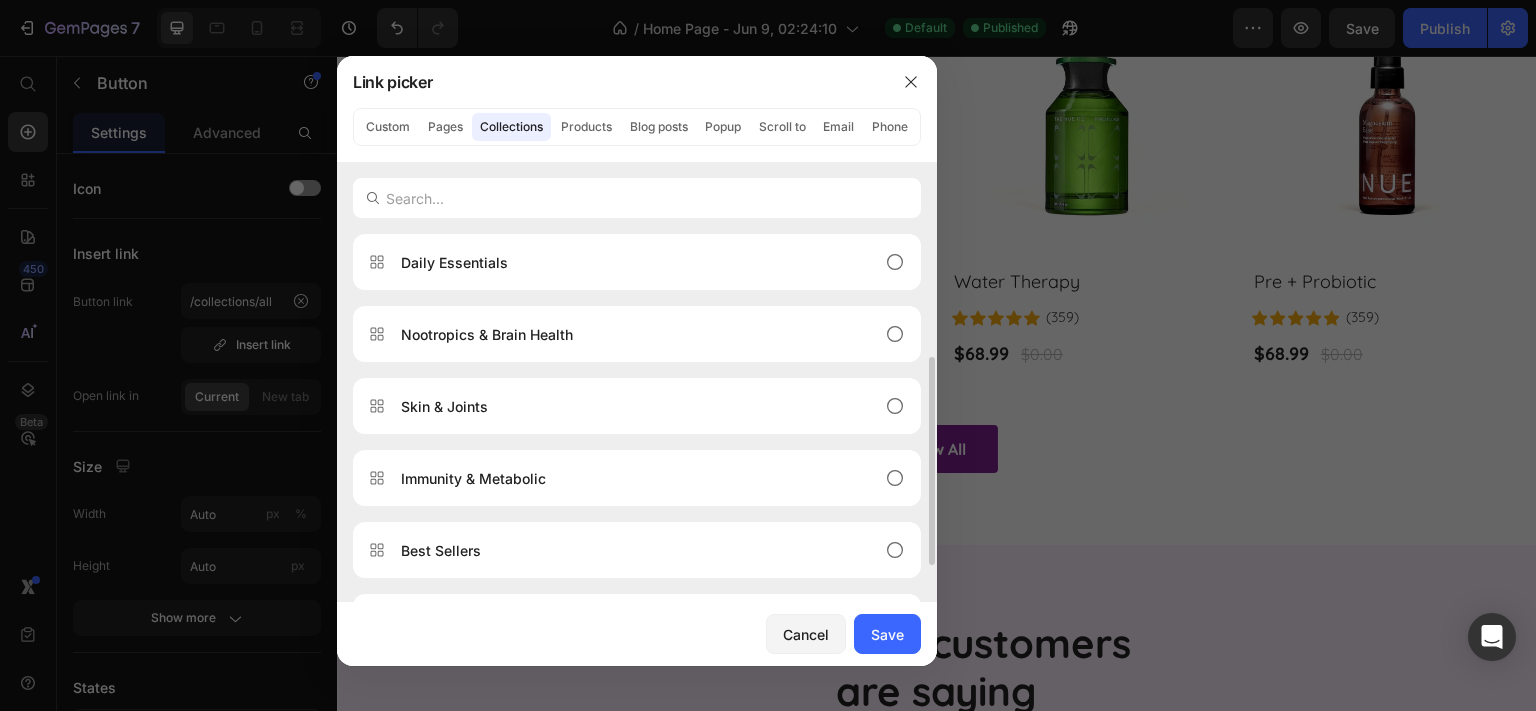 scroll, scrollTop: 280, scrollLeft: 0, axis: vertical 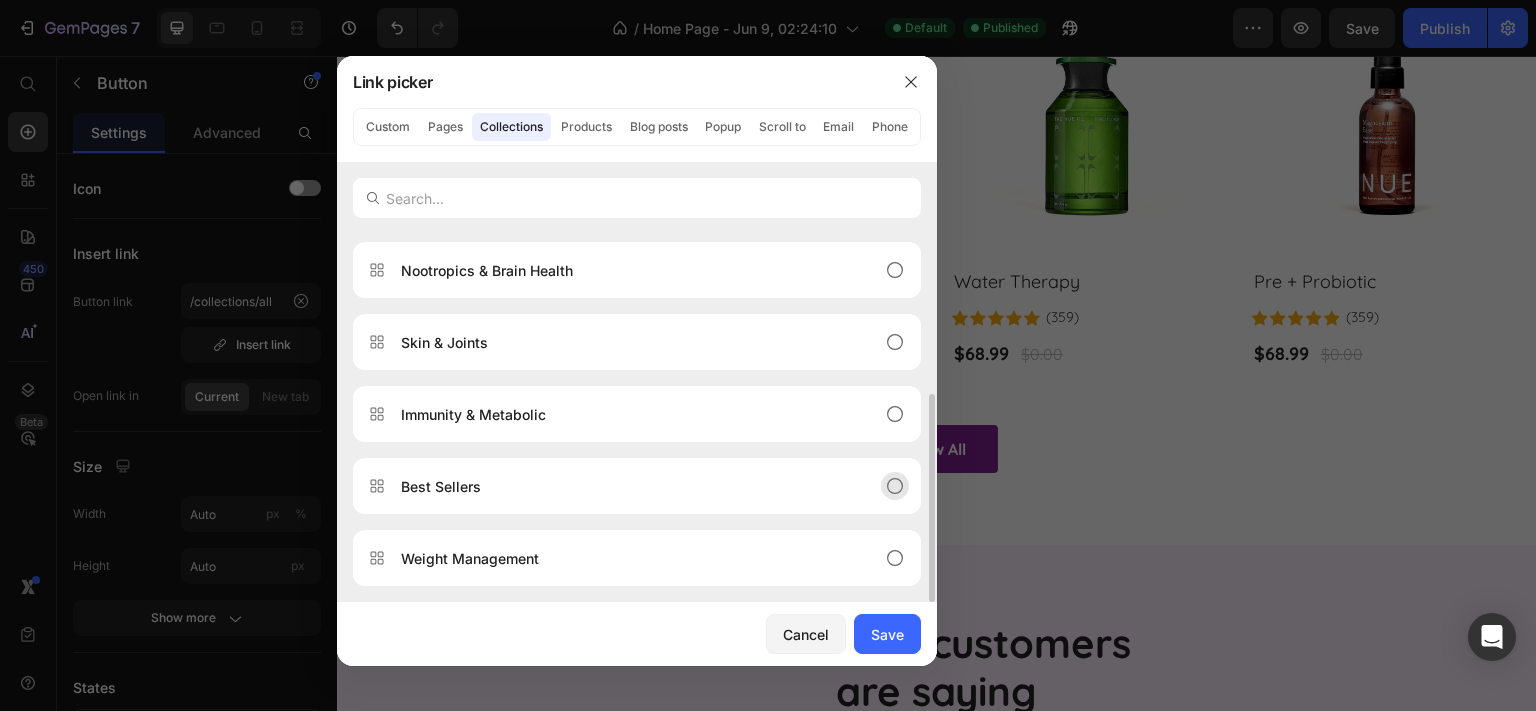 click 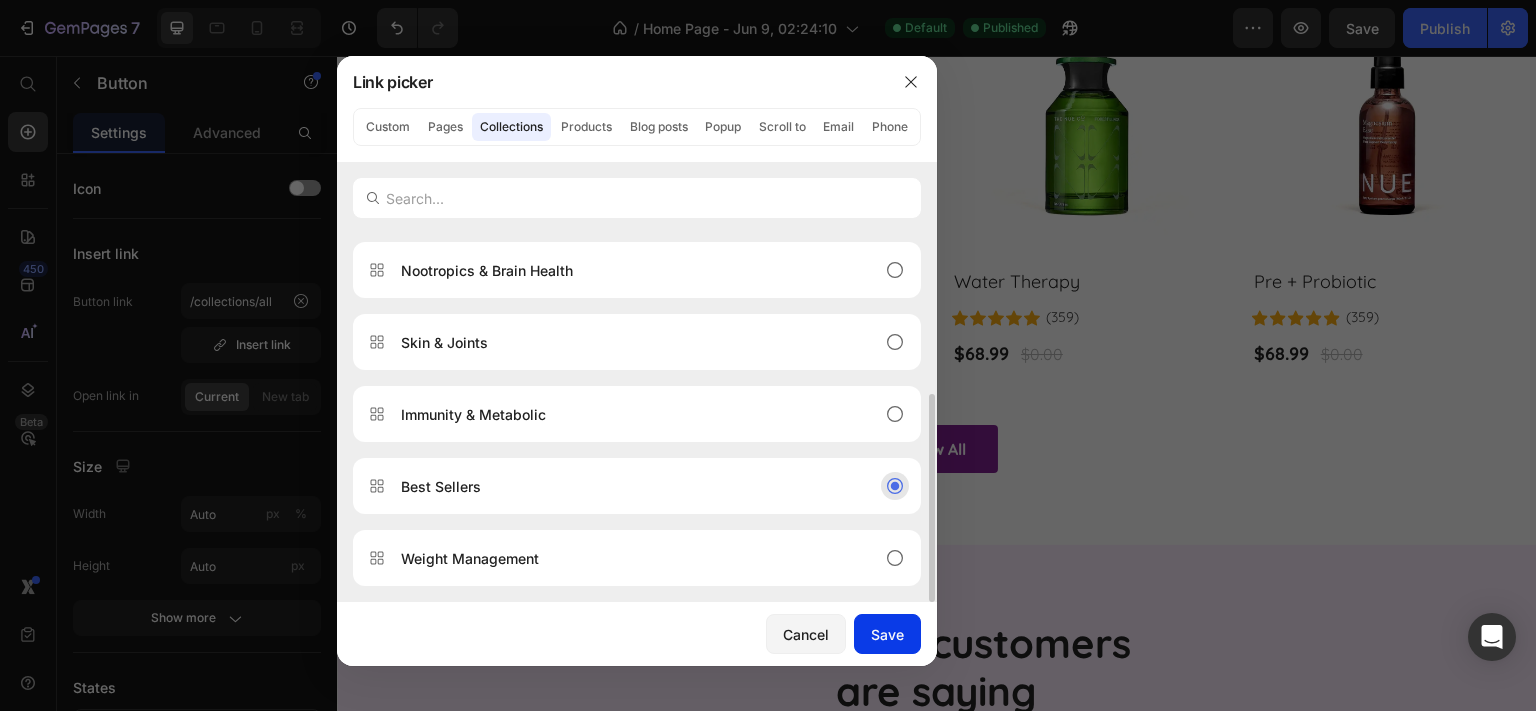 click on "Save" at bounding box center (887, 634) 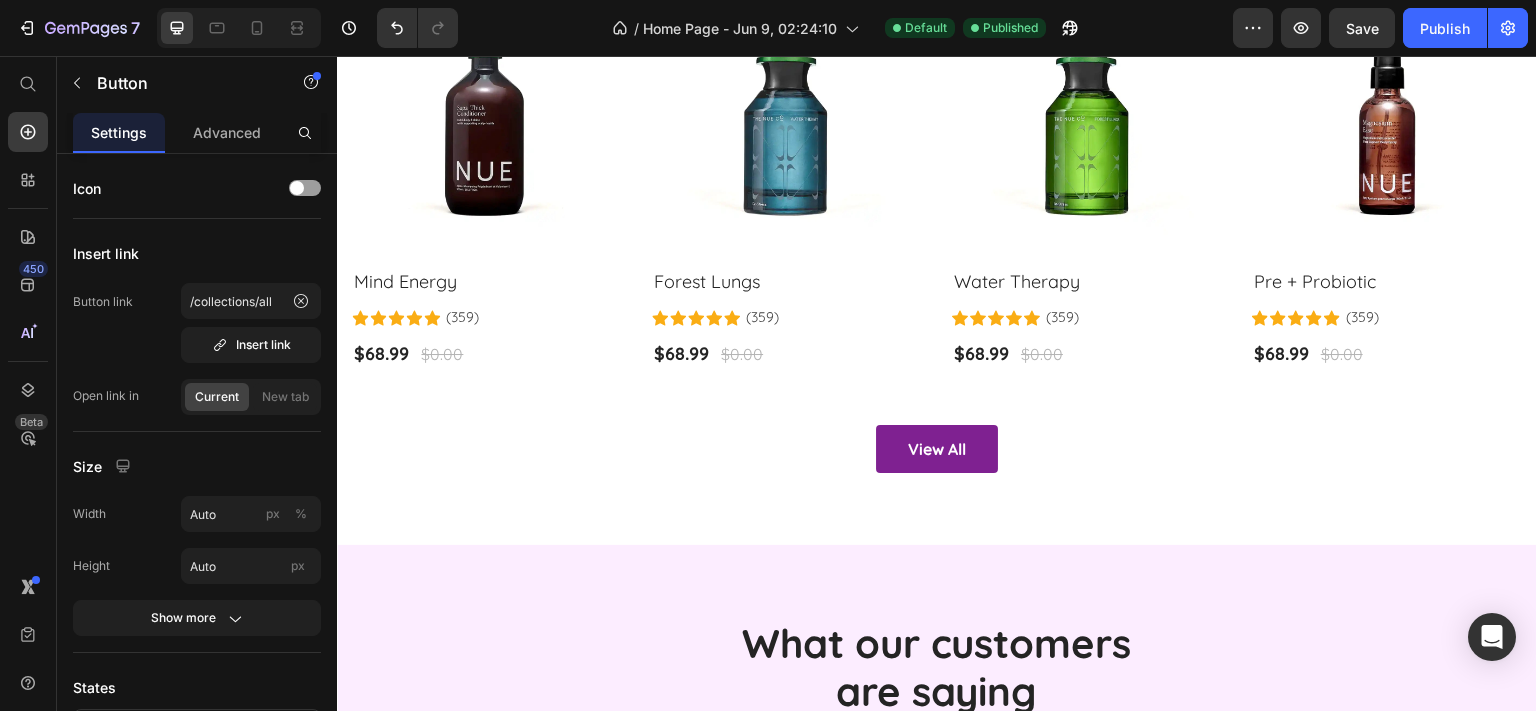 type on "/collections/best-sellers" 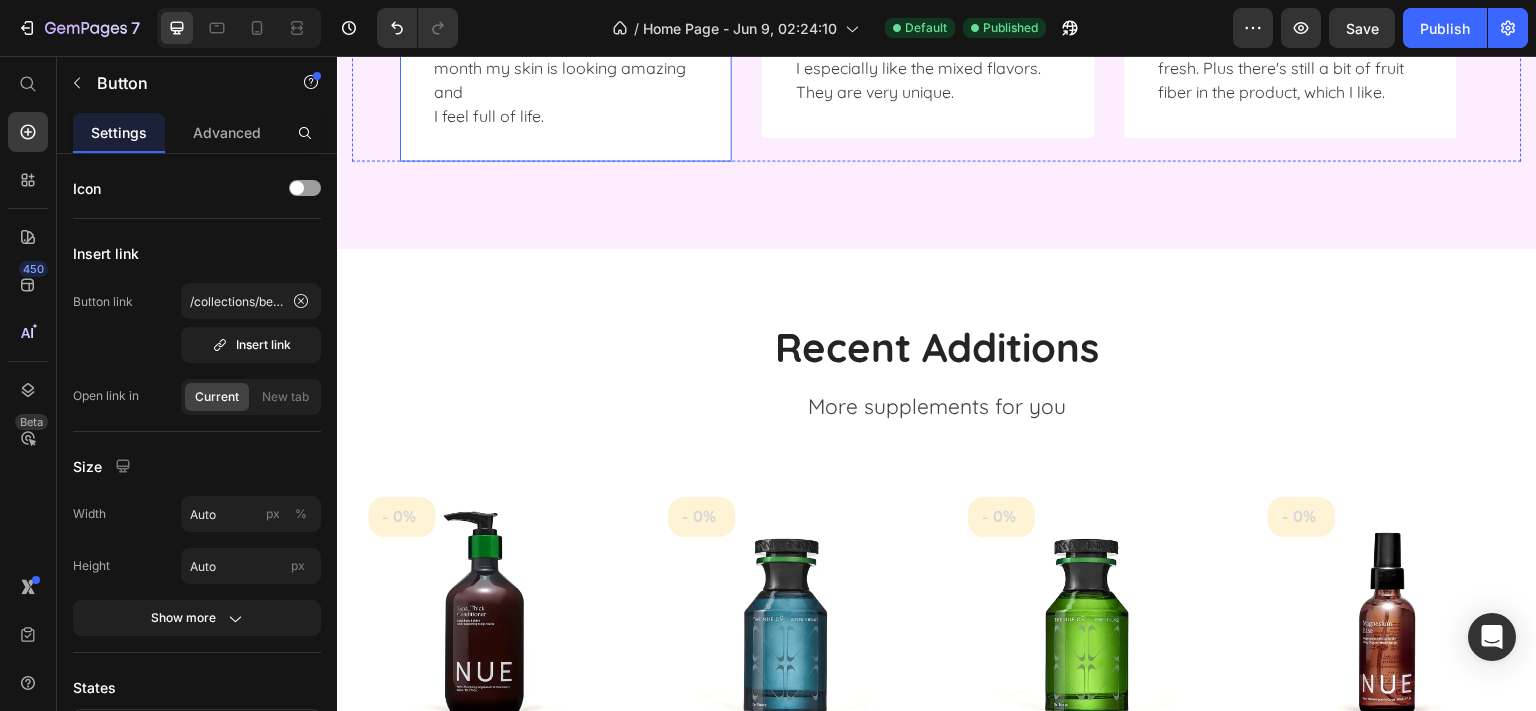 scroll, scrollTop: 5710, scrollLeft: 0, axis: vertical 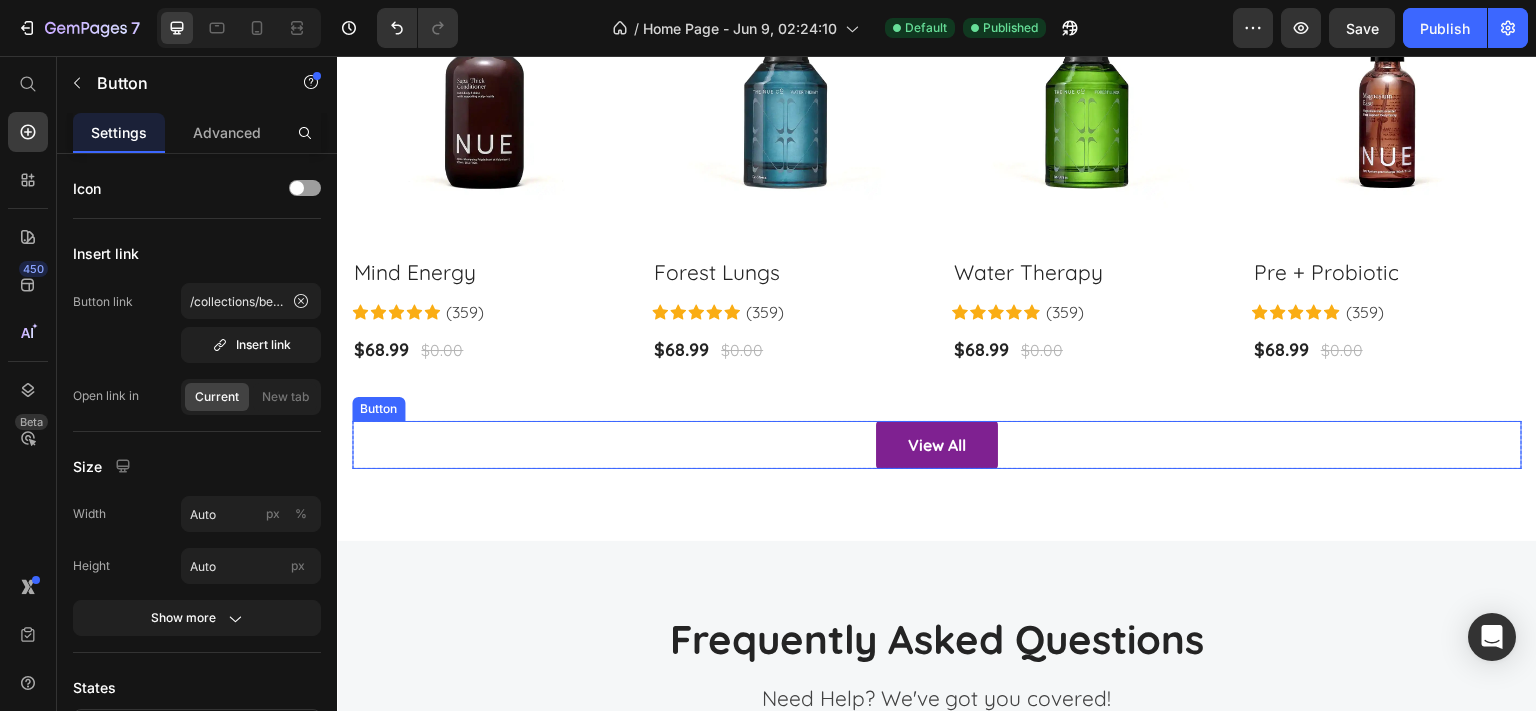 click on "View All Button" at bounding box center [937, 445] 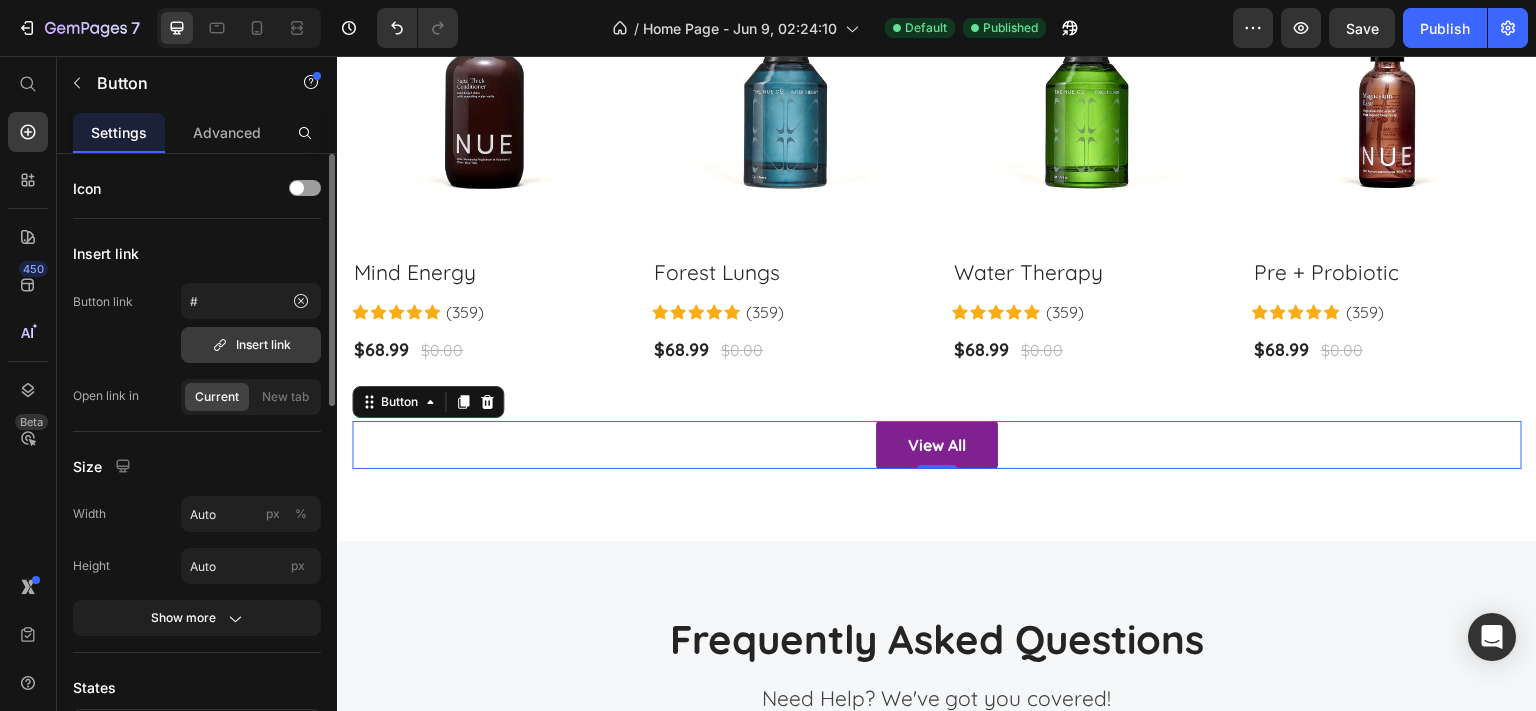 click on "Insert link" at bounding box center [251, 345] 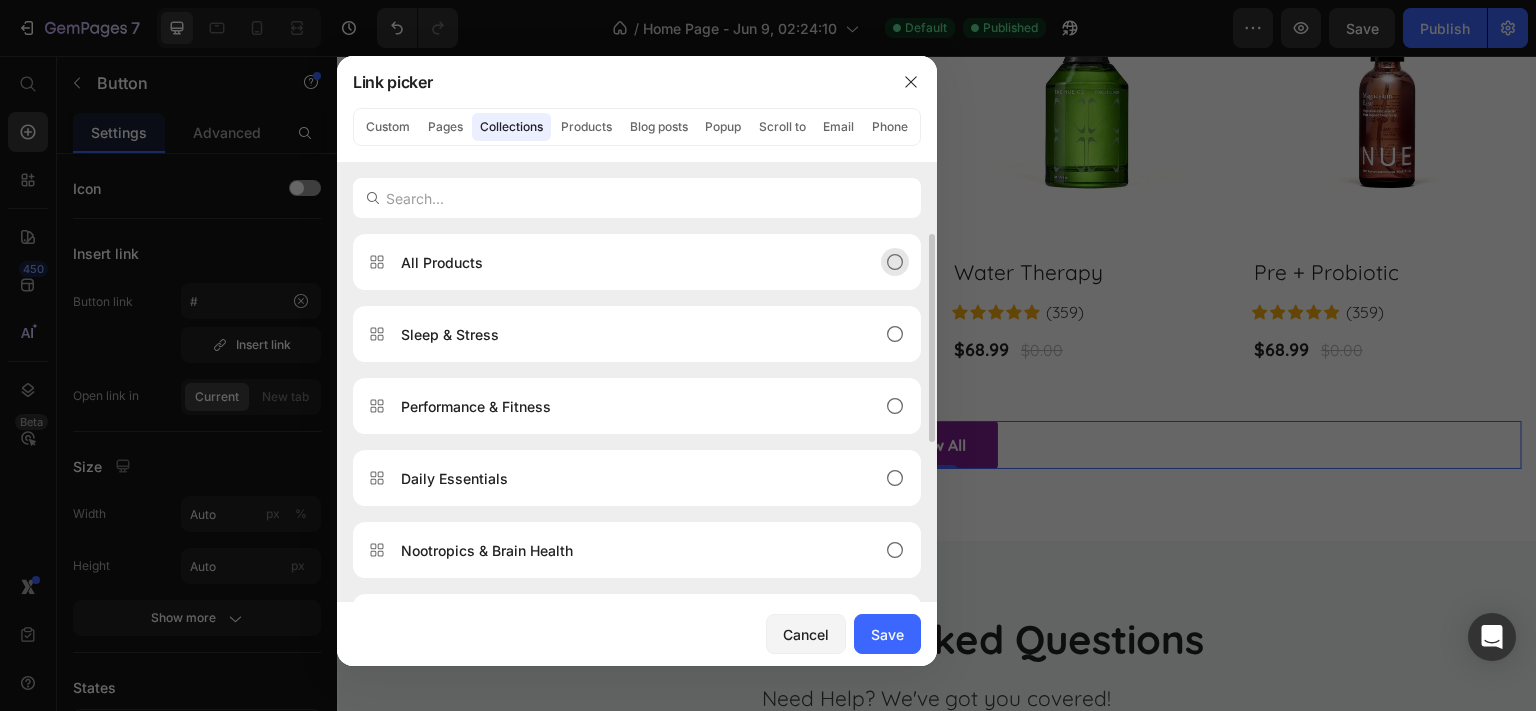 click on "All Products" at bounding box center [637, 262] 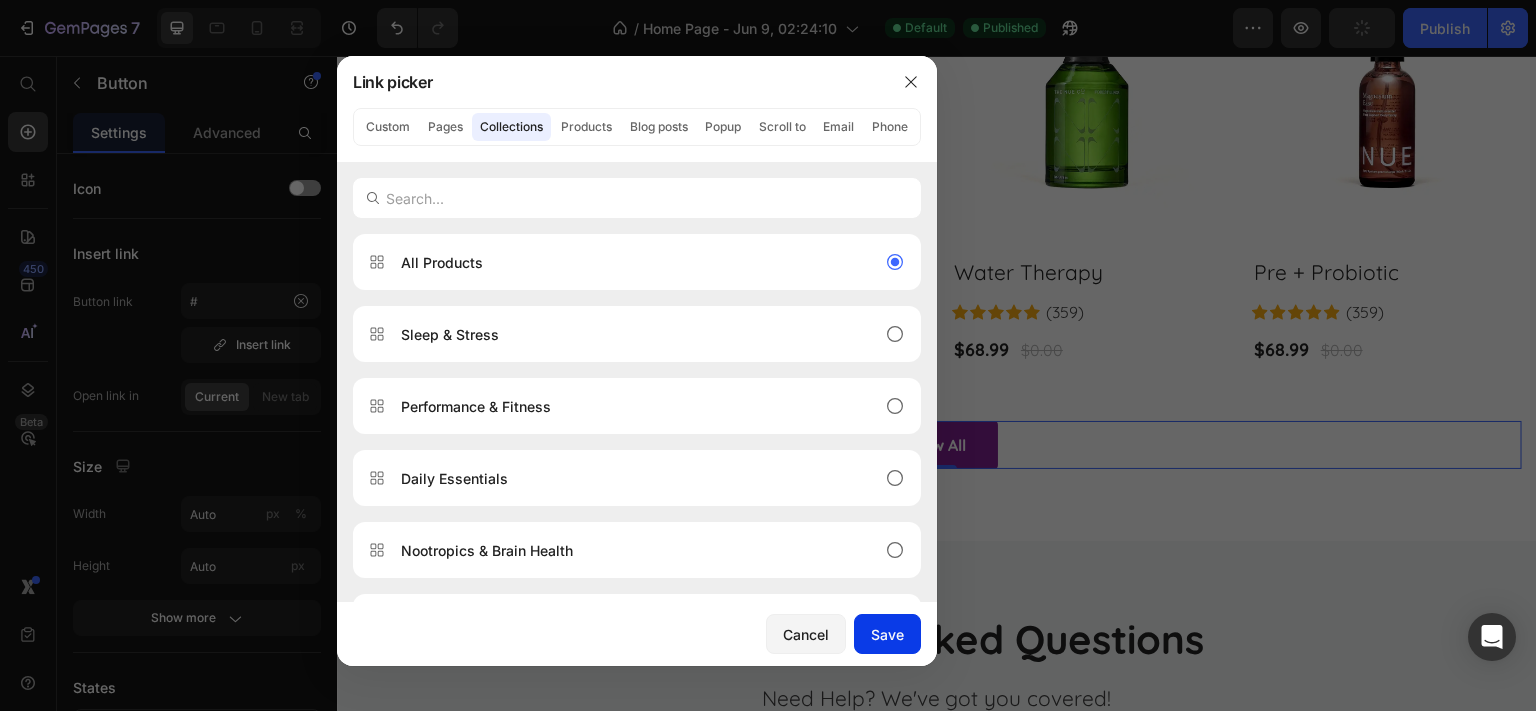 click on "Save" at bounding box center (887, 634) 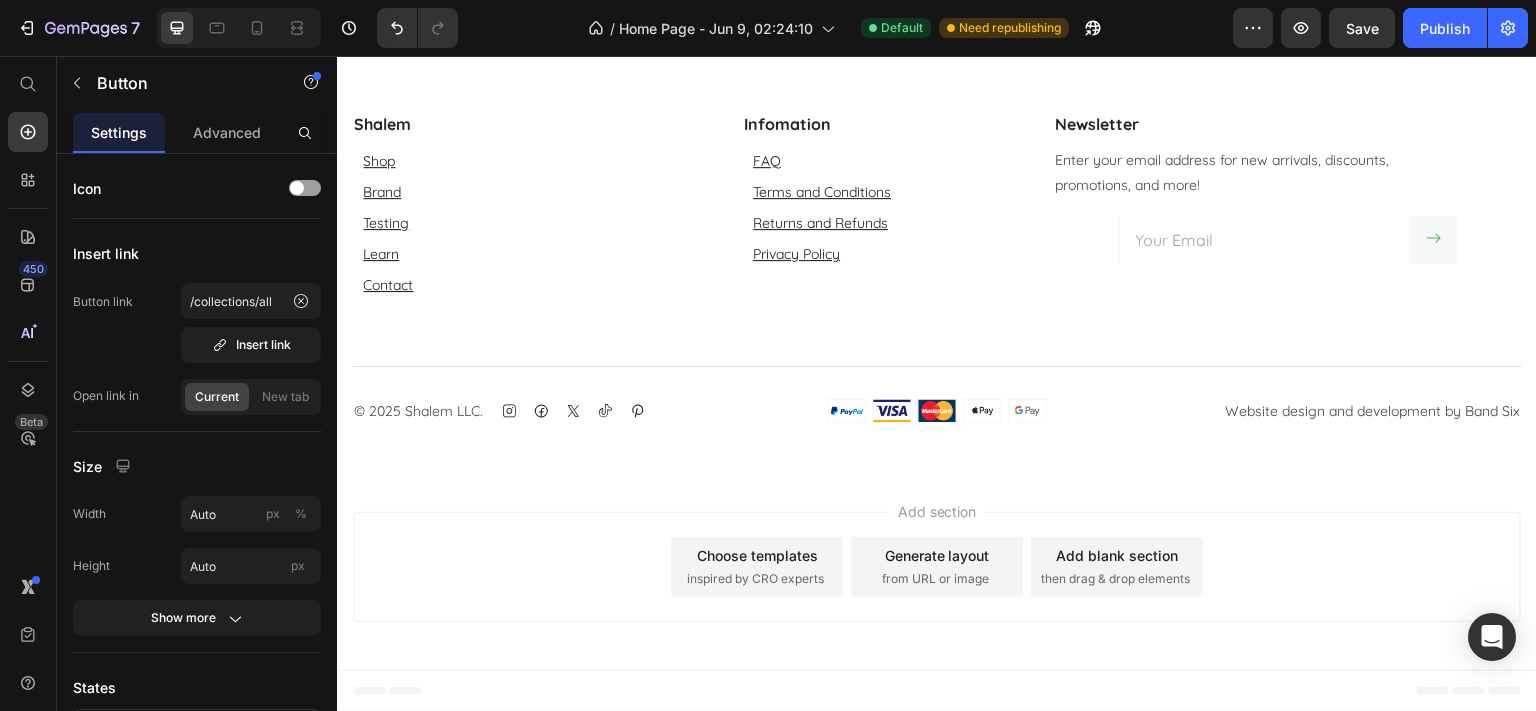 scroll, scrollTop: 6430, scrollLeft: 0, axis: vertical 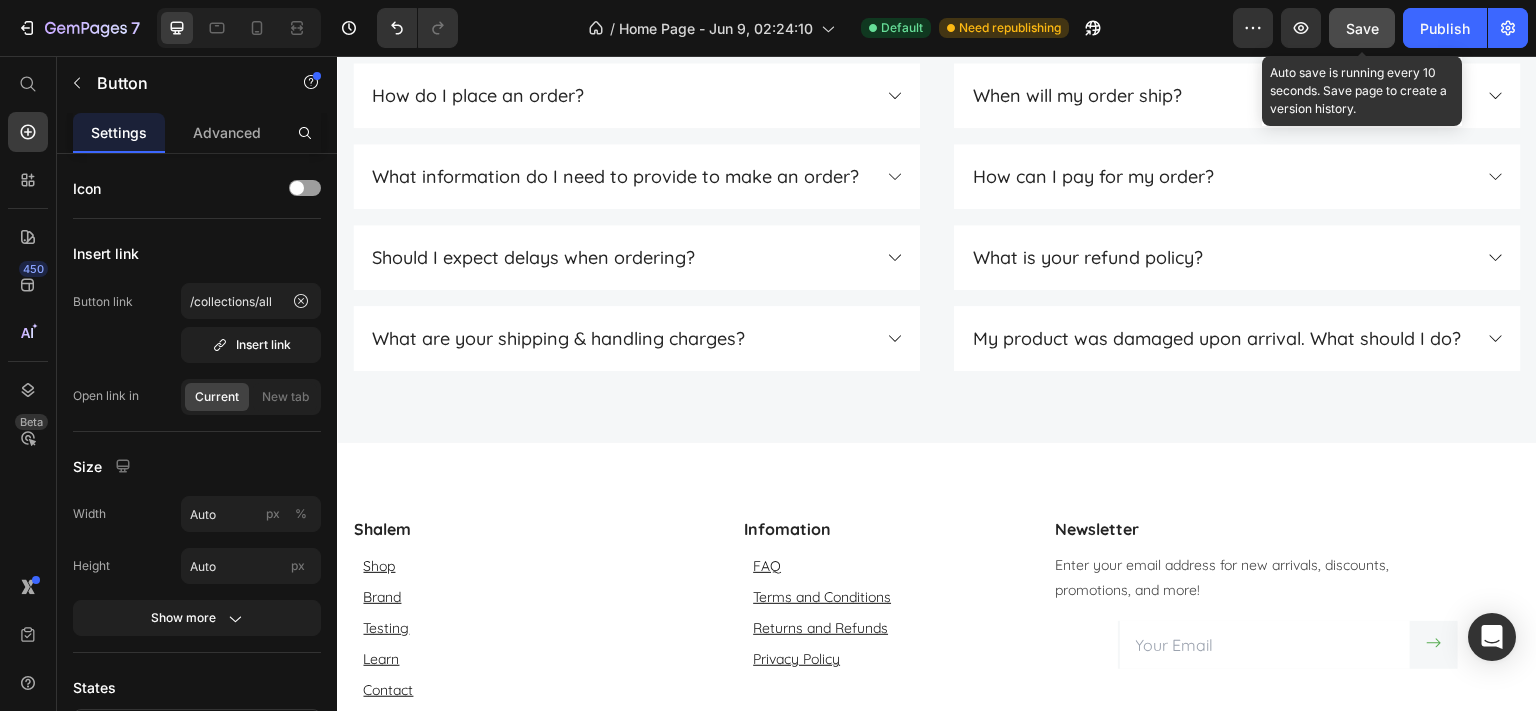 click on "Save" at bounding box center (1362, 28) 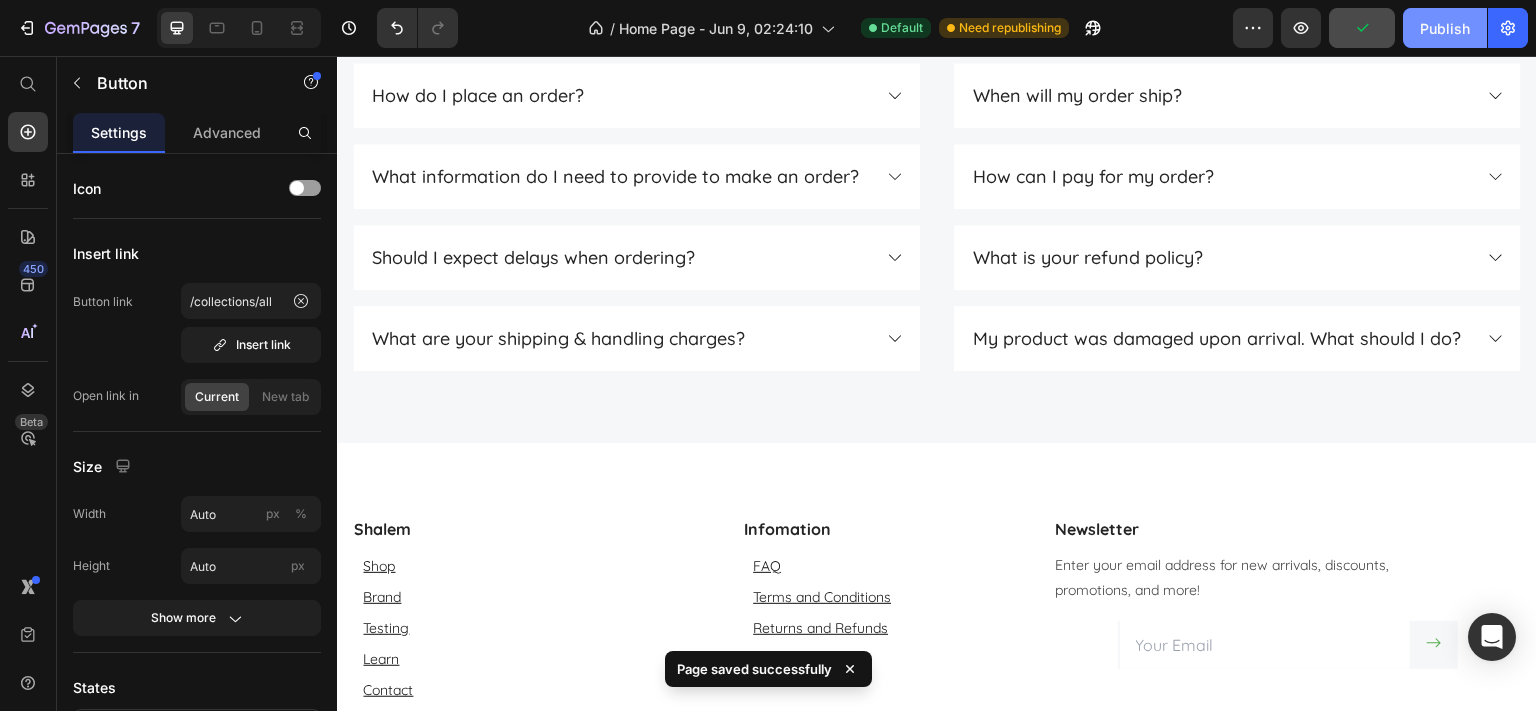 click on "Publish" at bounding box center [1445, 28] 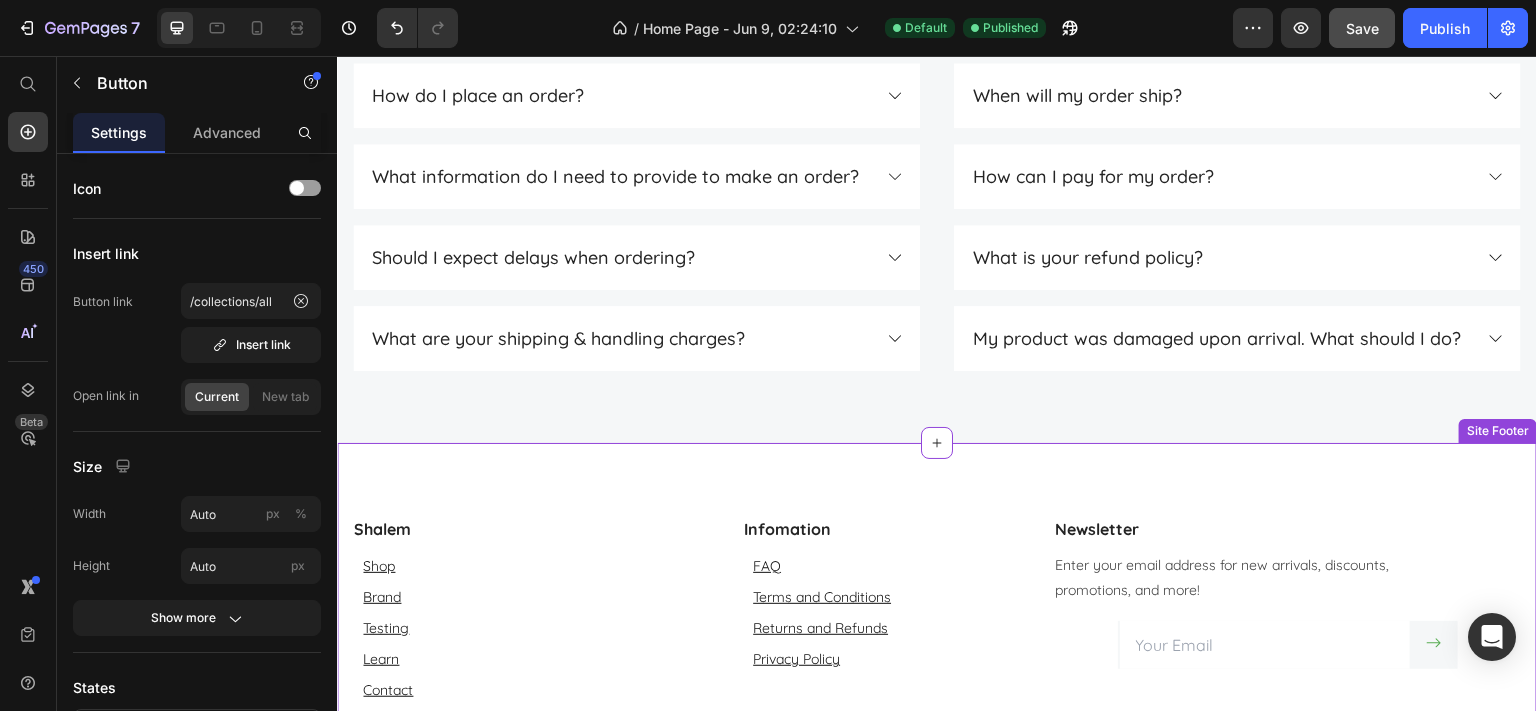 scroll, scrollTop: 6853, scrollLeft: 0, axis: vertical 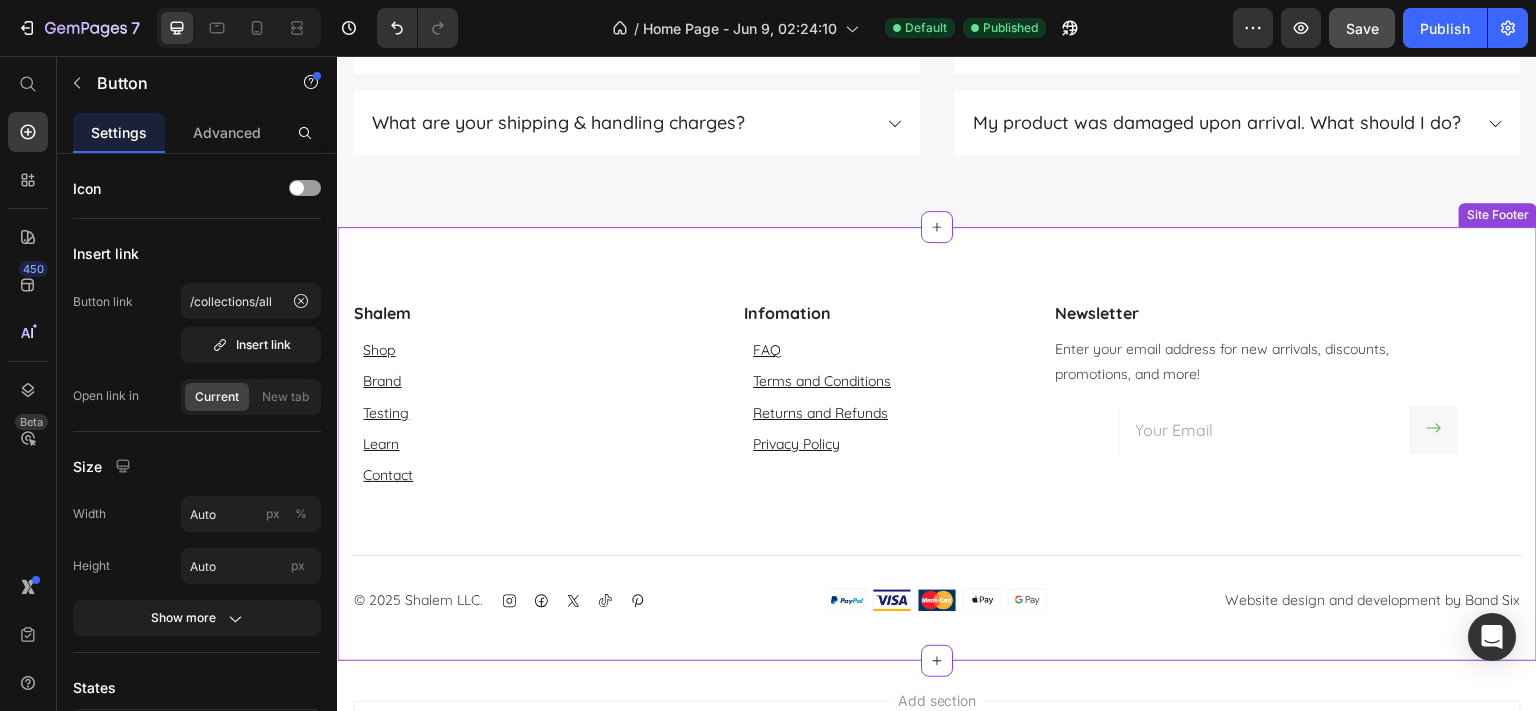 click on "Newsletter Text block Enter your email address for new arrivals, discounts, promotions, and more! Text block Email Field
Submit Button Row Newsletter" at bounding box center (1237, 376) 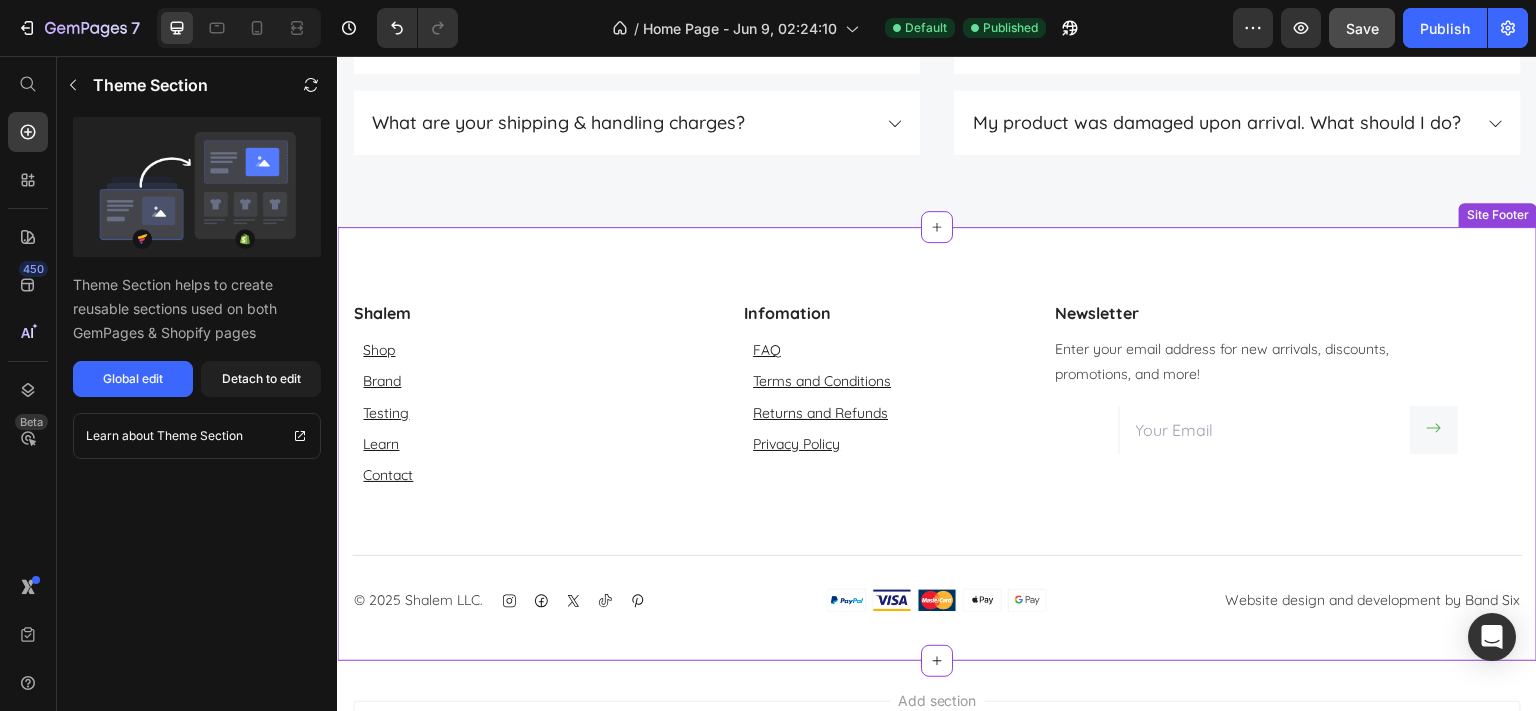 scroll, scrollTop: 6642, scrollLeft: 0, axis: vertical 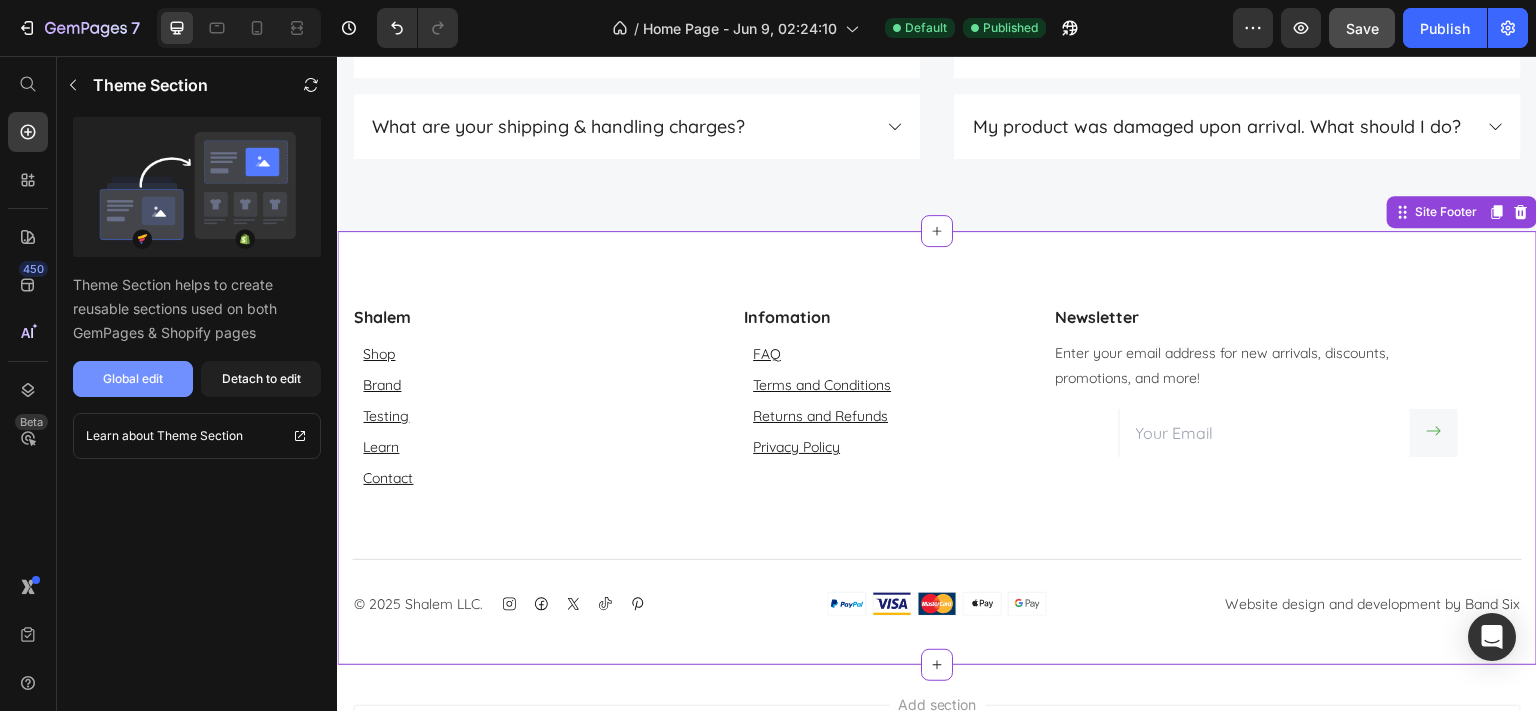 click on "Global edit" at bounding box center (133, 379) 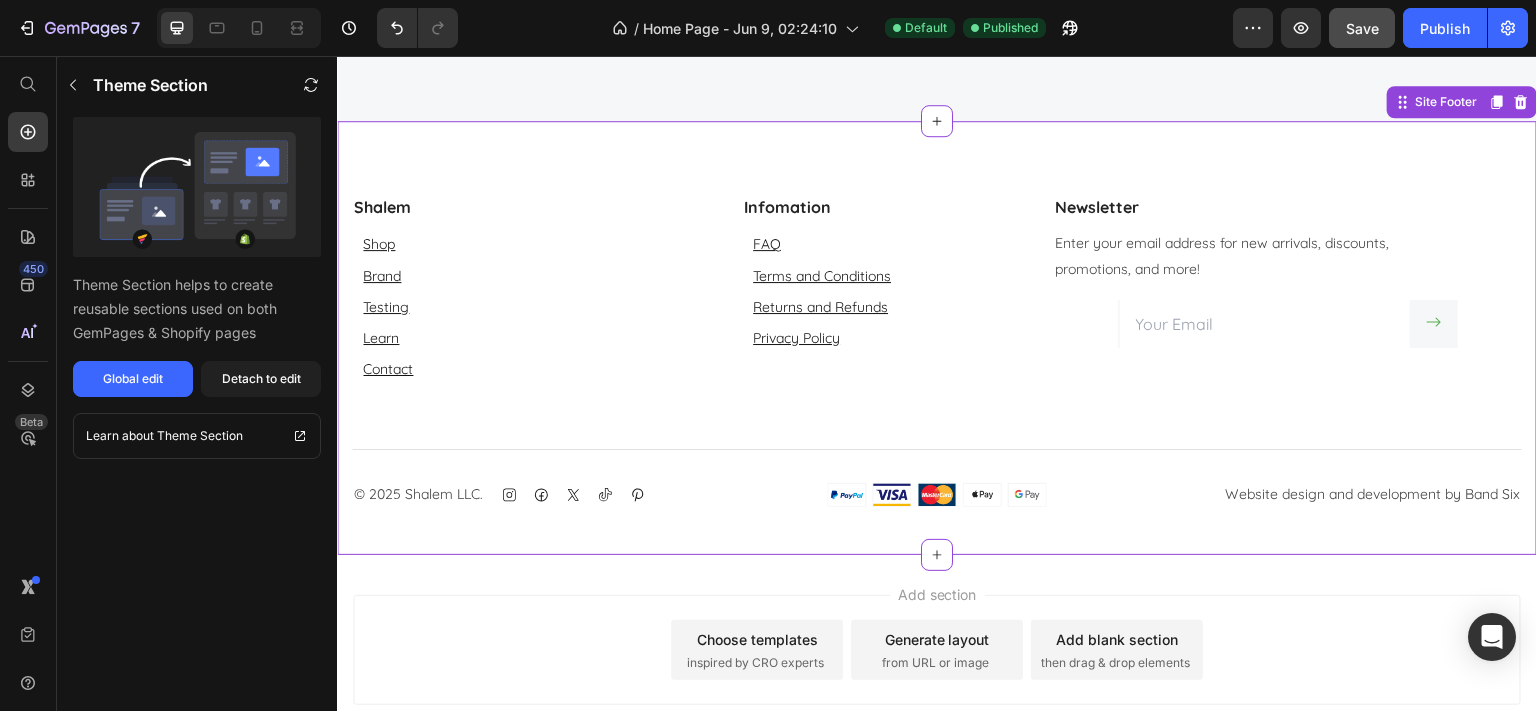 scroll, scrollTop: 6853, scrollLeft: 0, axis: vertical 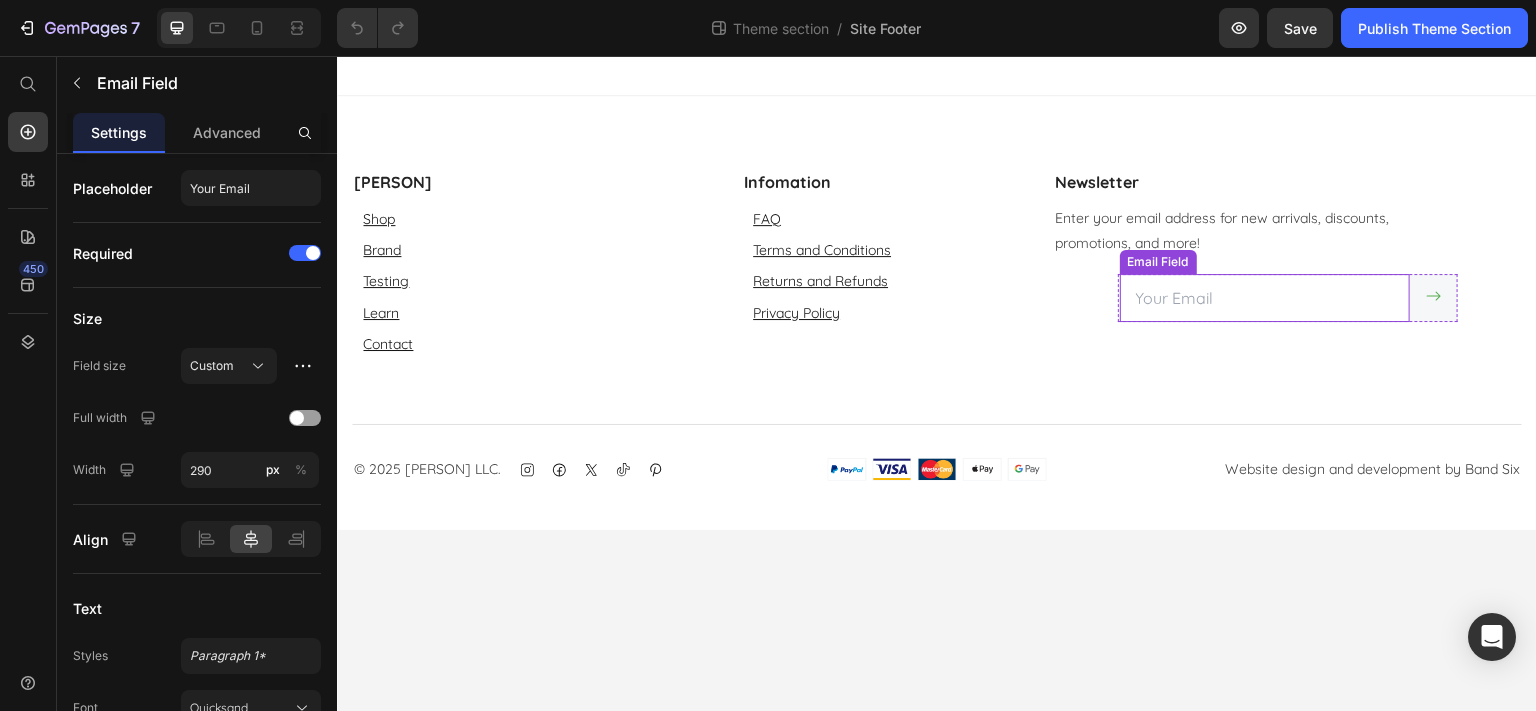click at bounding box center (1265, 298) 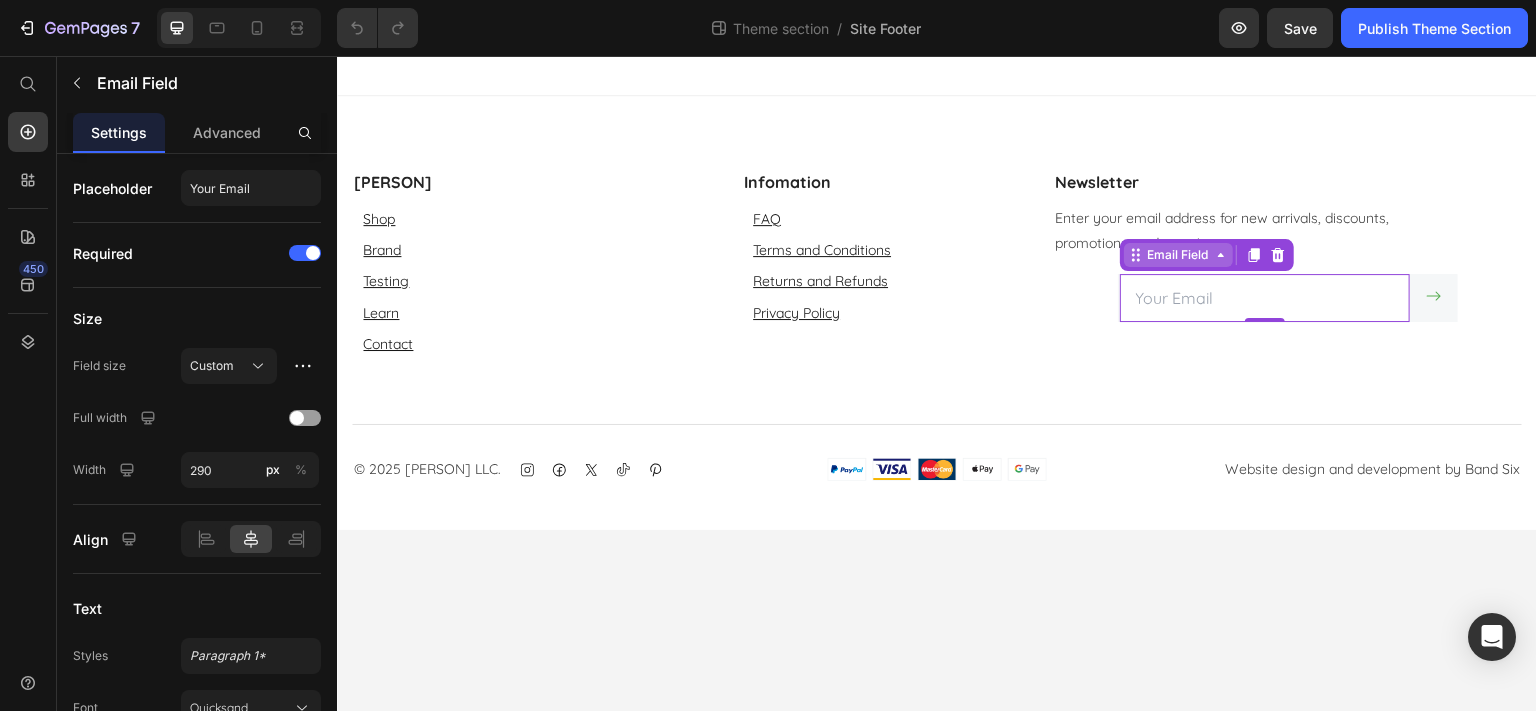 click on "Email Field" at bounding box center (1178, 255) 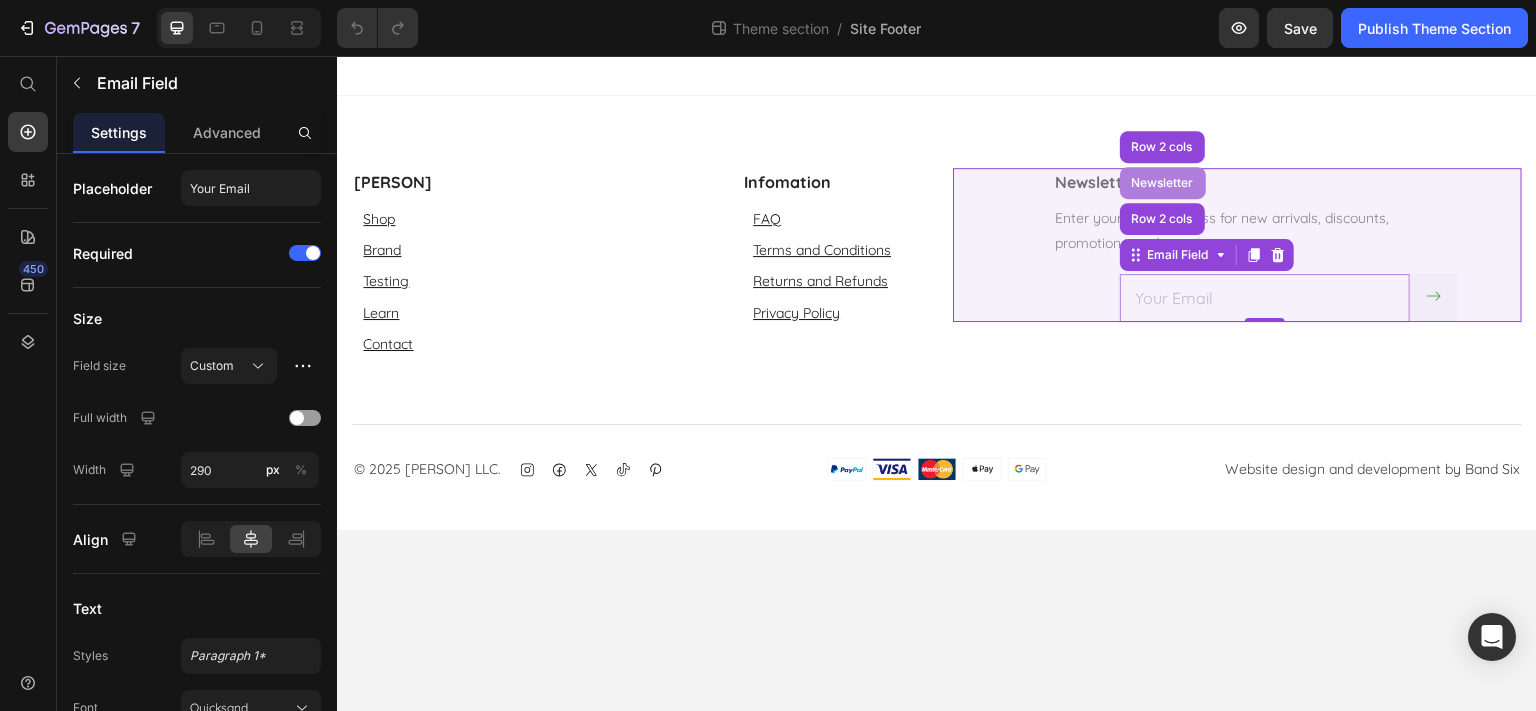 click on "Newsletter" at bounding box center [1163, 183] 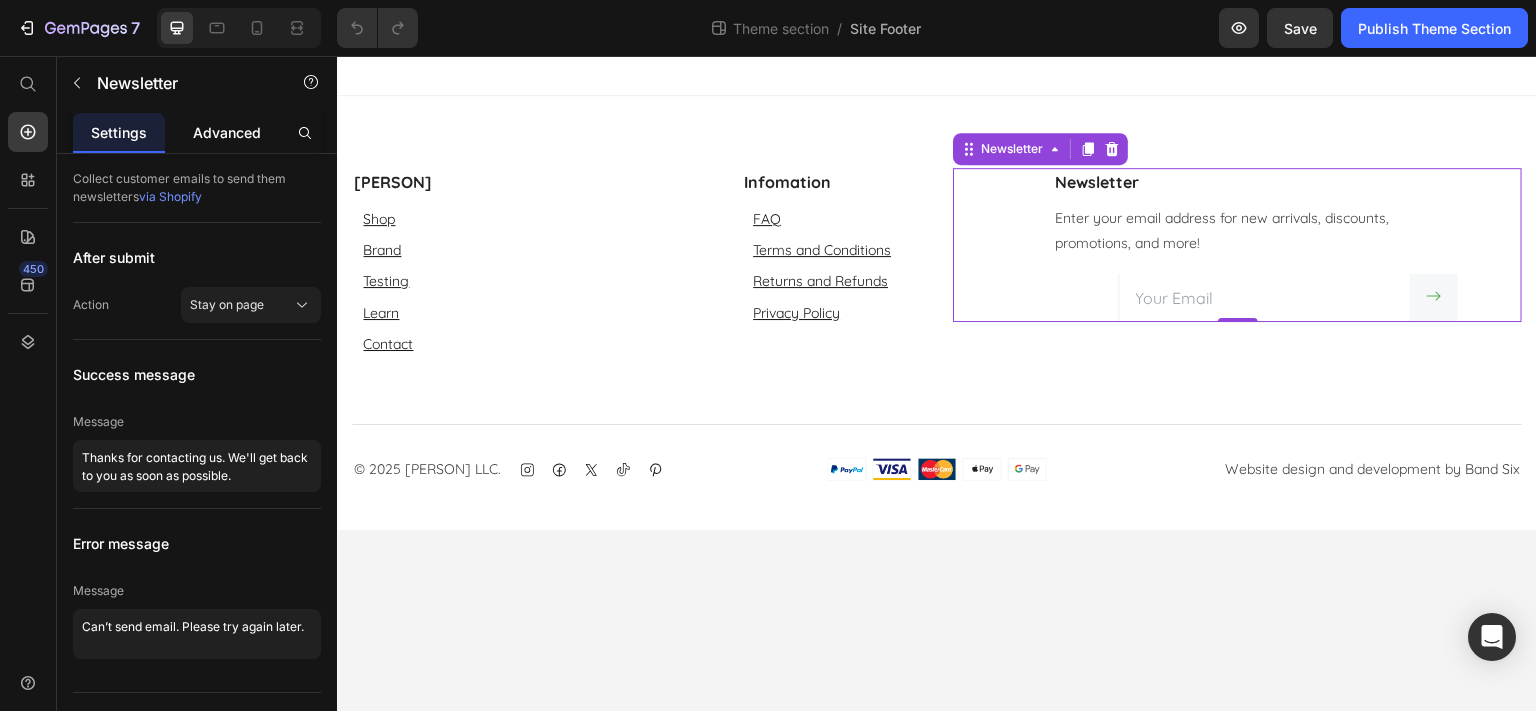 click on "Advanced" at bounding box center (227, 132) 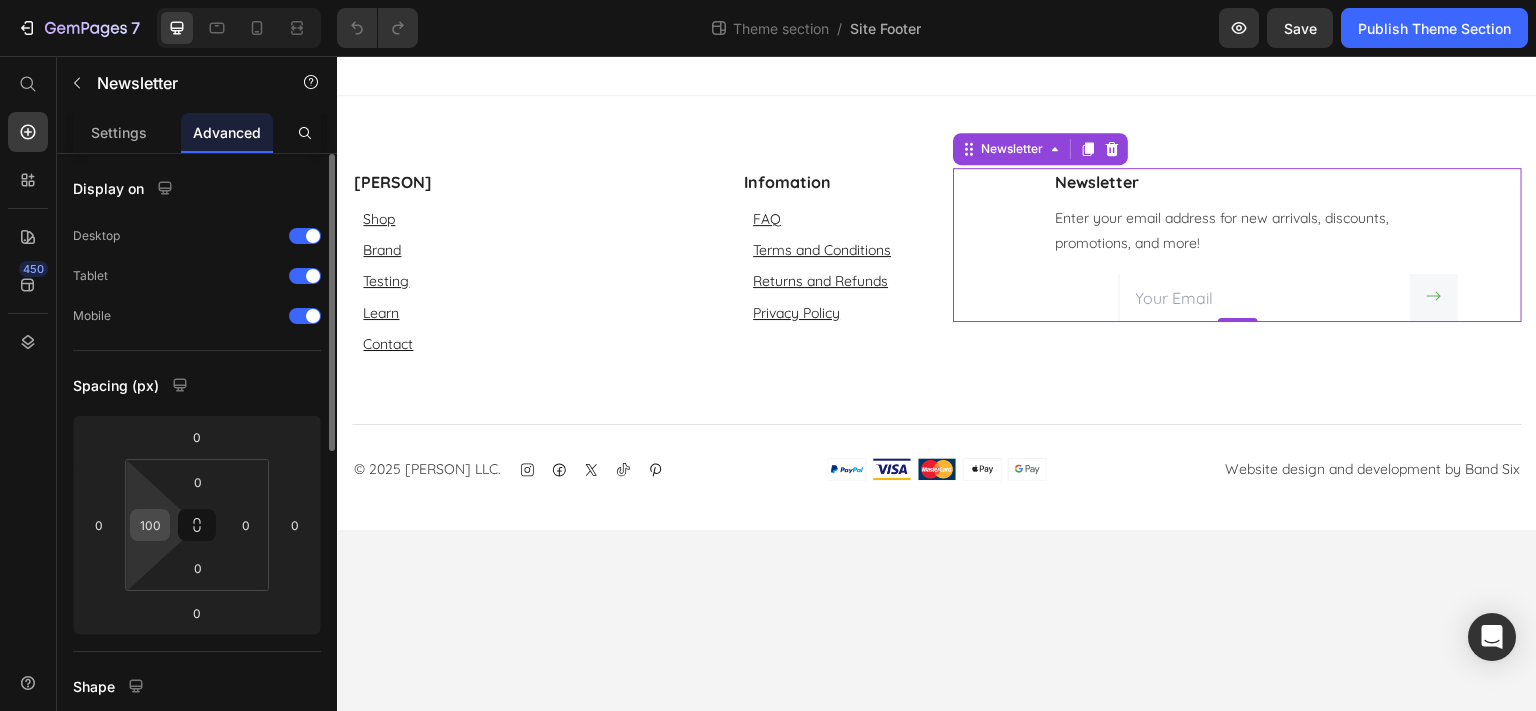 click on "100" at bounding box center (150, 525) 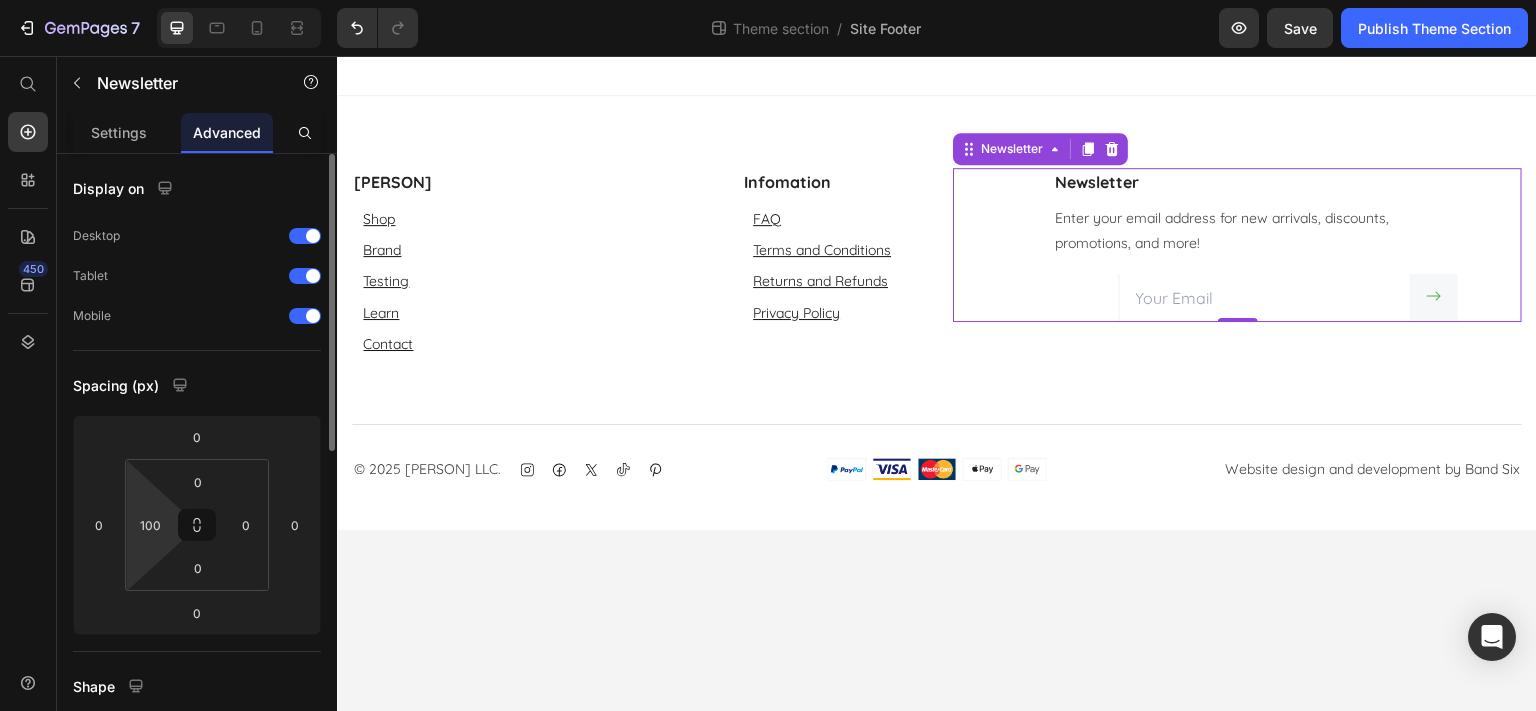 click on "Spacing (px)" at bounding box center (197, 385) 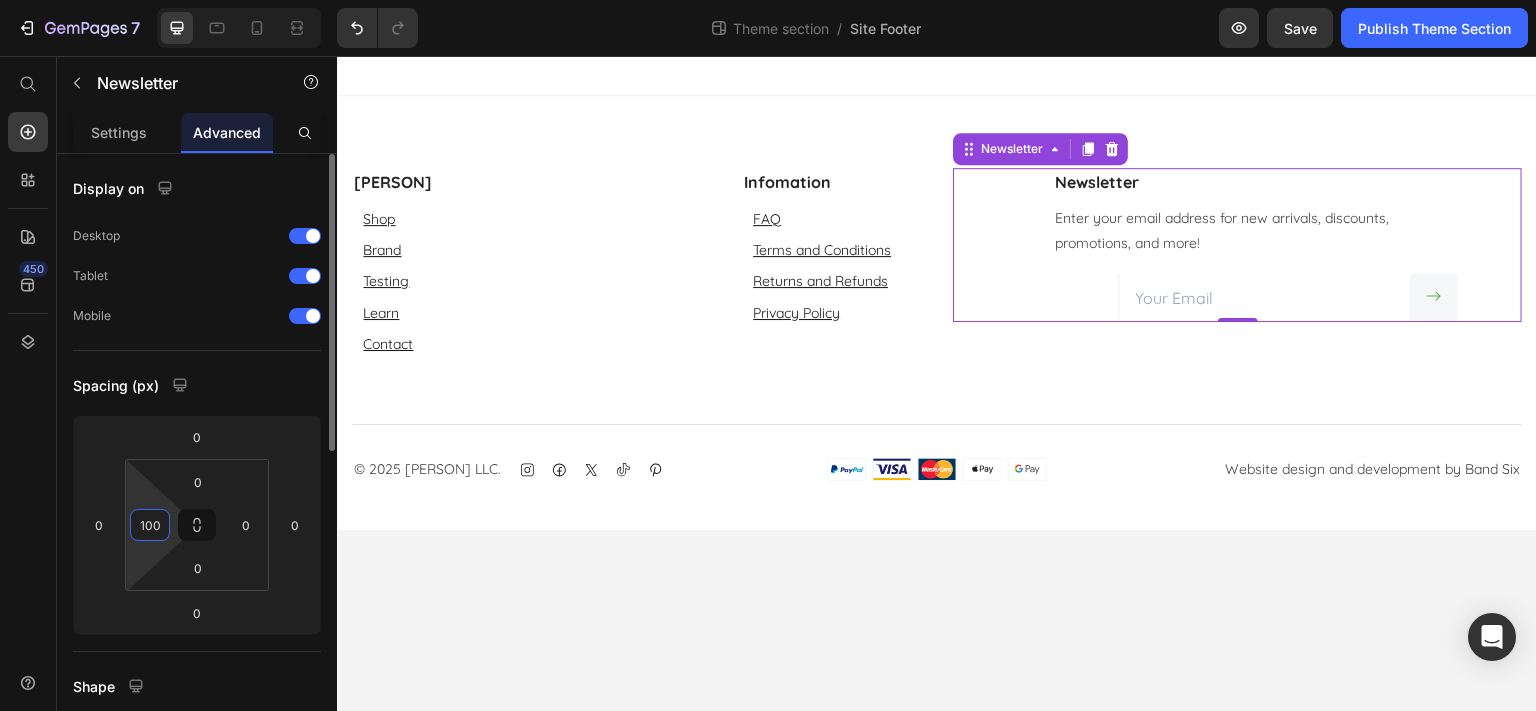 click on "100" at bounding box center (150, 525) 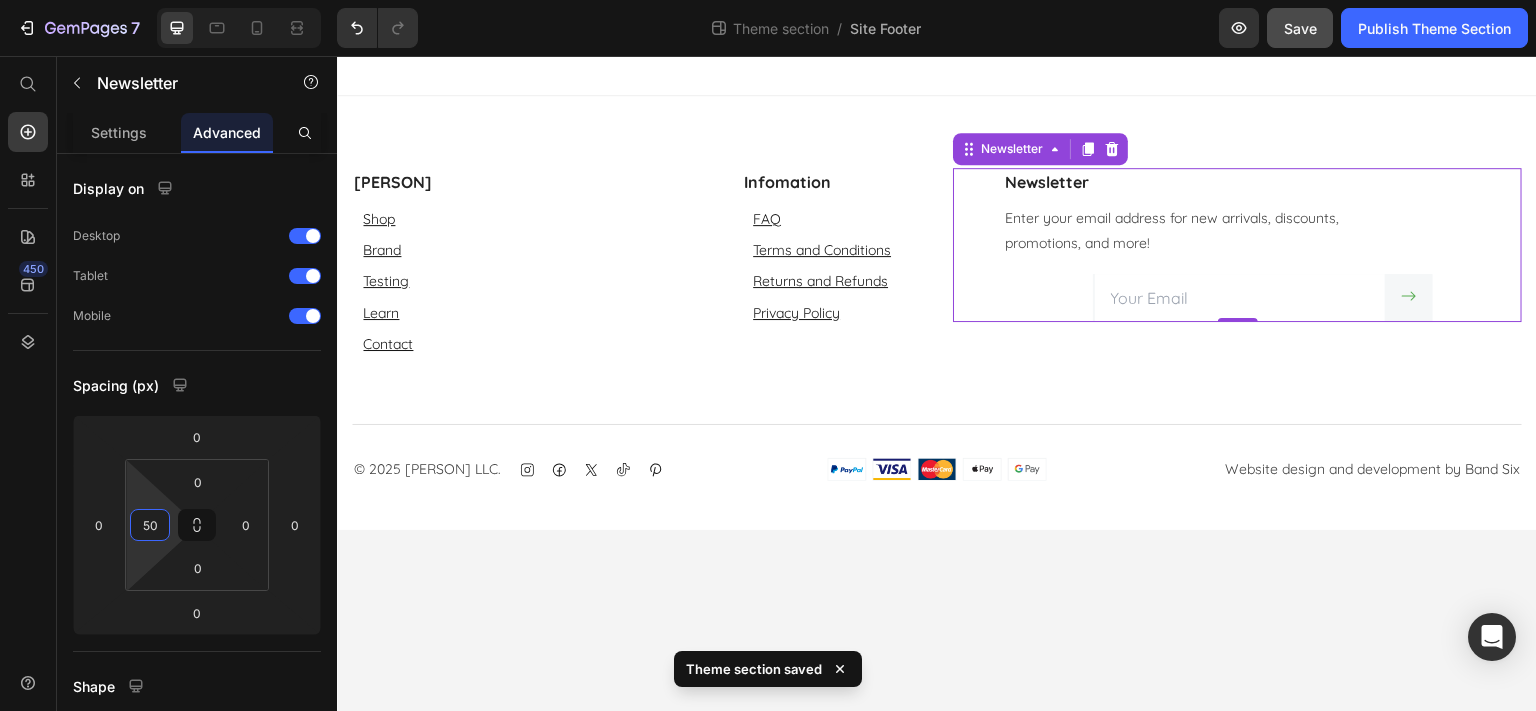 type on "50" 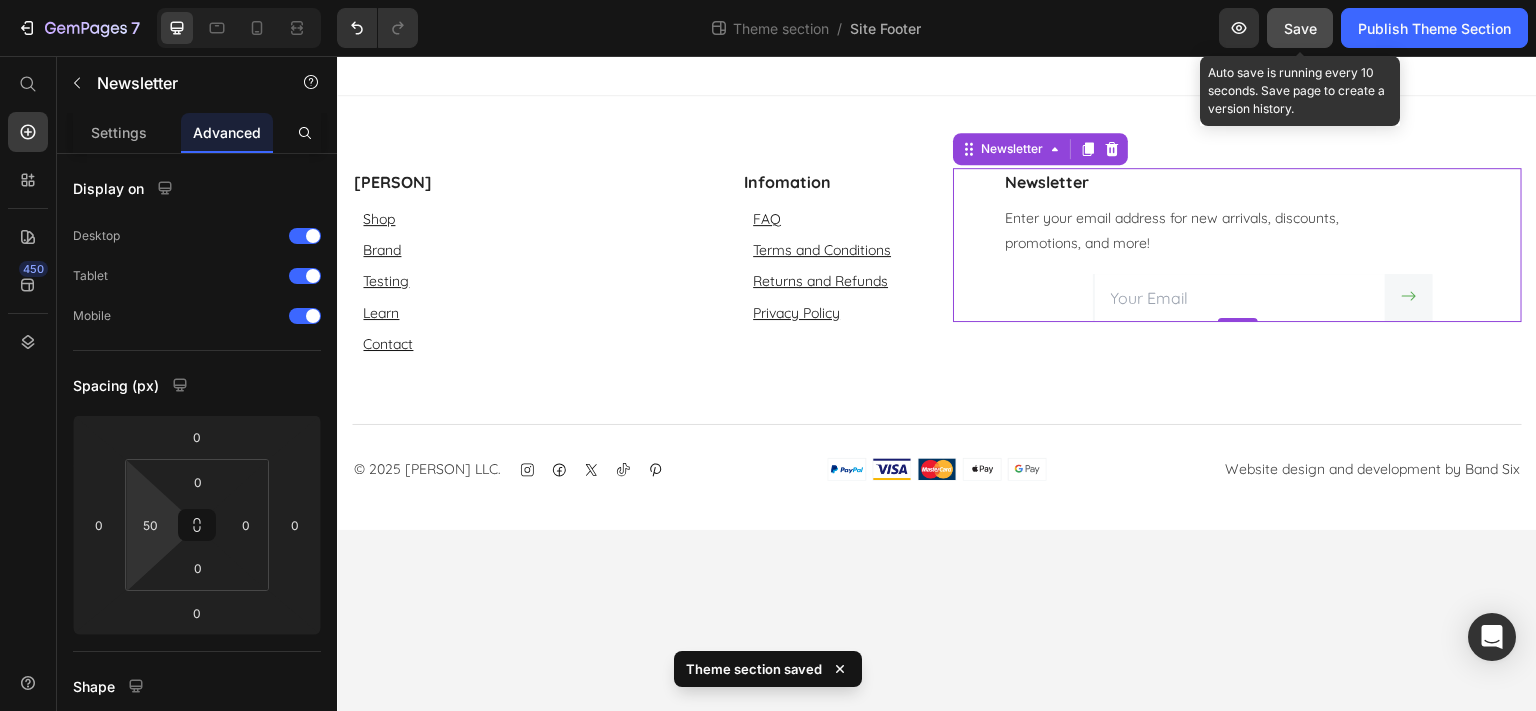 click on "Save" at bounding box center [1300, 28] 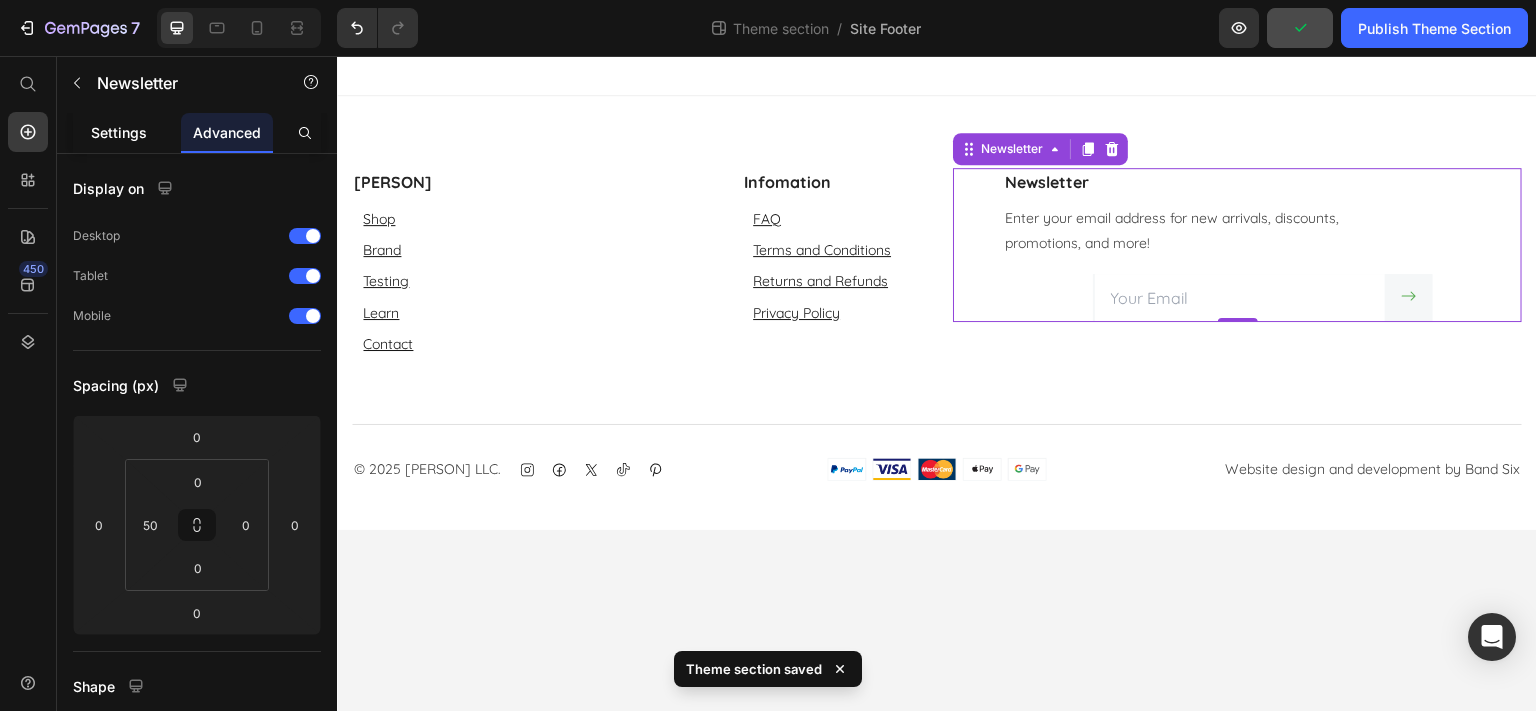click on "Settings" at bounding box center [119, 132] 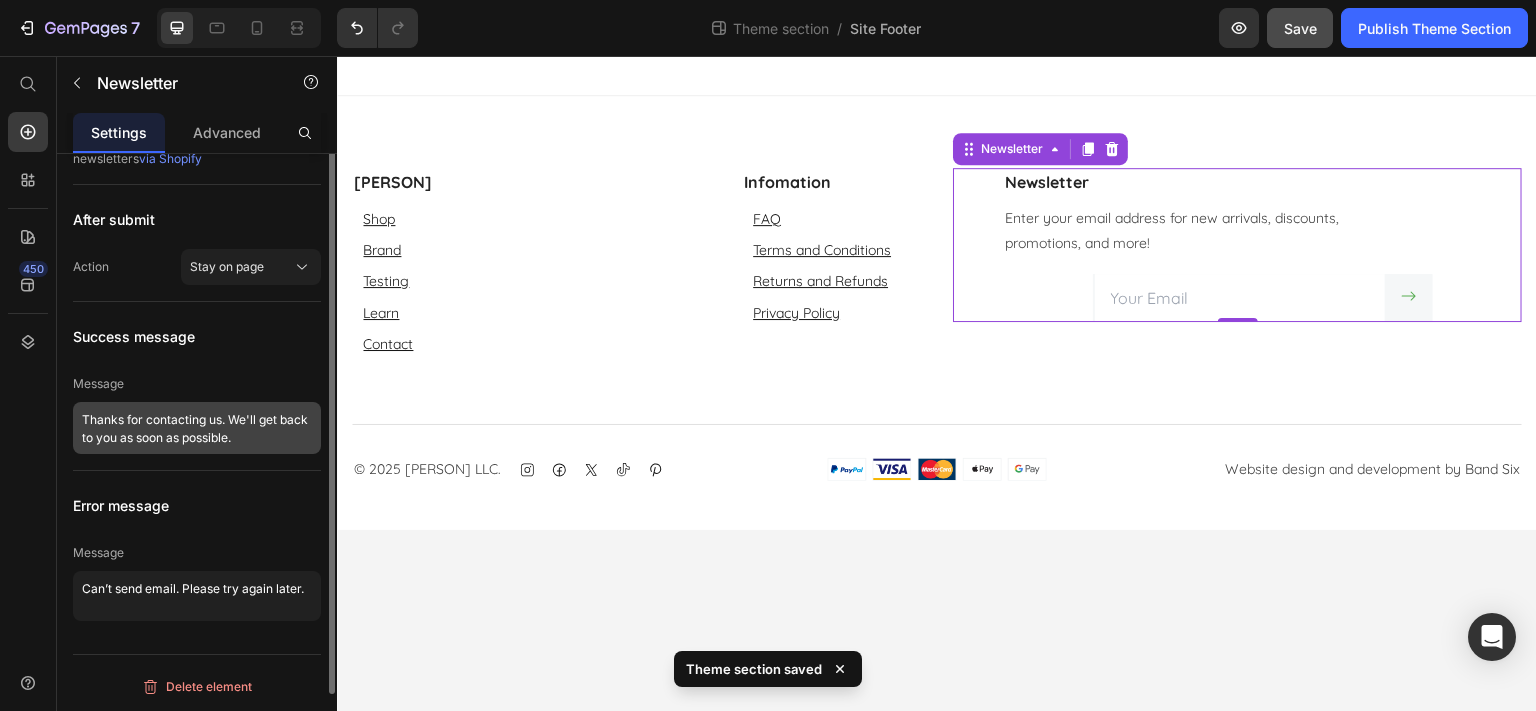 scroll, scrollTop: 0, scrollLeft: 0, axis: both 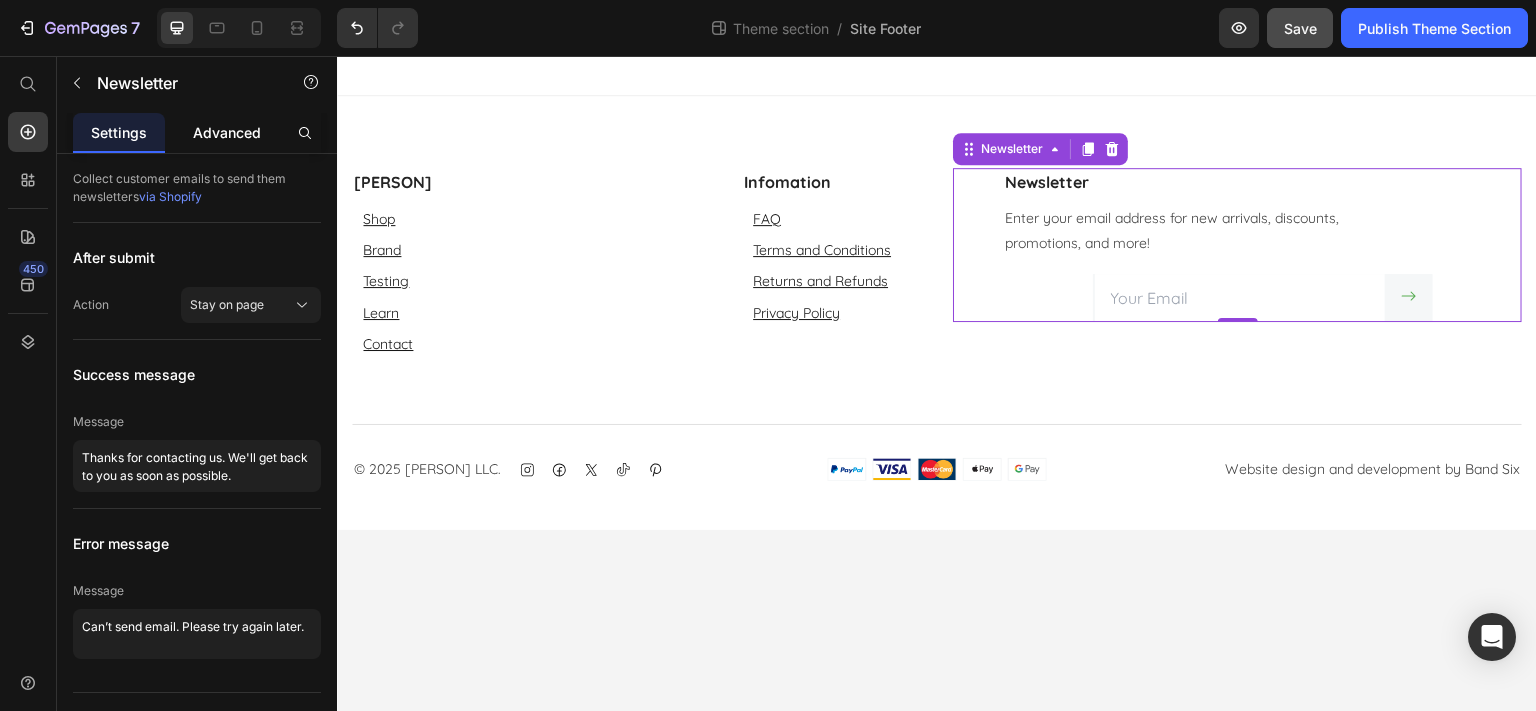 click on "Advanced" at bounding box center (227, 132) 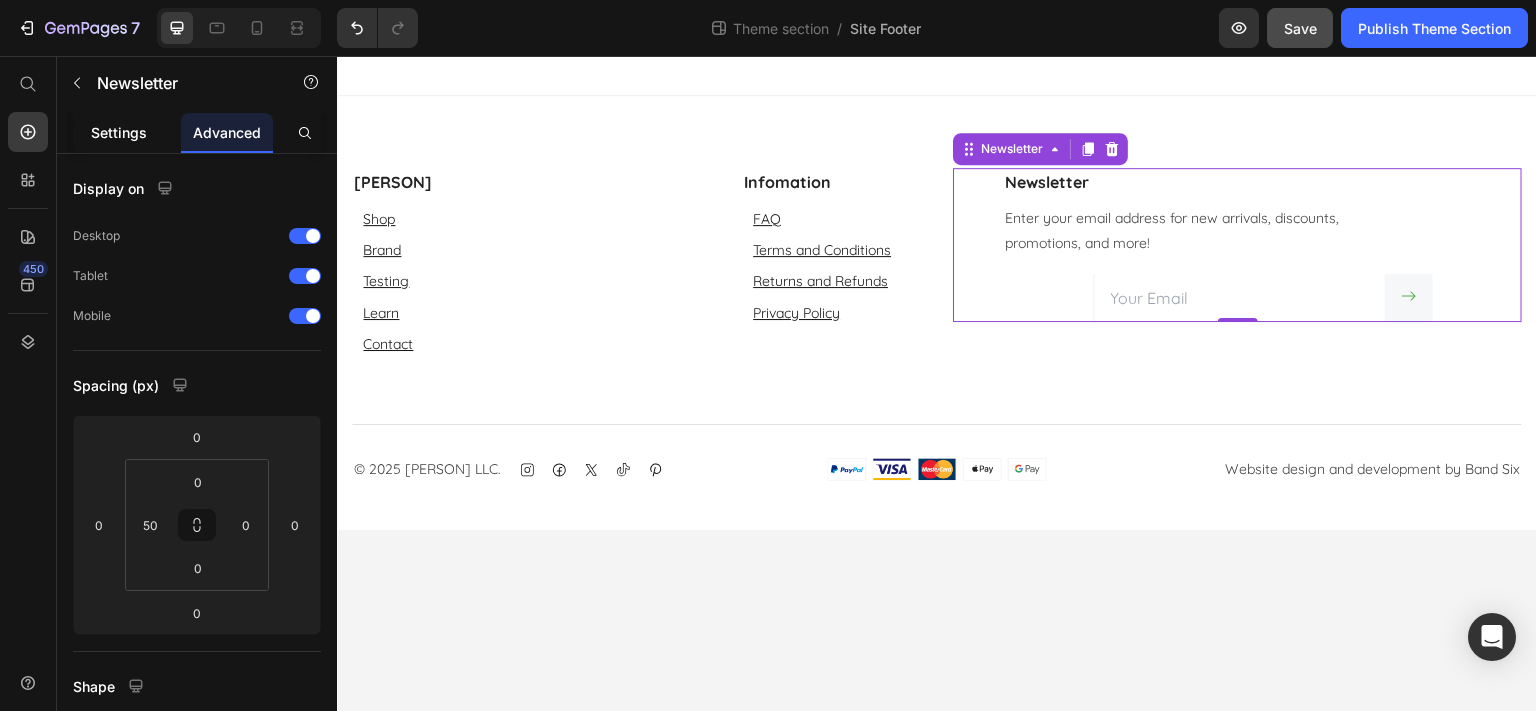 click on "Settings" at bounding box center [119, 132] 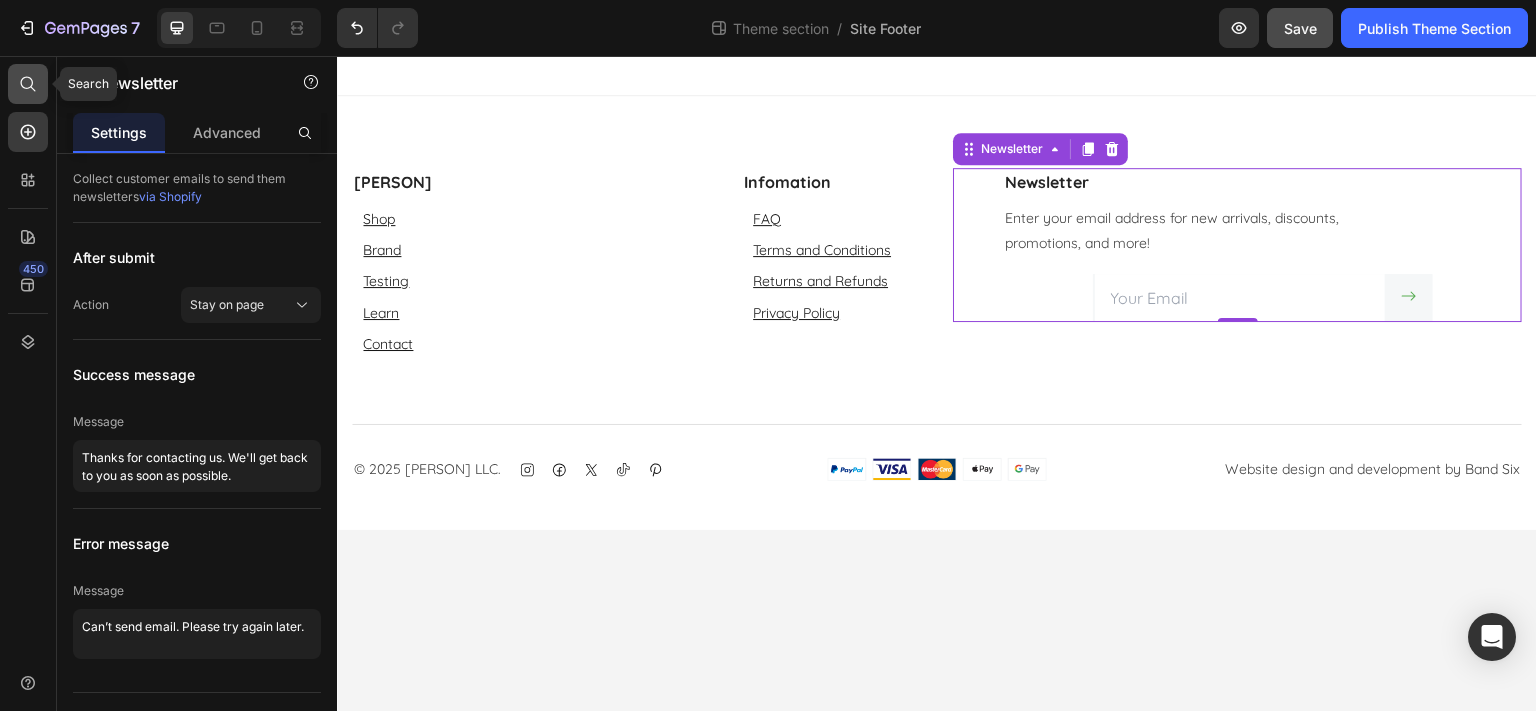 click 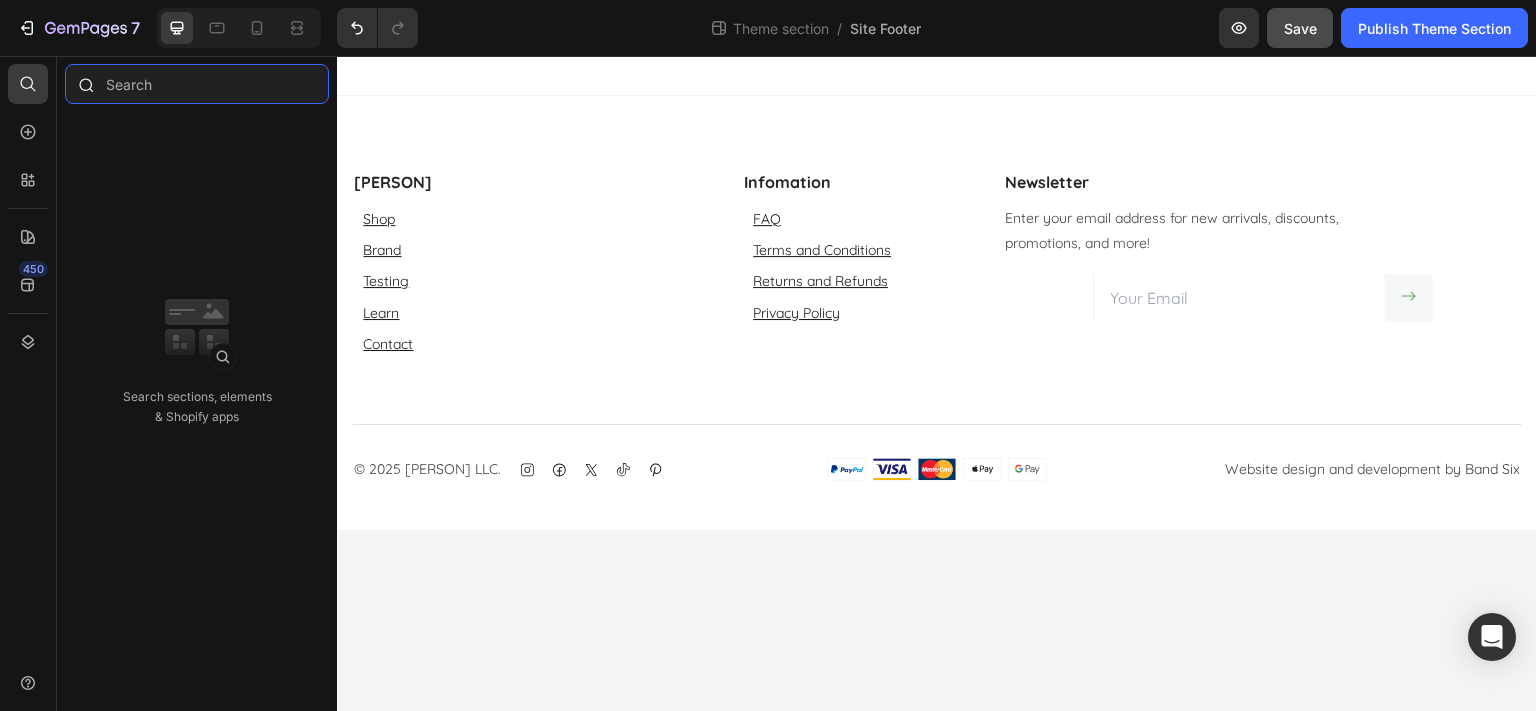 click at bounding box center [197, 84] 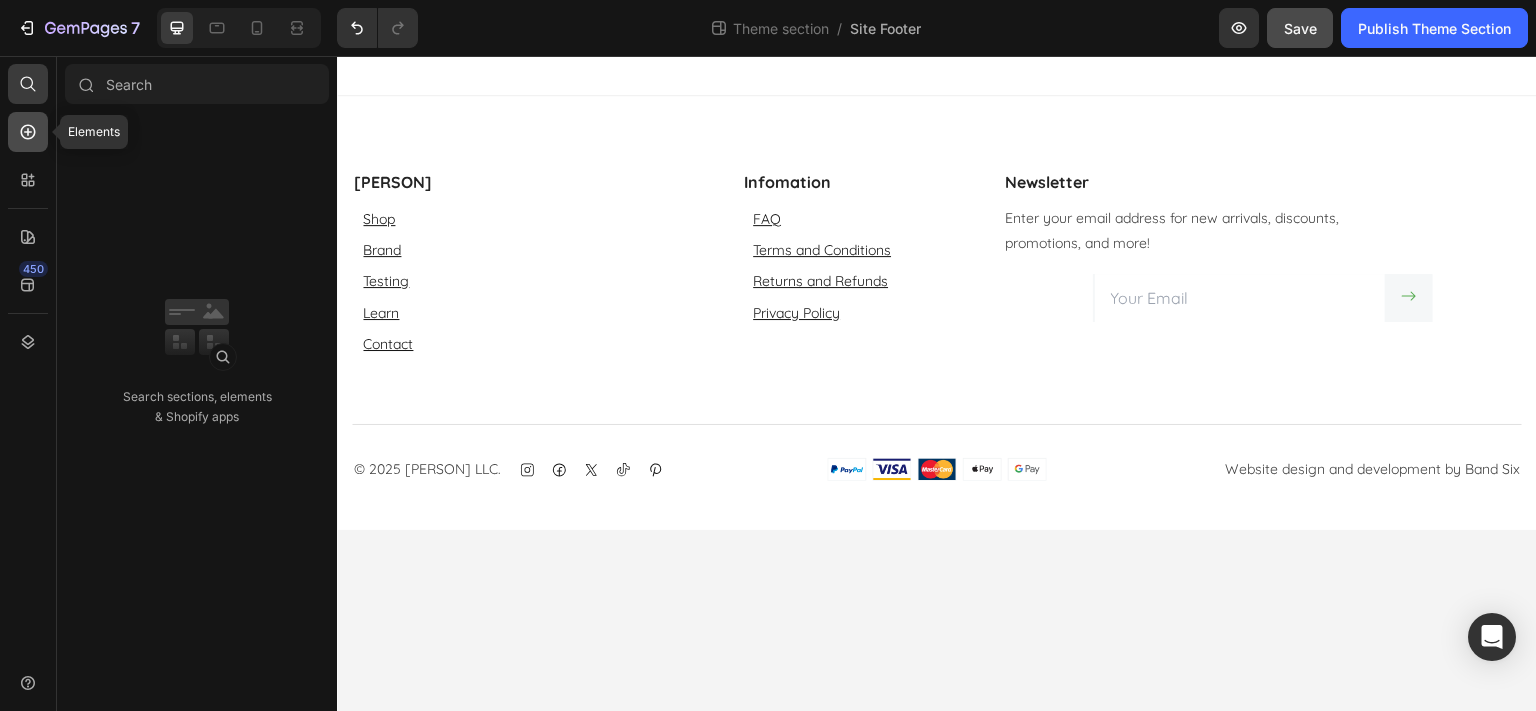click 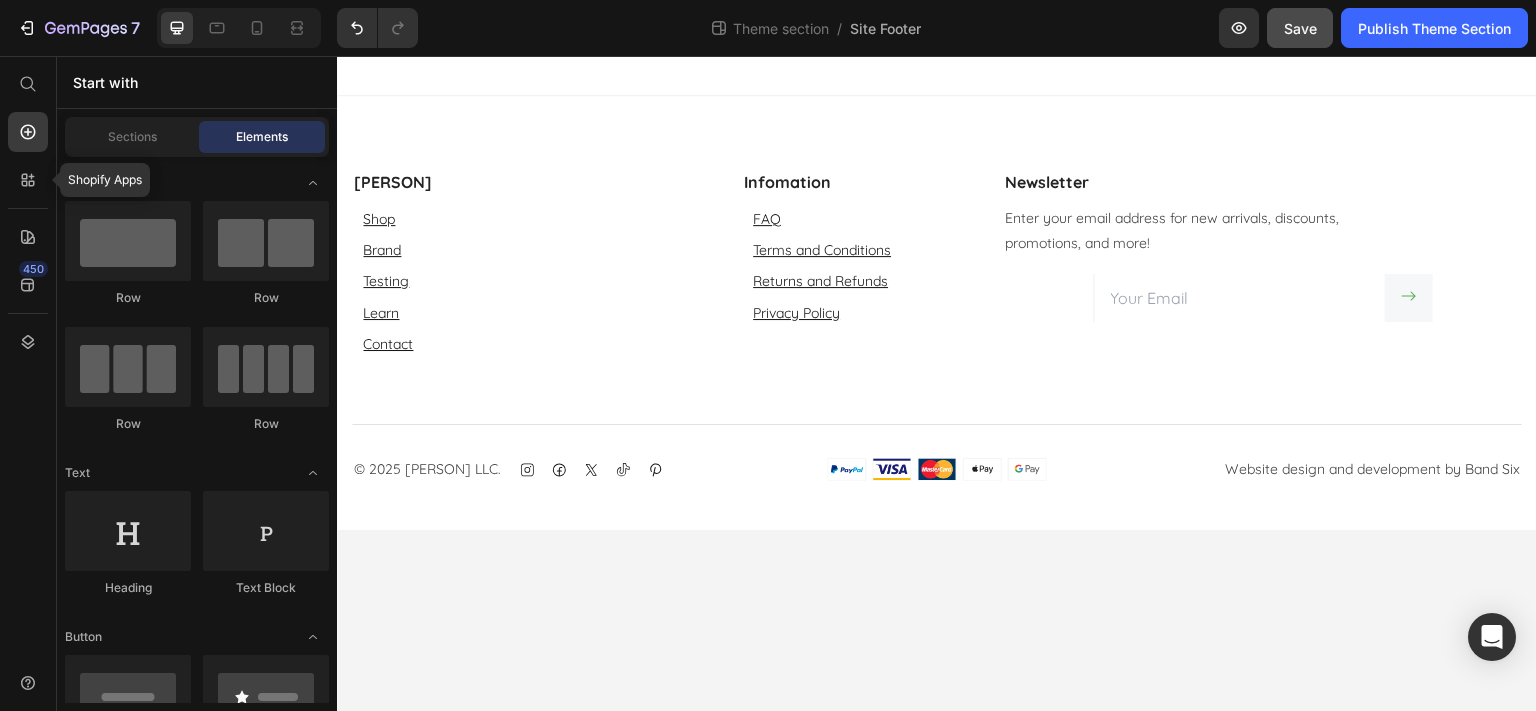 click on "Shopify Apps 450" at bounding box center [28, 363] 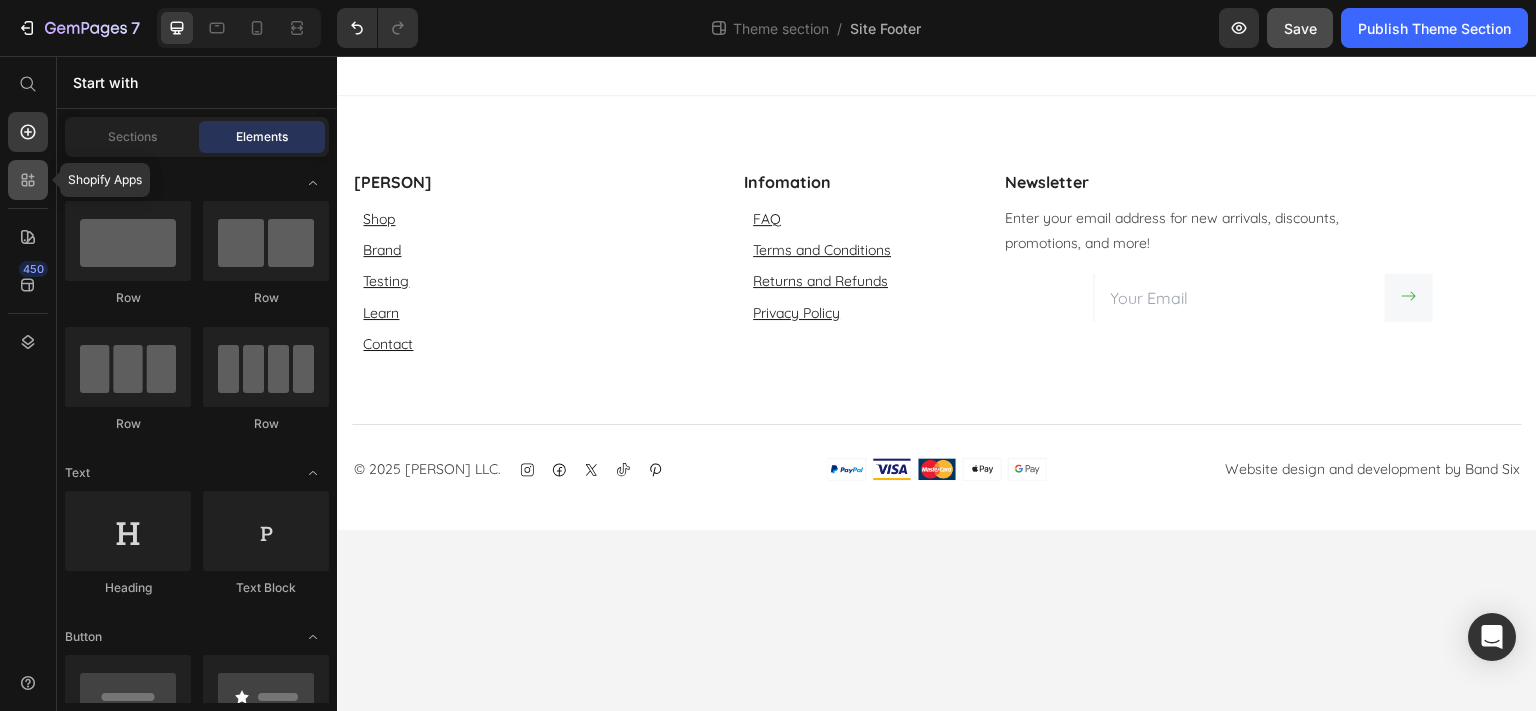click 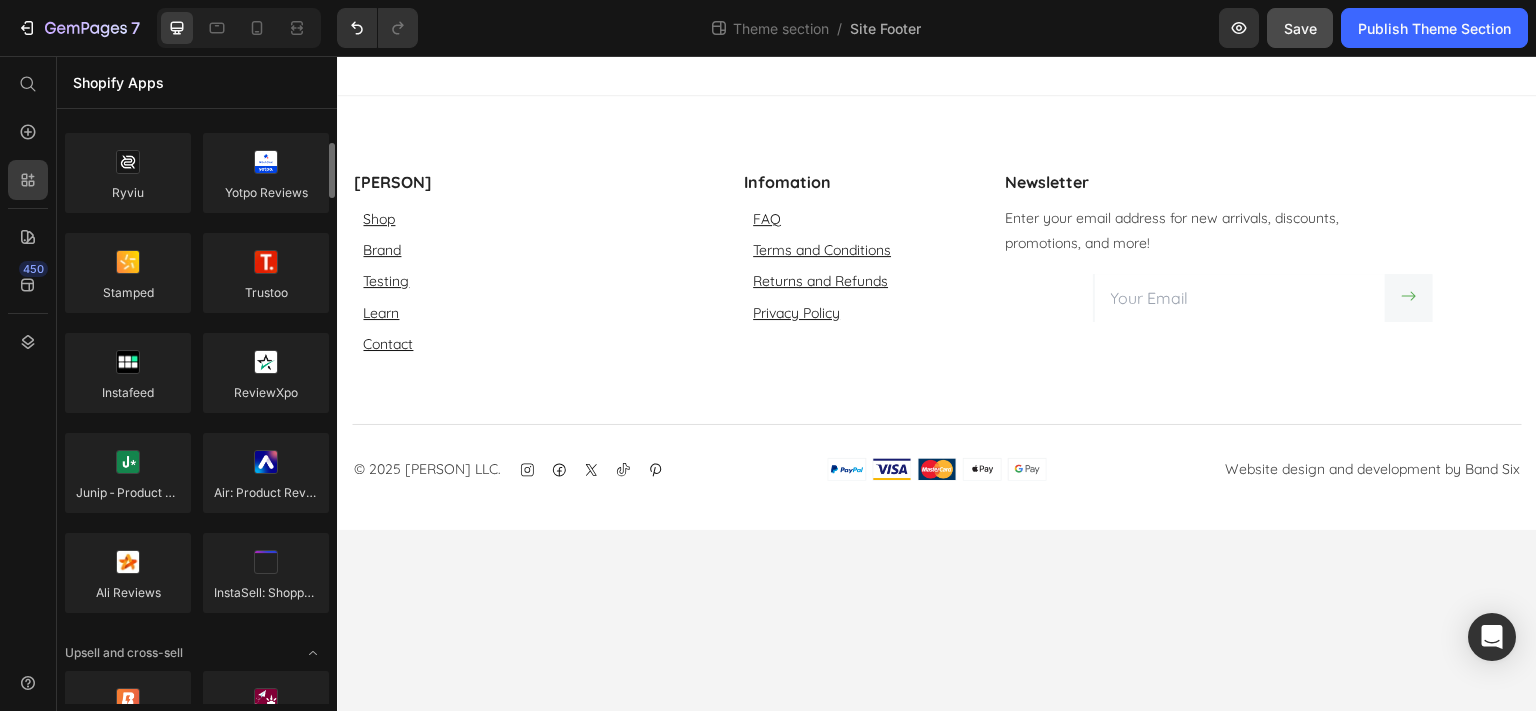 scroll, scrollTop: 0, scrollLeft: 0, axis: both 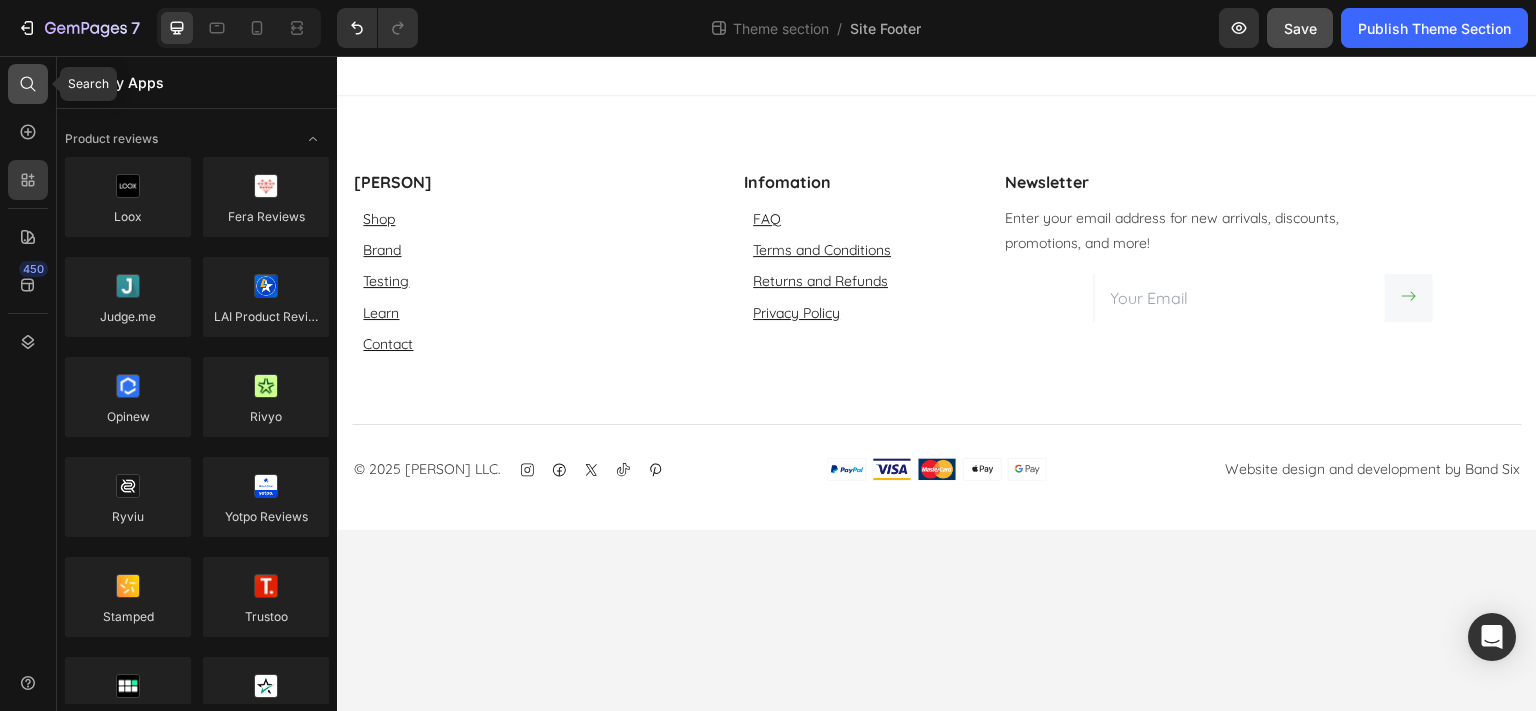 click 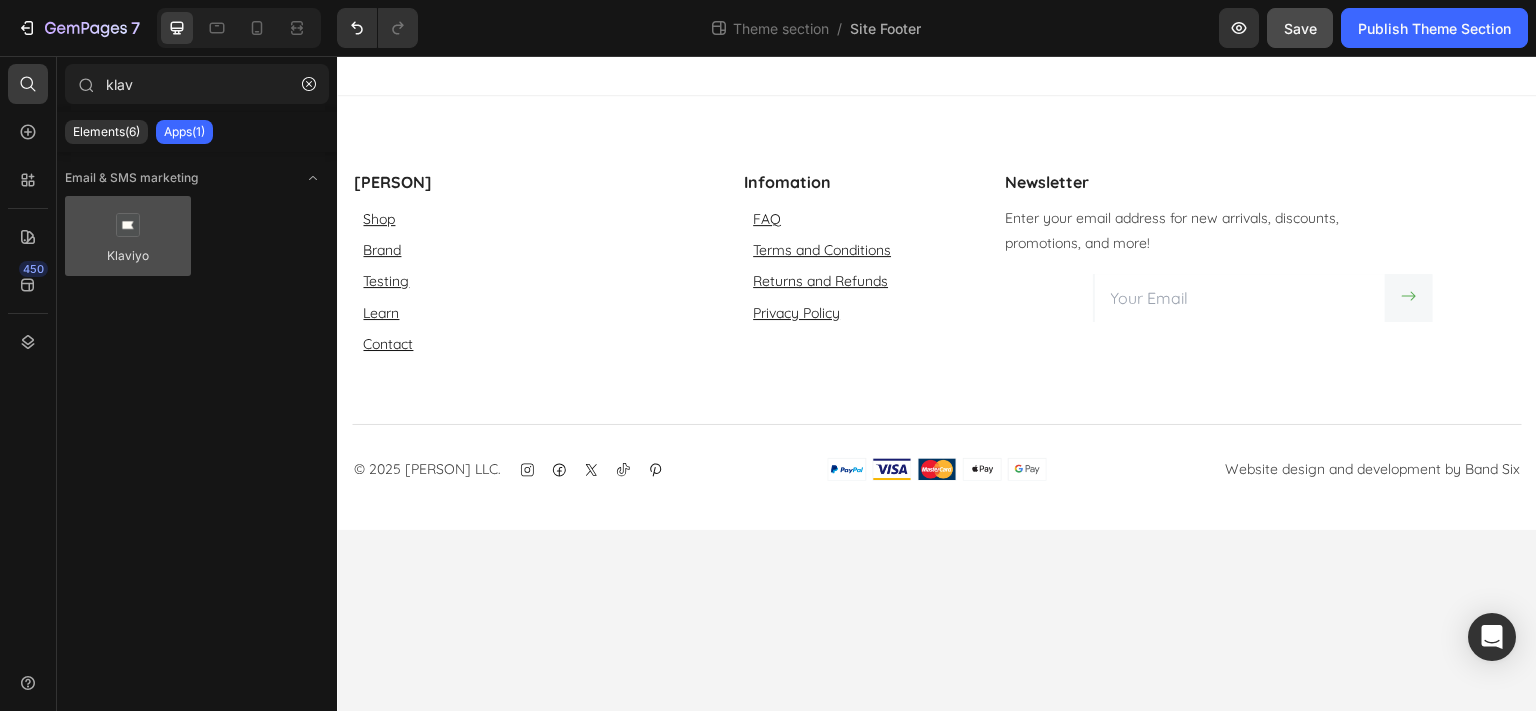 type on "klav" 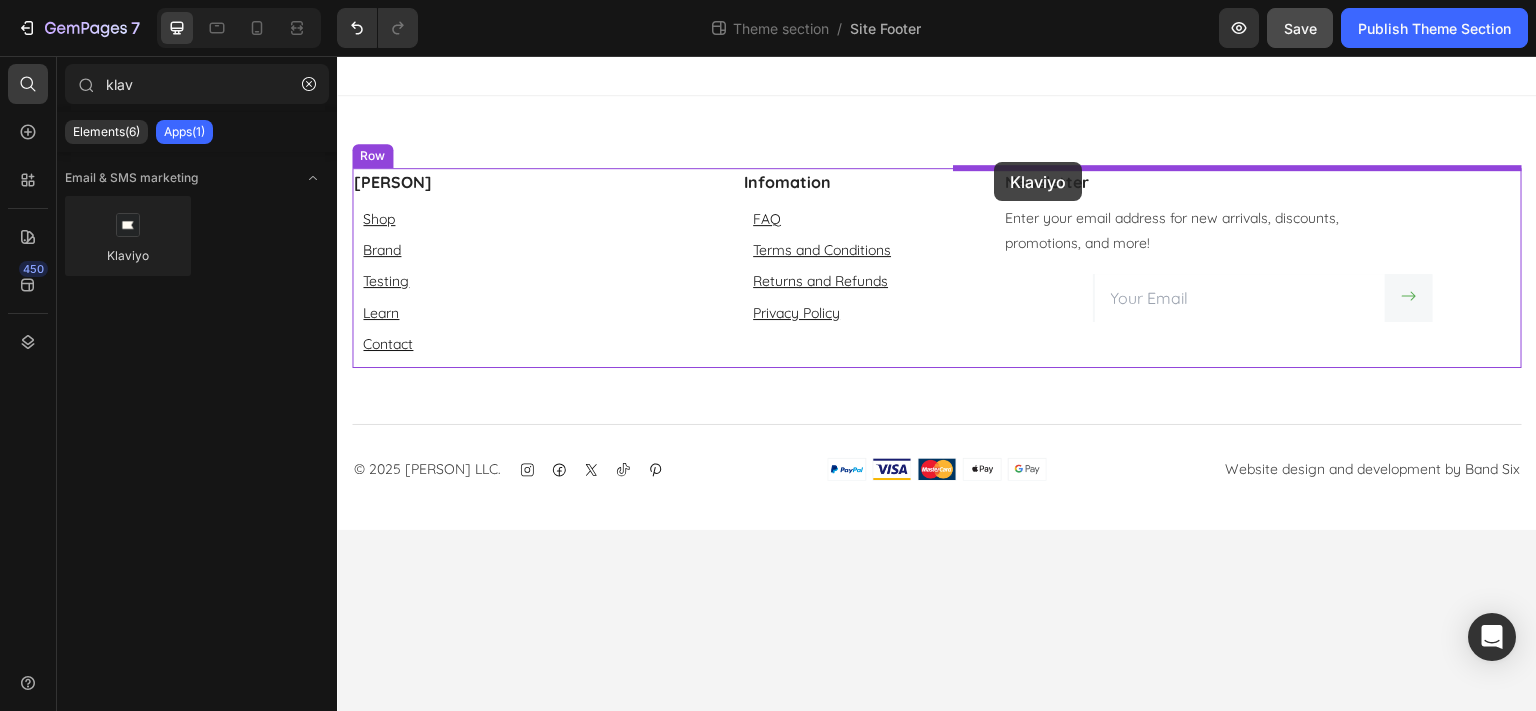 drag, startPoint x: 430, startPoint y: 296, endPoint x: 994, endPoint y: 162, distance: 579.69995 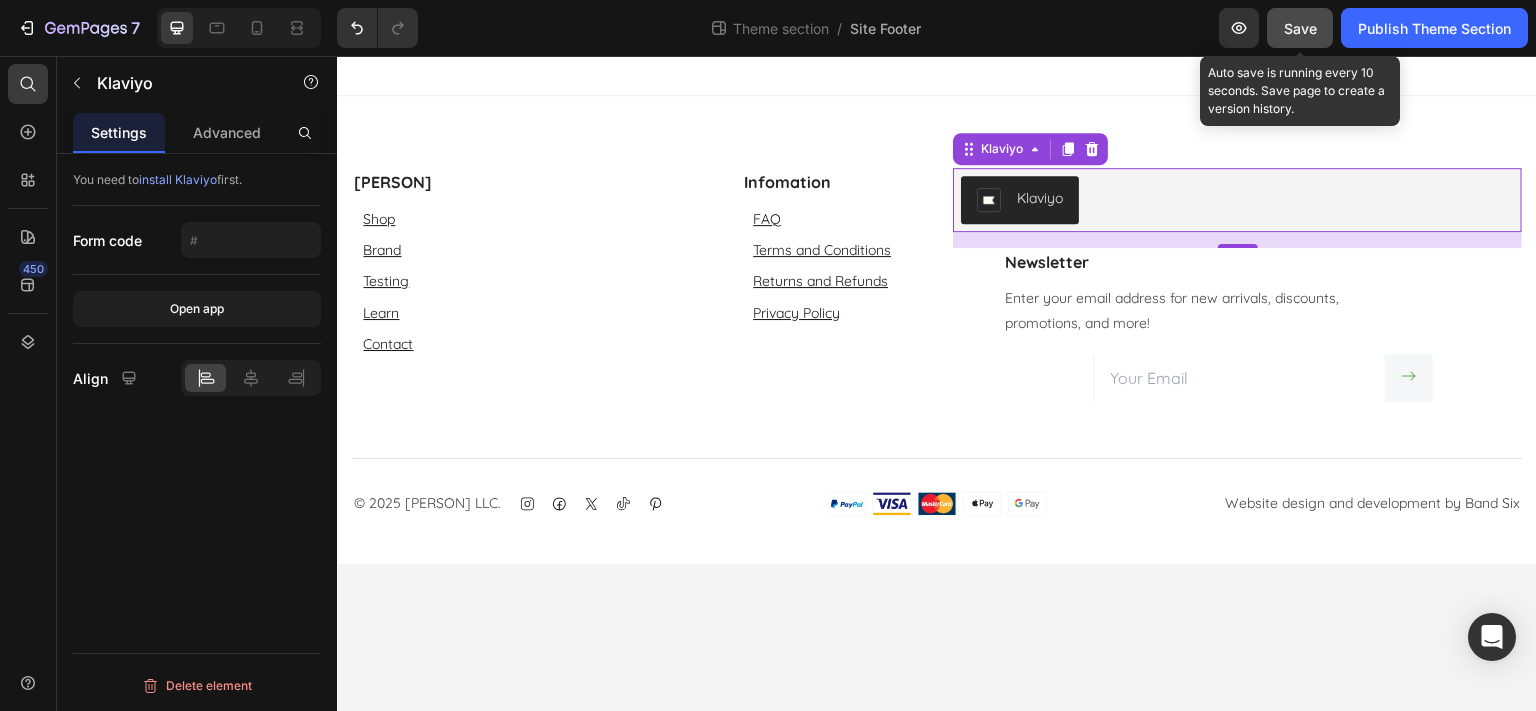 click on "Save" at bounding box center [1300, 28] 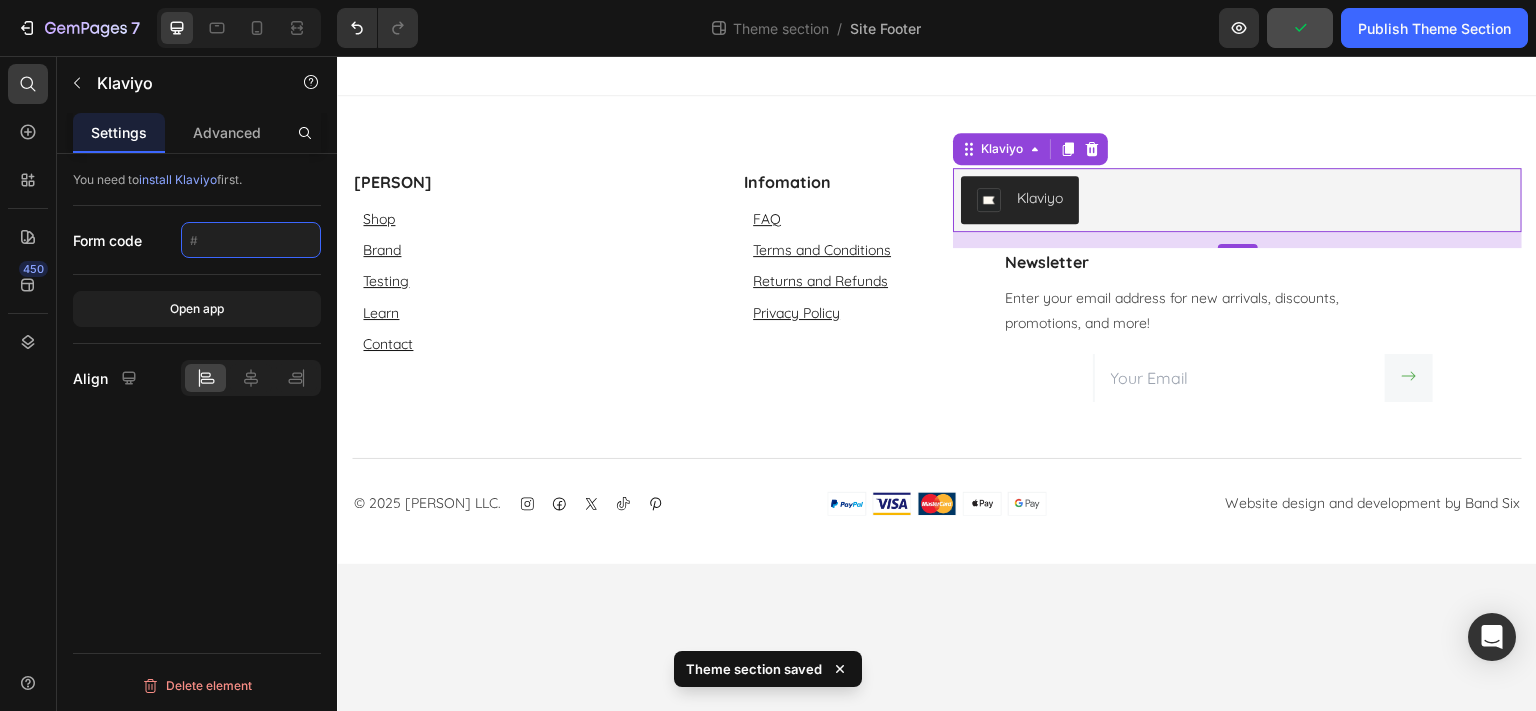 click 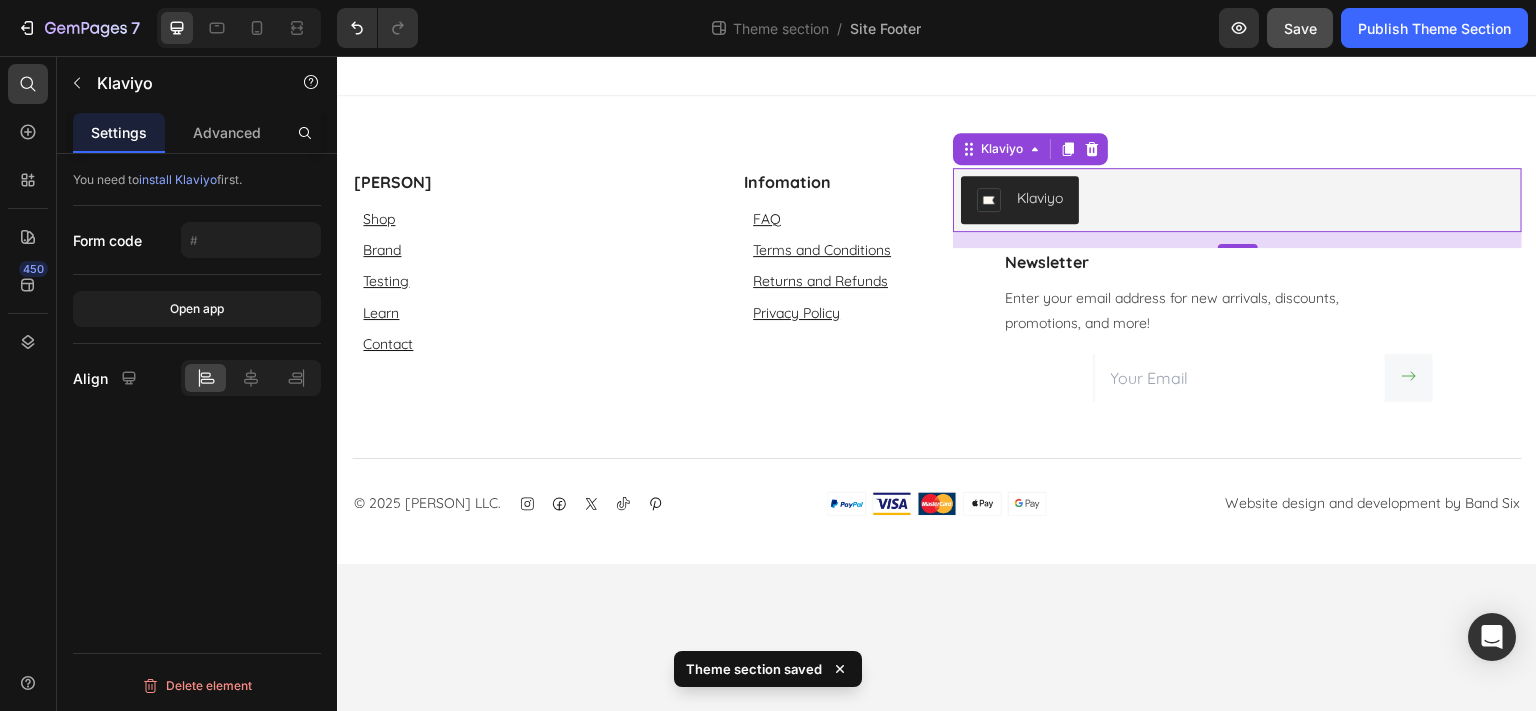 click on "You need to  install Klaviyo  first." at bounding box center (197, 180) 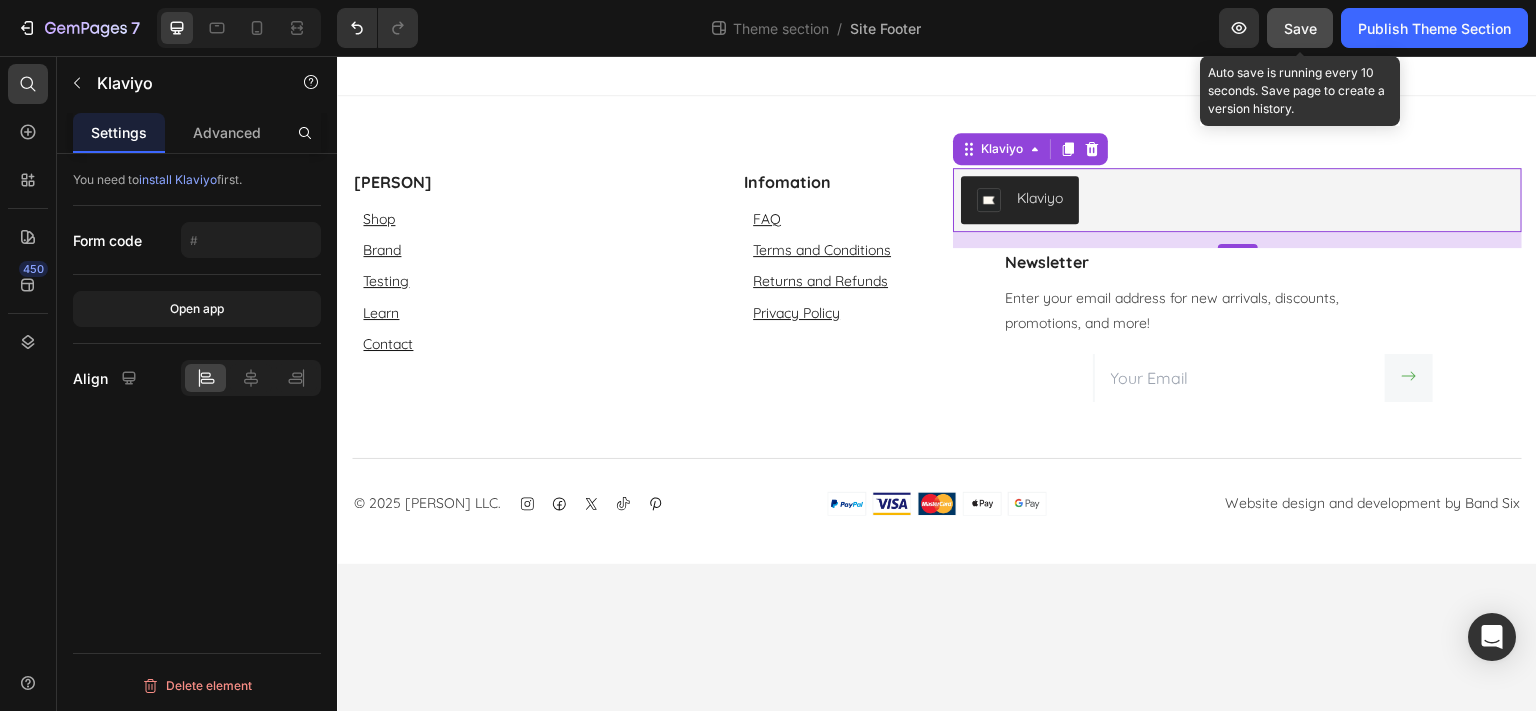 click on "Save" 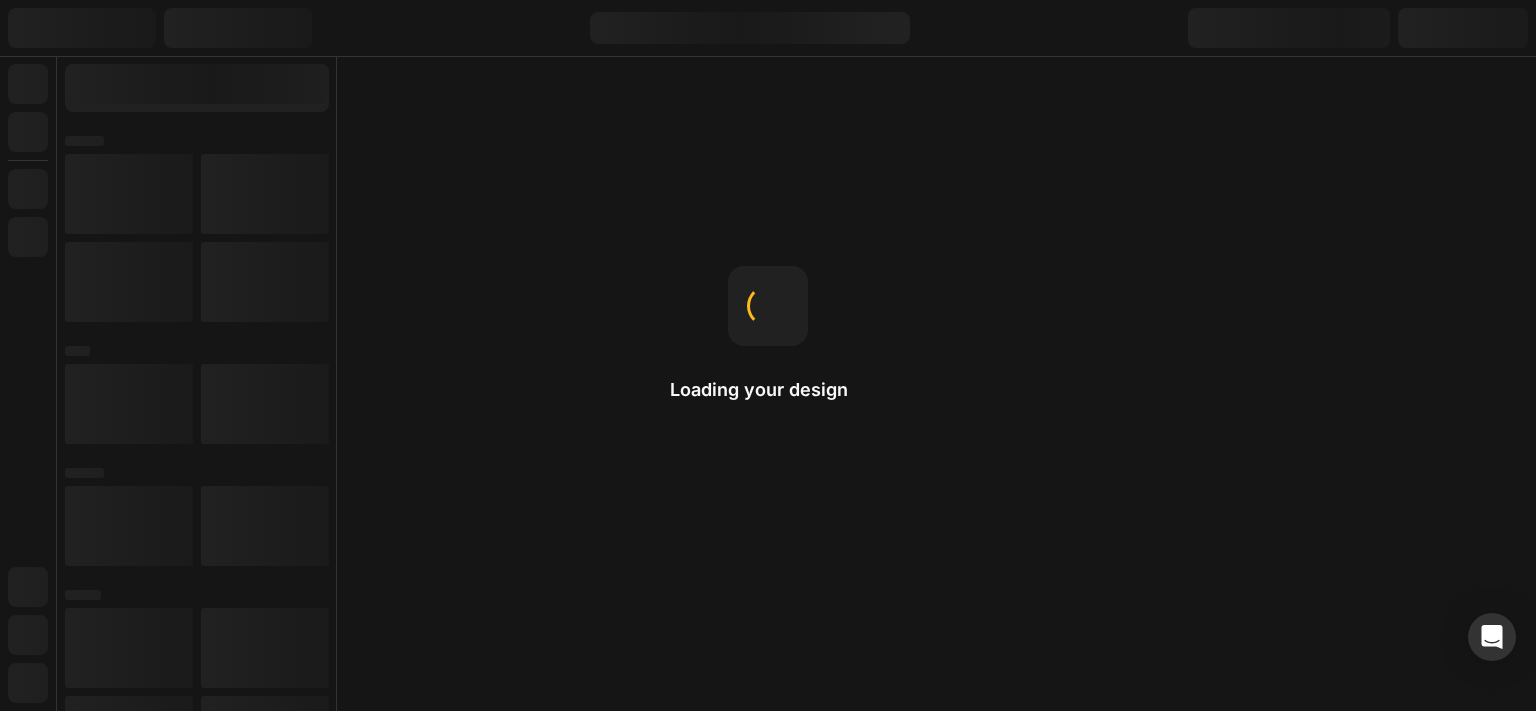 scroll, scrollTop: 0, scrollLeft: 0, axis: both 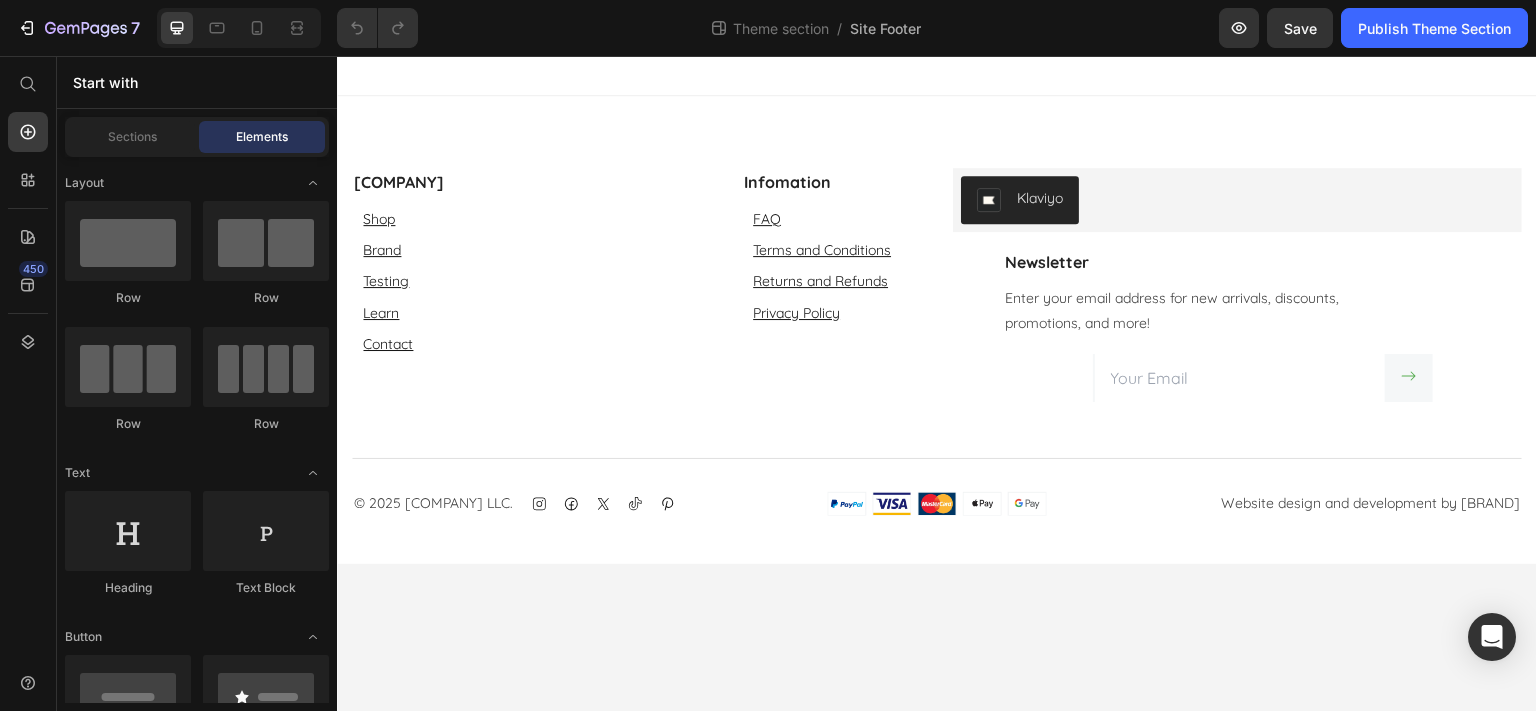 click on "7  Theme section  /  Site Footer Preview  Save   Publish Theme Section" 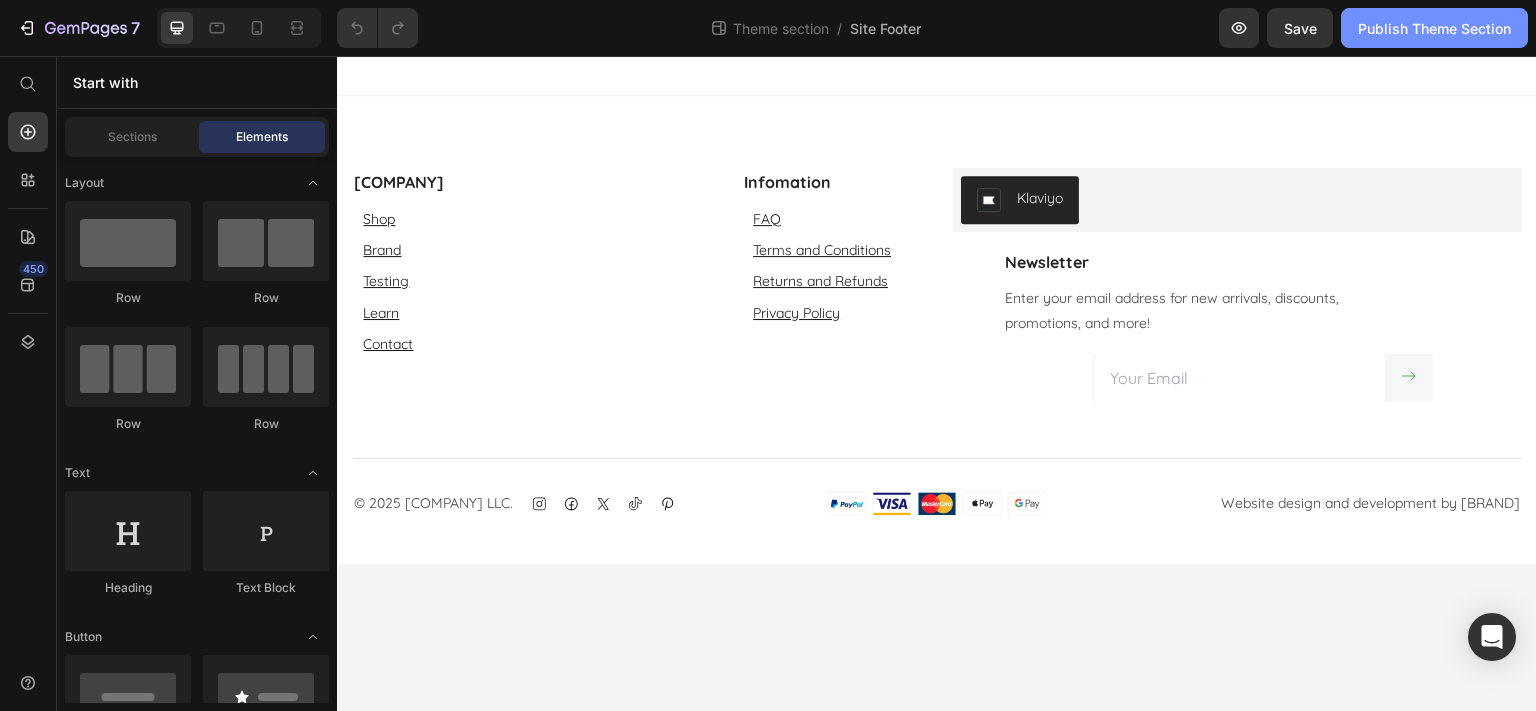 click on "Publish Theme Section" at bounding box center (1434, 28) 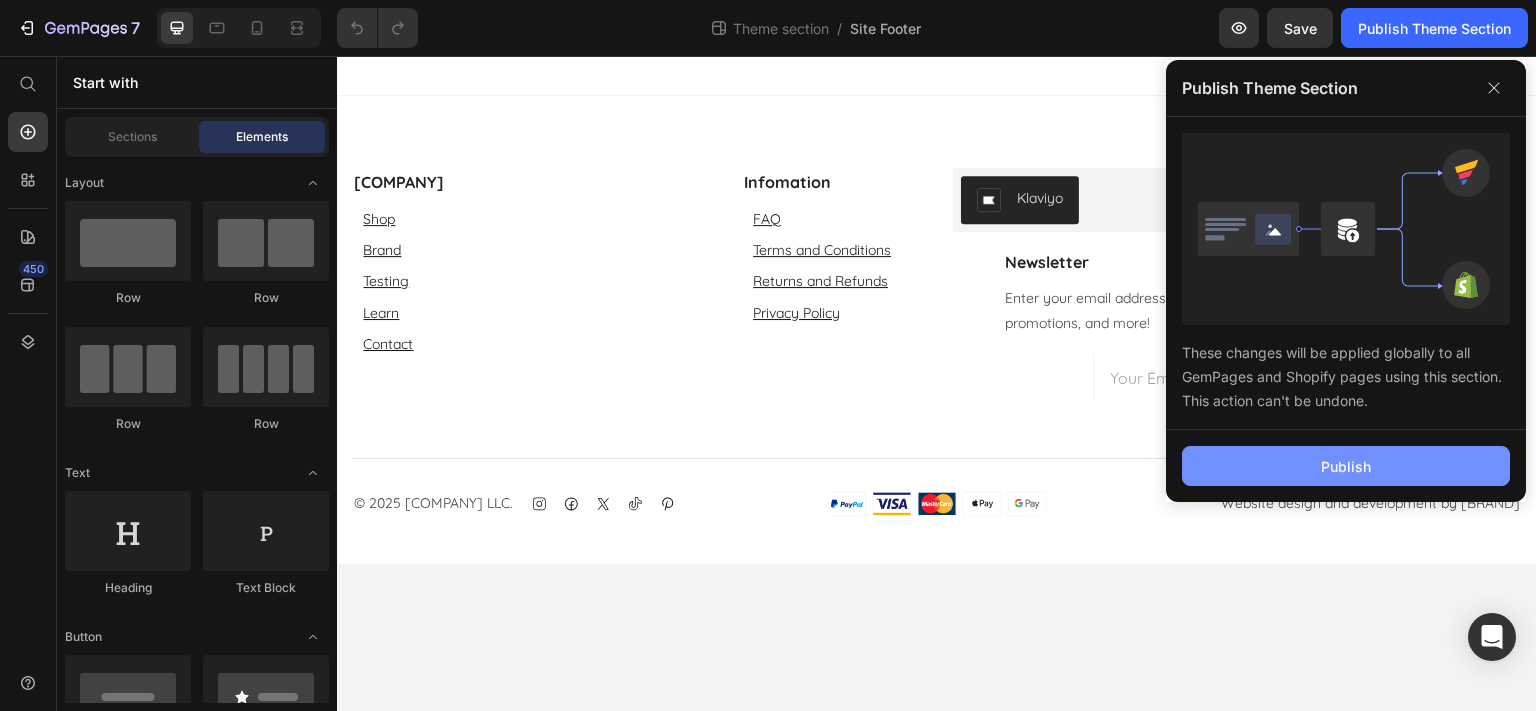 click on "Publish" at bounding box center [1346, 466] 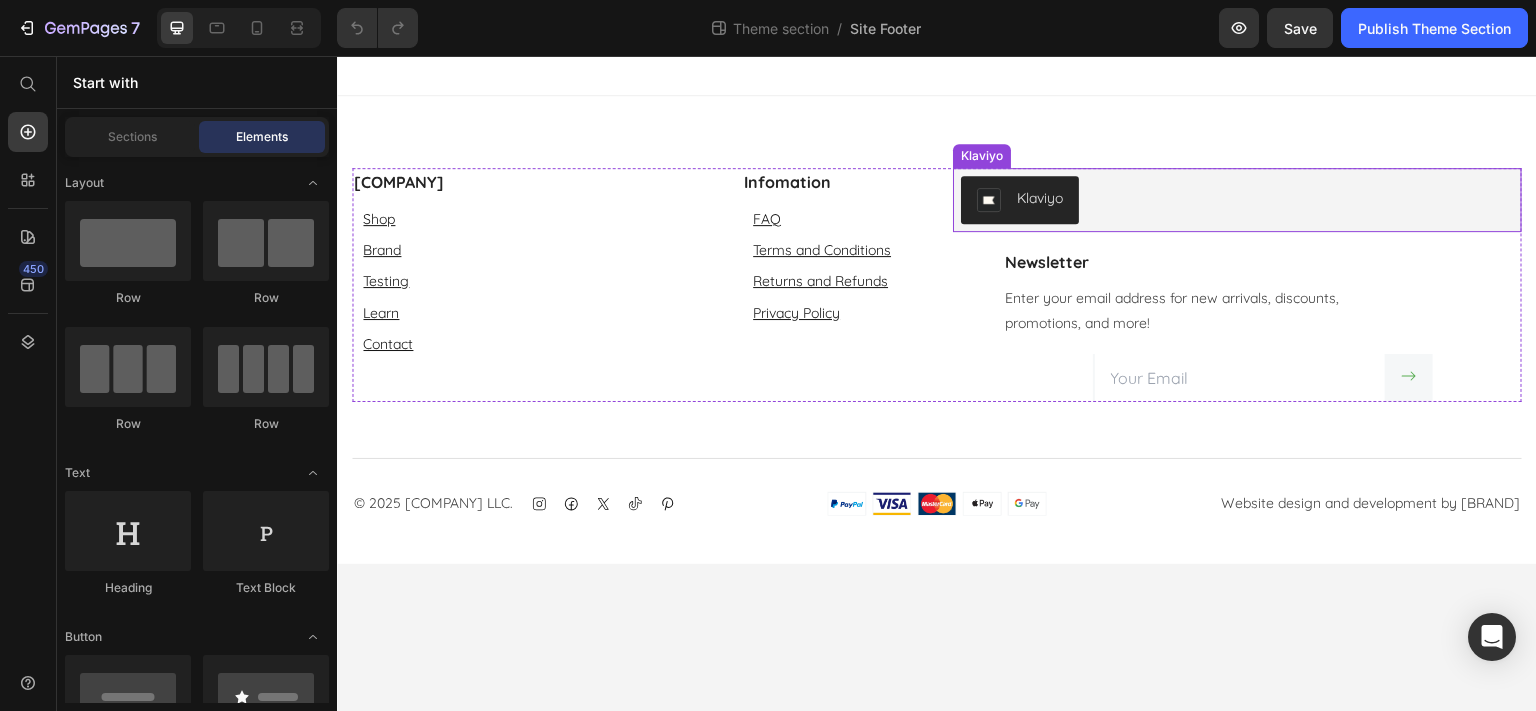 click on "Klaviyo" at bounding box center (1237, 200) 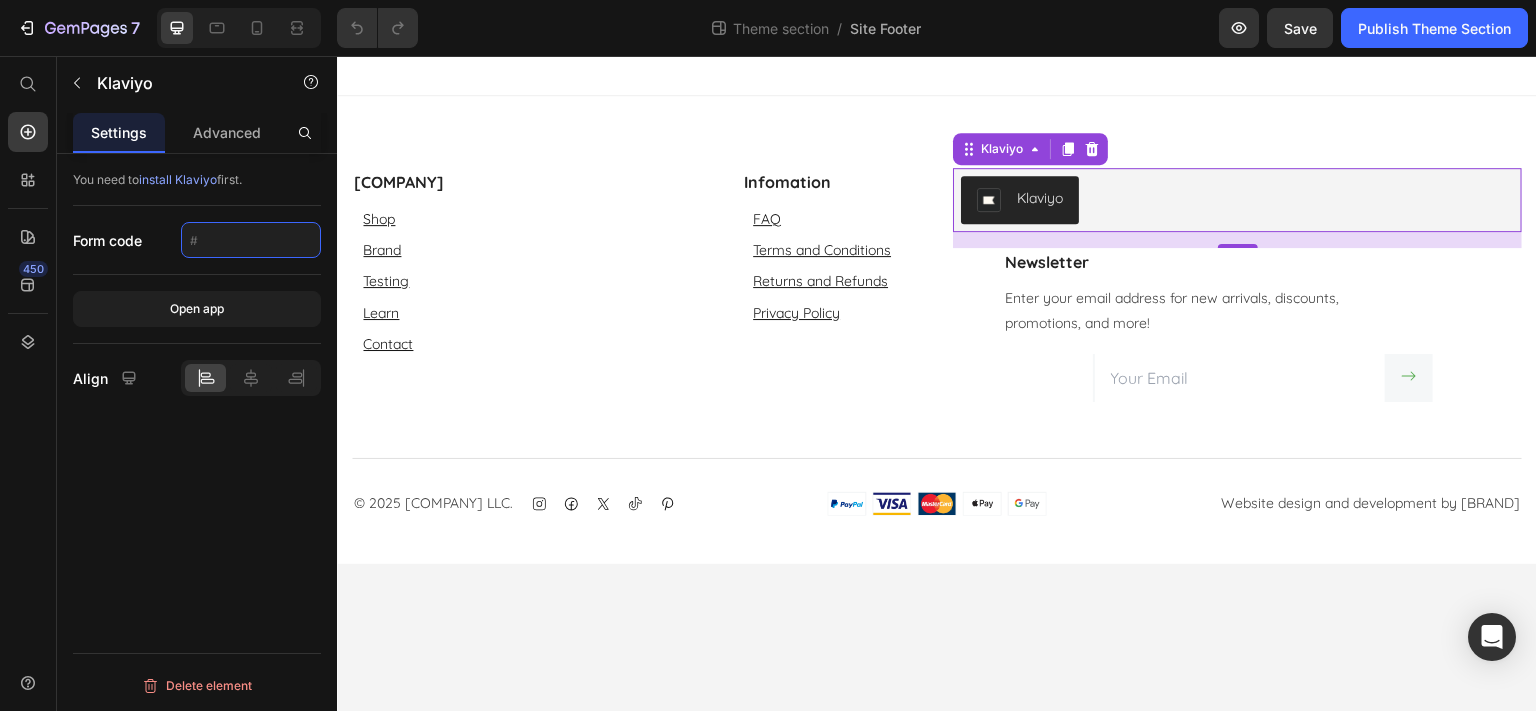 drag, startPoint x: 214, startPoint y: 238, endPoint x: 248, endPoint y: 241, distance: 34.132095 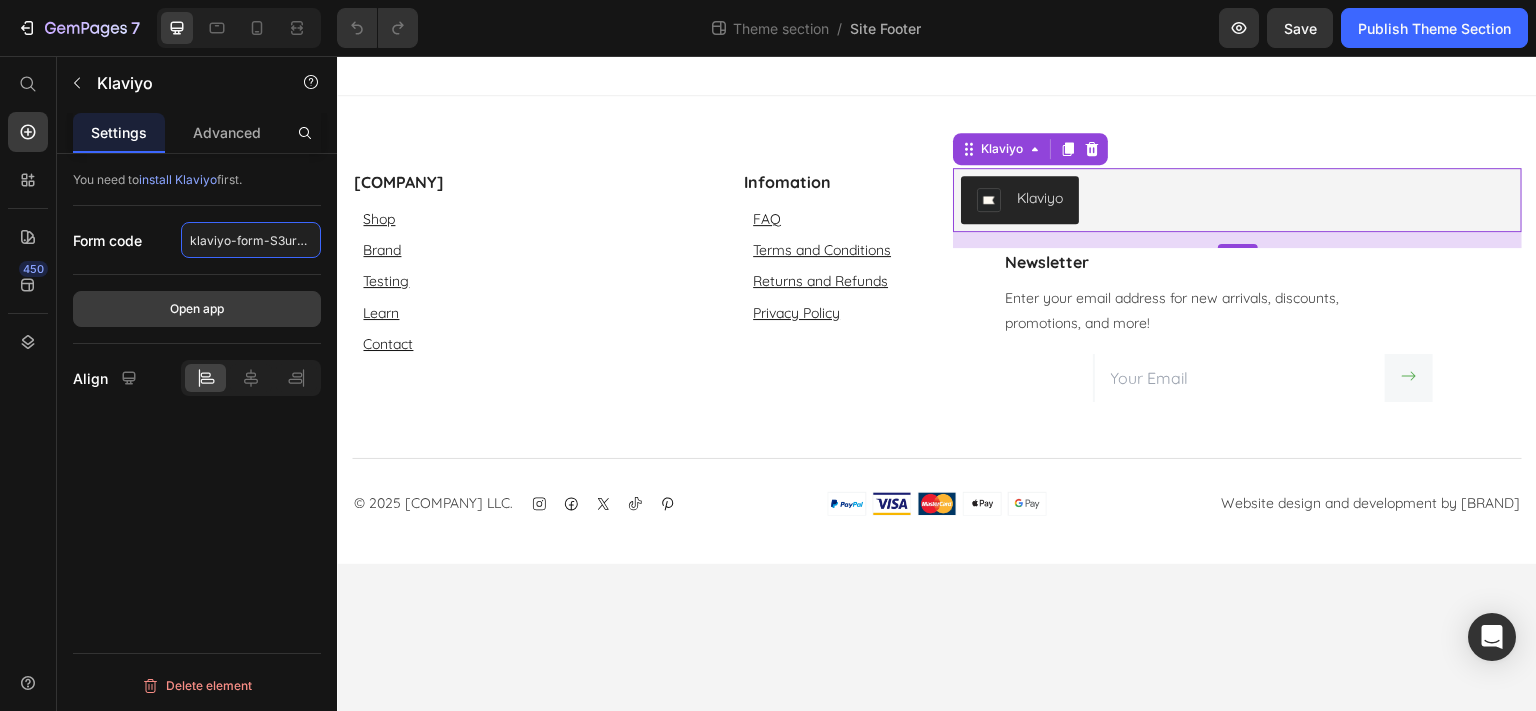 type on "klaviyo-form-S3ur2U" 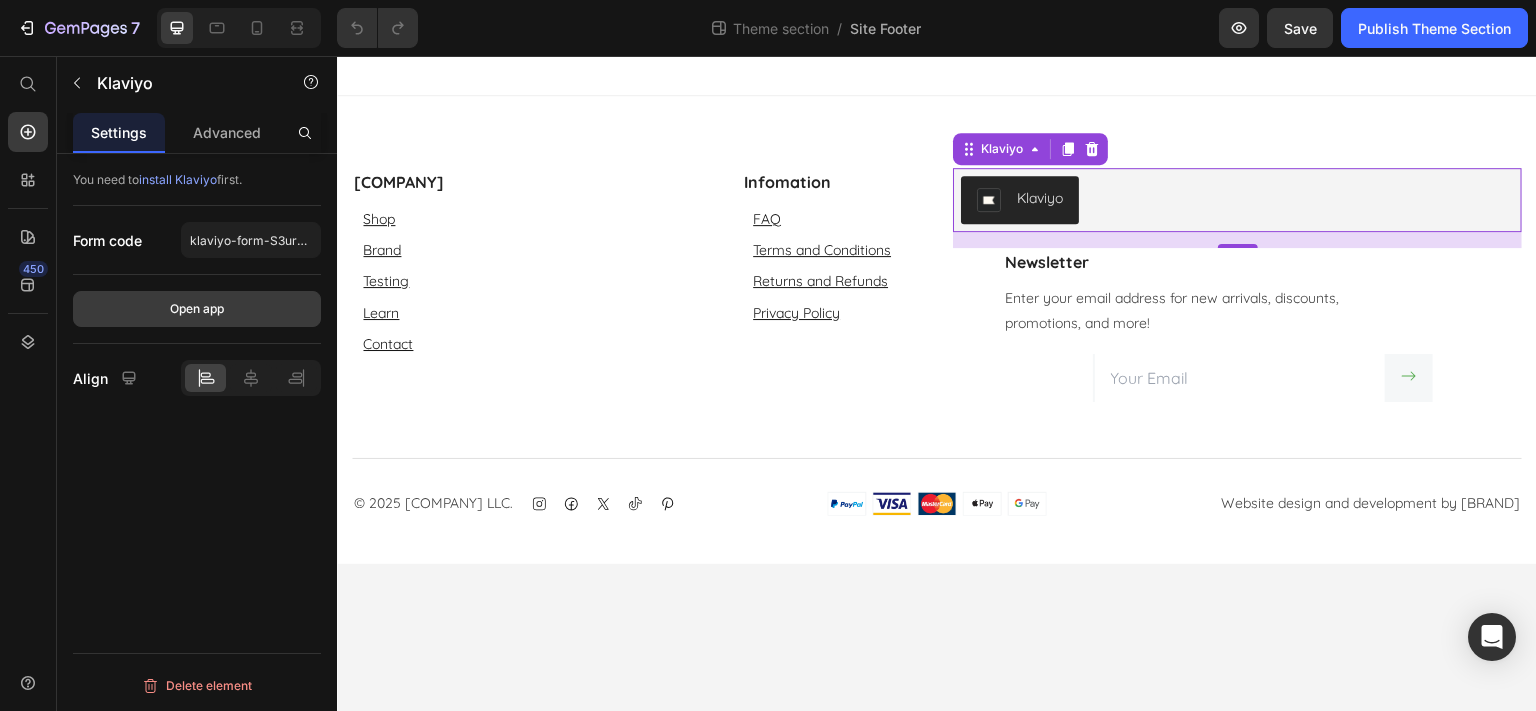 type 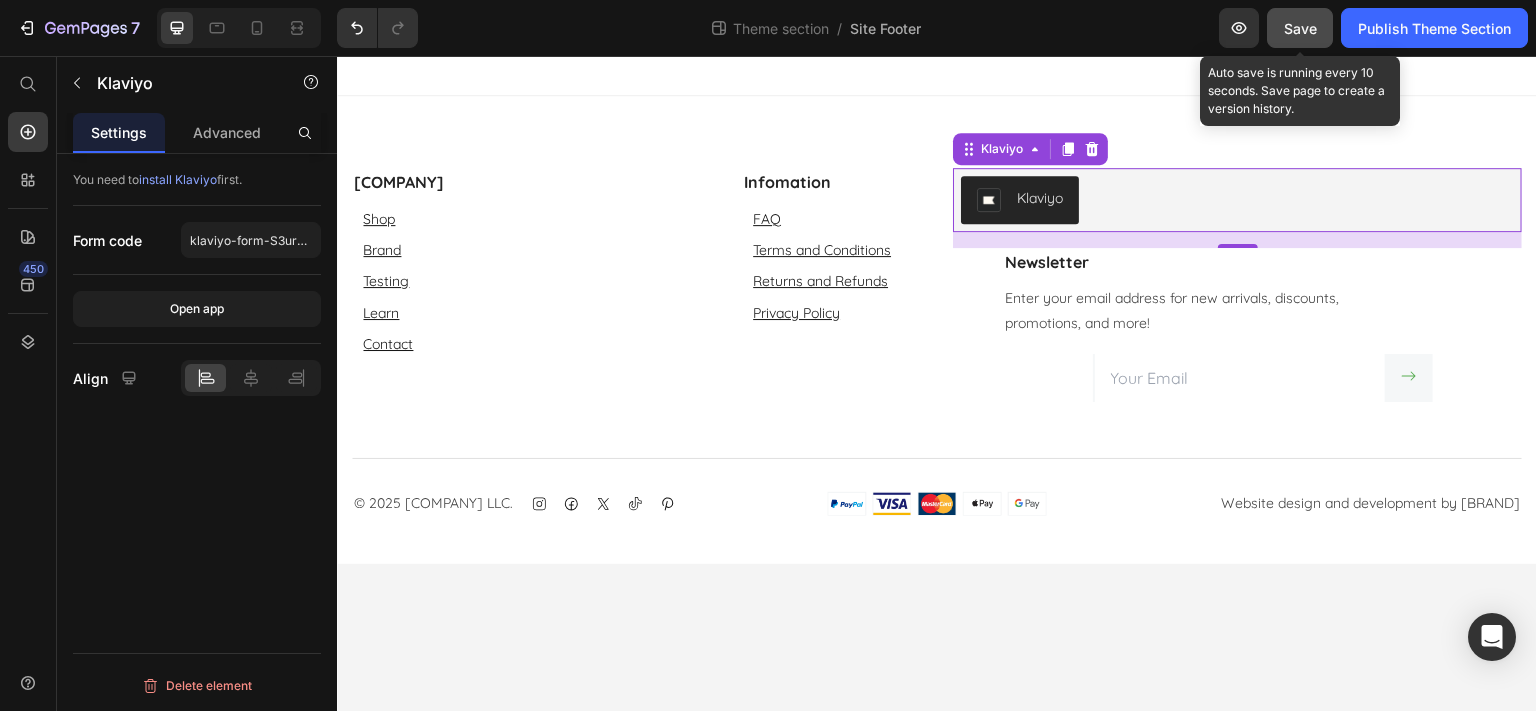 click on "Save" 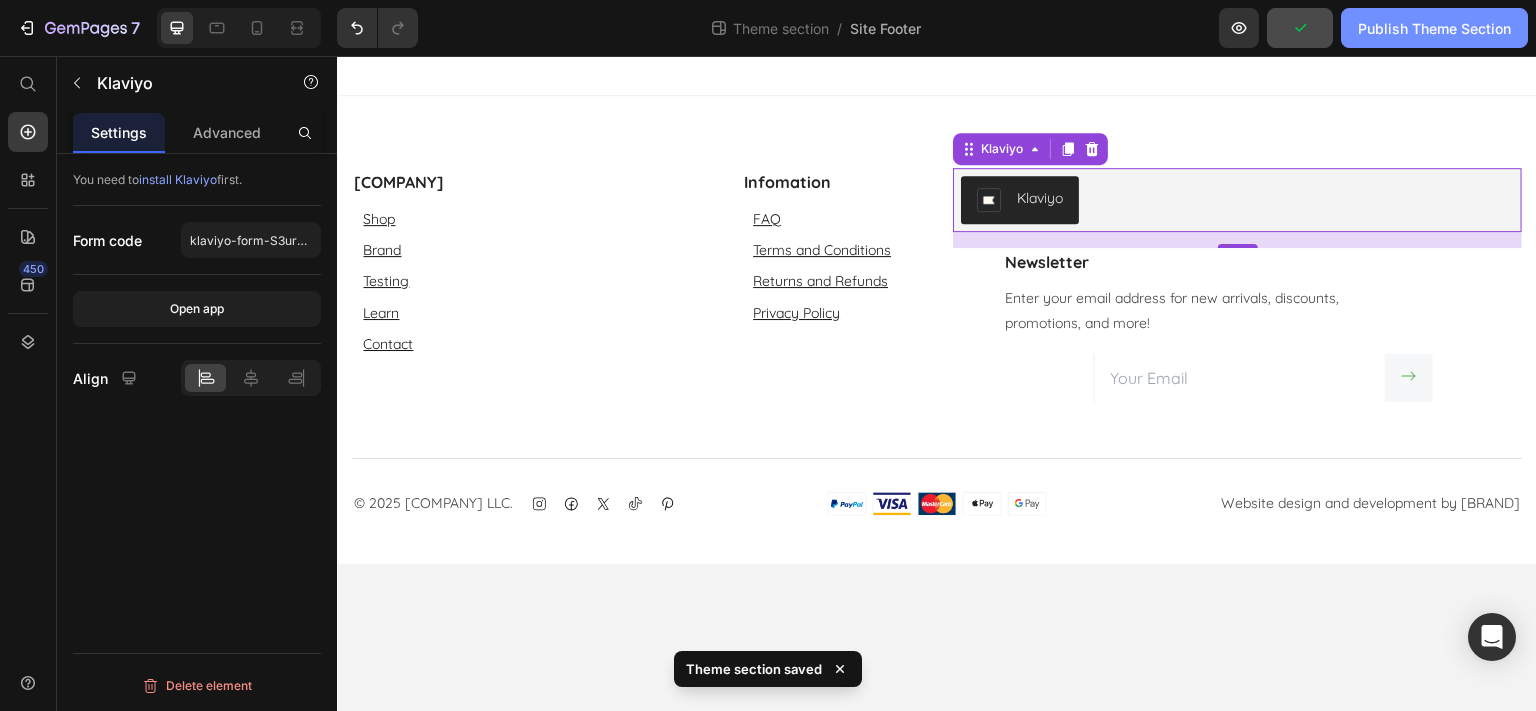 click on "Publish Theme Section" at bounding box center [1434, 28] 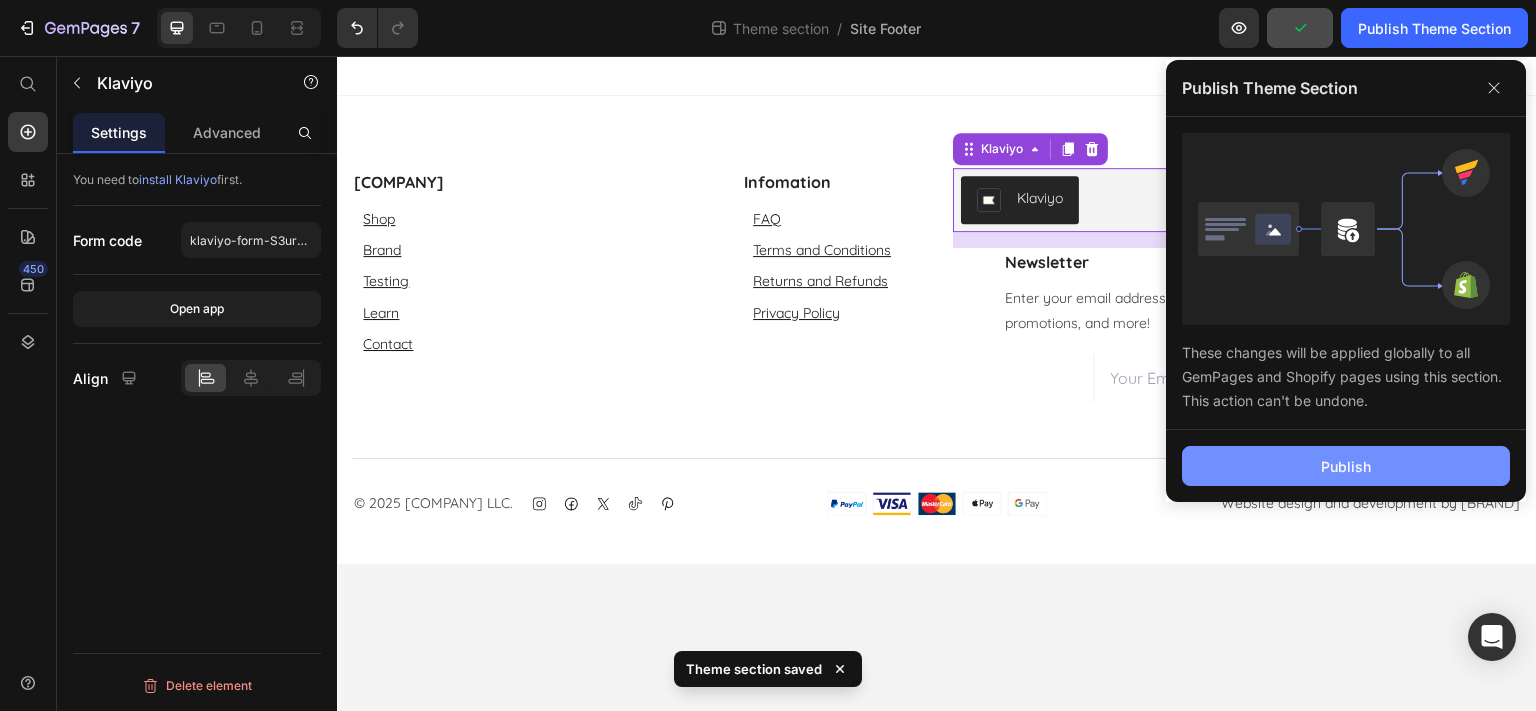 click on "Publish" at bounding box center (1346, 466) 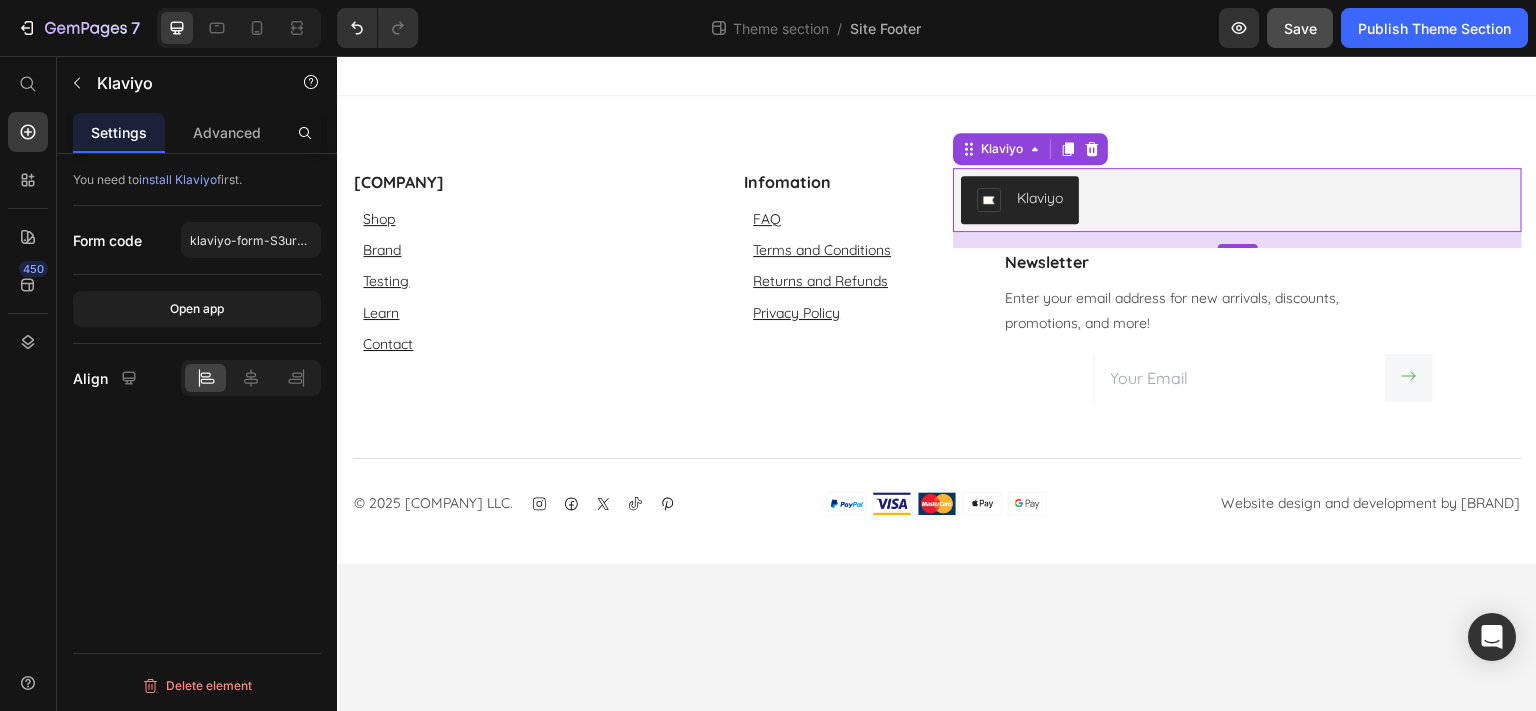 click on "Klaviyo" at bounding box center (1237, 200) 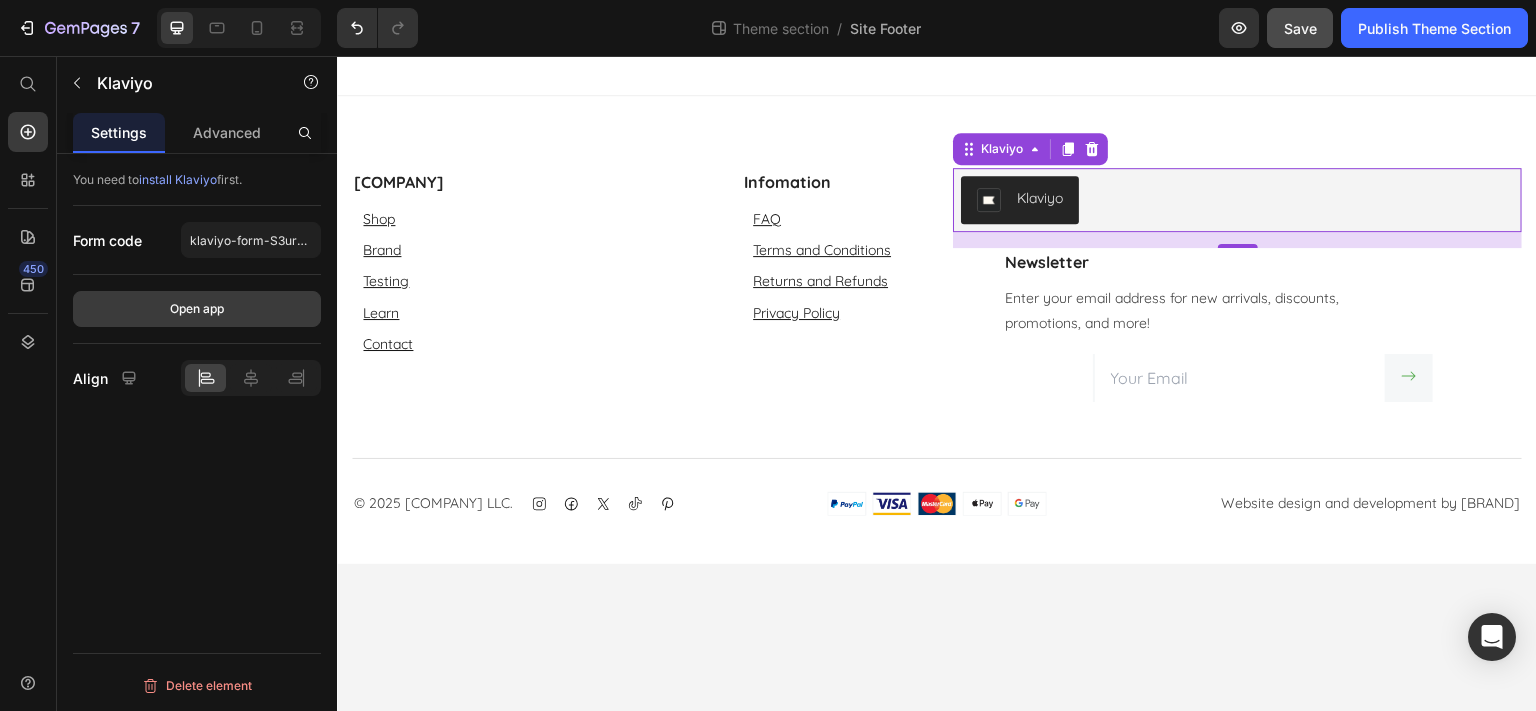 click on "Open app" at bounding box center (197, 309) 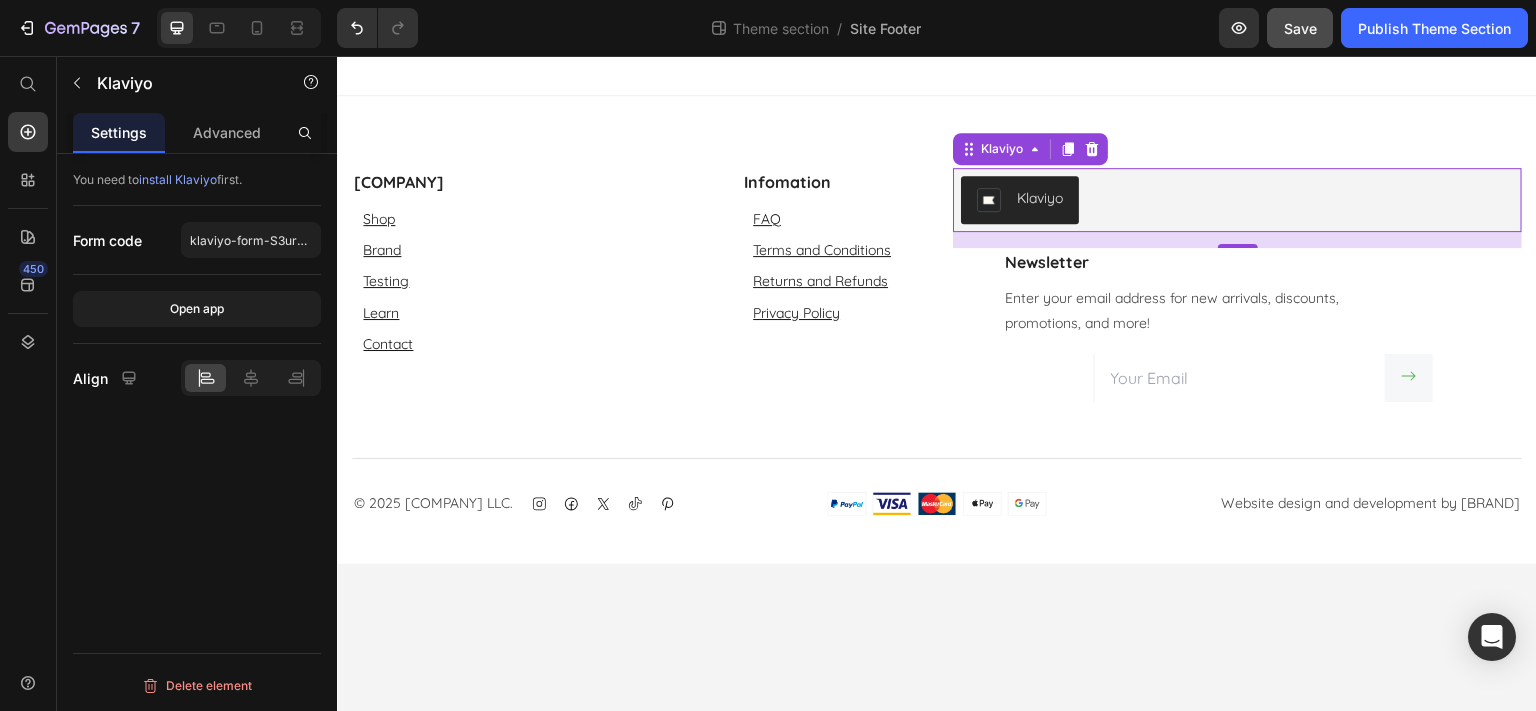 click on "Klaviyo" at bounding box center [1237, 200] 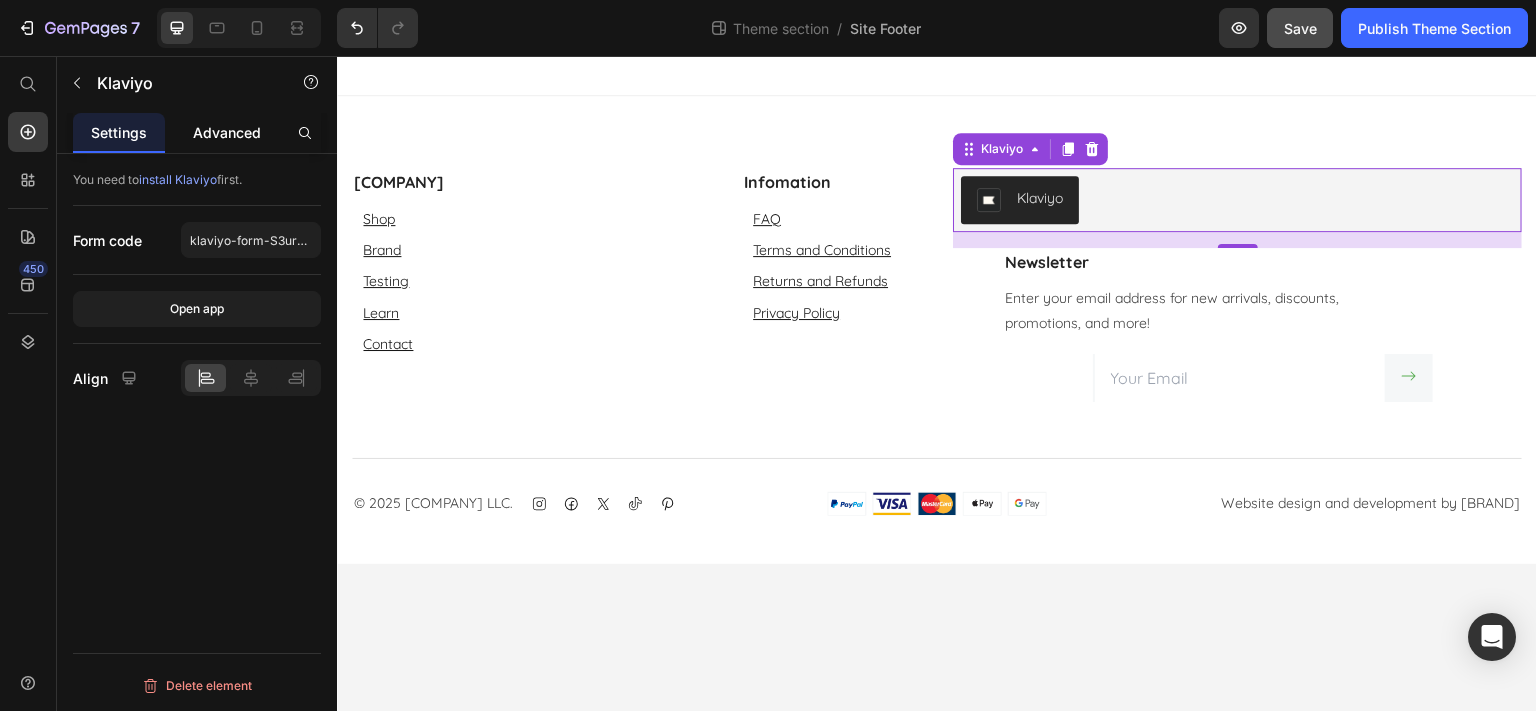 click on "Advanced" at bounding box center (227, 132) 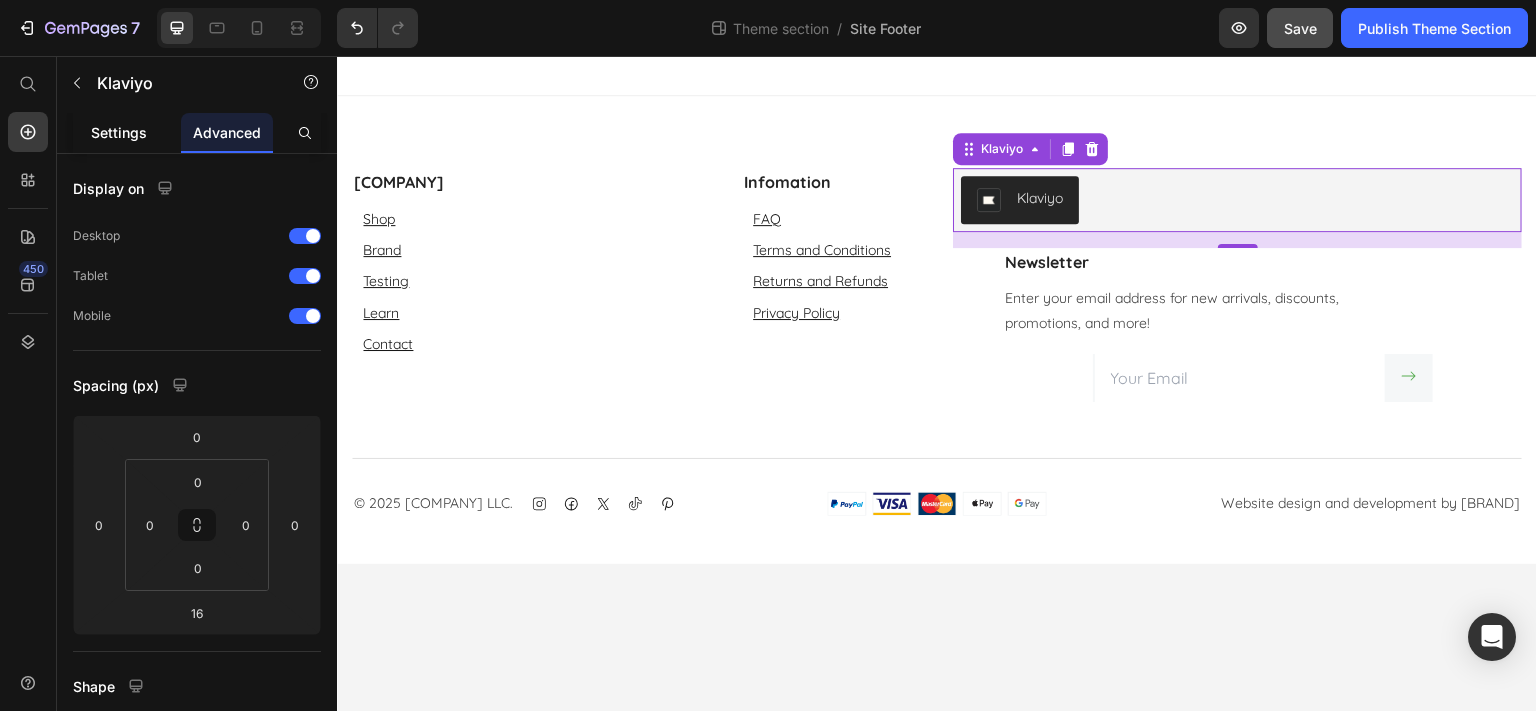 click on "Settings" at bounding box center (119, 132) 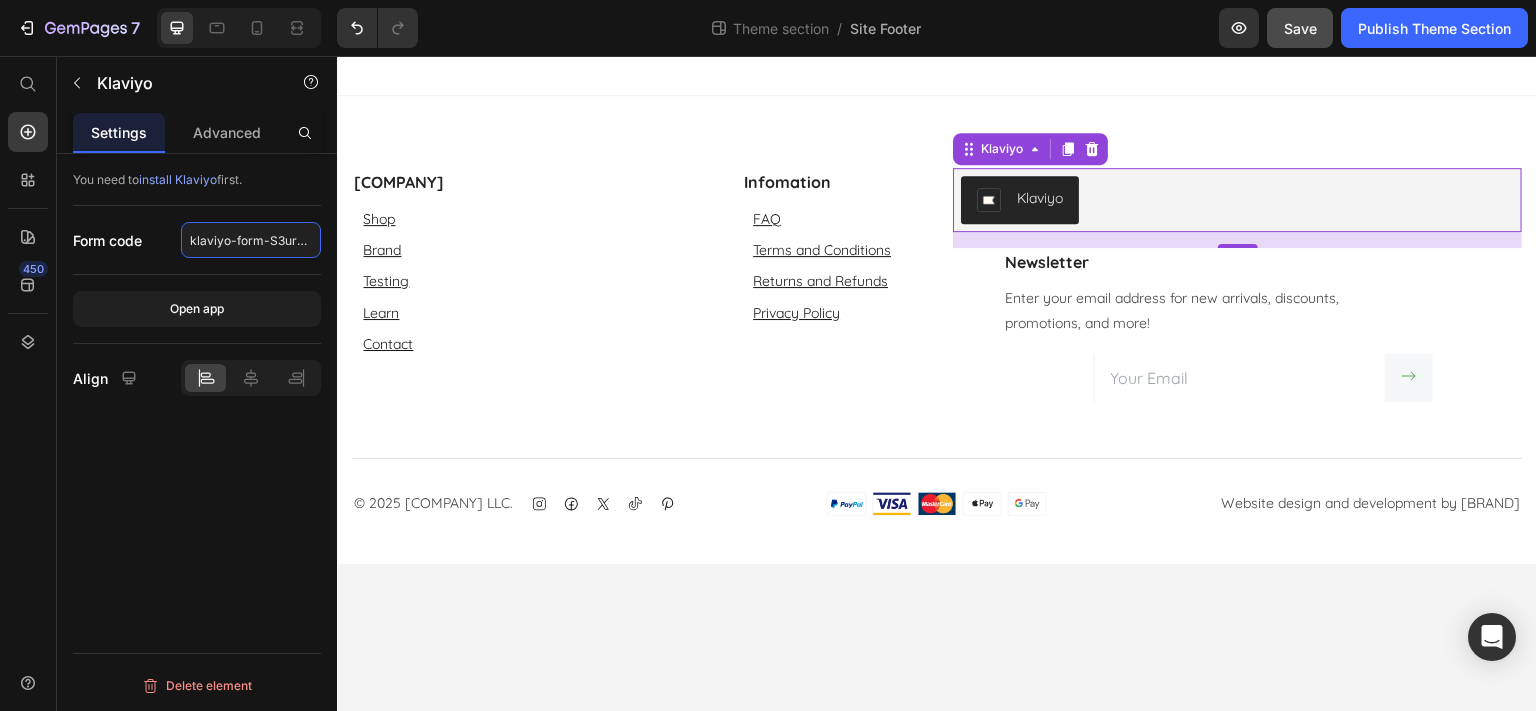 click on "klaviyo-form-S3ur2U" 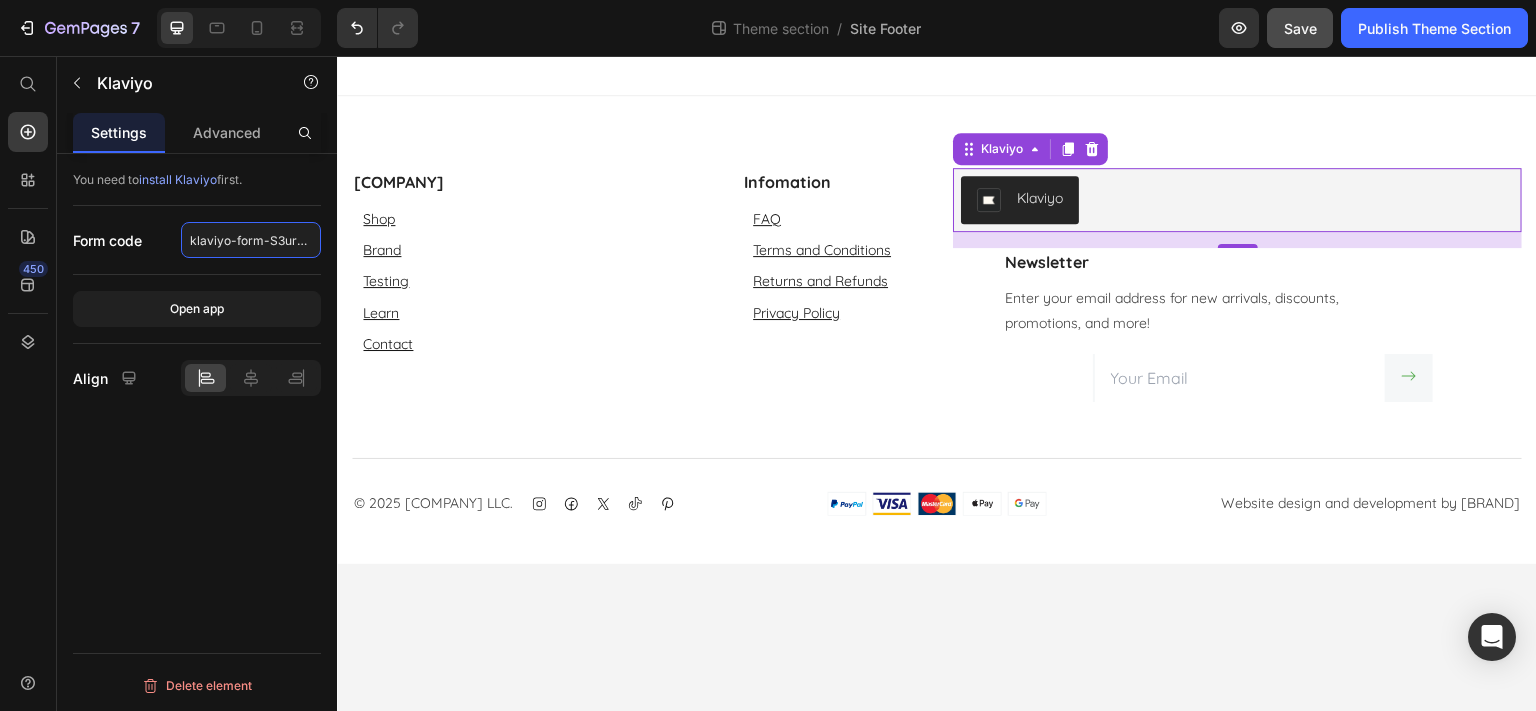 click on "klaviyo-form-S3ur2U" 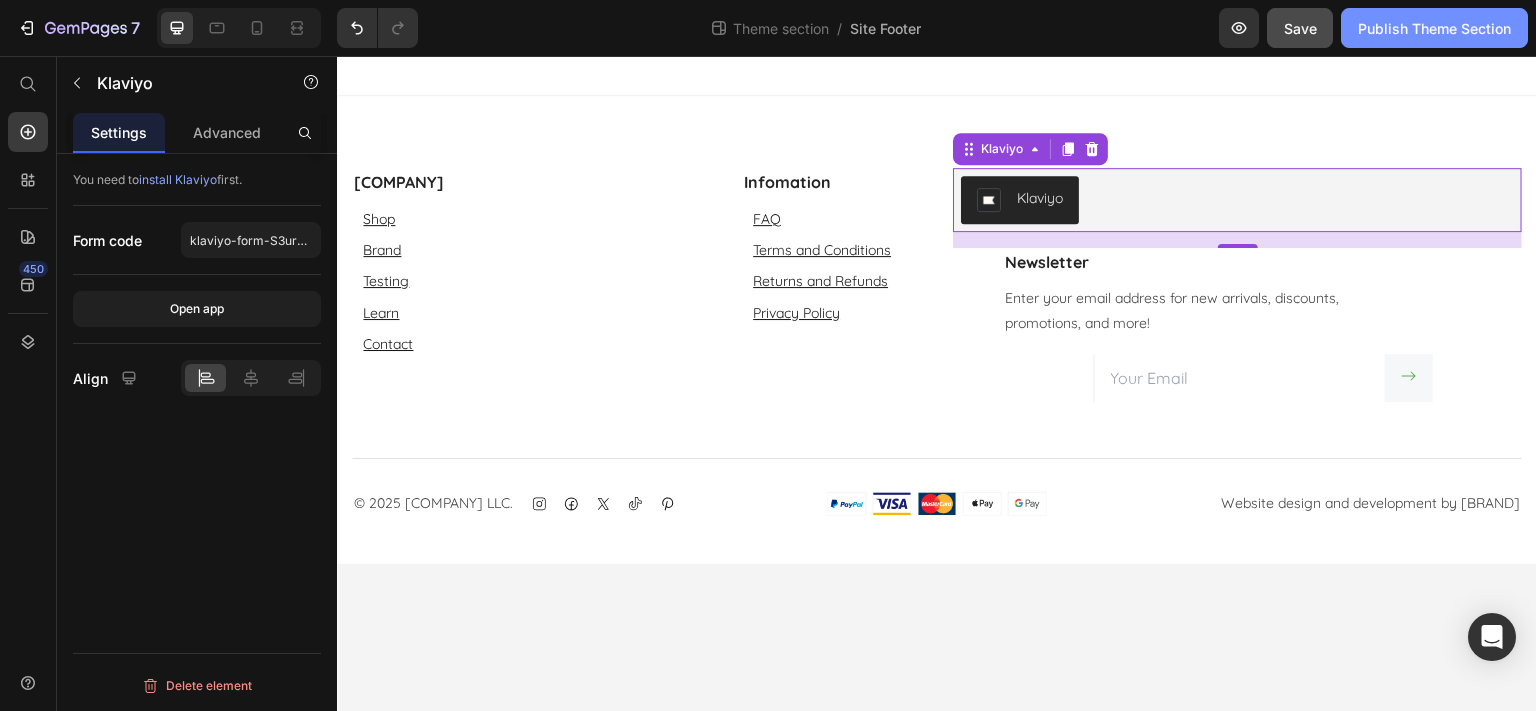 click on "Publish Theme Section" at bounding box center [1434, 28] 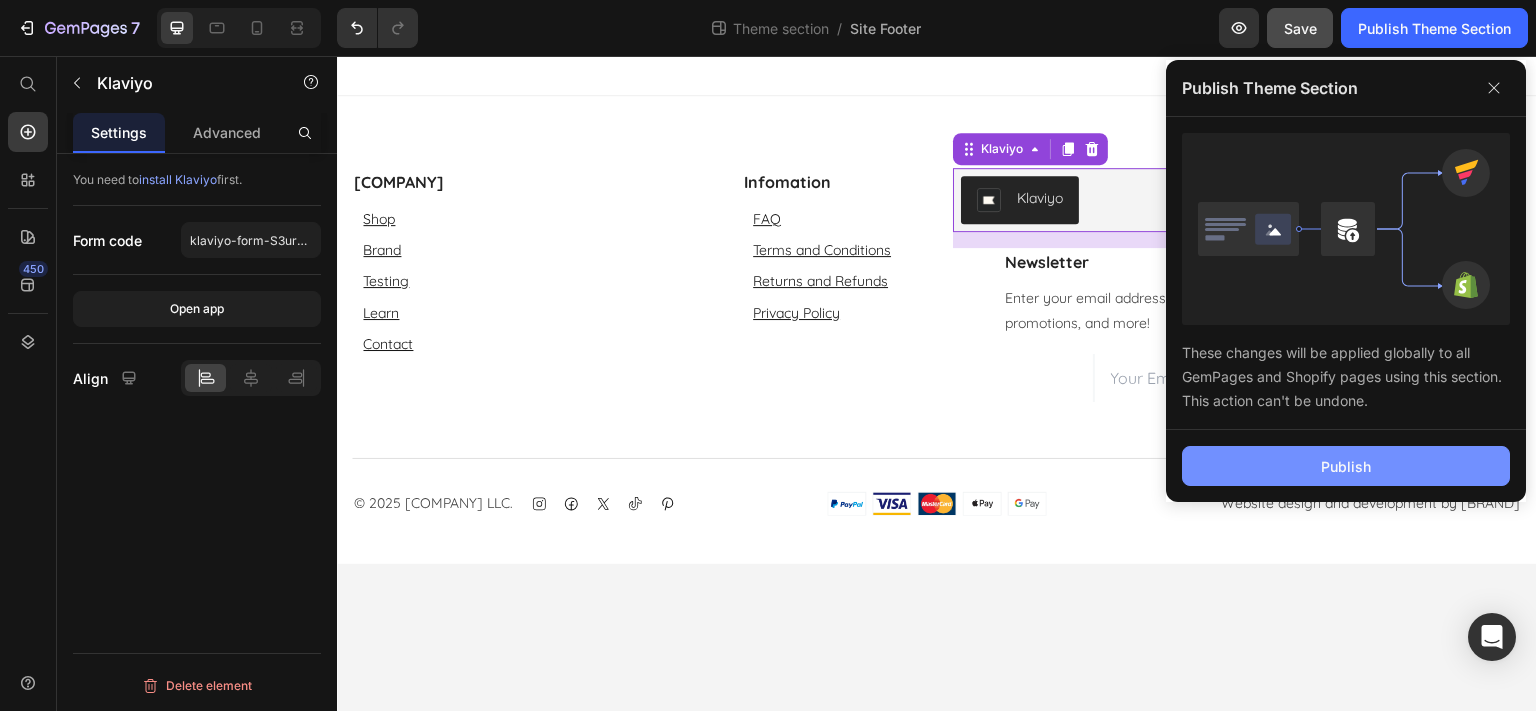 click on "Publish" 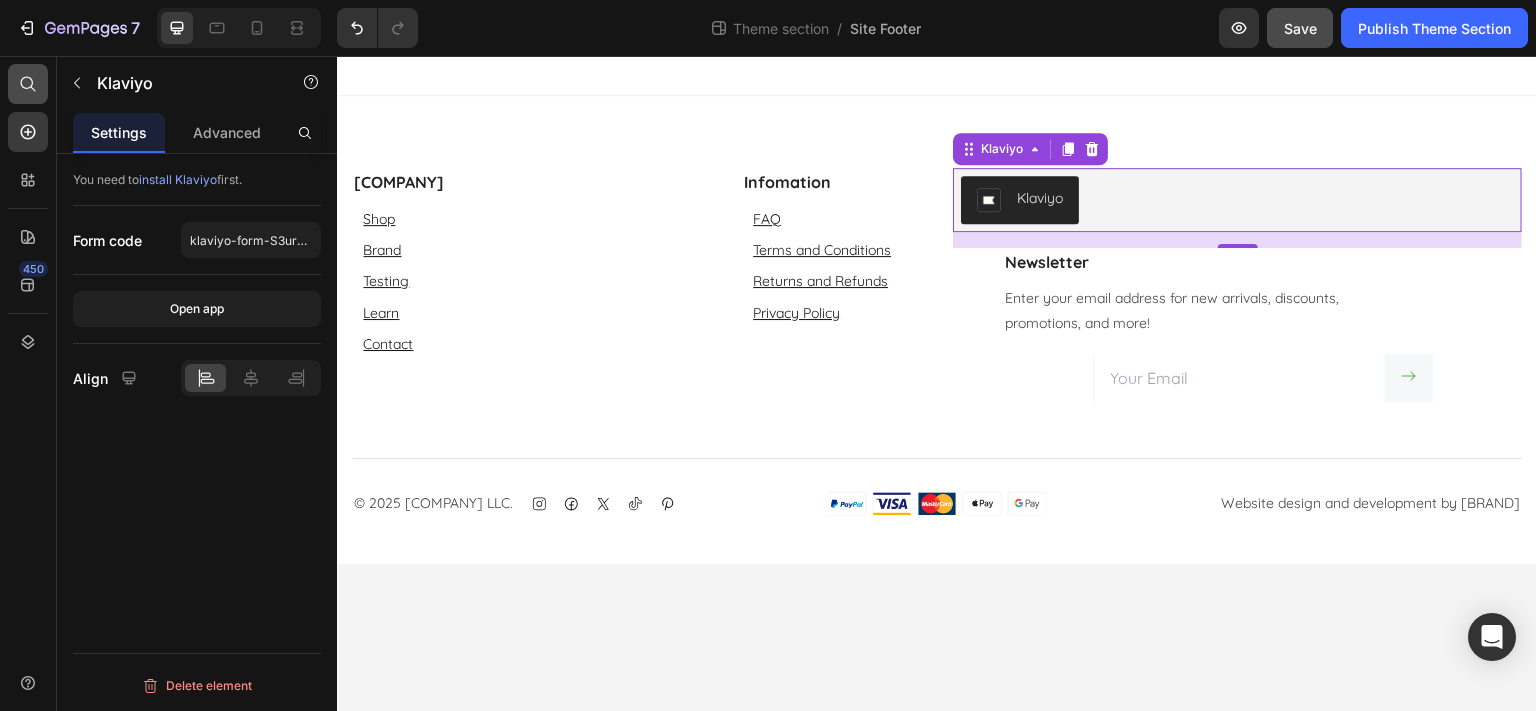 click 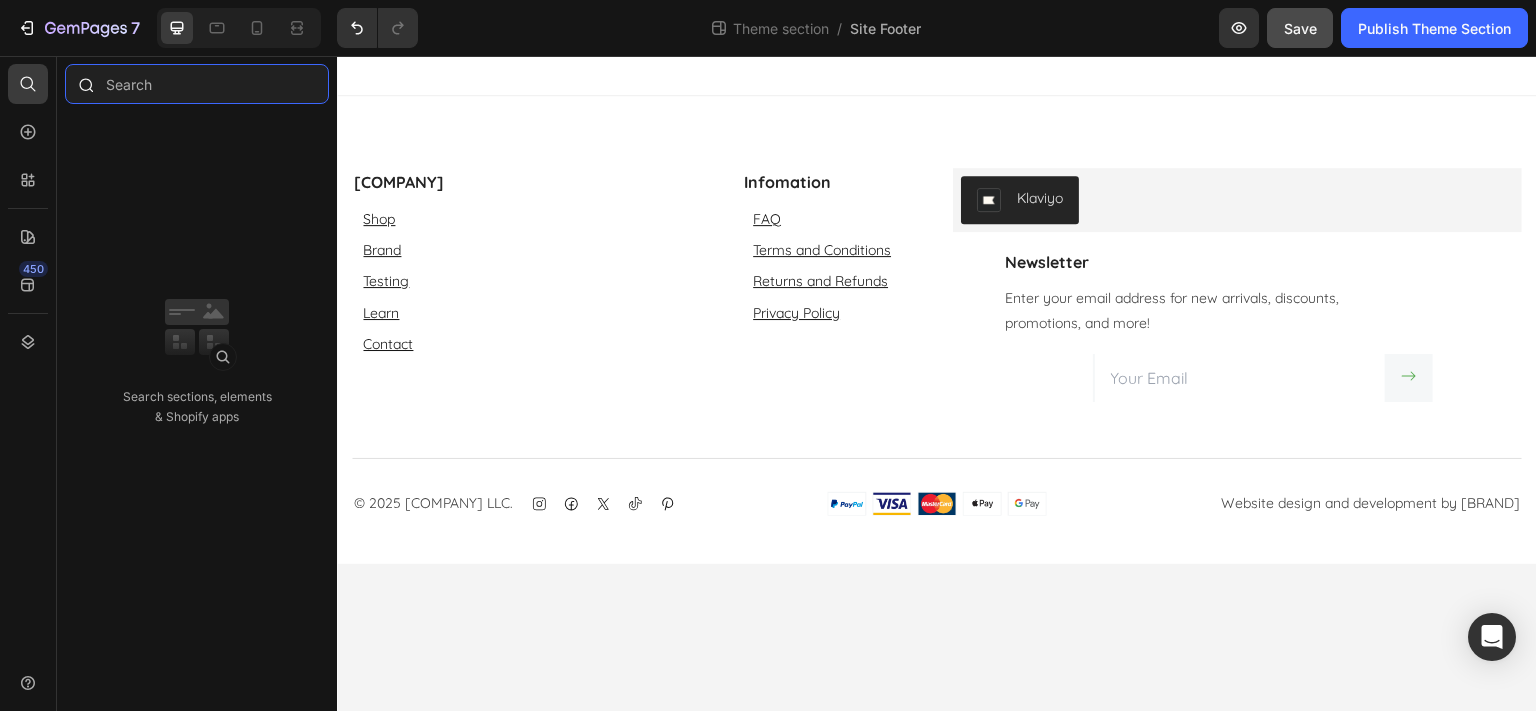 click at bounding box center [197, 84] 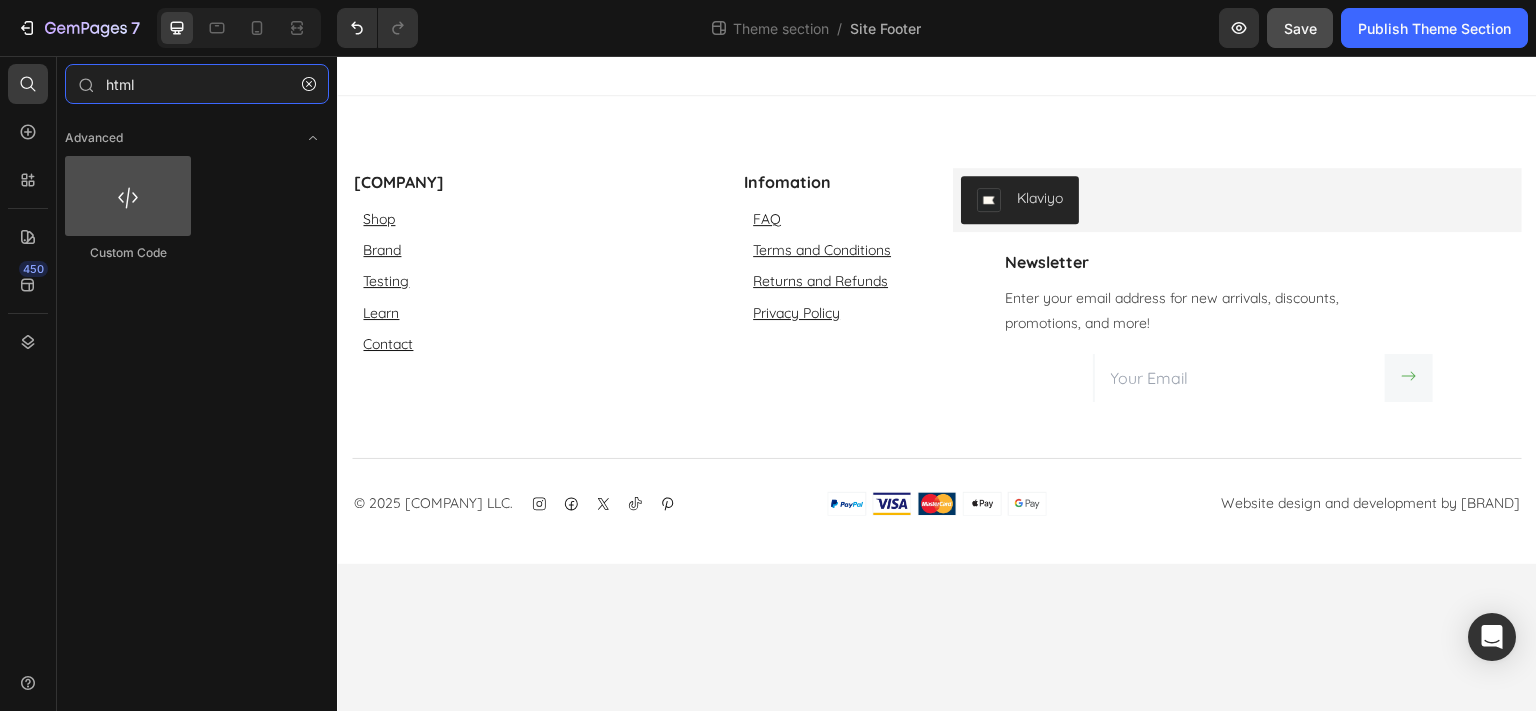 type on "html" 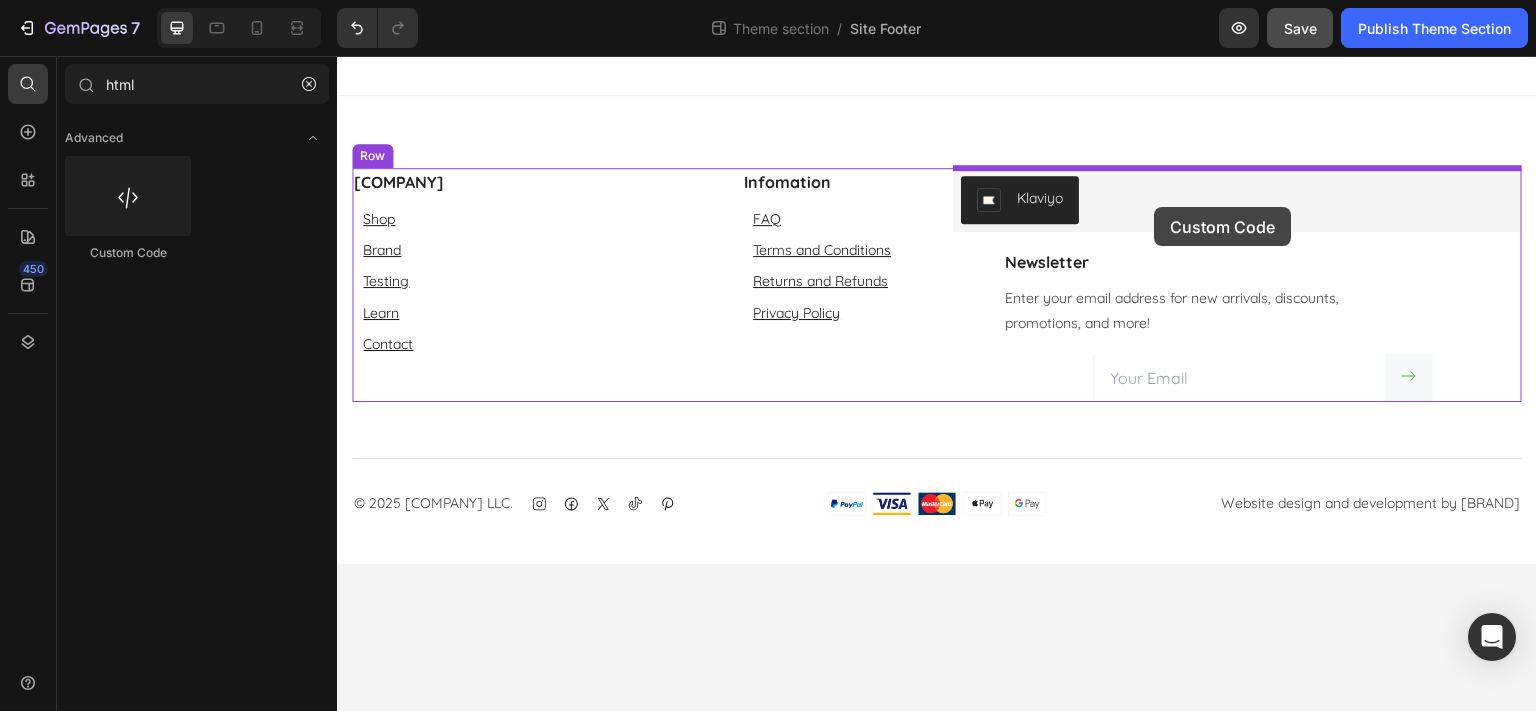 drag, startPoint x: 453, startPoint y: 266, endPoint x: 1154, endPoint y: 207, distance: 703.4785 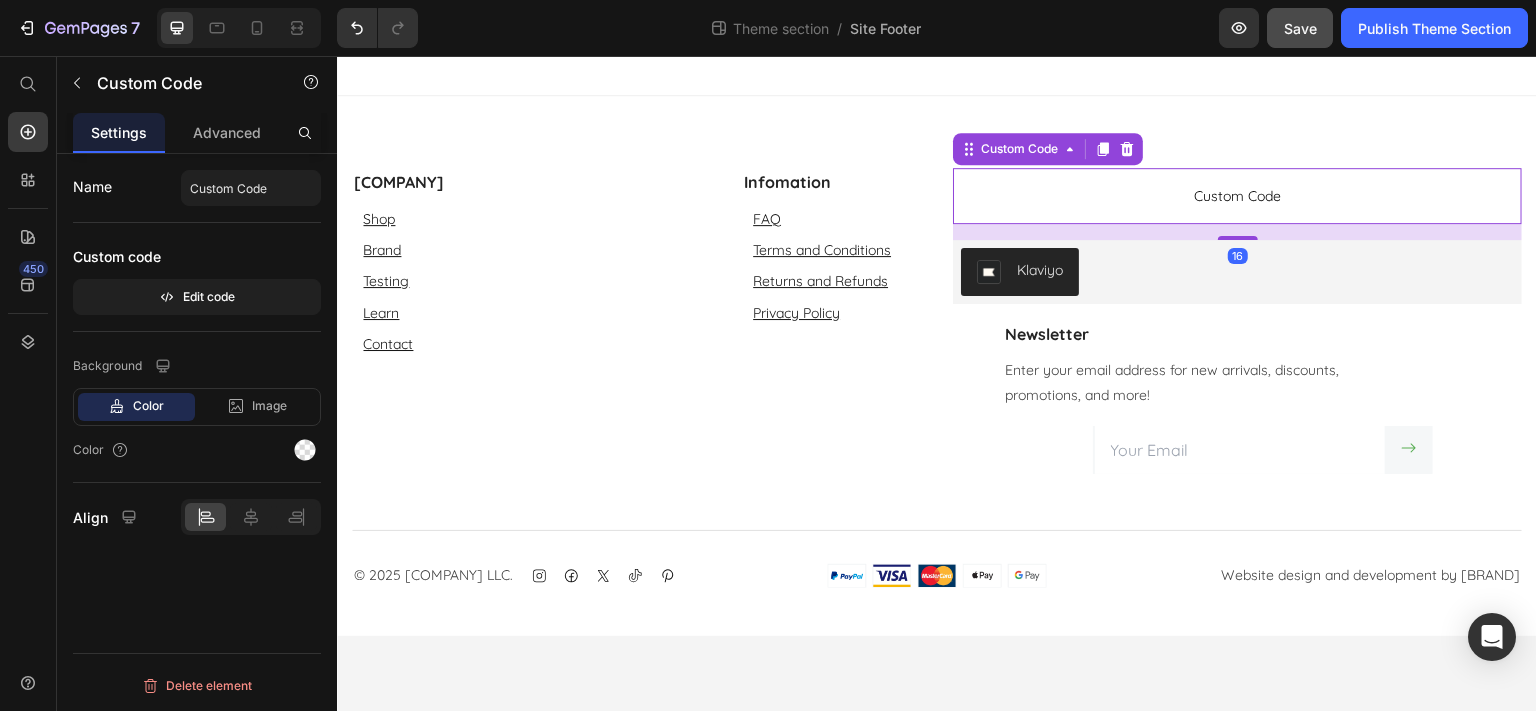 click on "Custom Code" at bounding box center (1237, 196) 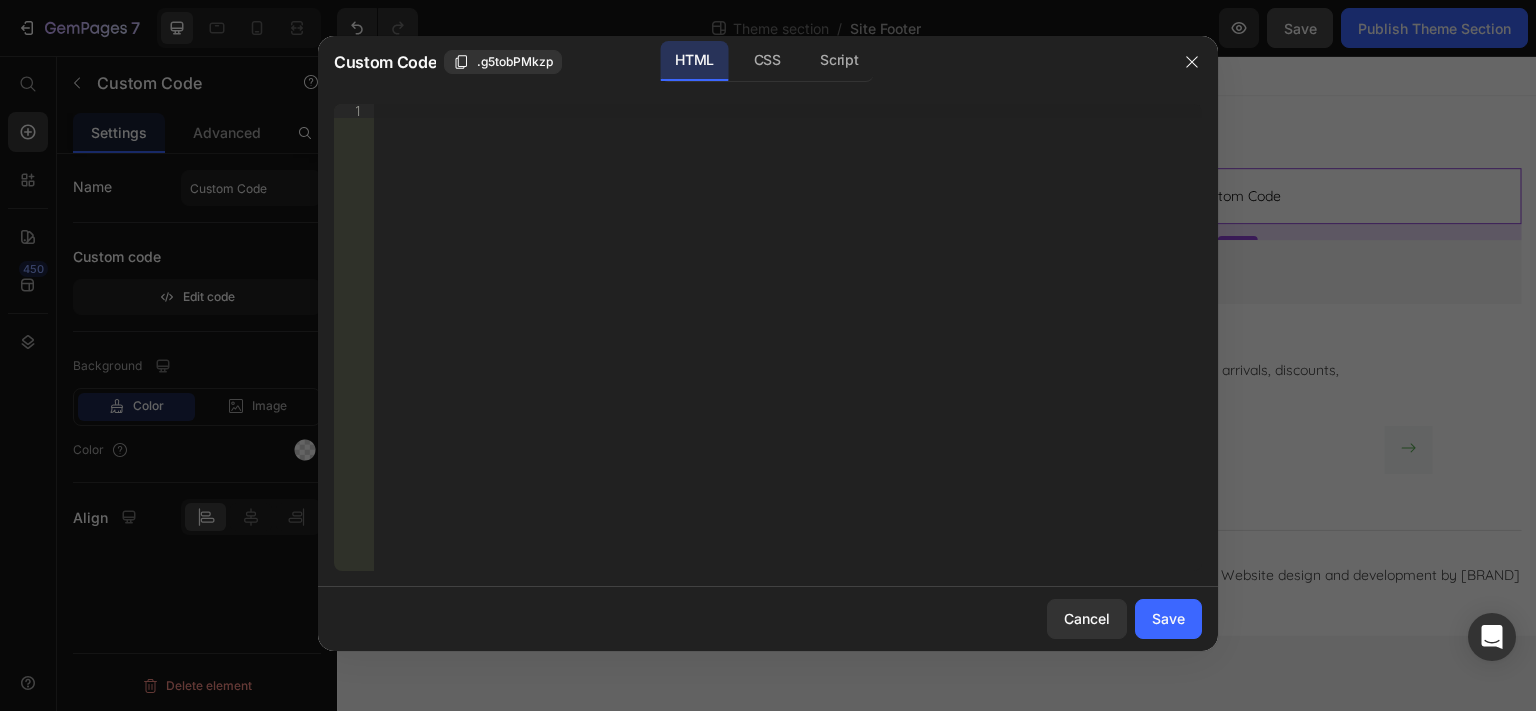 click on "Insert the 3rd-party installation code, HTML code, or Liquid code to display custom content." at bounding box center [788, 351] 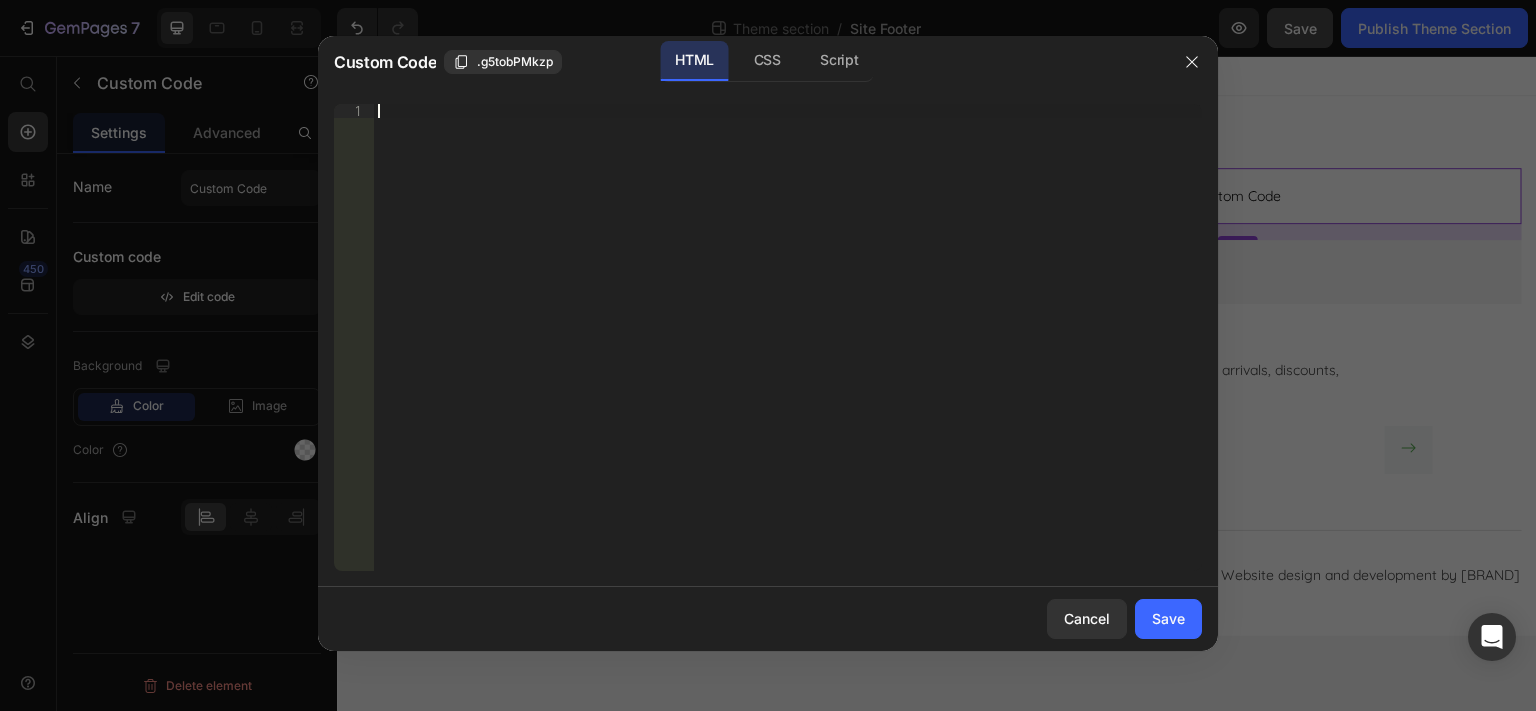 paste on "<div class="klaviyo-form-S3ur2U"></div>" 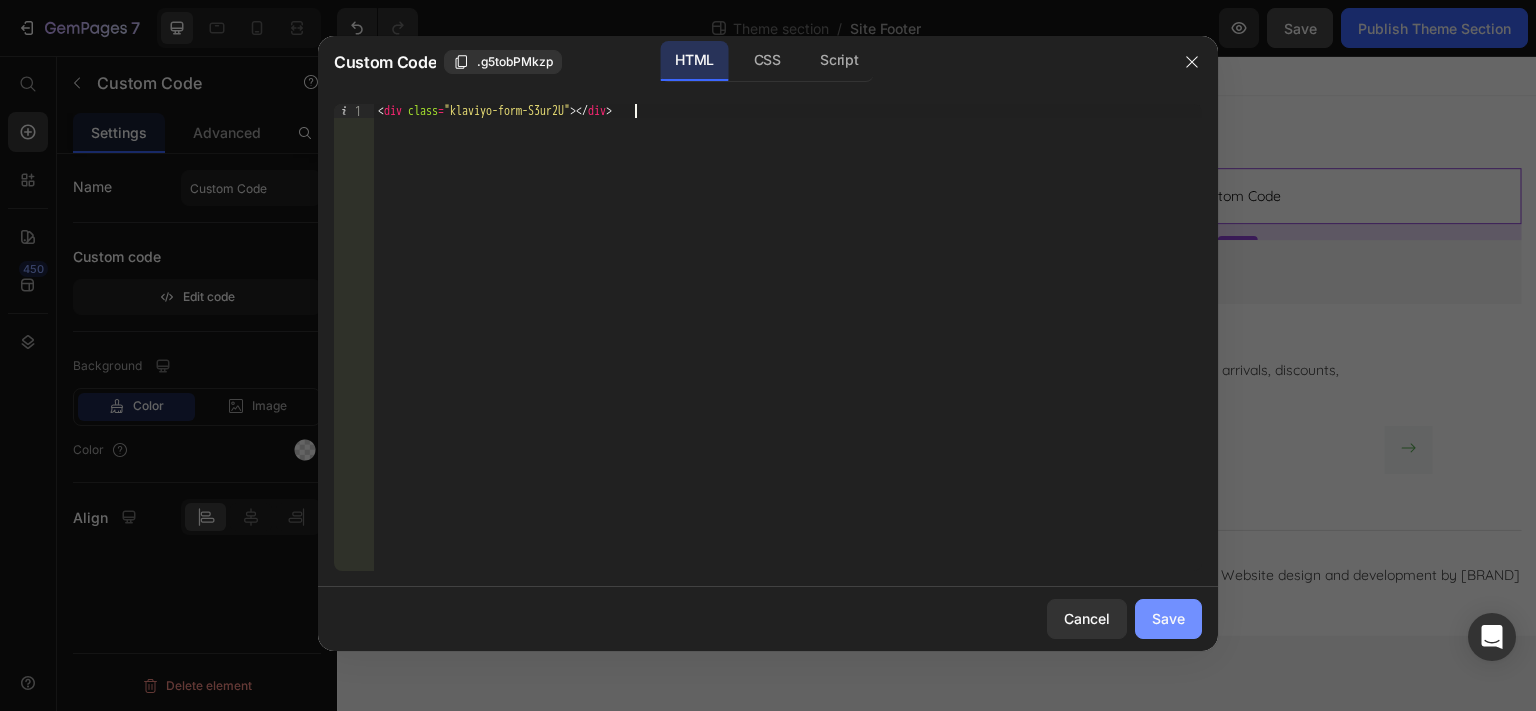 click on "Save" at bounding box center [1168, 618] 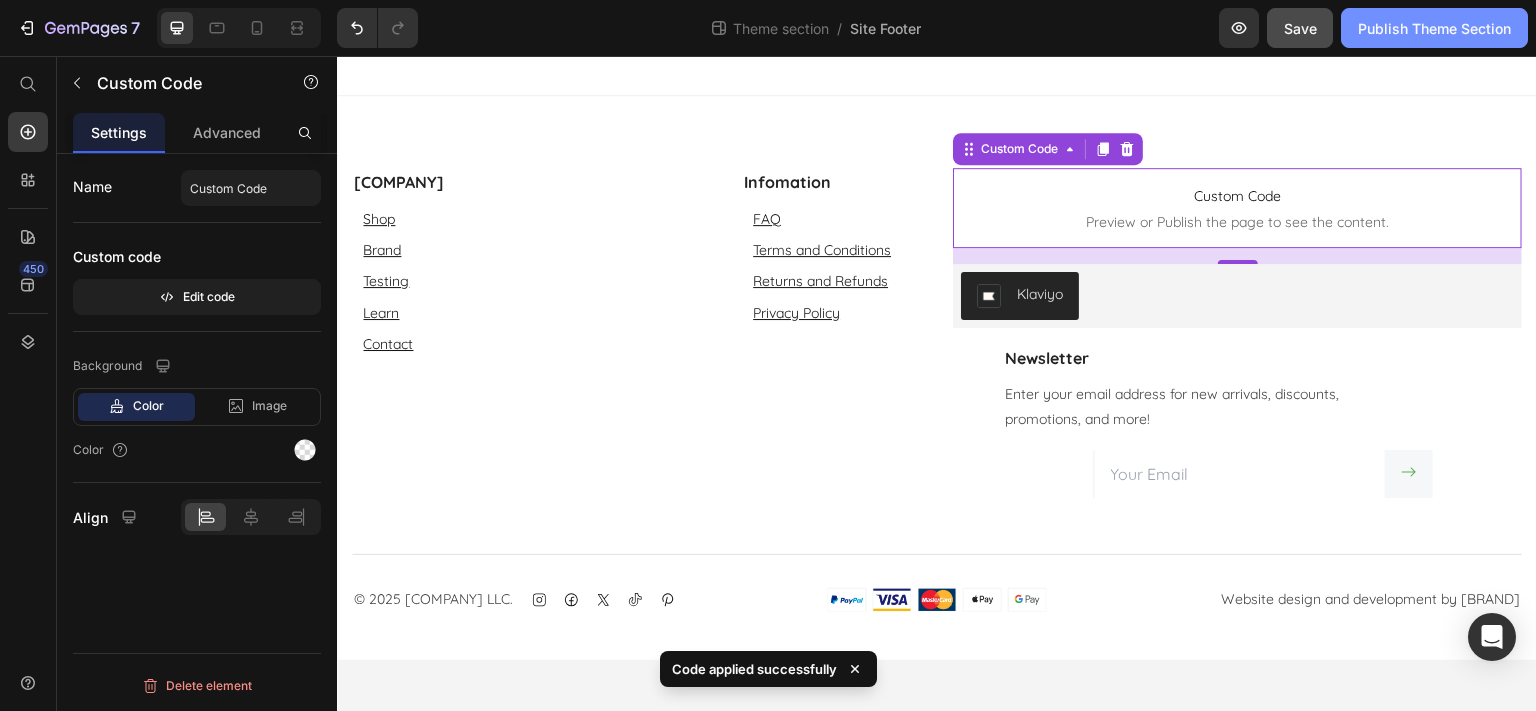 click on "Publish Theme Section" at bounding box center (1434, 28) 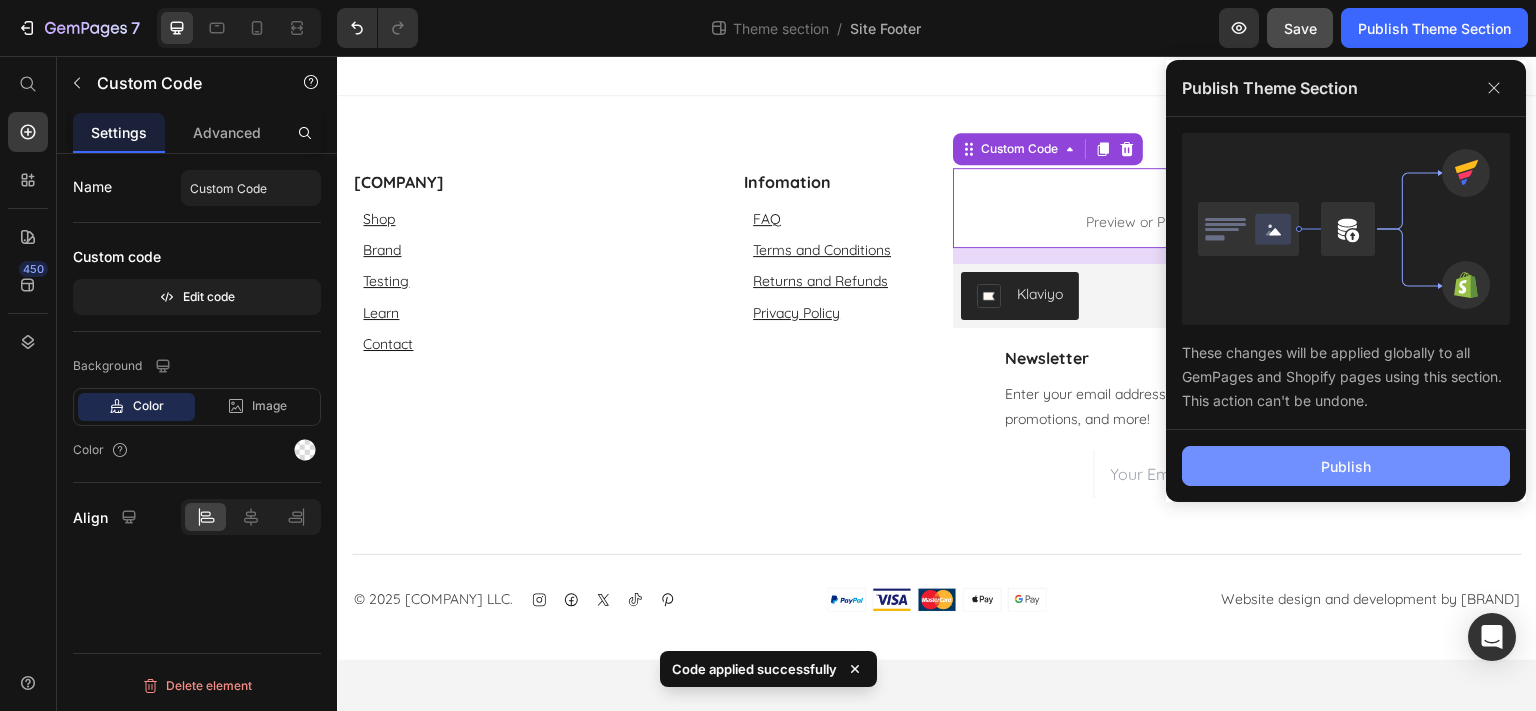 click on "Publish" at bounding box center [1346, 466] 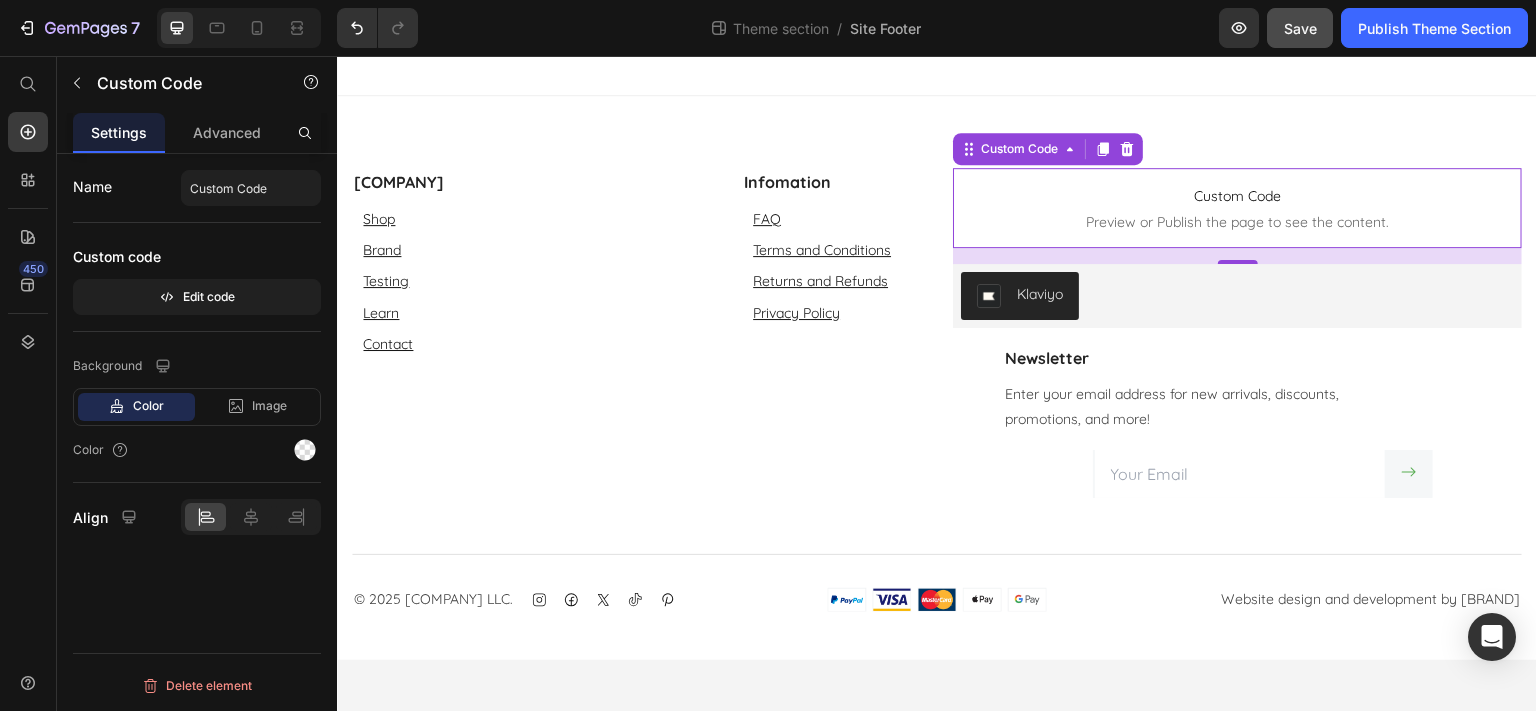 click on "Custom Code
Preview or Publish the page to see the content." at bounding box center [1237, 208] 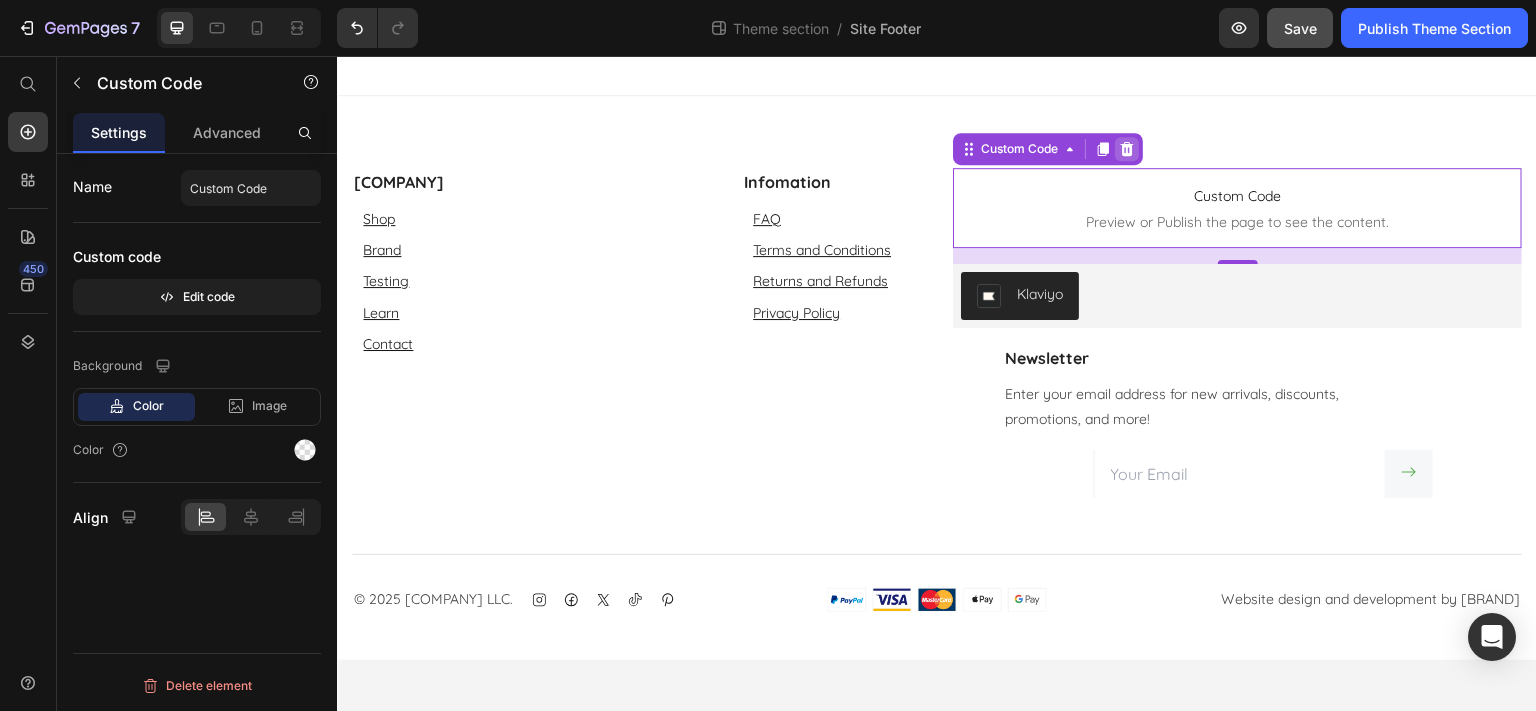 click at bounding box center (1127, 149) 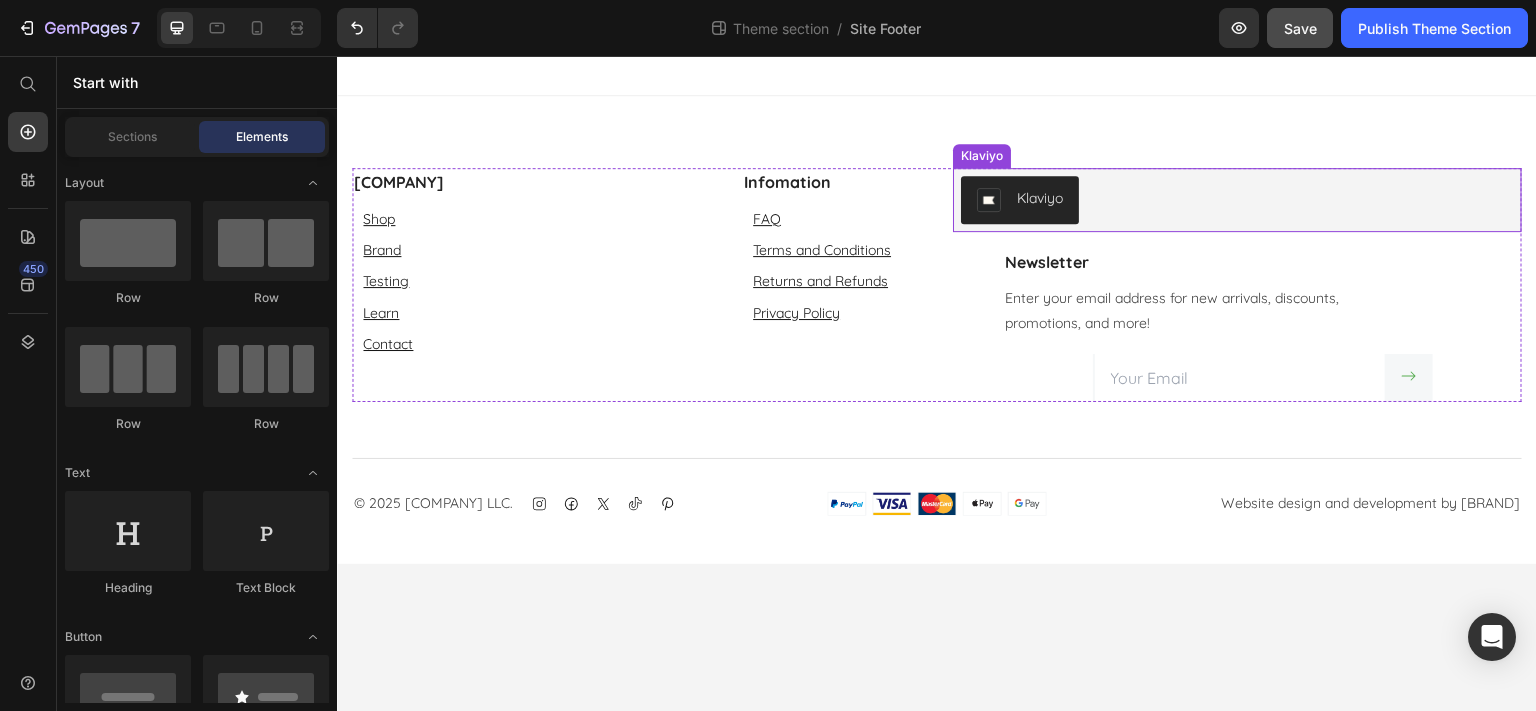 click on "Klaviyo" at bounding box center [1237, 200] 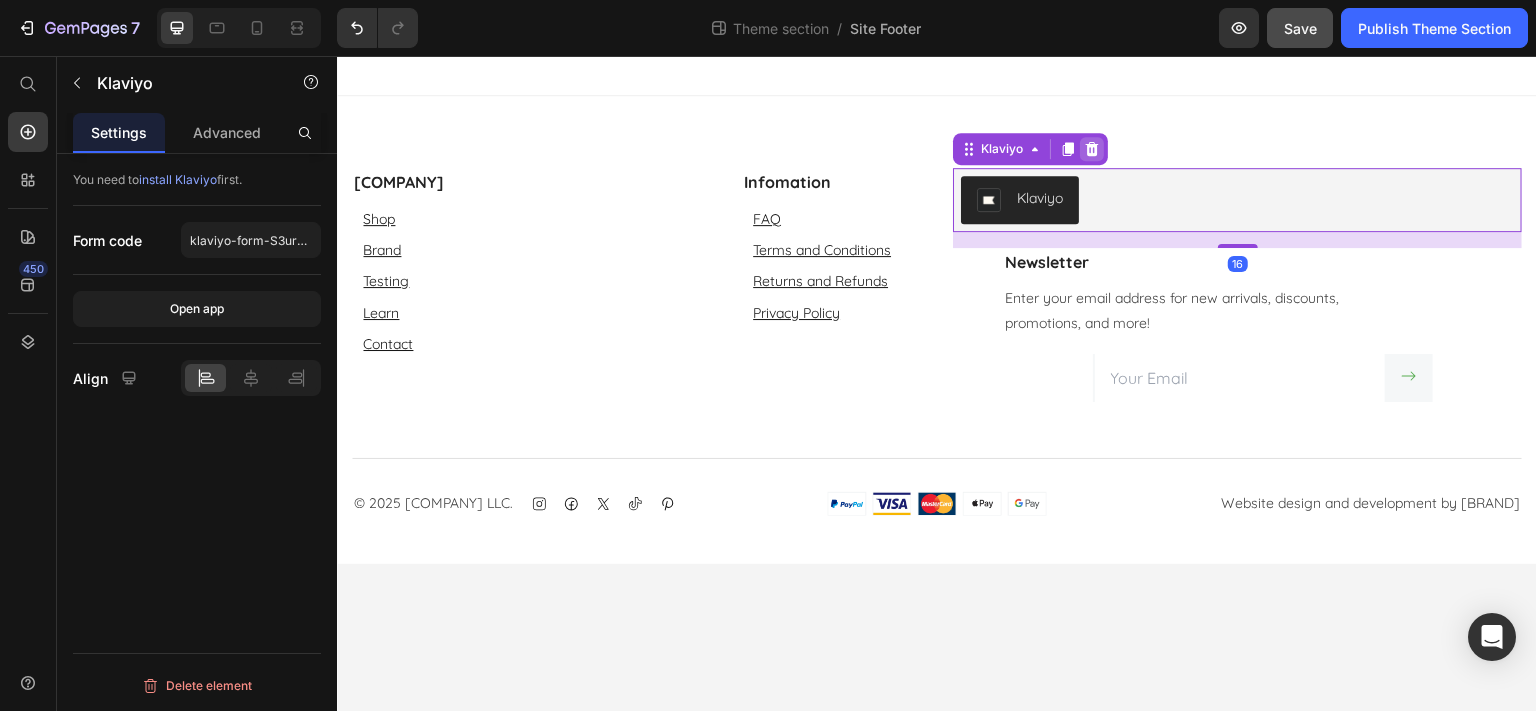 click 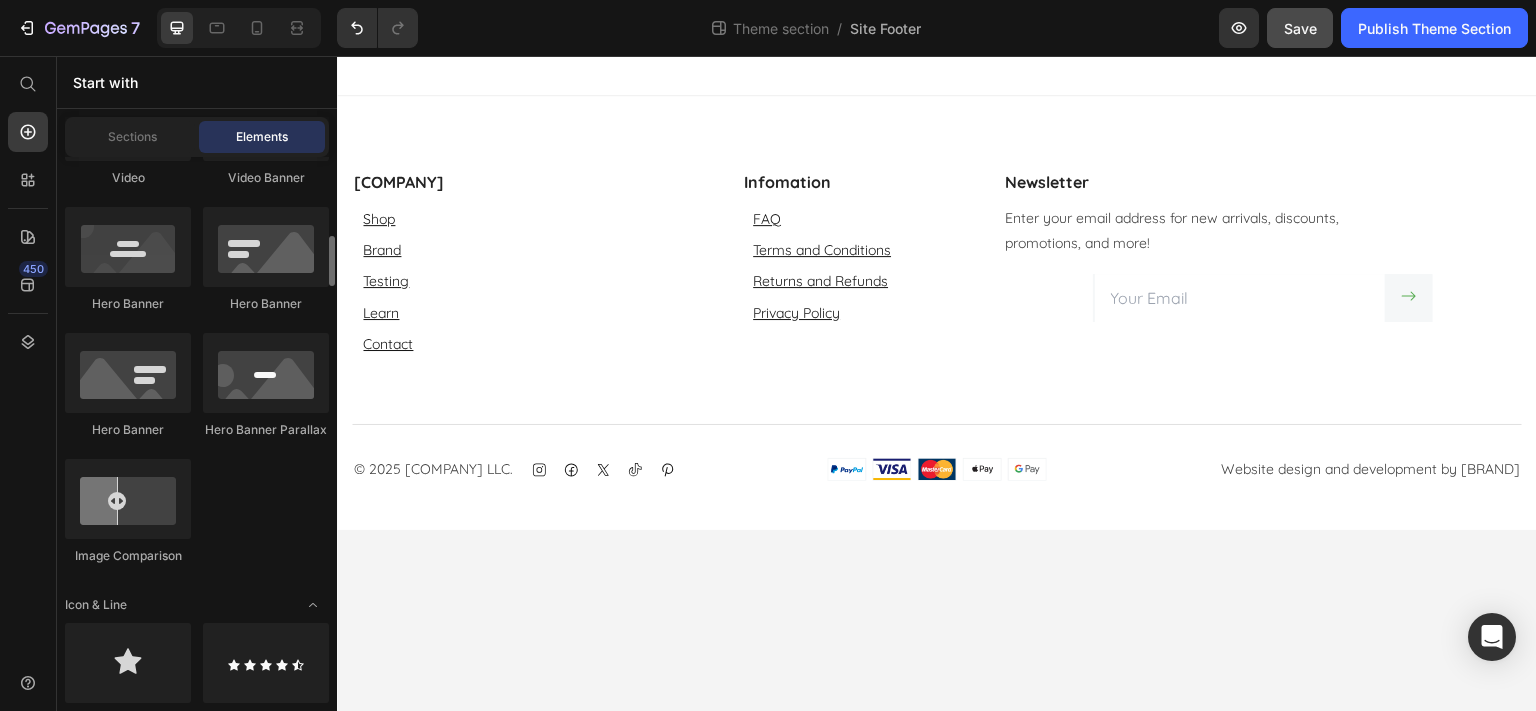 scroll, scrollTop: 1296, scrollLeft: 0, axis: vertical 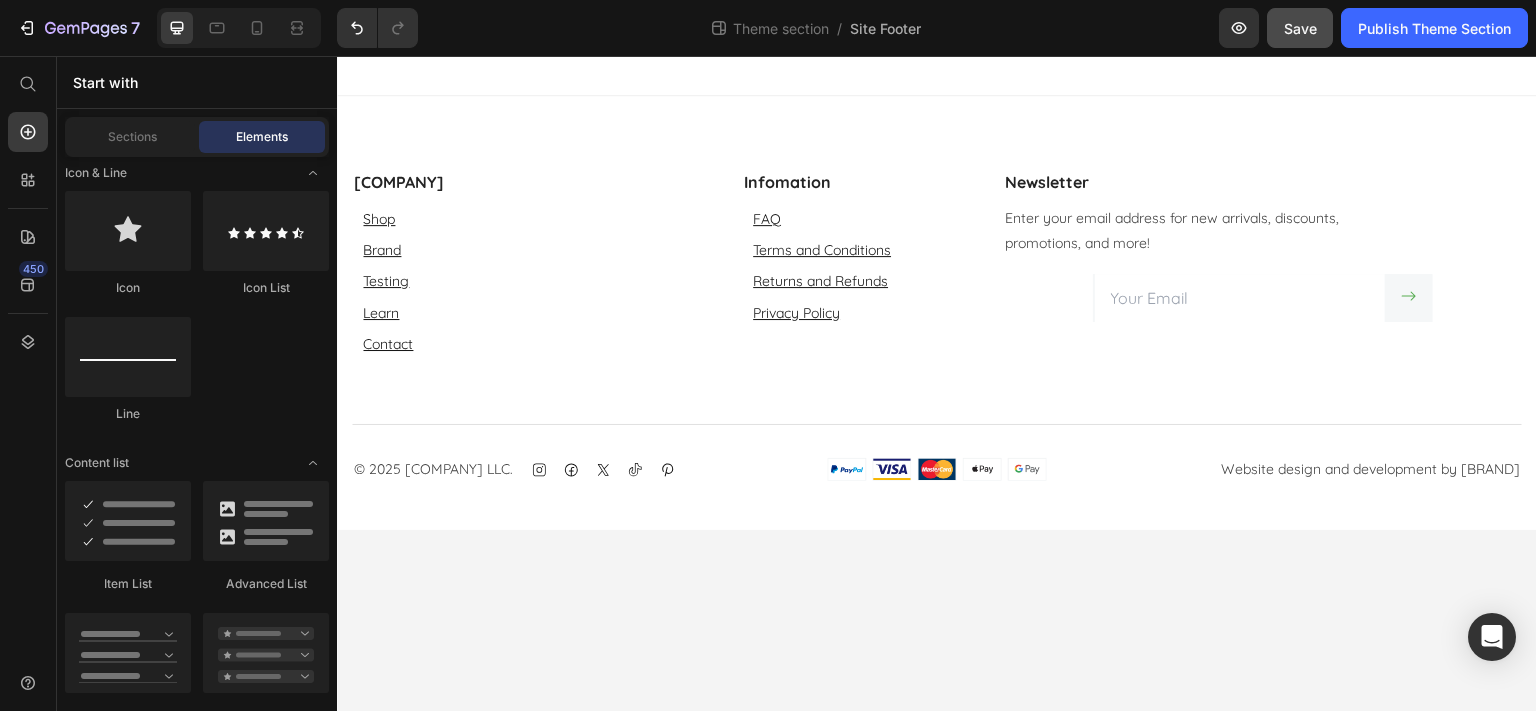 click on "Save" 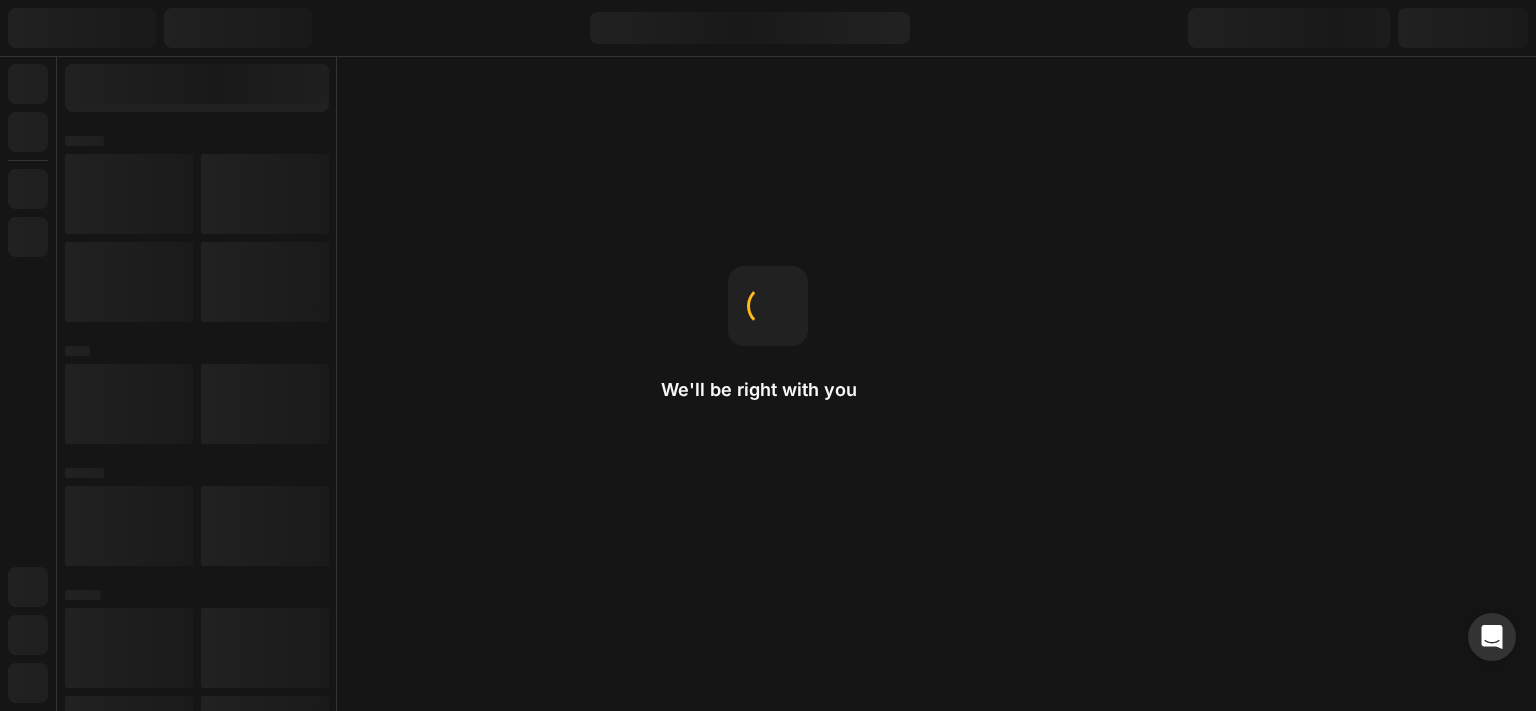 scroll, scrollTop: 0, scrollLeft: 0, axis: both 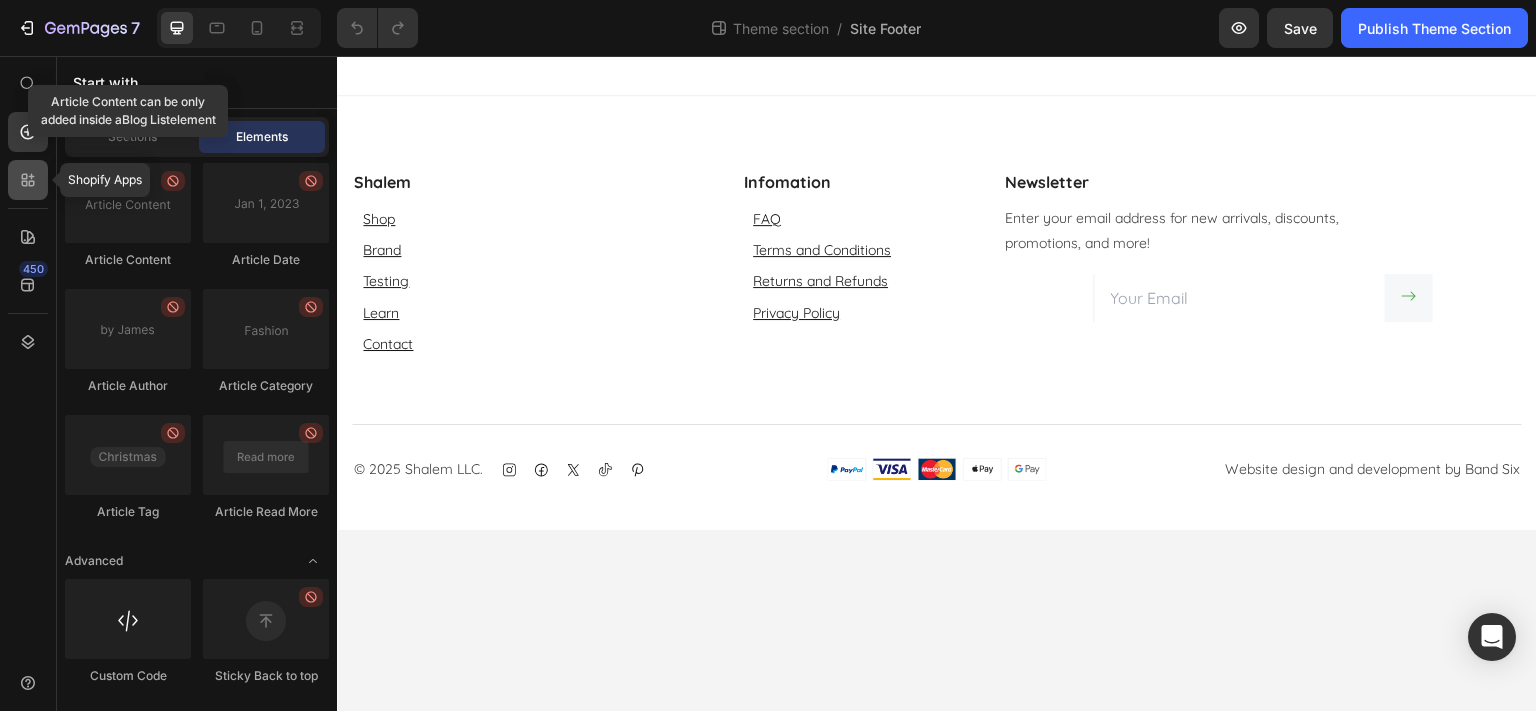 click 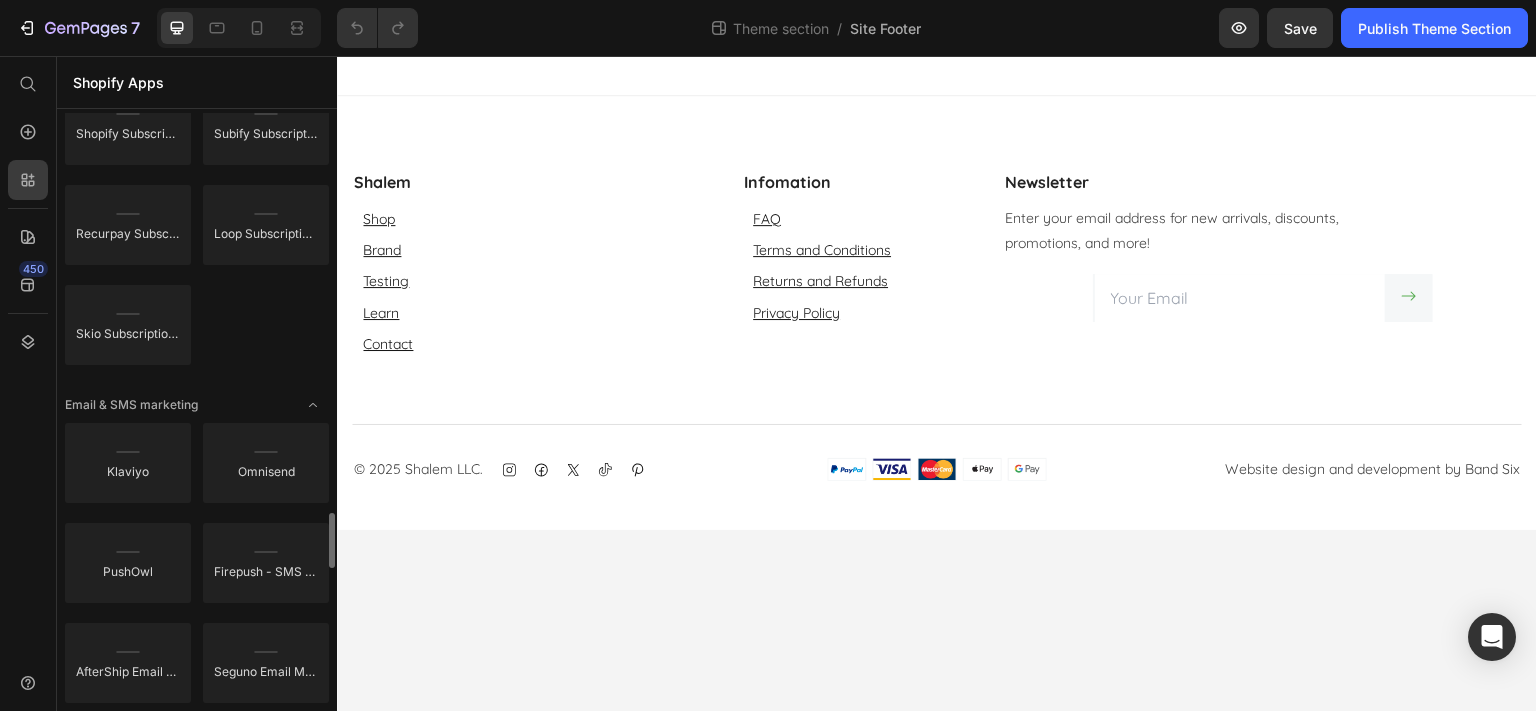 scroll, scrollTop: 3132, scrollLeft: 0, axis: vertical 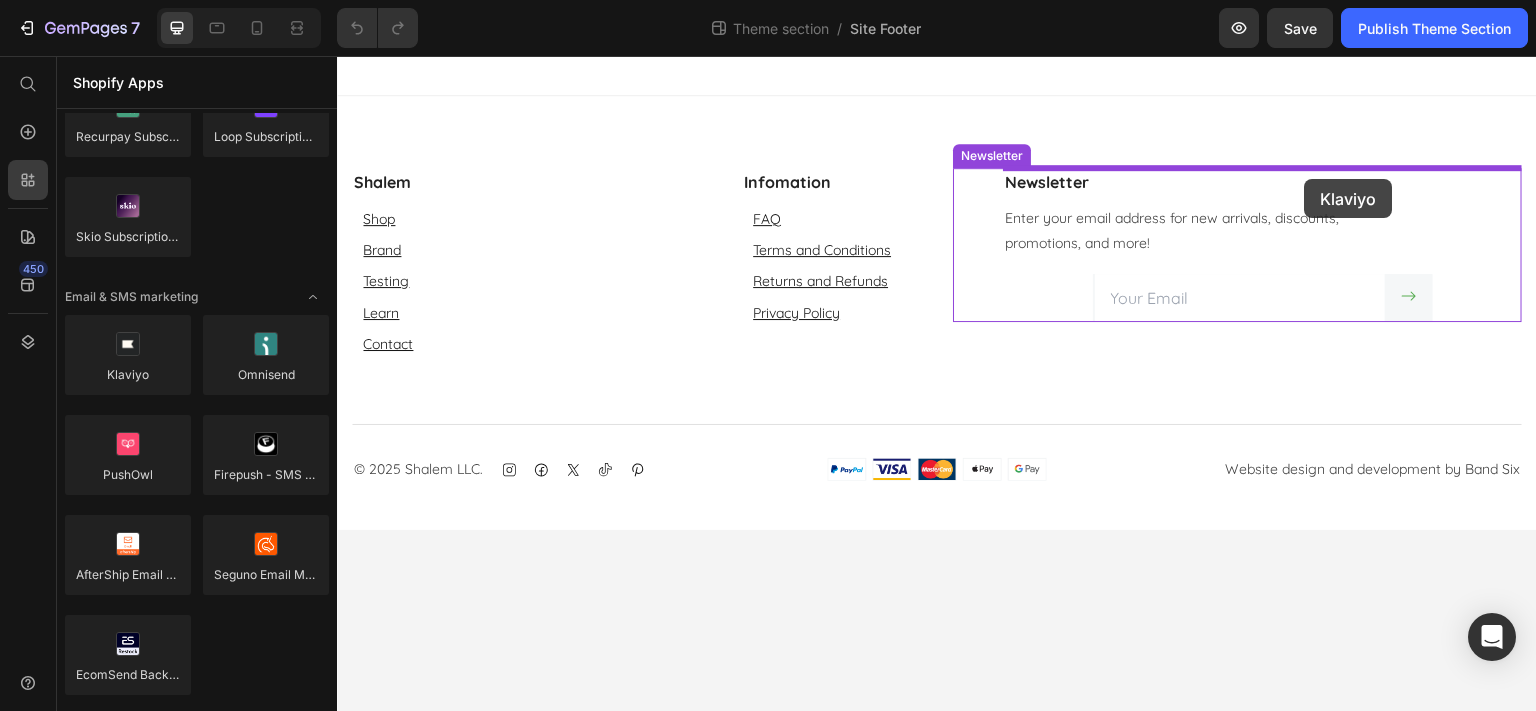 drag, startPoint x: 459, startPoint y: 414, endPoint x: 1304, endPoint y: 179, distance: 877.069 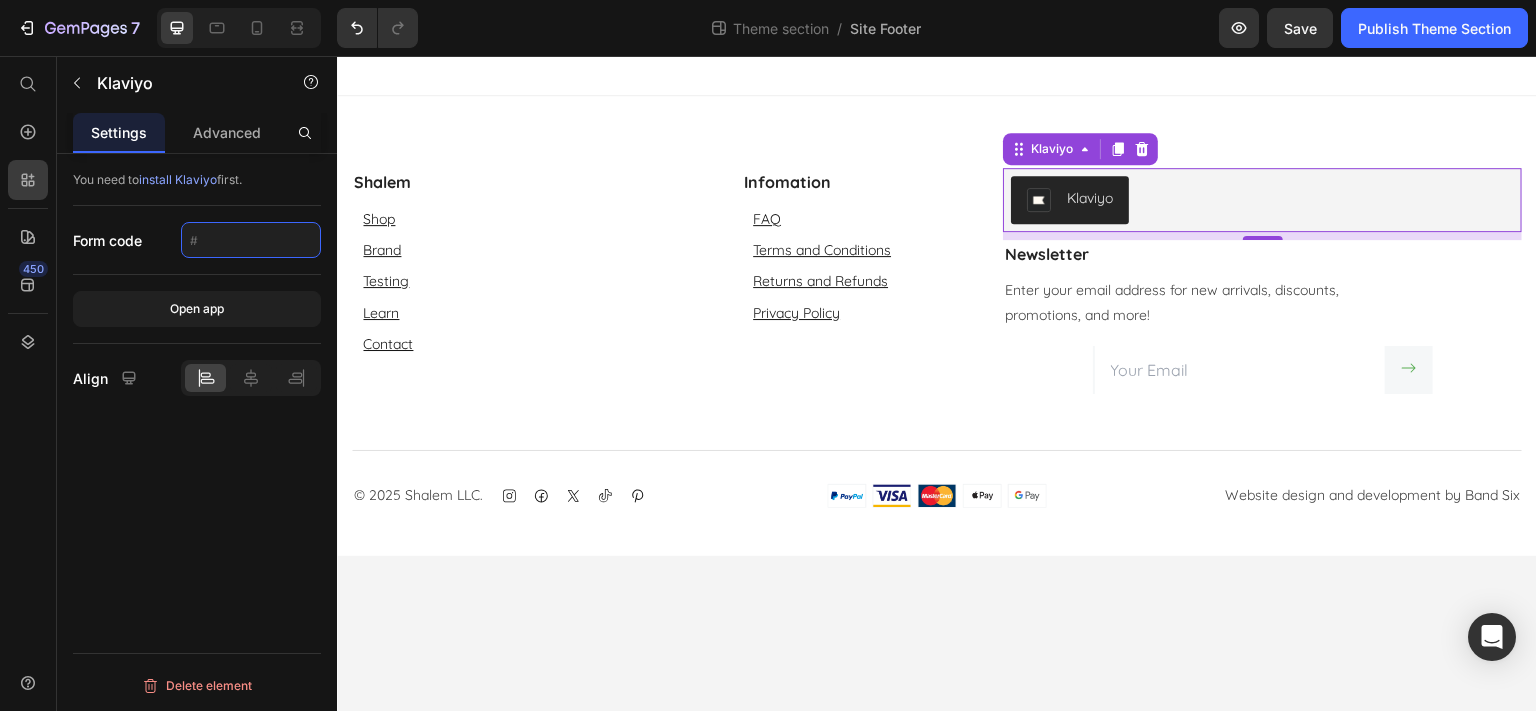 click 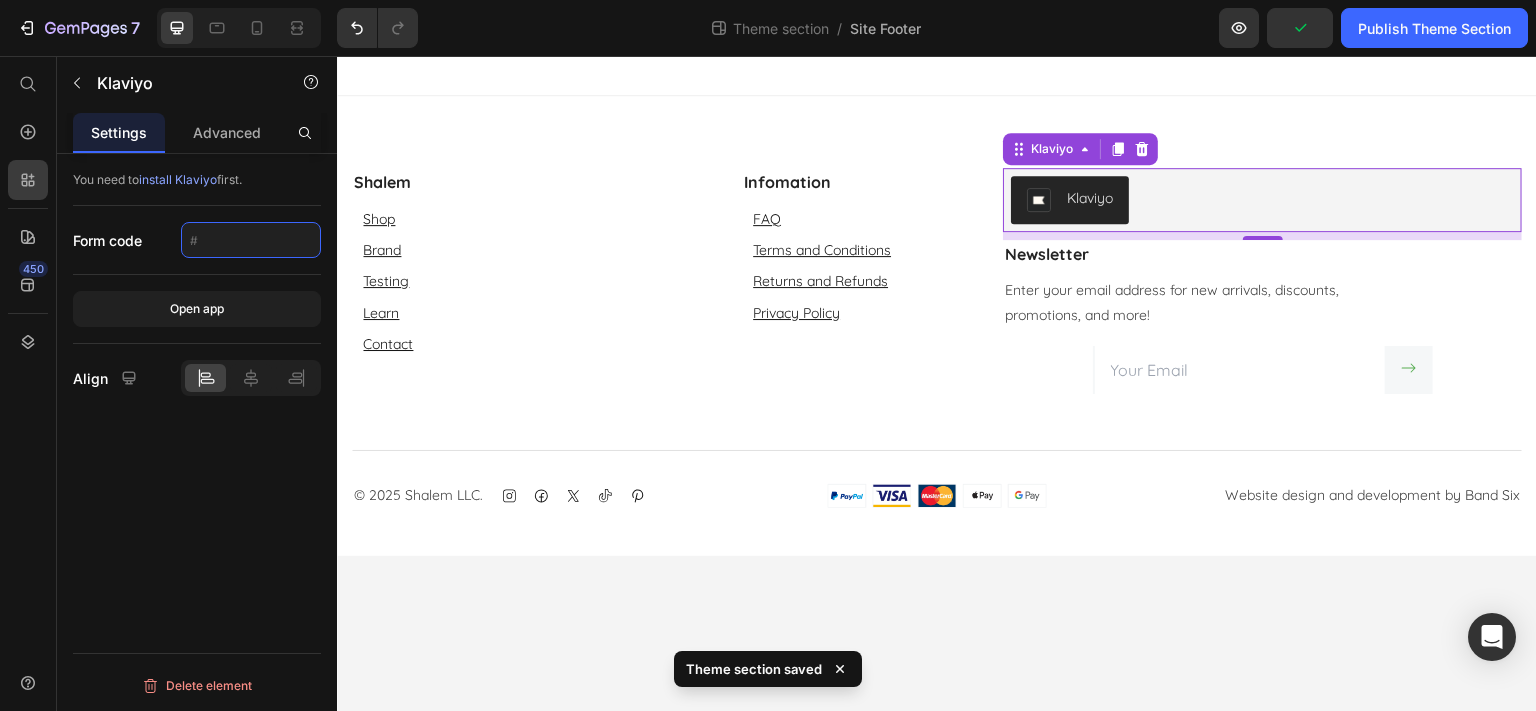 click 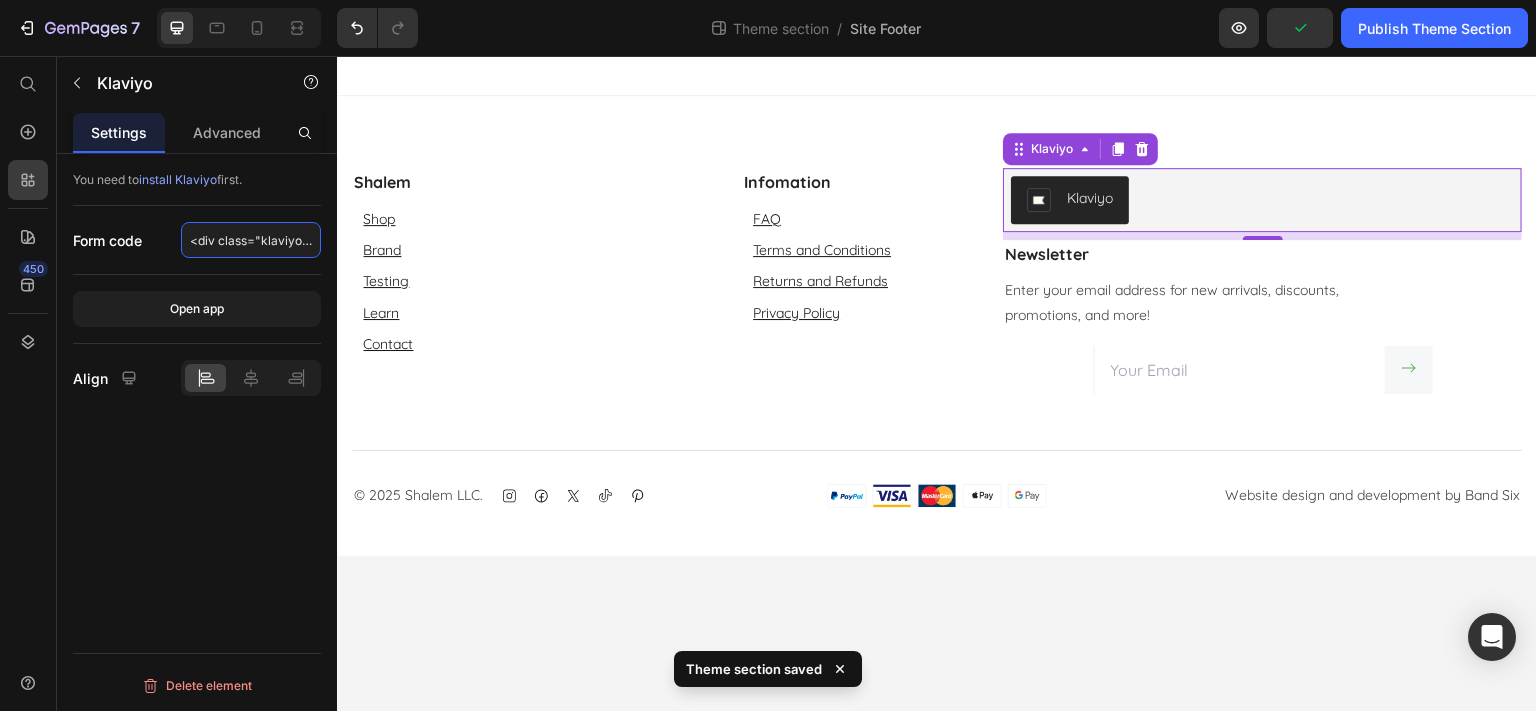 scroll, scrollTop: 0, scrollLeft: 119, axis: horizontal 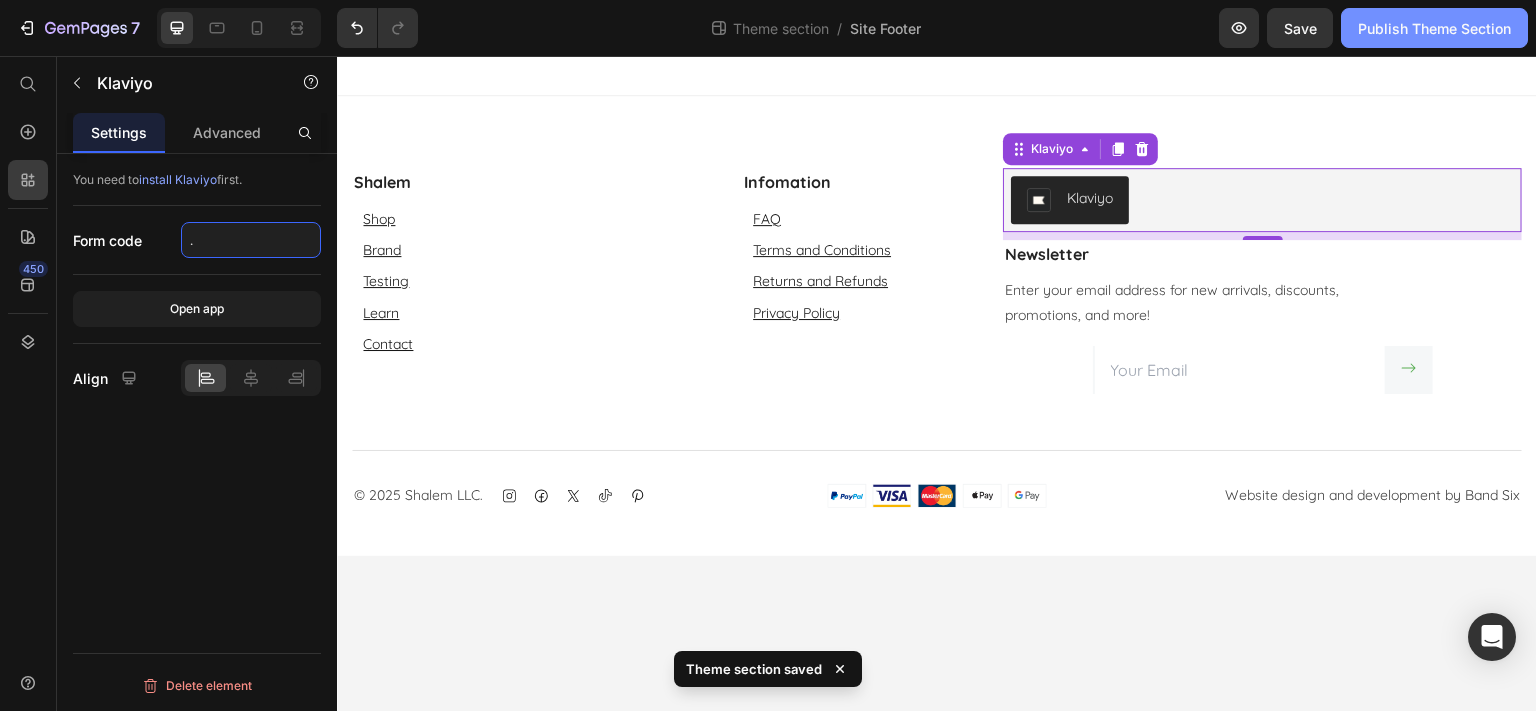 type on "<div class="klaviyo-form-S3ur2U"></div>" 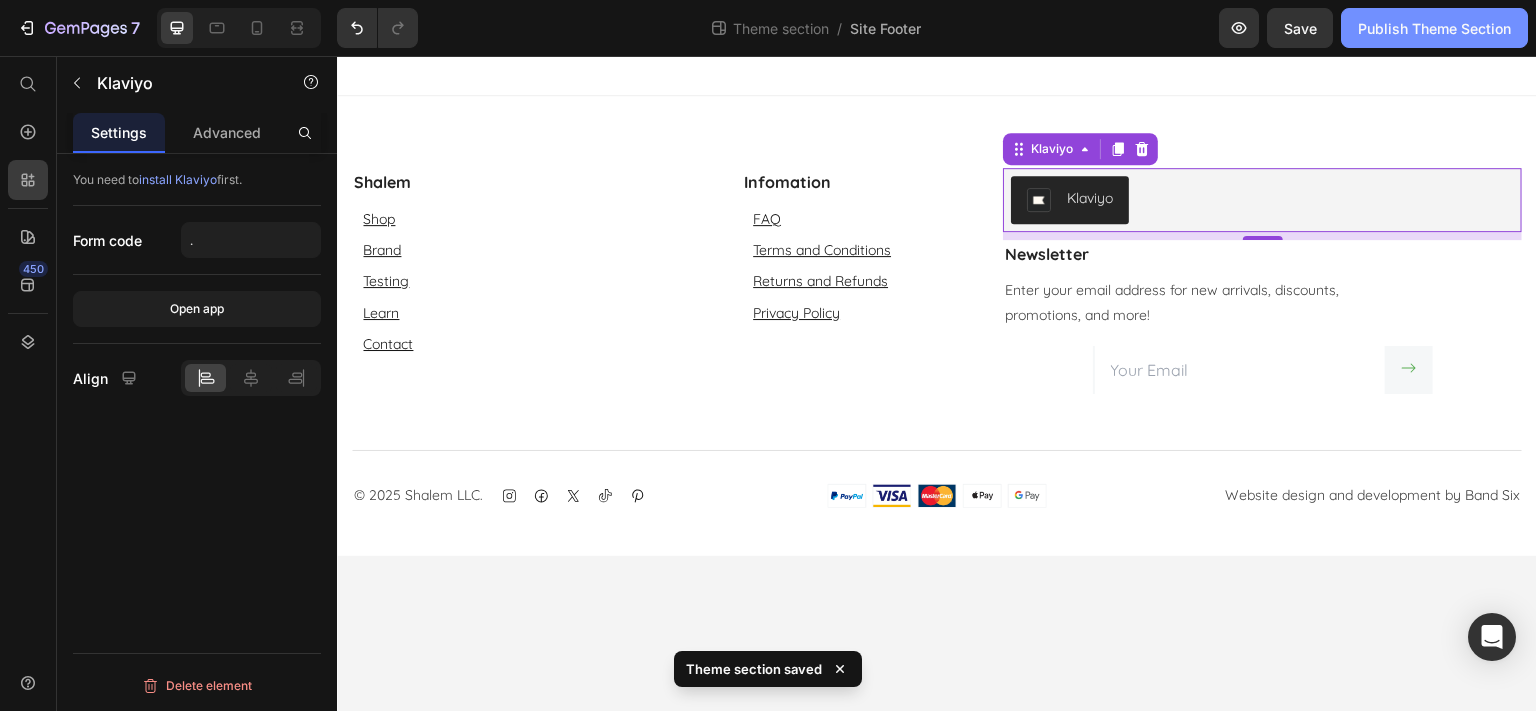 click on "Publish Theme Section" at bounding box center (1434, 28) 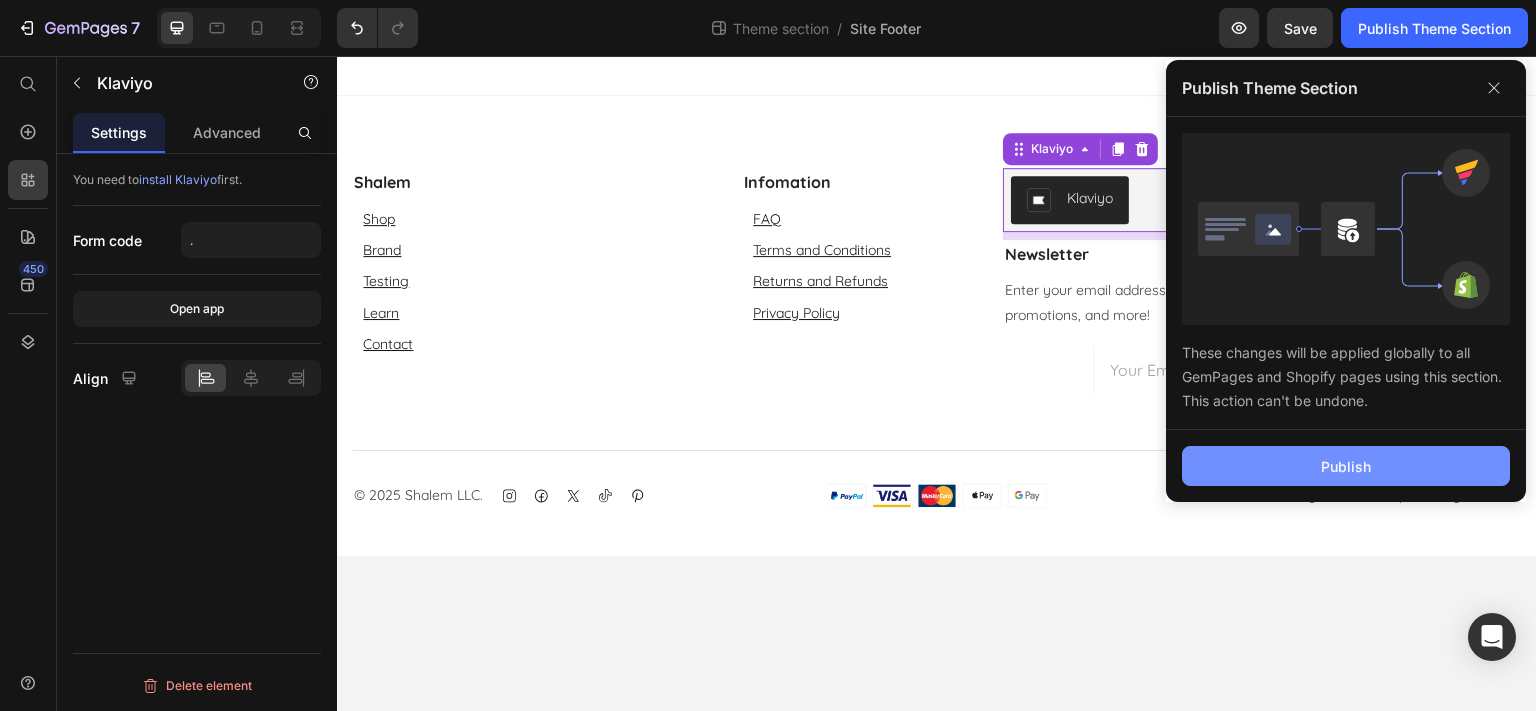 click on "Publish" at bounding box center (1346, 466) 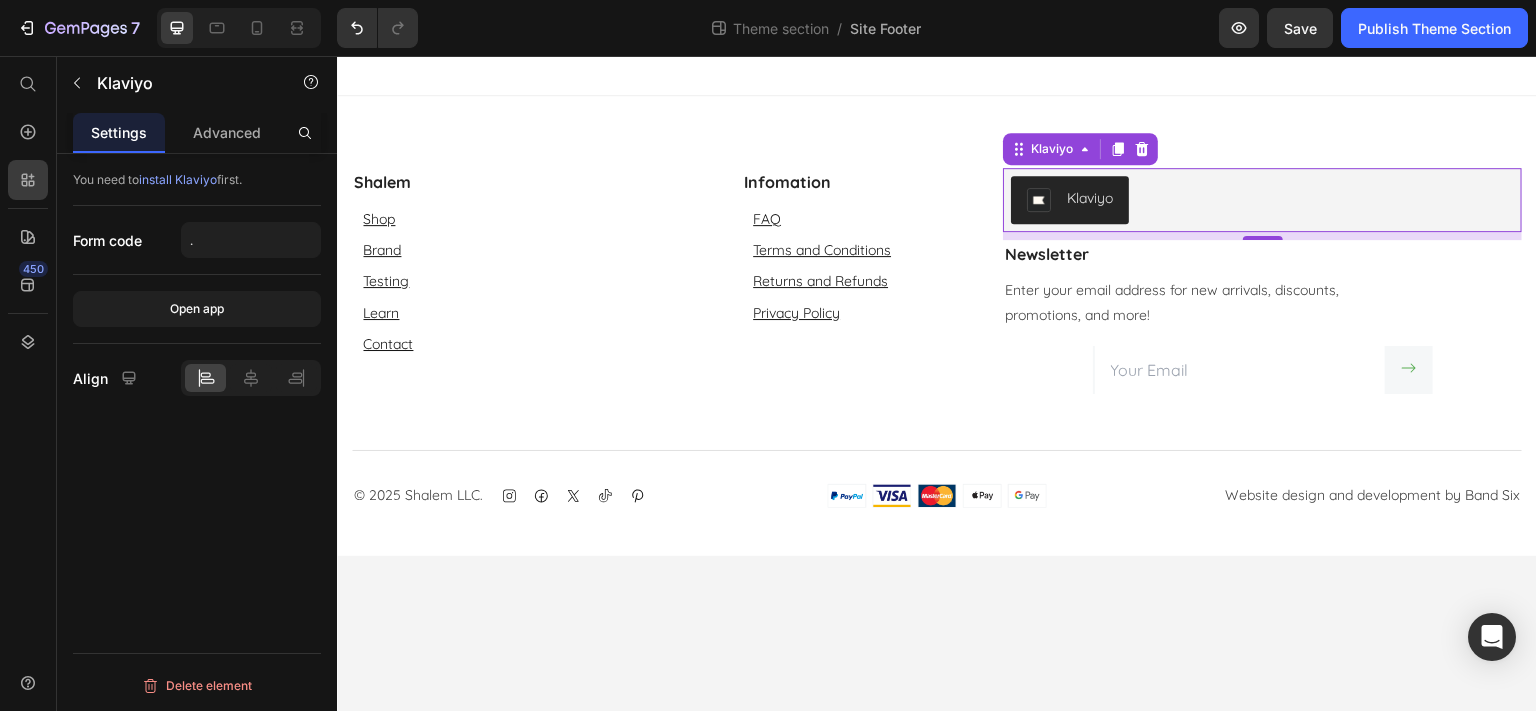click on "Klaviyo" at bounding box center [1262, 200] 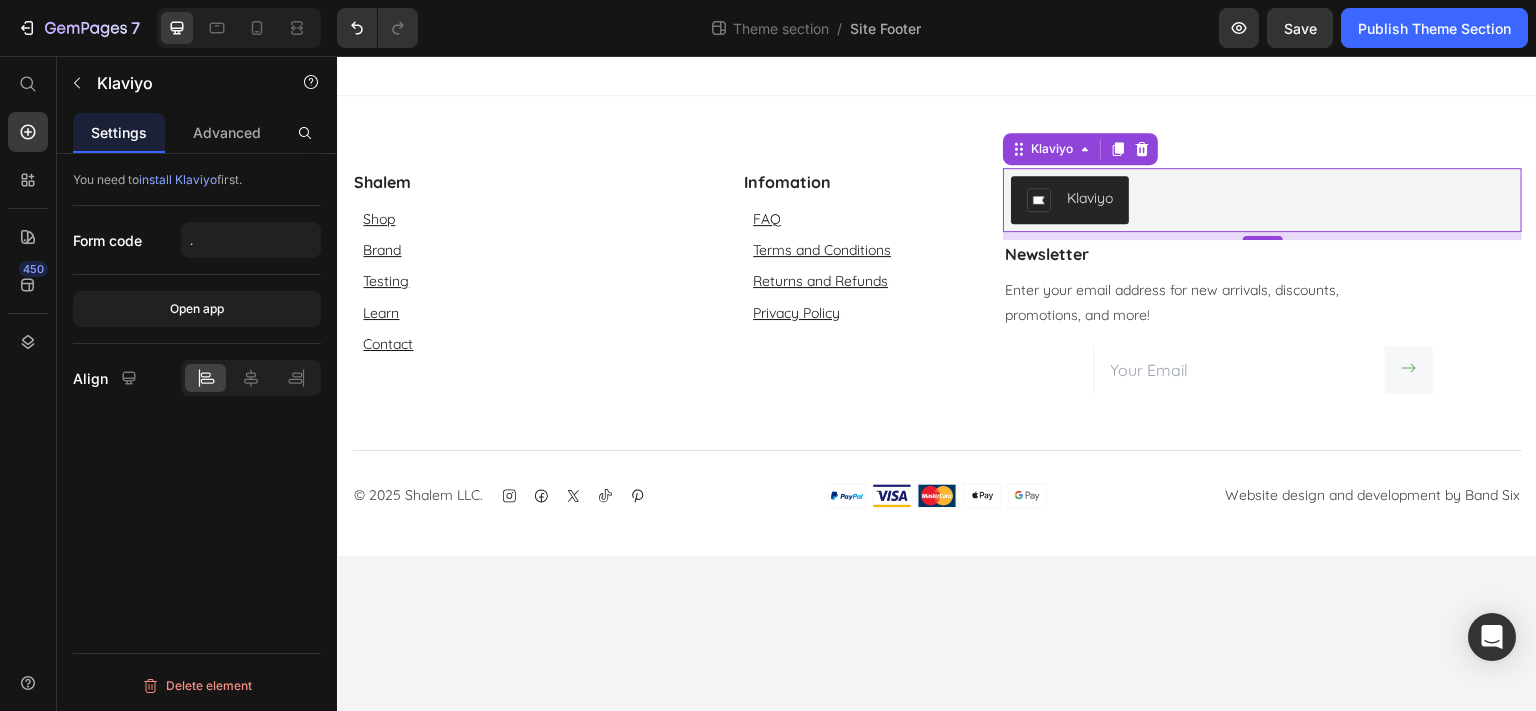 scroll, scrollTop: 0, scrollLeft: 119, axis: horizontal 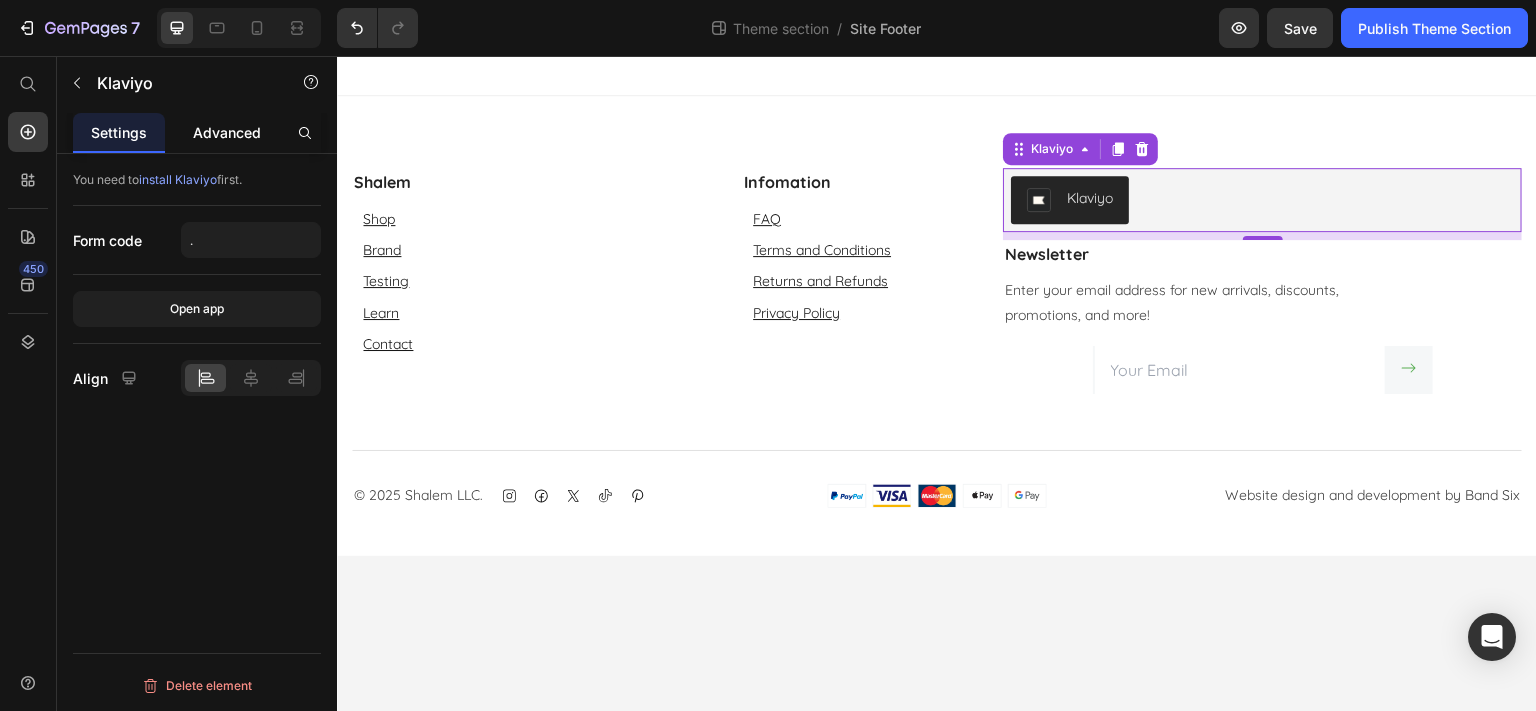 click on "Advanced" at bounding box center (227, 132) 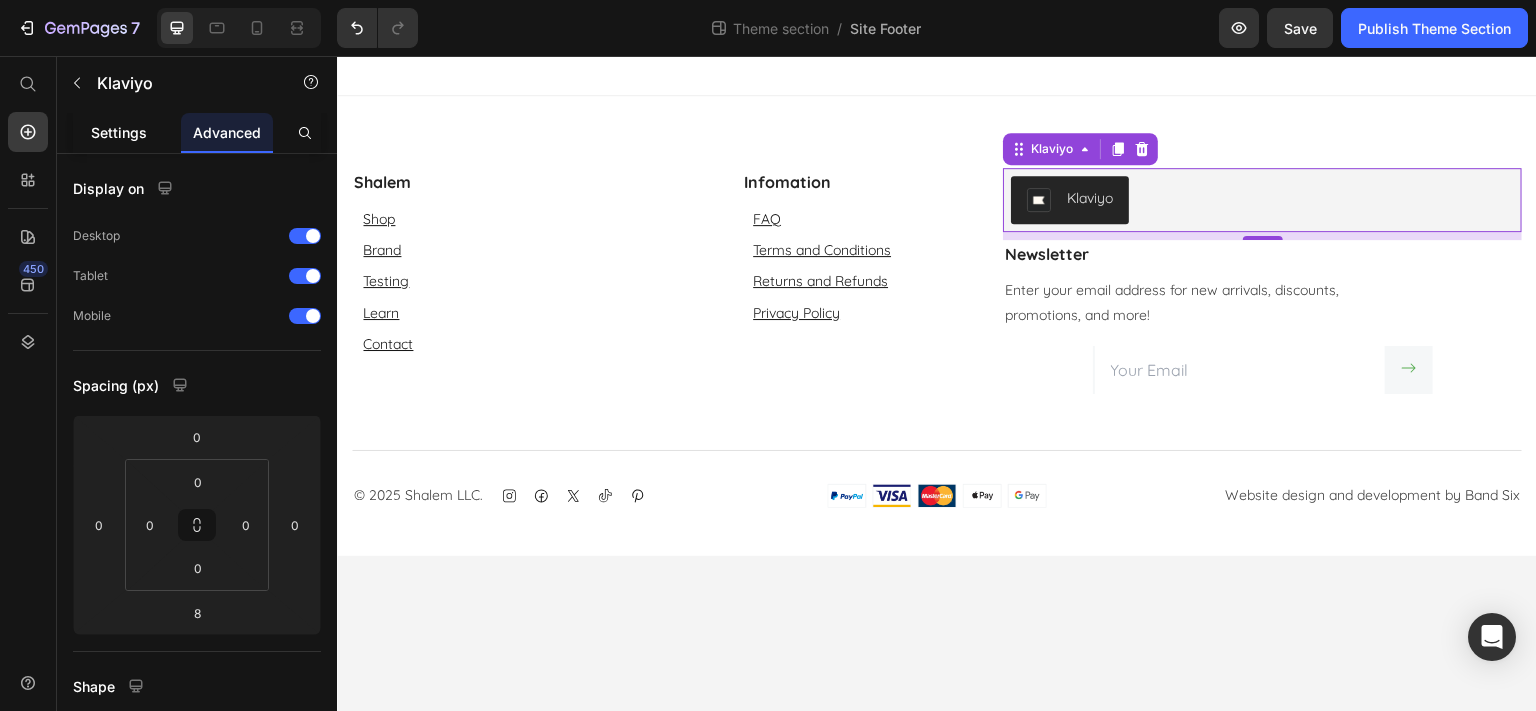 click on "Settings" at bounding box center [119, 132] 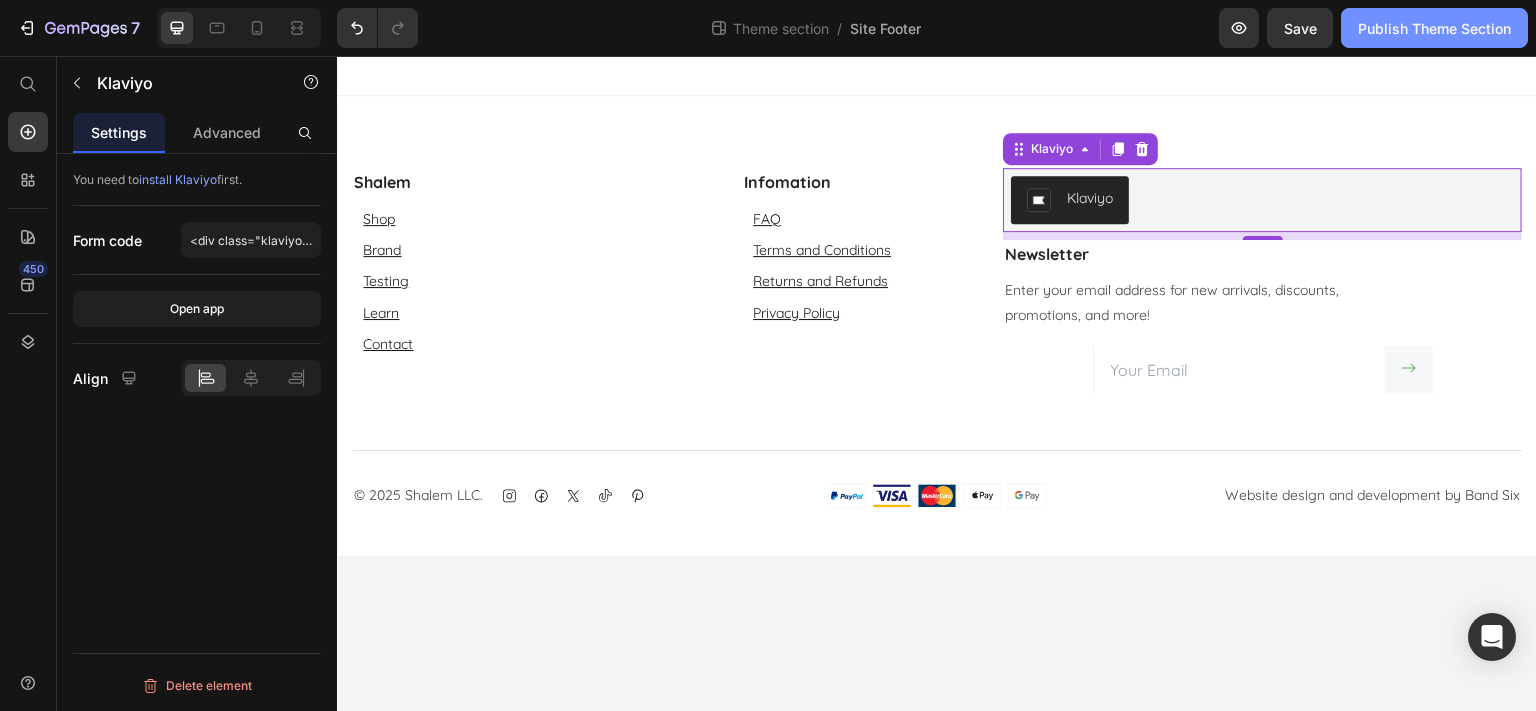 click on "Publish Theme Section" at bounding box center [1434, 28] 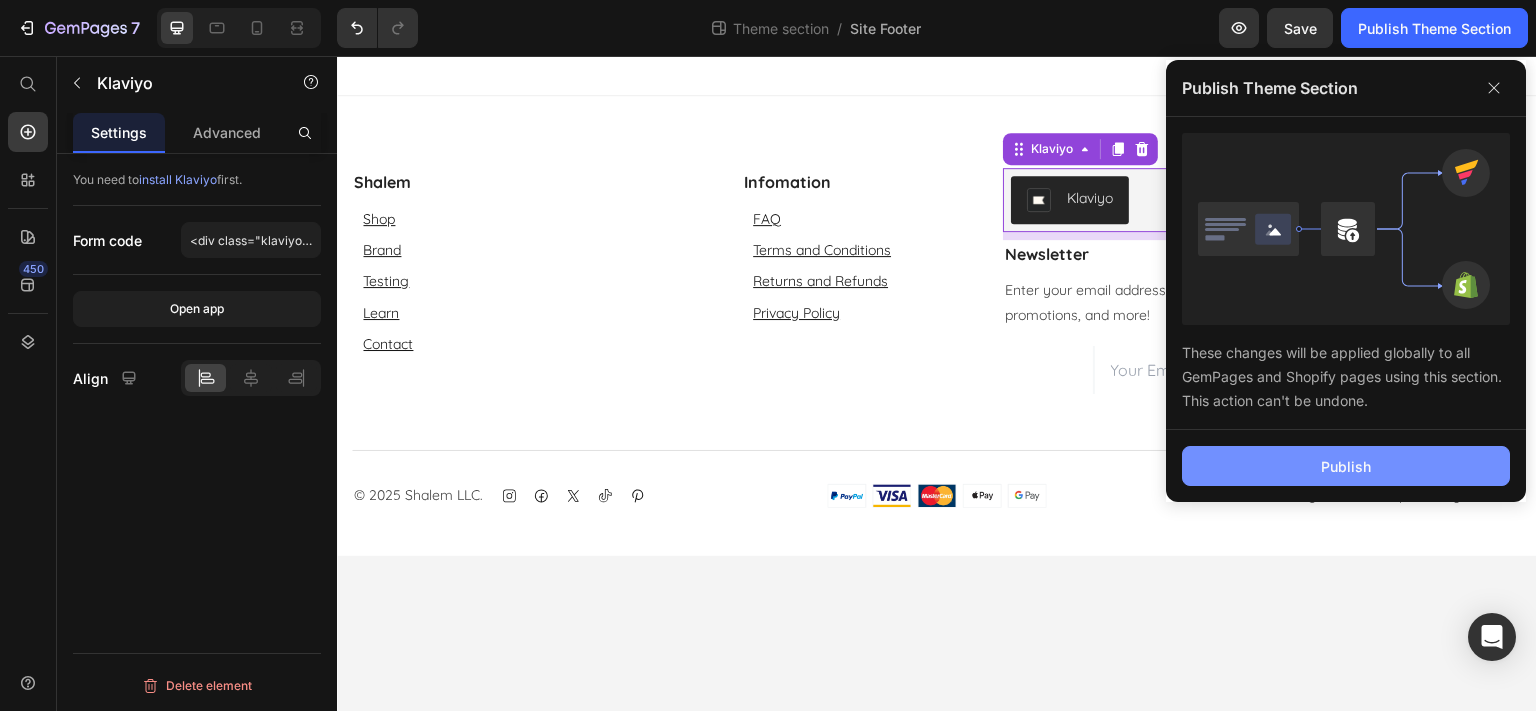 click on "Publish" 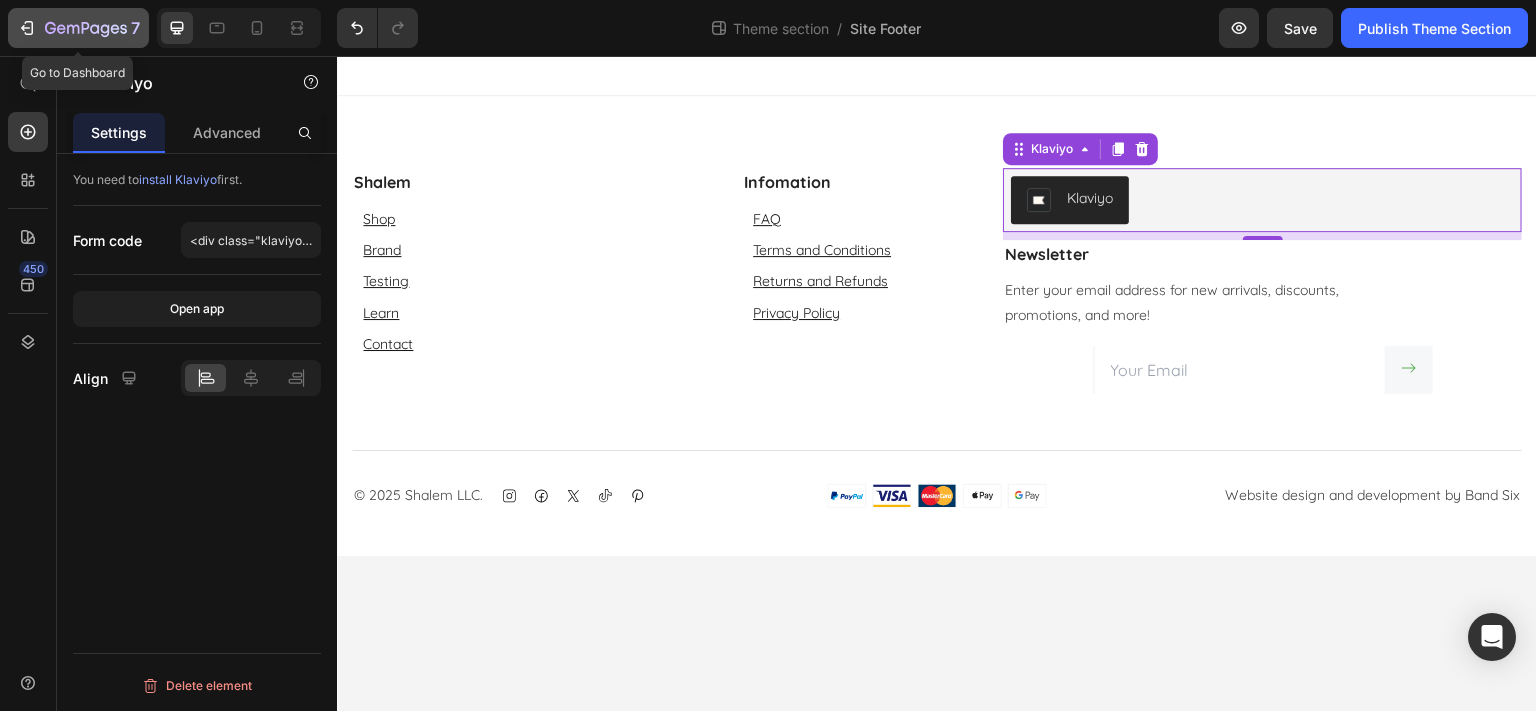 click on "7" 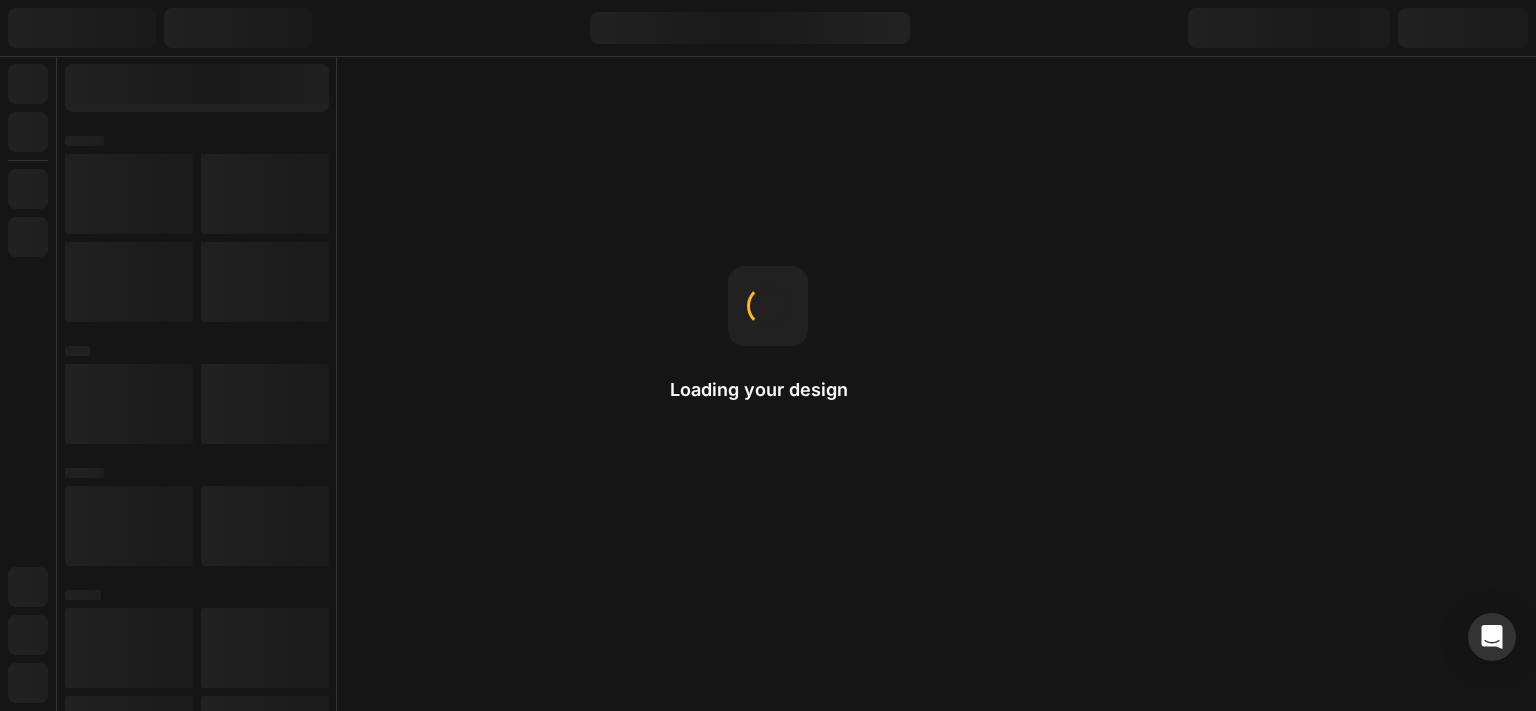 scroll, scrollTop: 0, scrollLeft: 0, axis: both 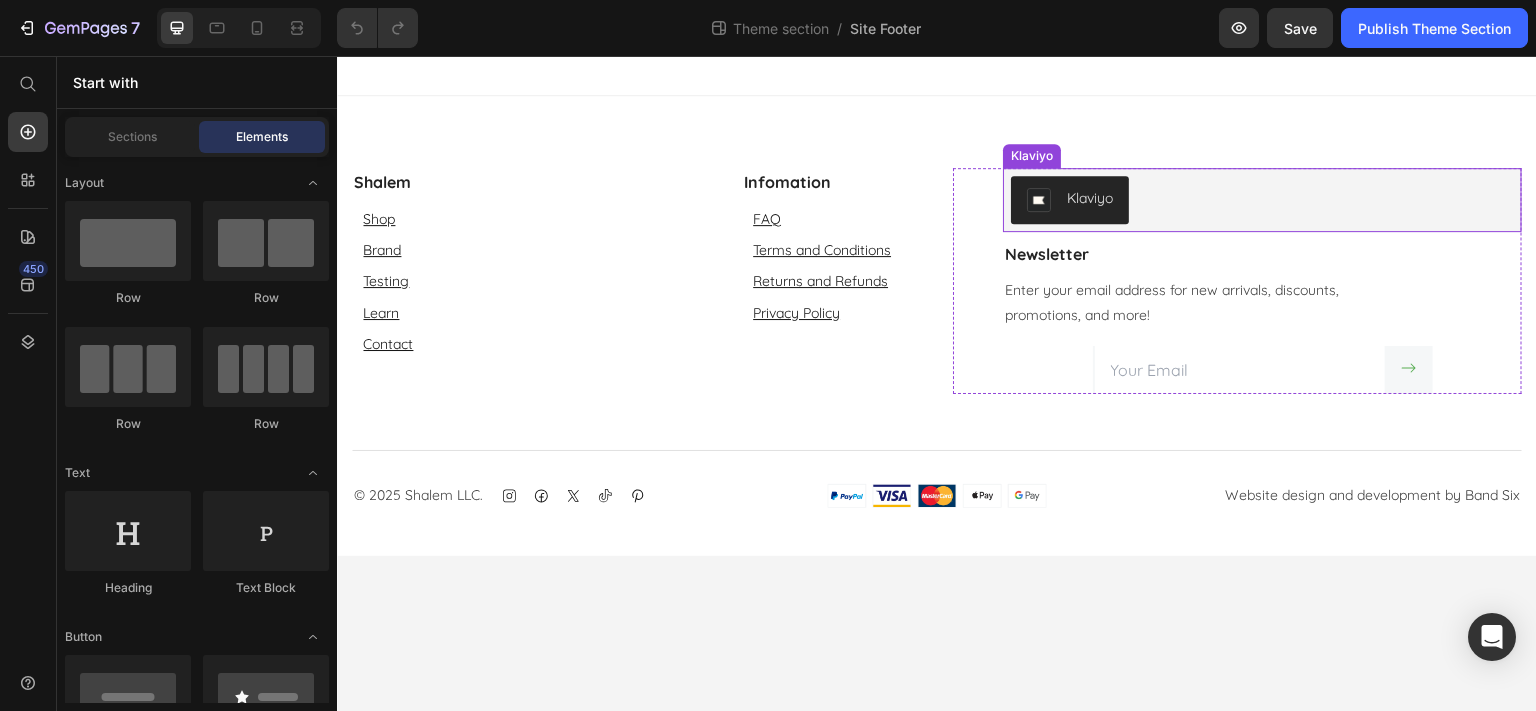 click on "Klaviyo" at bounding box center (1262, 200) 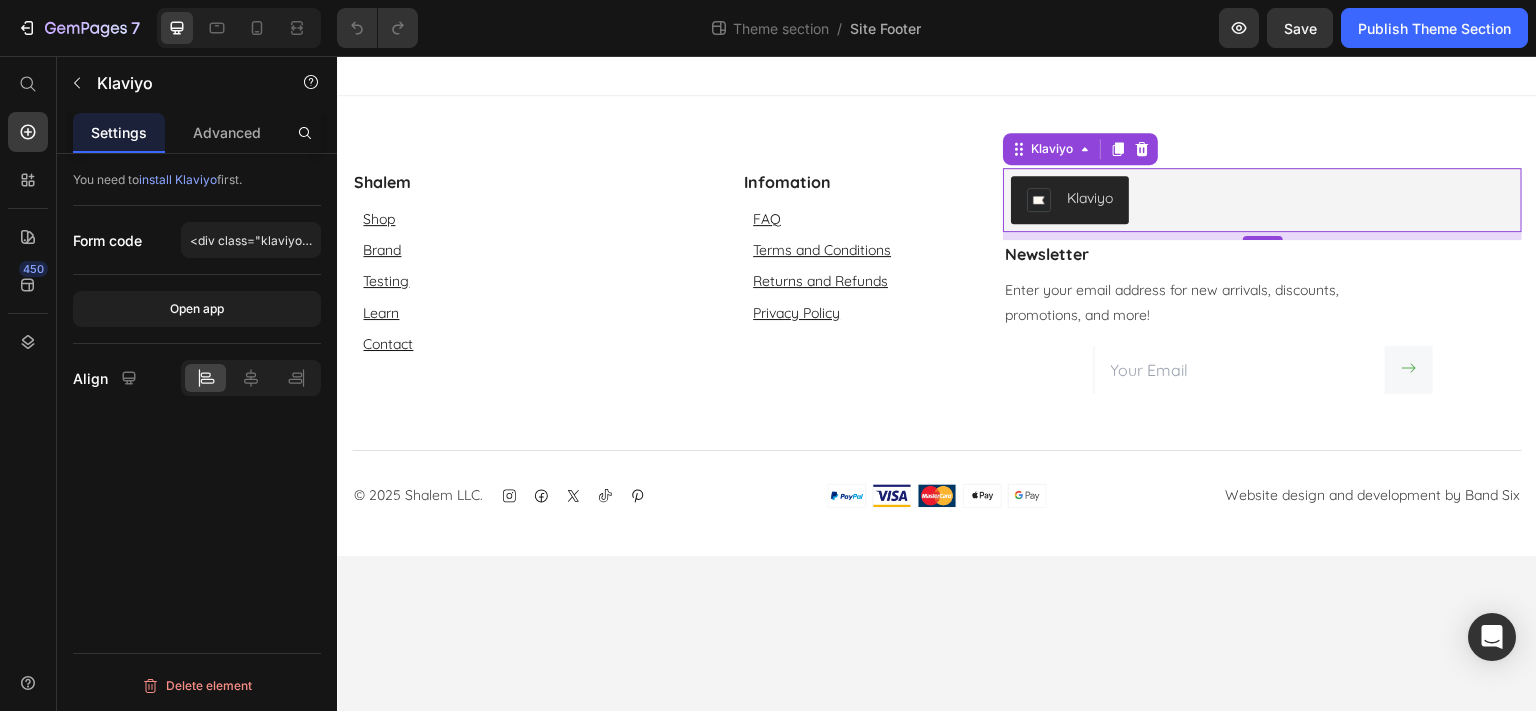 click on "install Klaviyo" at bounding box center (178, 179) 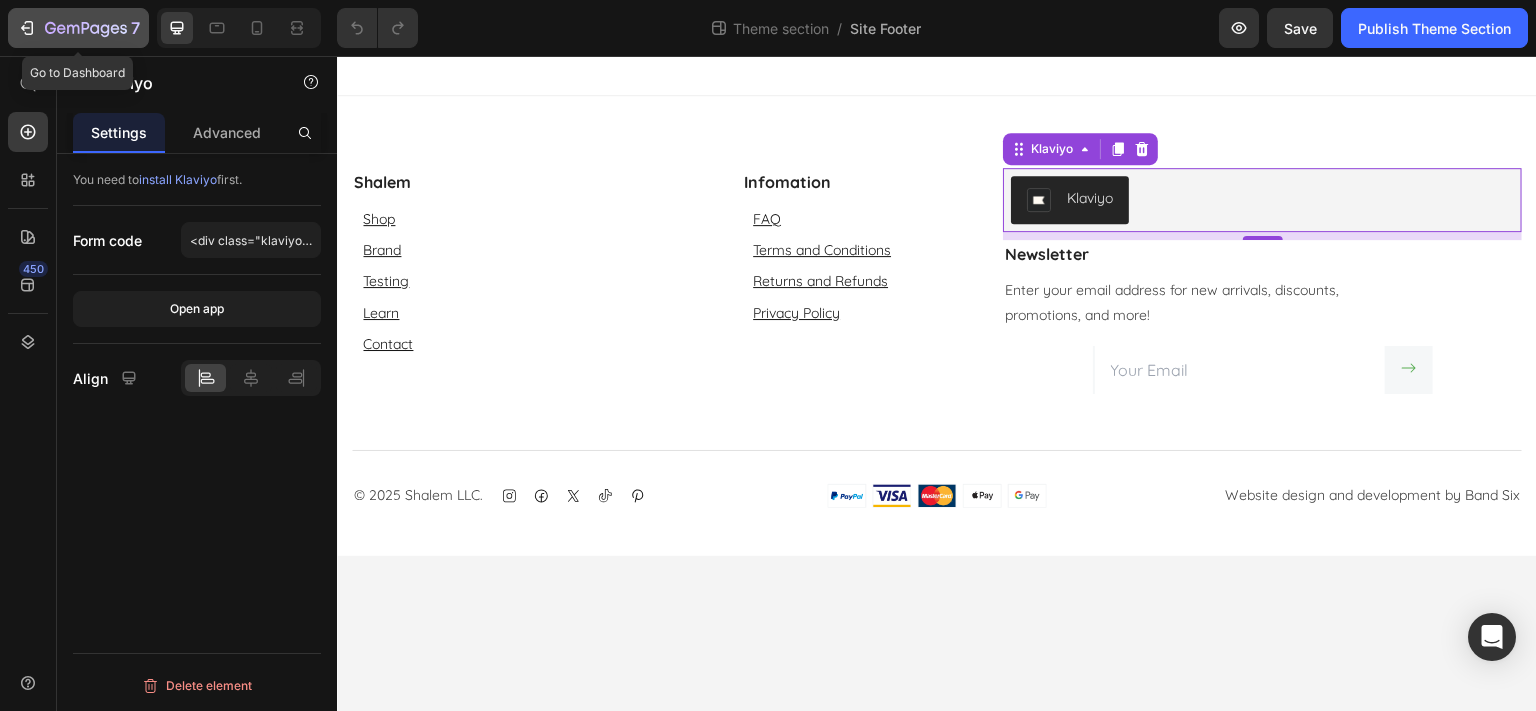 click 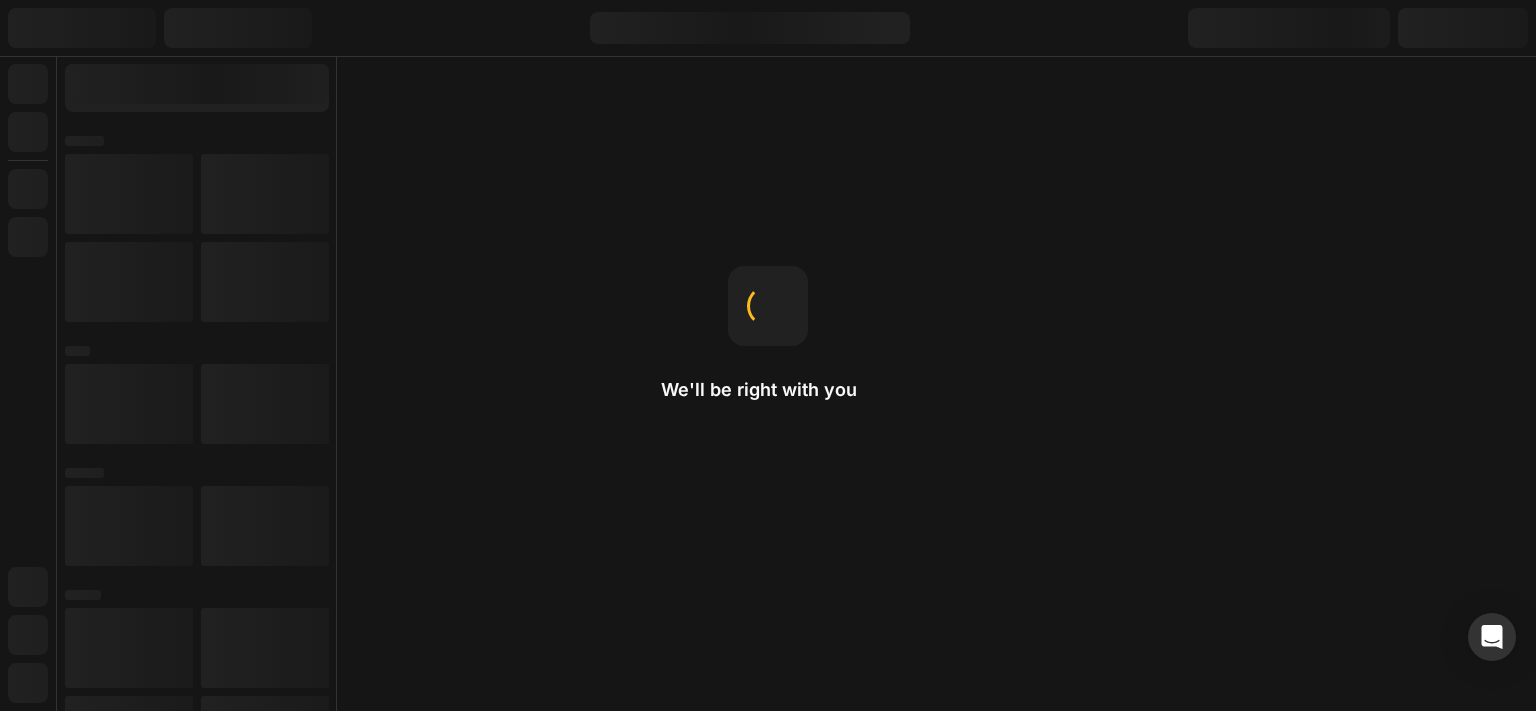 scroll, scrollTop: 0, scrollLeft: 0, axis: both 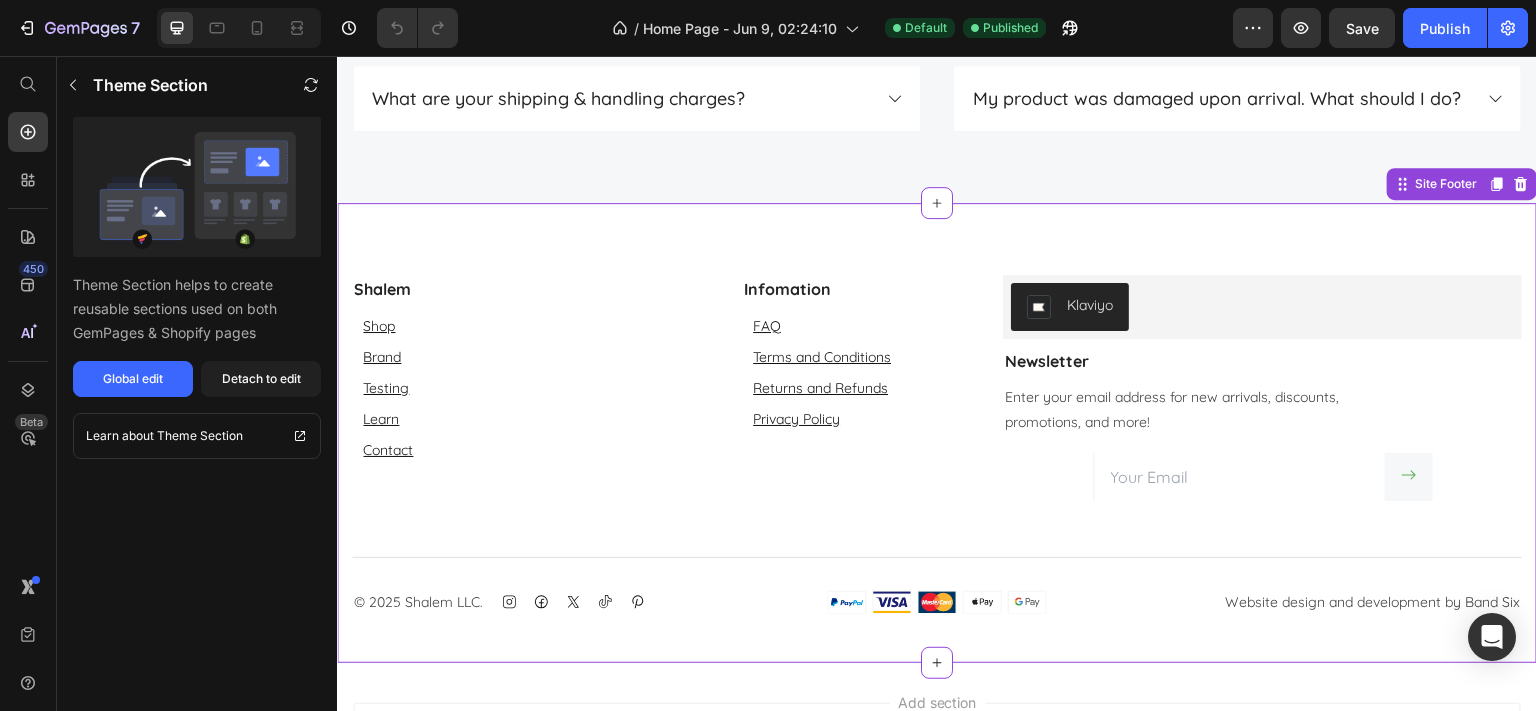 click on "Klaviyo" at bounding box center [1262, 307] 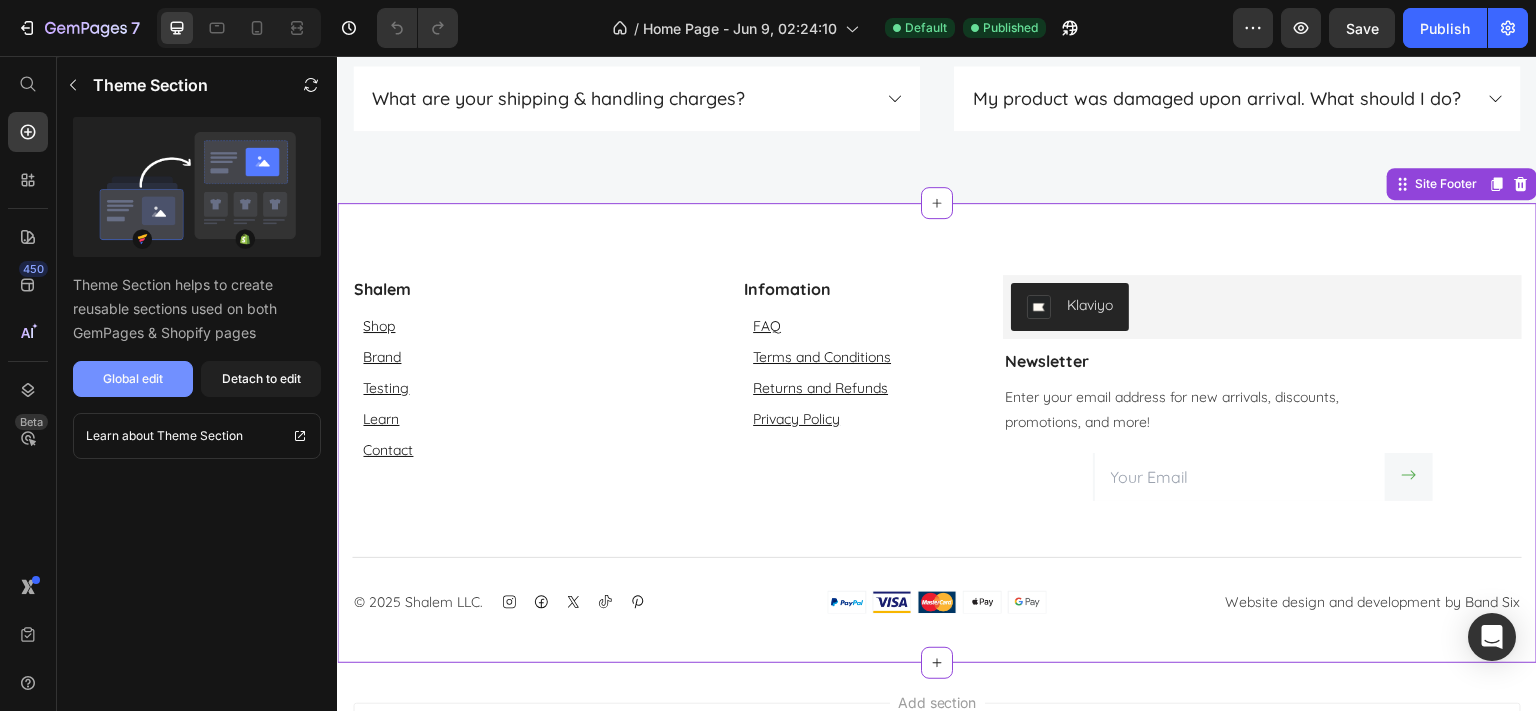 click on "Global edit" at bounding box center [133, 379] 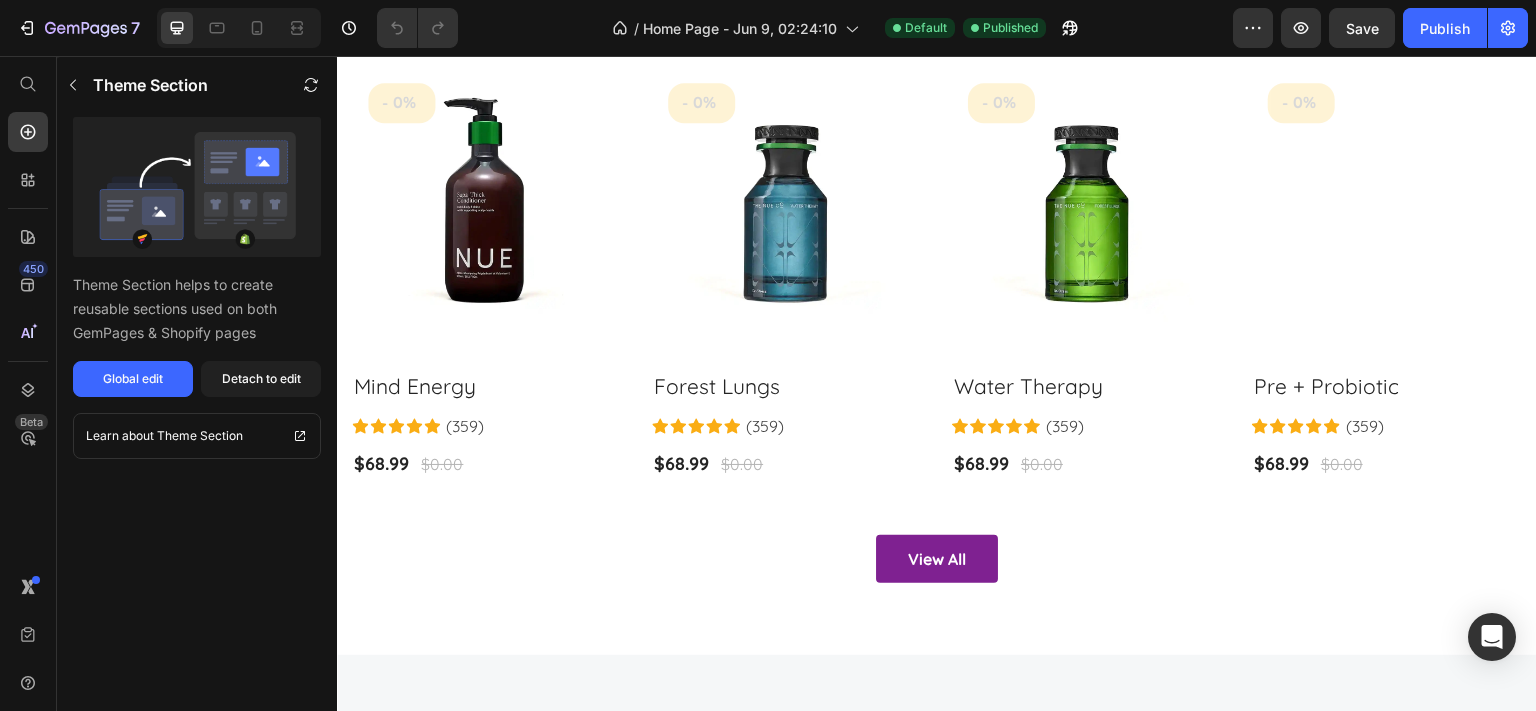 scroll, scrollTop: 4284, scrollLeft: 0, axis: vertical 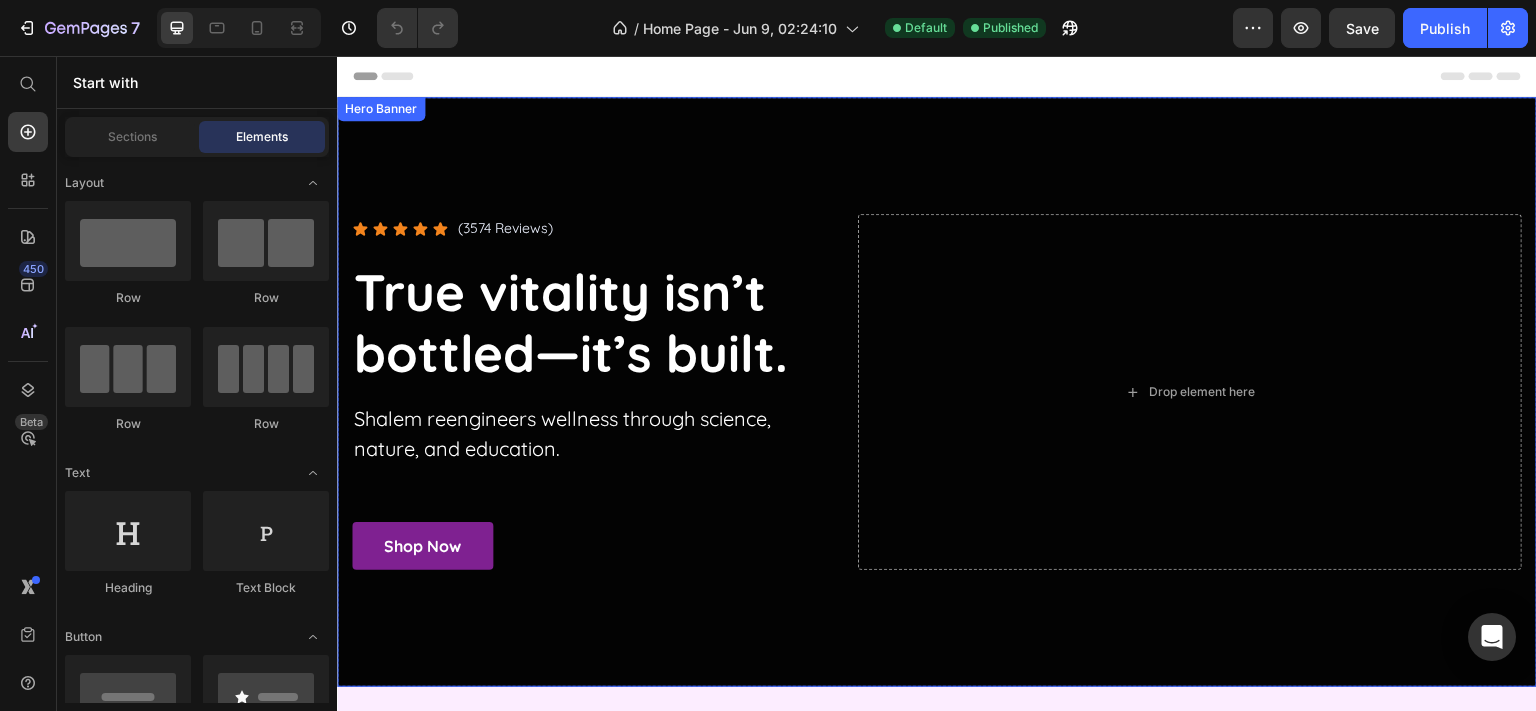 click at bounding box center (937, 392) 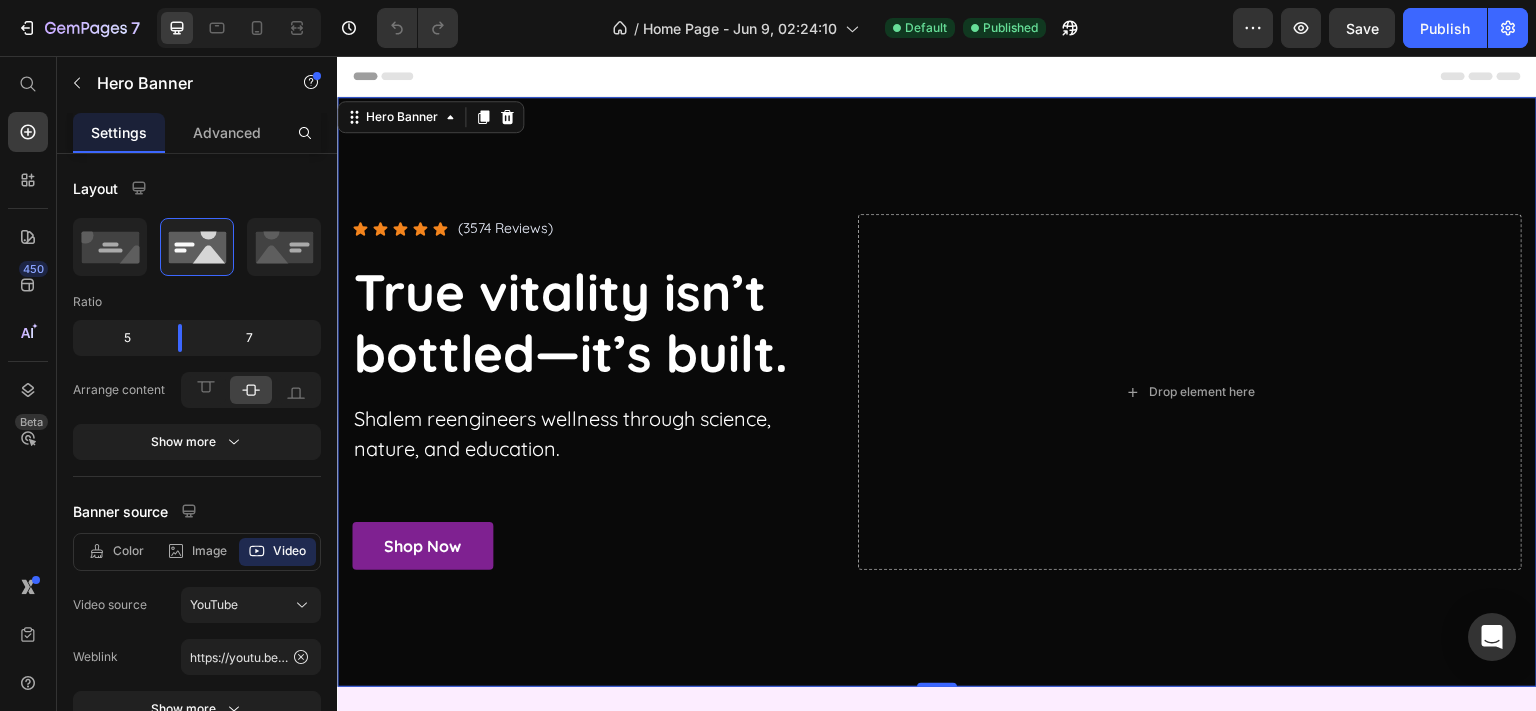 click on "Icon Icon Icon Icon Icon Icon List (3574 Reviews) Text Block Row True vitality isn’t bottled—it’s built. Heading Shalem reengineers wellness through science, nature, and education. Text block Shop Now Button" at bounding box center [589, 392] 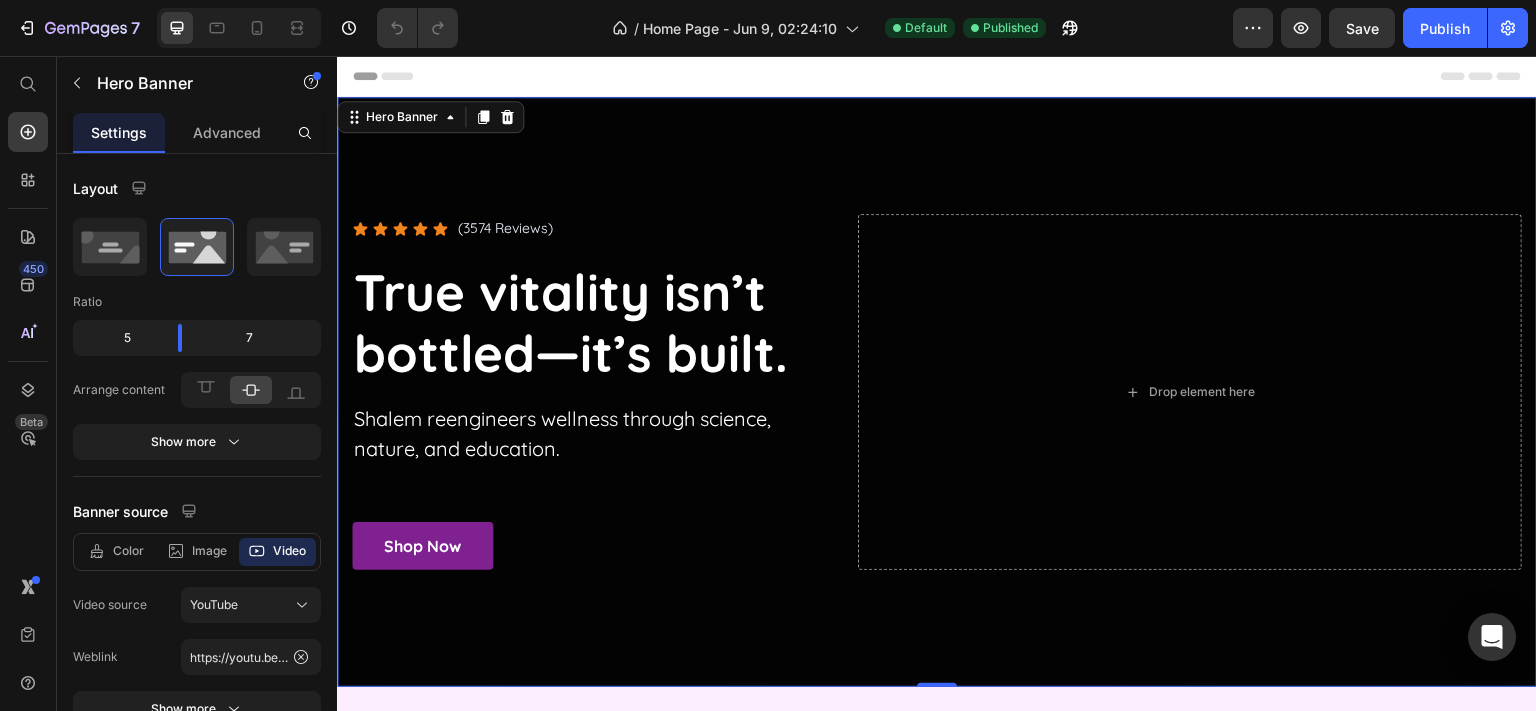 click at bounding box center [937, 392] 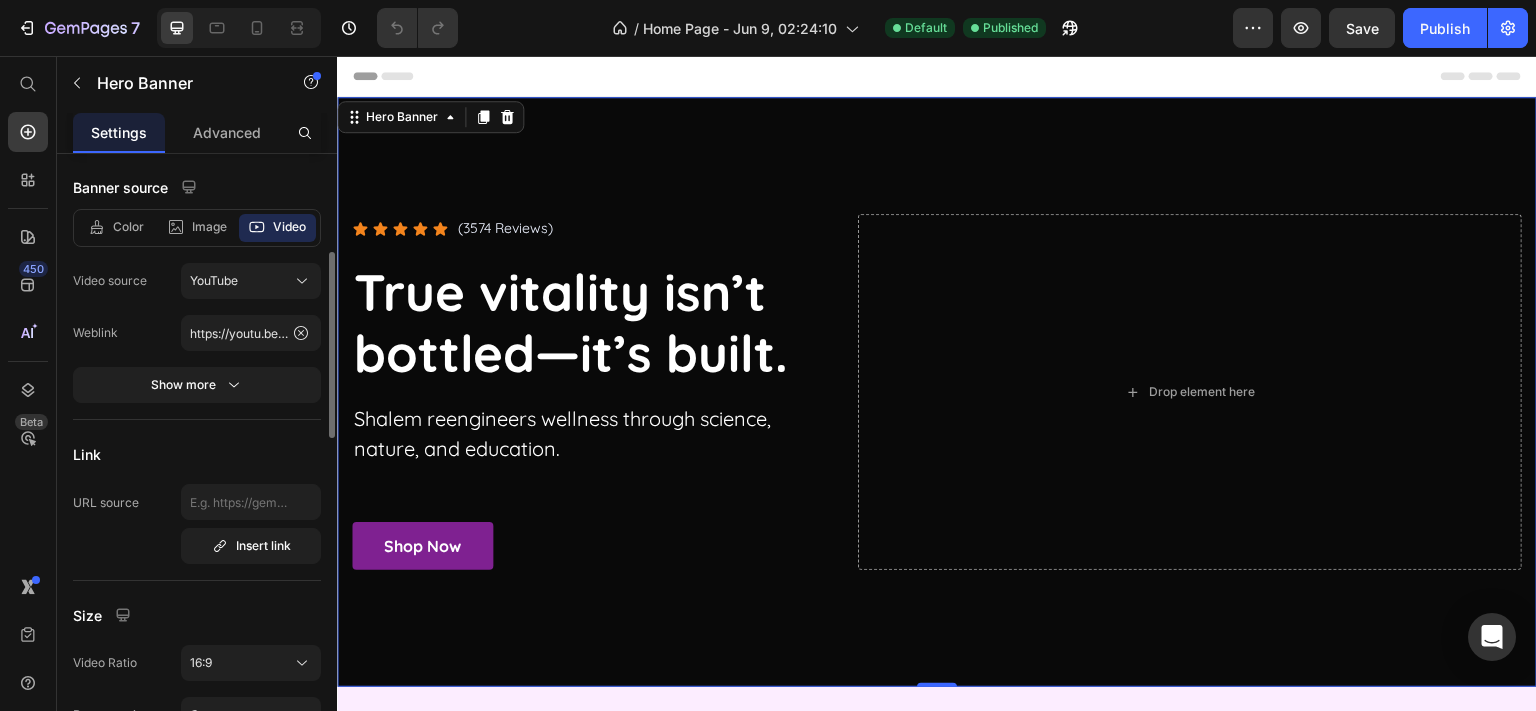 scroll, scrollTop: 216, scrollLeft: 0, axis: vertical 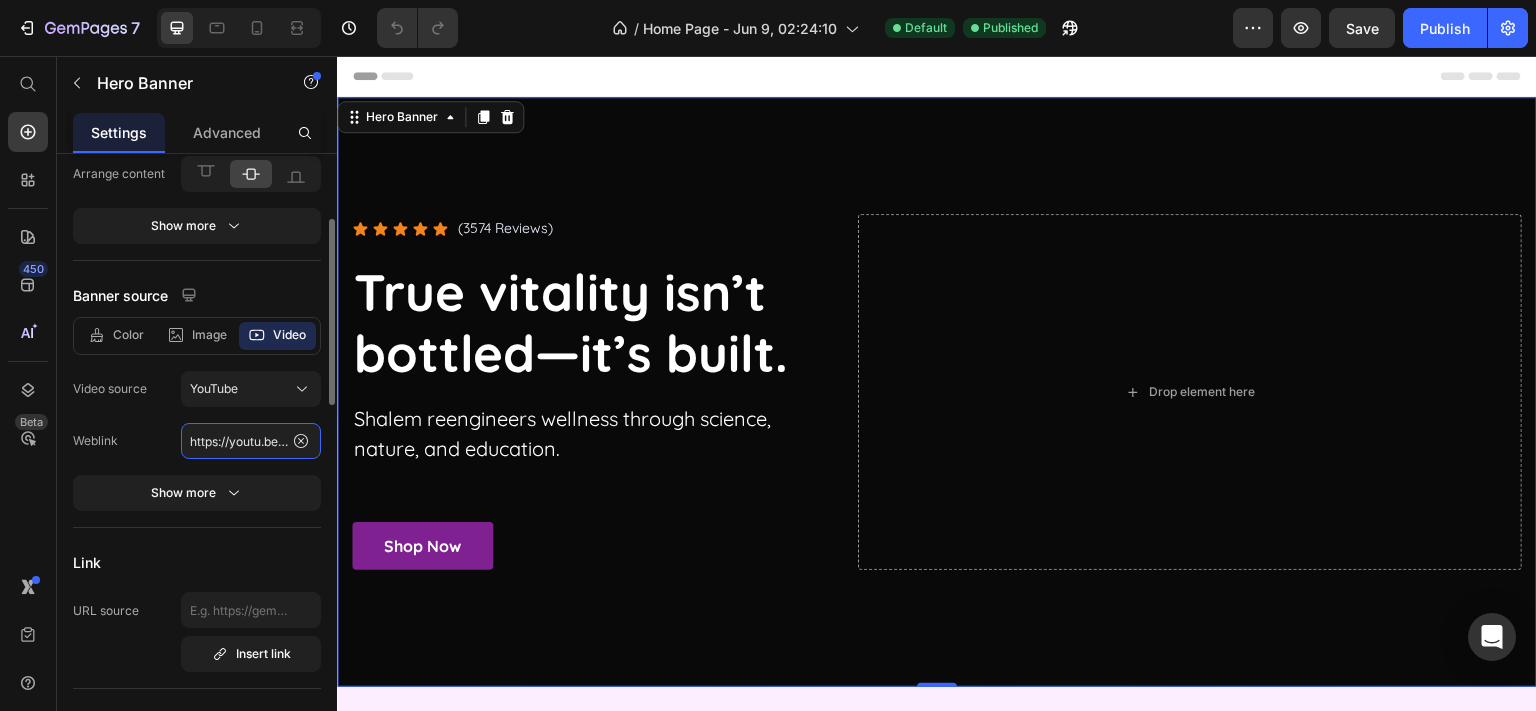 click on "https://youtu.be/KOxfzBp72uk" 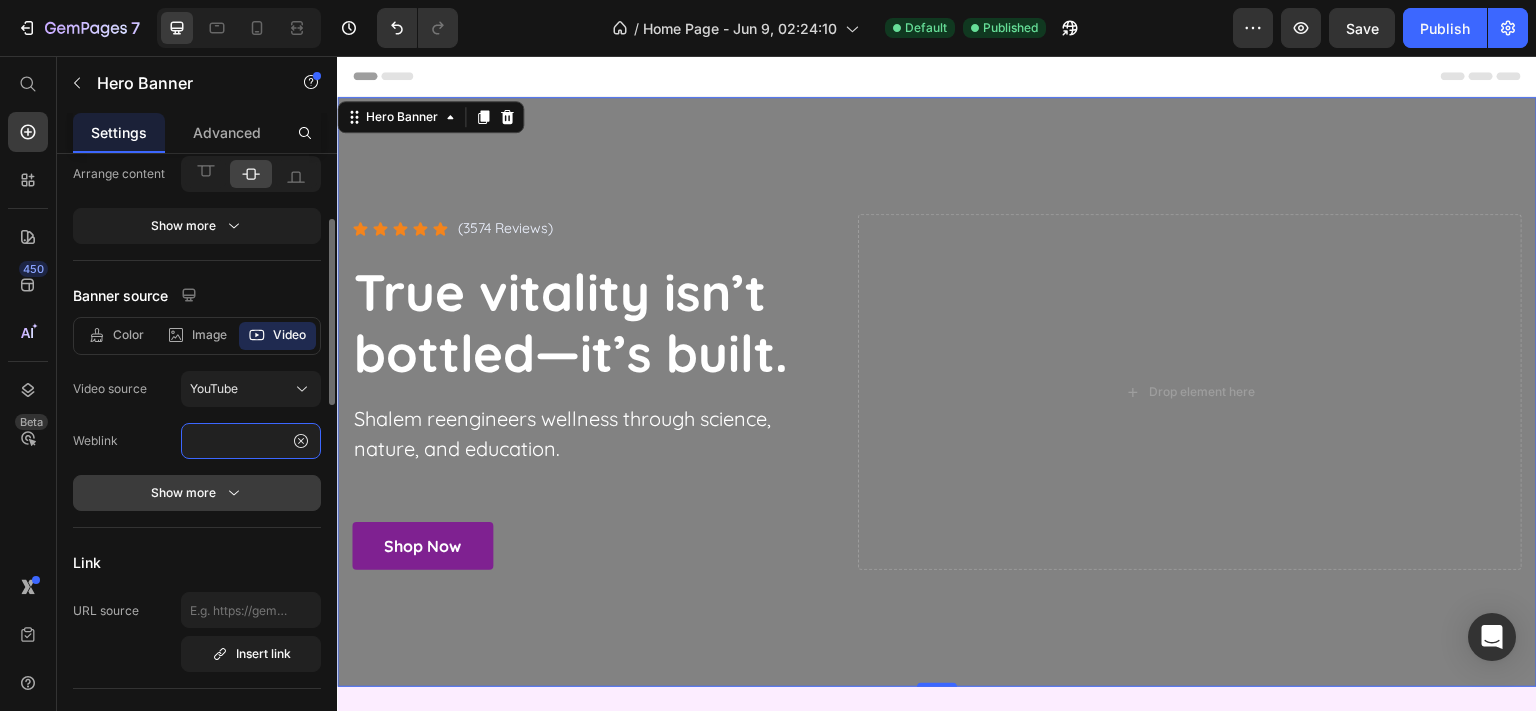 scroll, scrollTop: 0, scrollLeft: 848, axis: horizontal 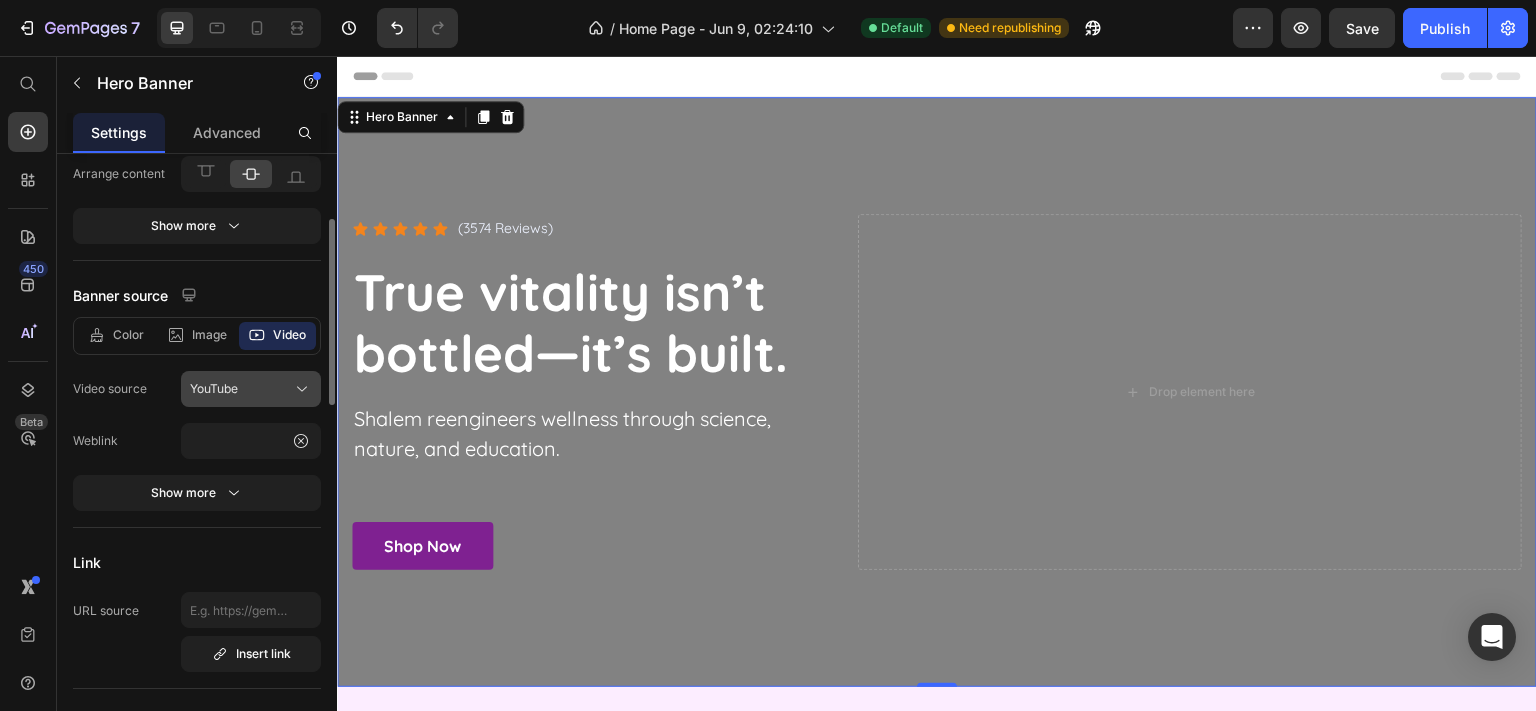 click on "YouTube" at bounding box center (214, 389) 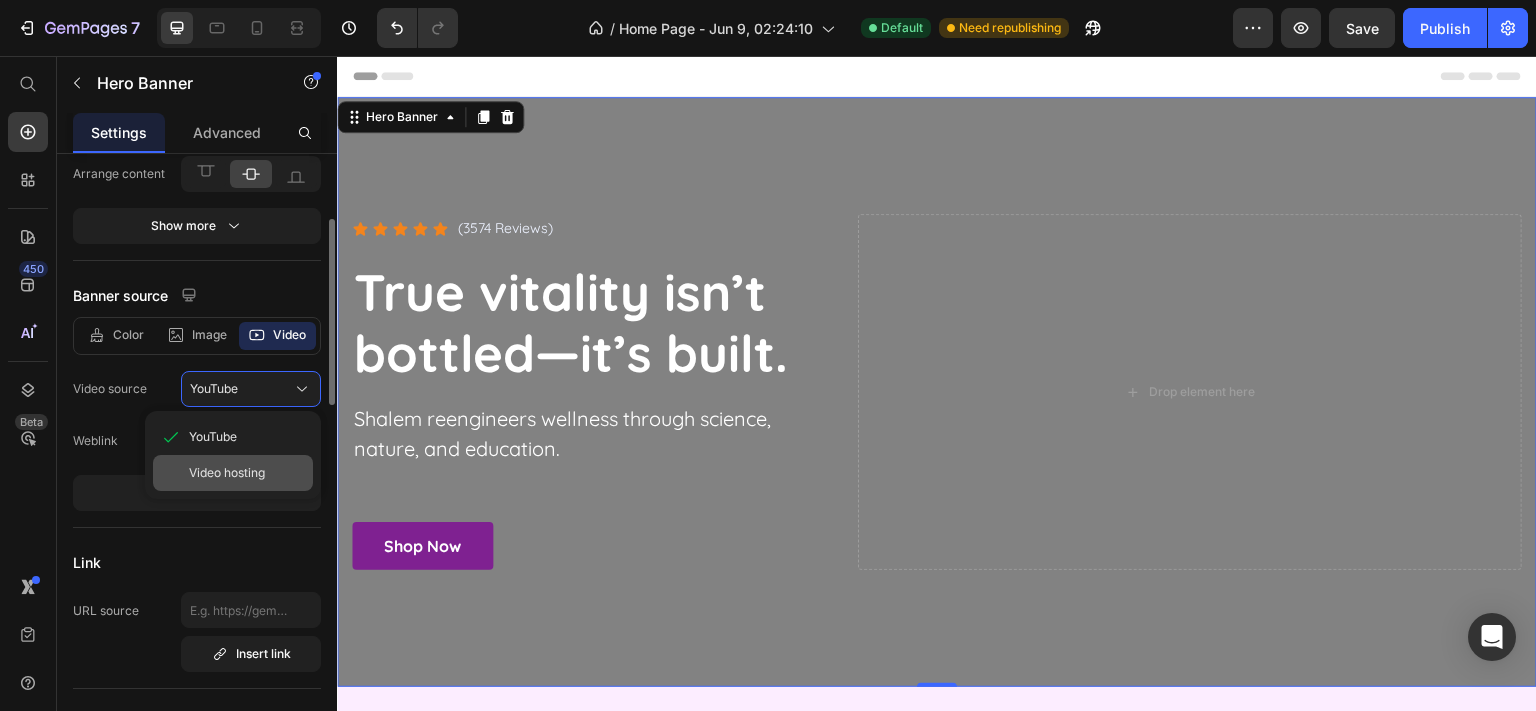 click on "Video hosting" at bounding box center (227, 473) 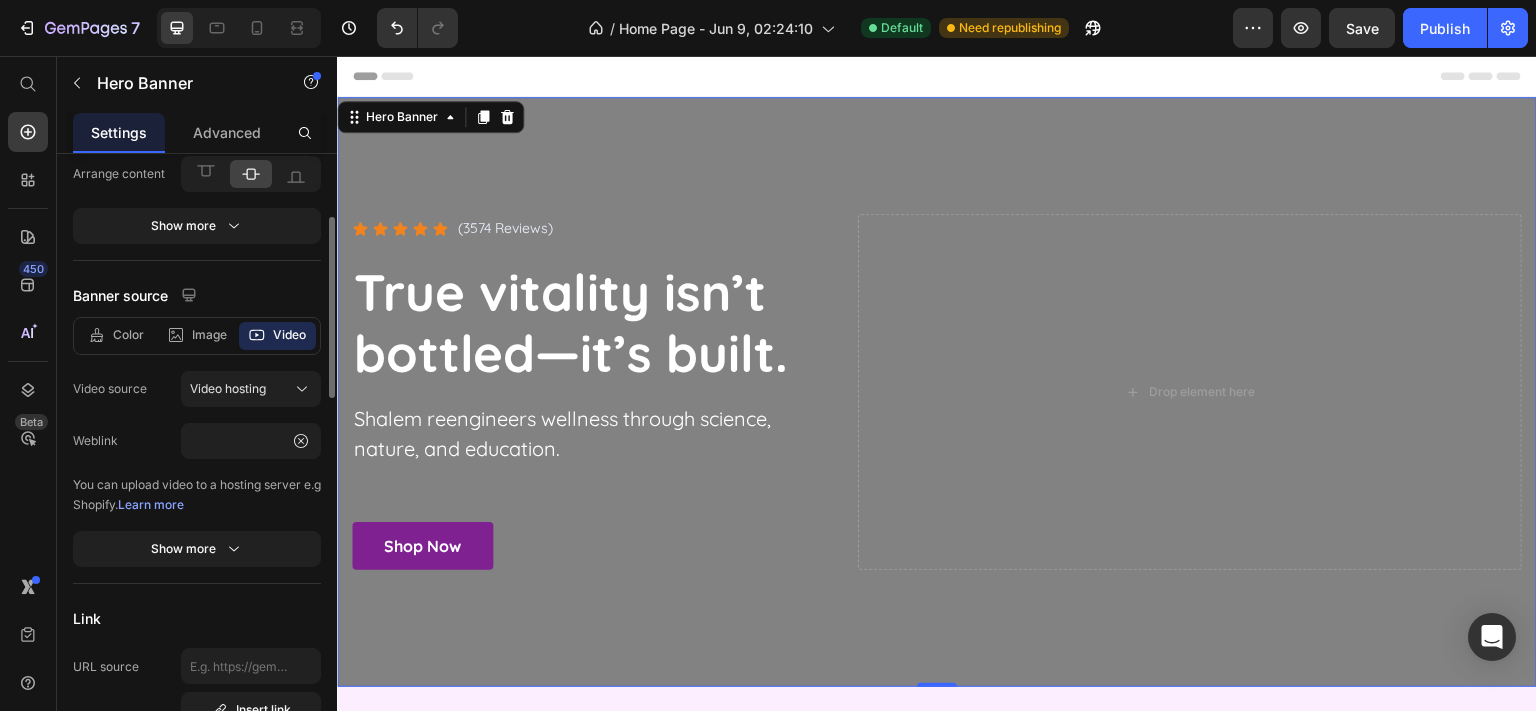 type on "https://www.thenueco.com/cdn/shop/videos/c/vp/cb6233ada5684154a2abb8bbb36ad1b5/cb6233ada5684154a2abb8bbb36ad1b5.HD-720p-4.5Mbps-37994396.mp4" 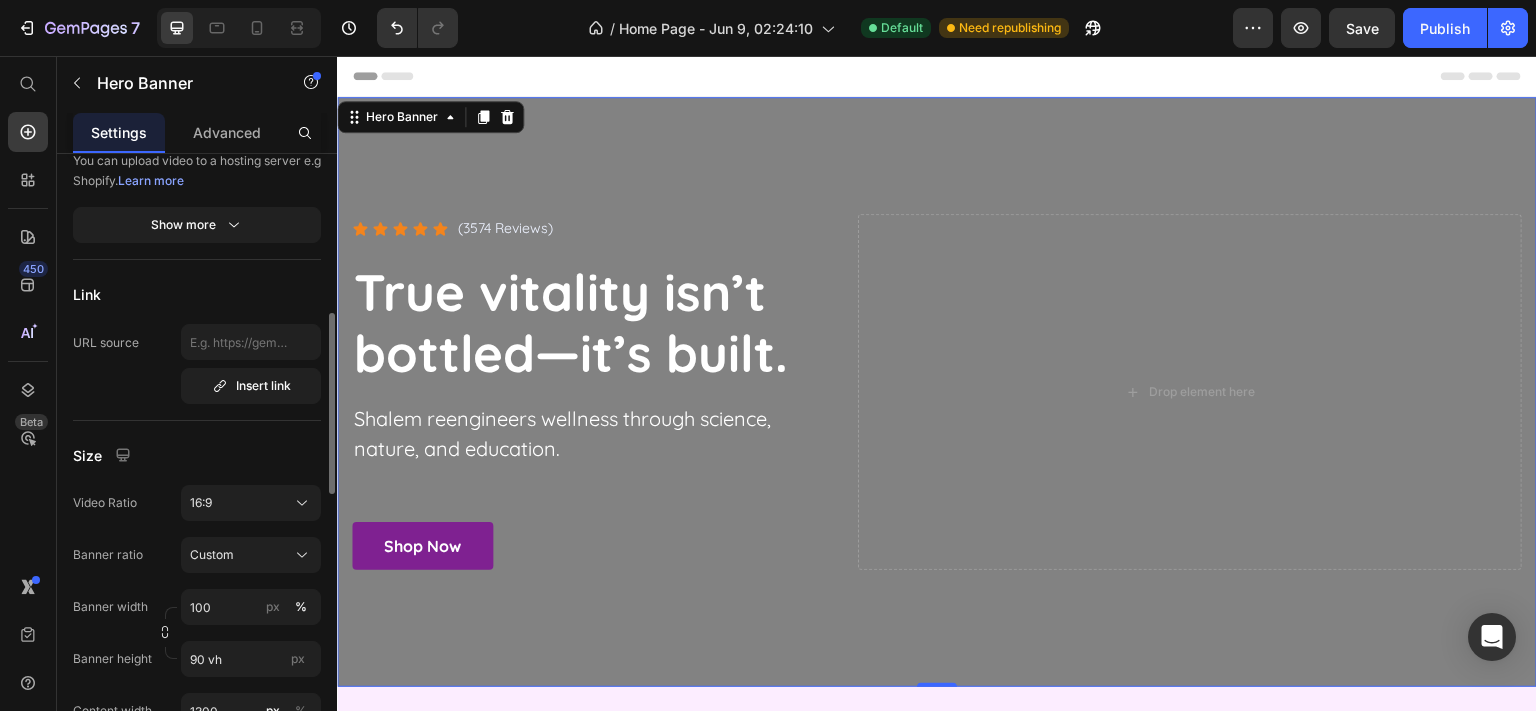 scroll, scrollTop: 648, scrollLeft: 0, axis: vertical 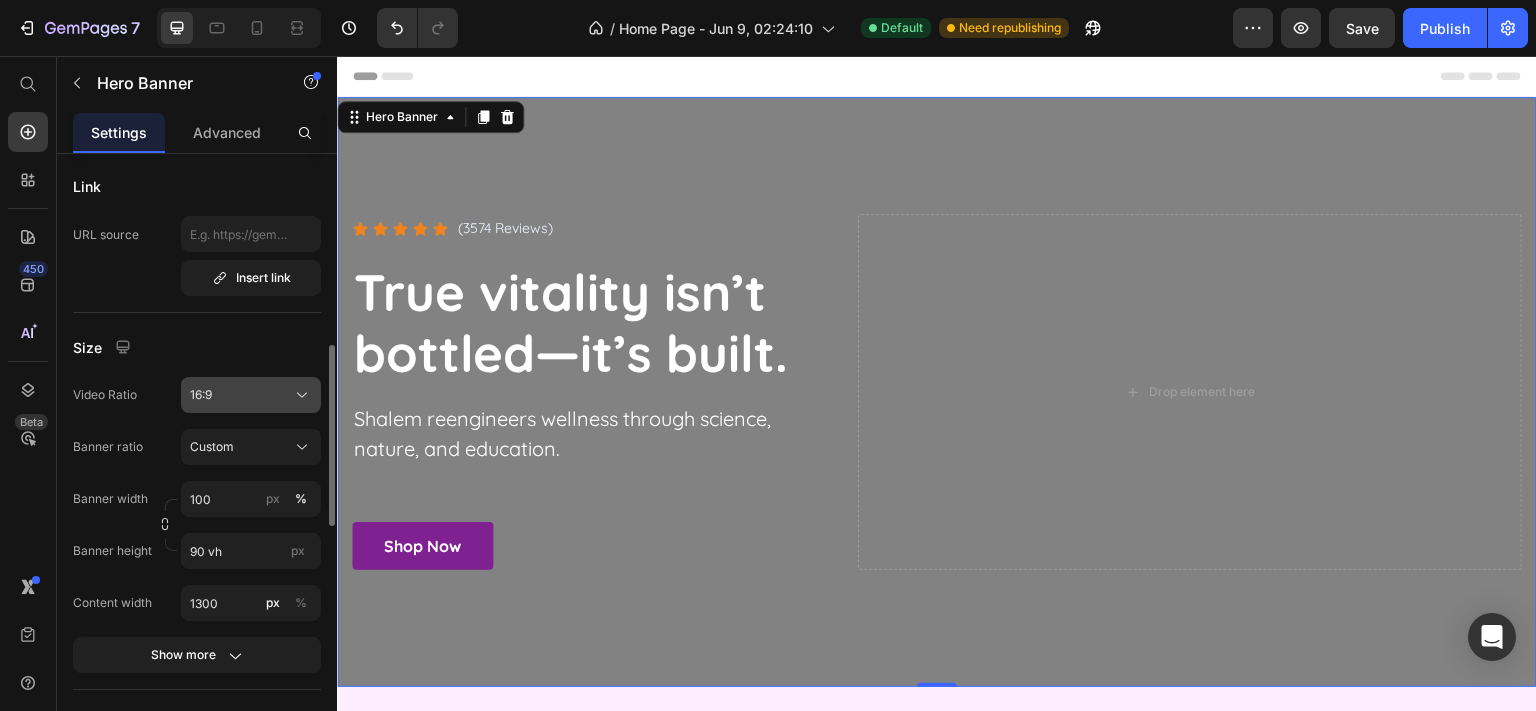 click on "16:9" 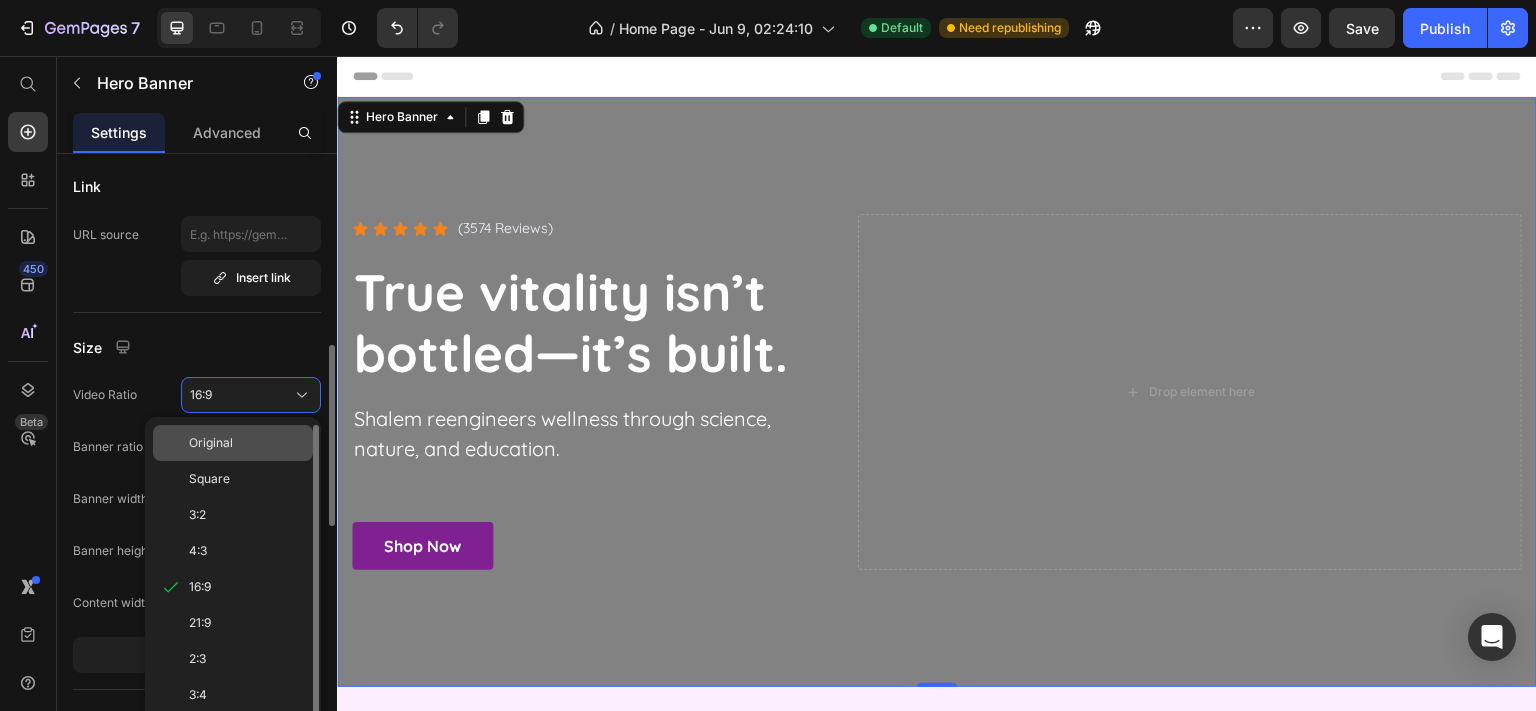 click on "Original" at bounding box center (247, 443) 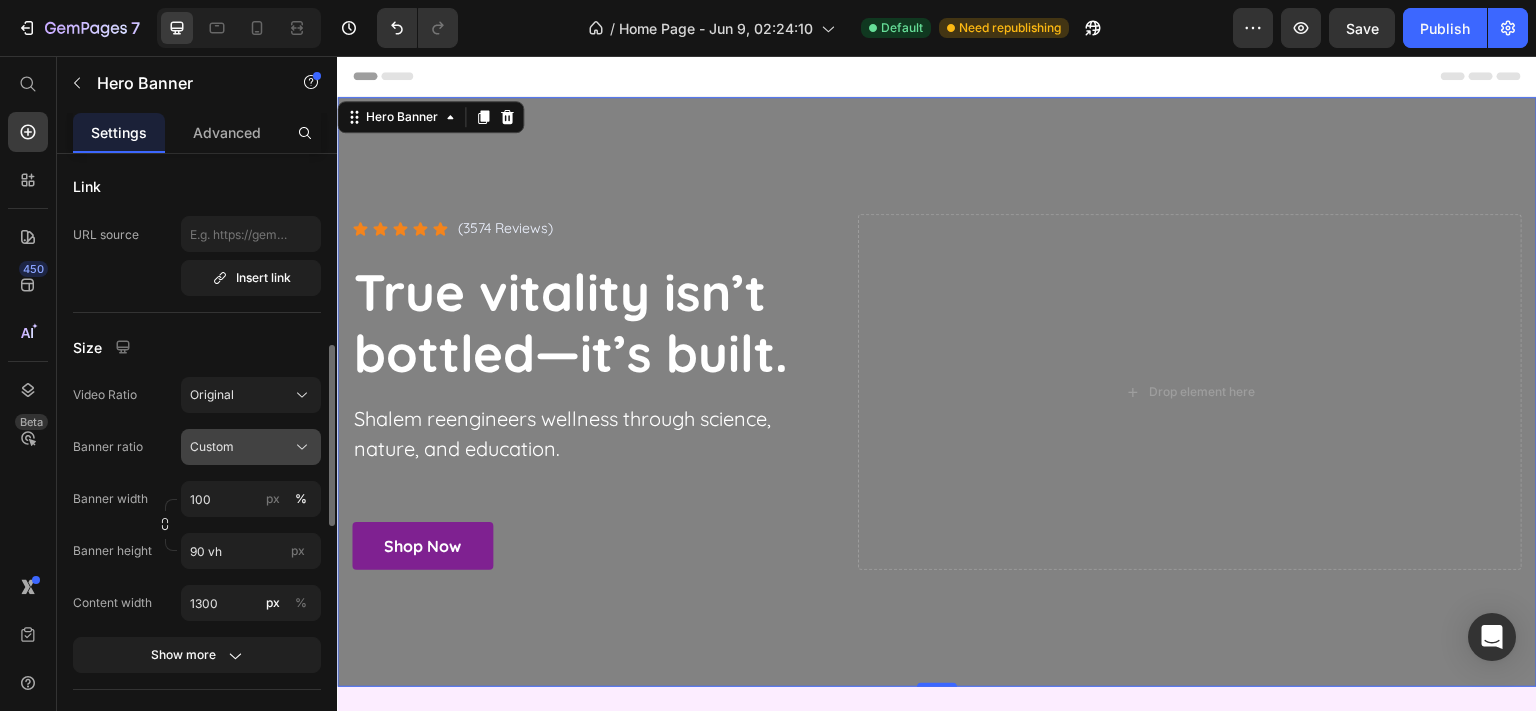 click on "Custom" 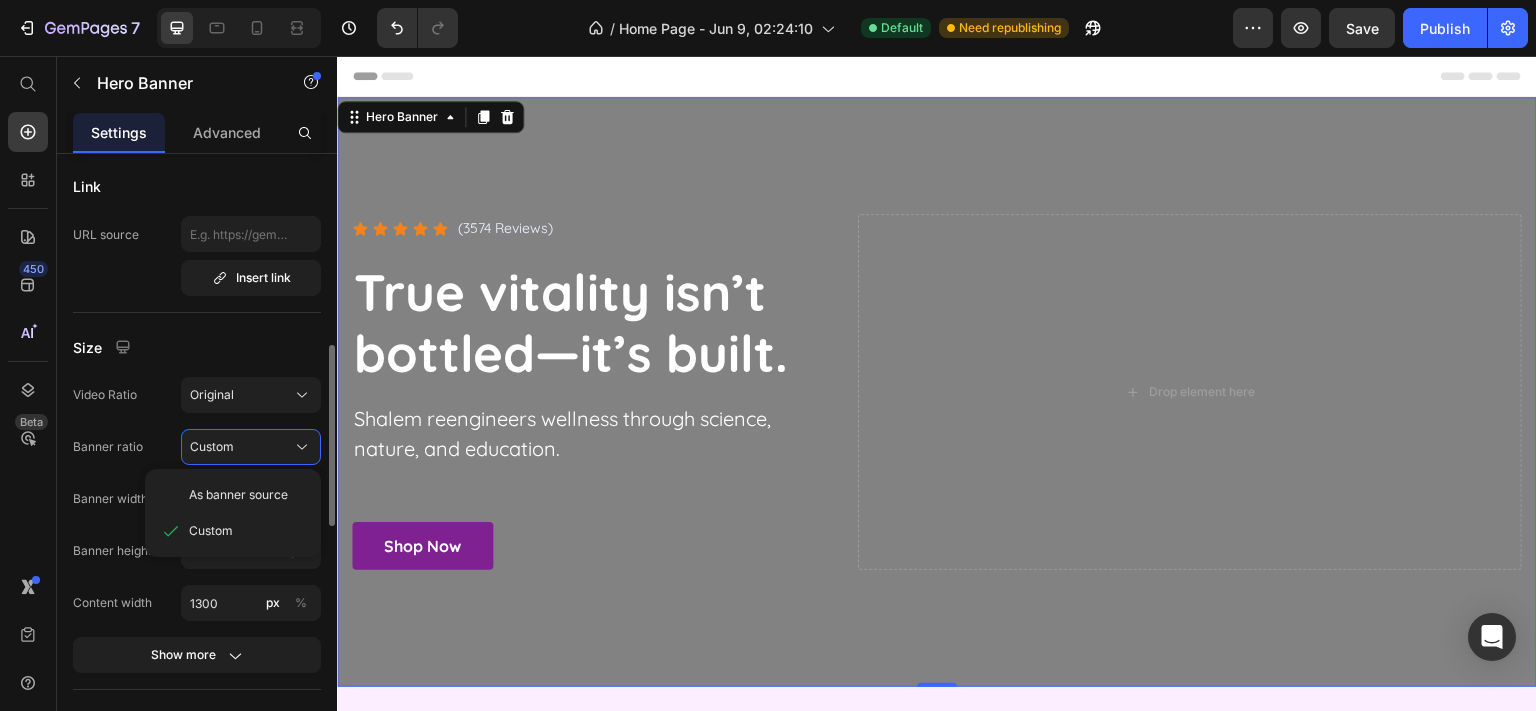 click on "Banner ratio Custom As banner source Custom" 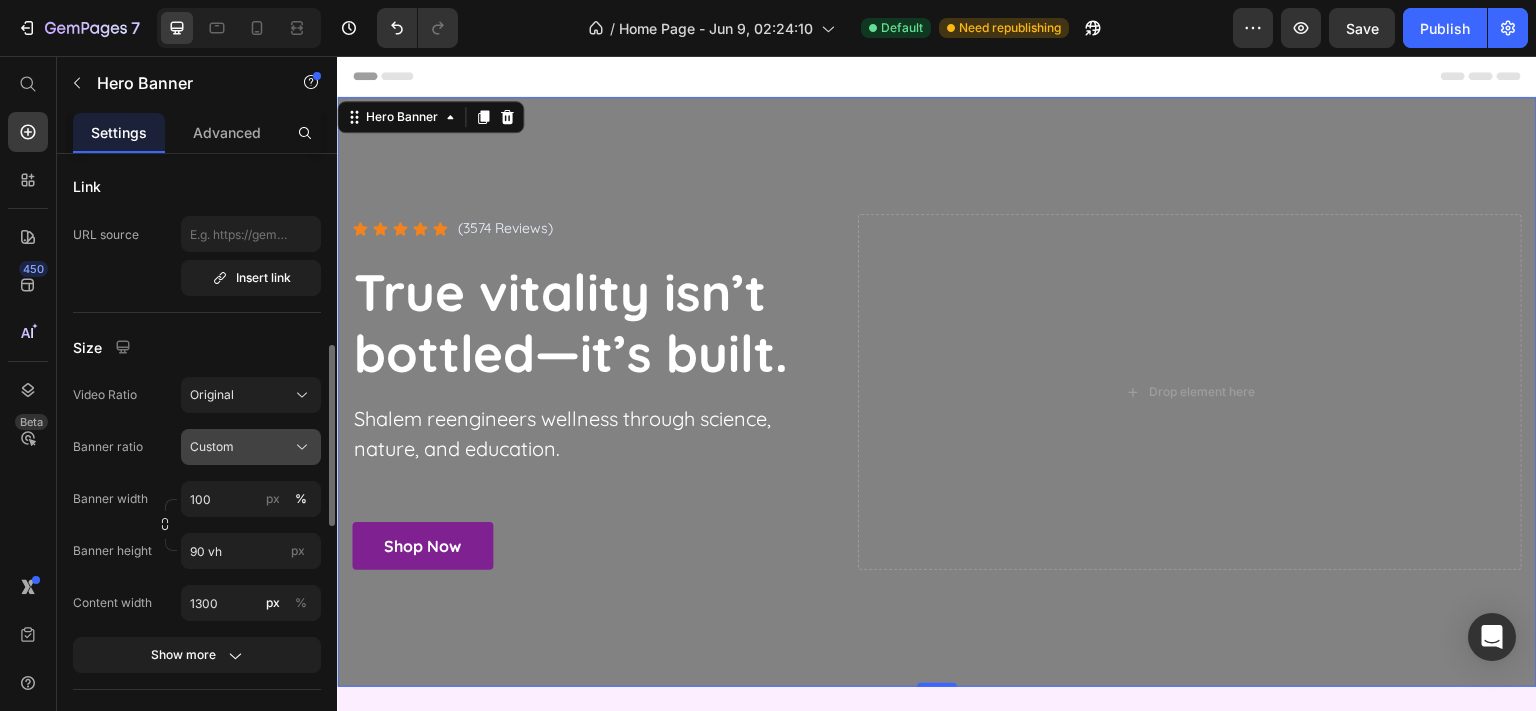 click on "Custom" 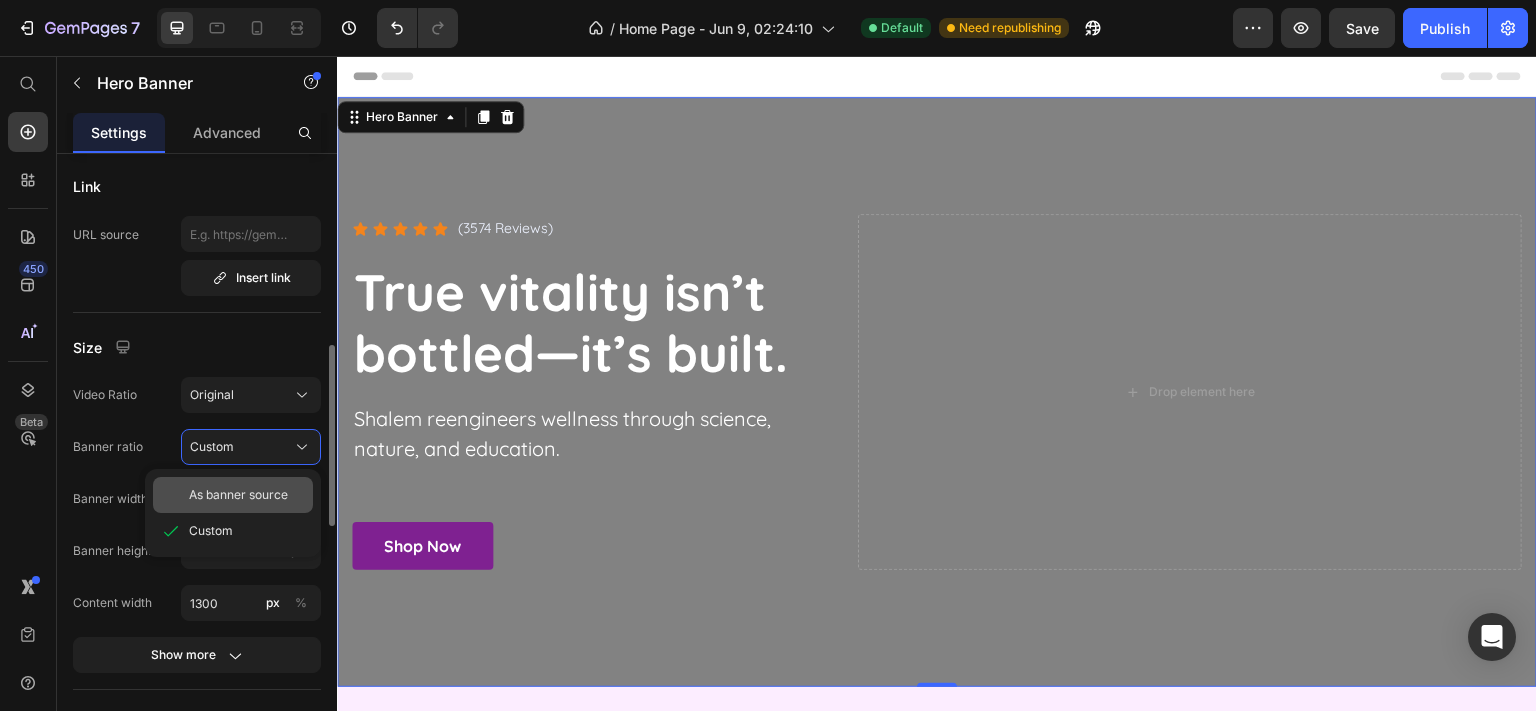 click on "As banner source" at bounding box center (238, 495) 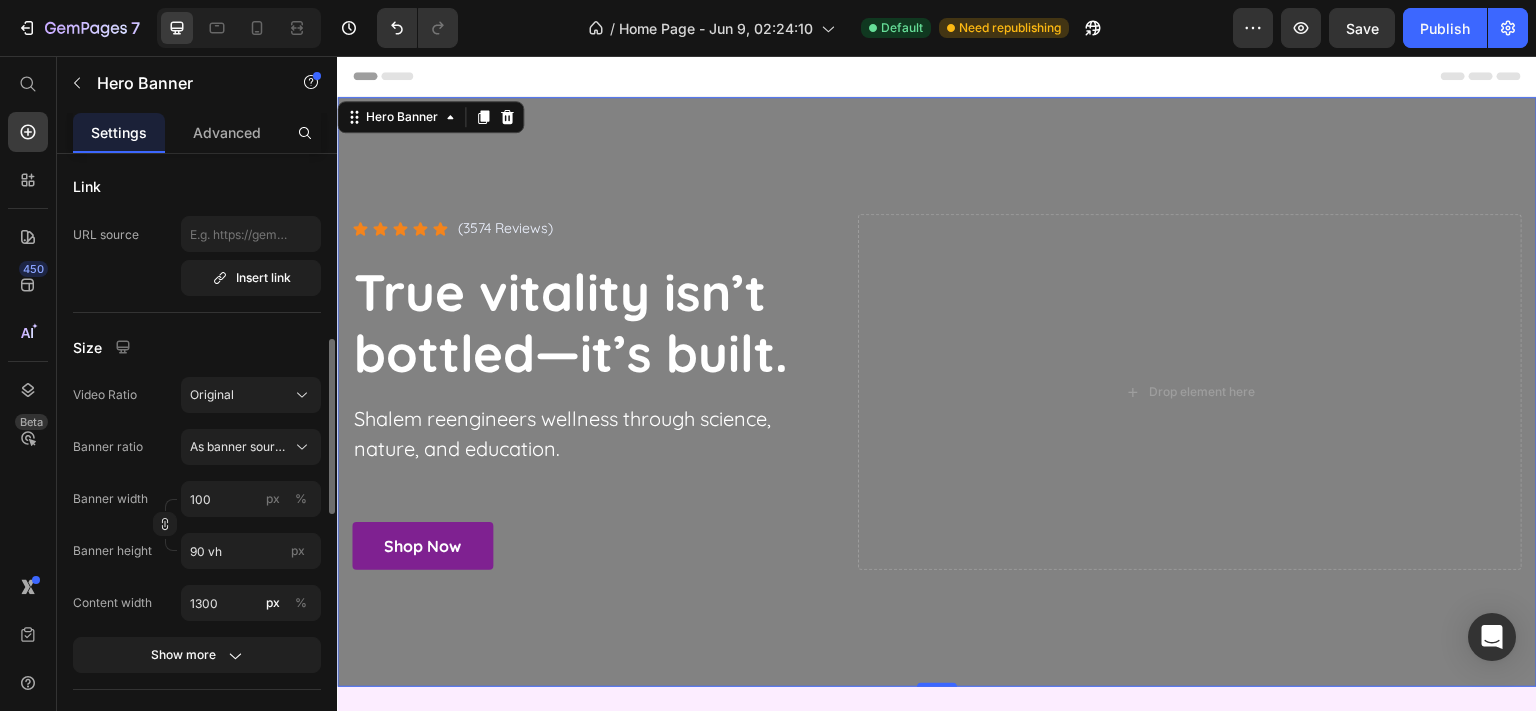 type 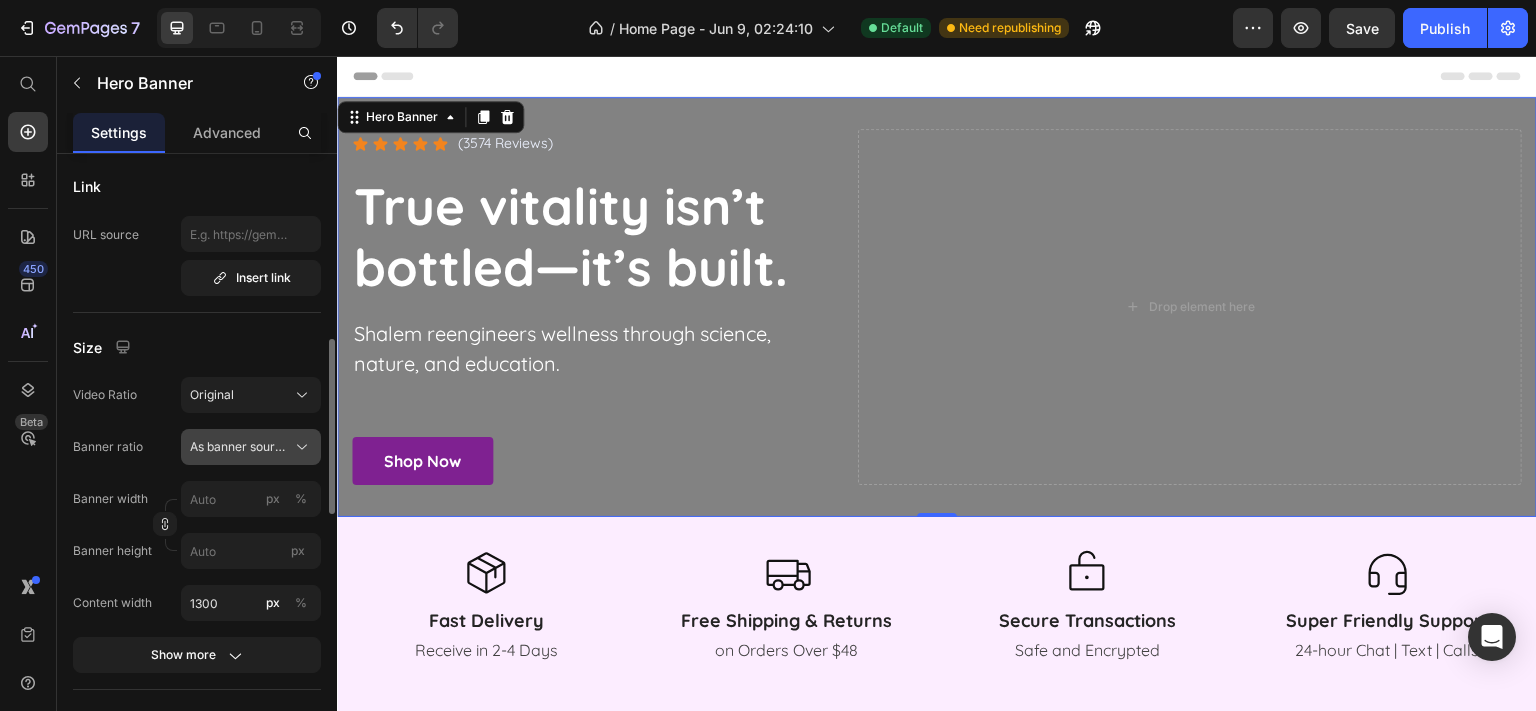 click on "As banner source" at bounding box center [239, 447] 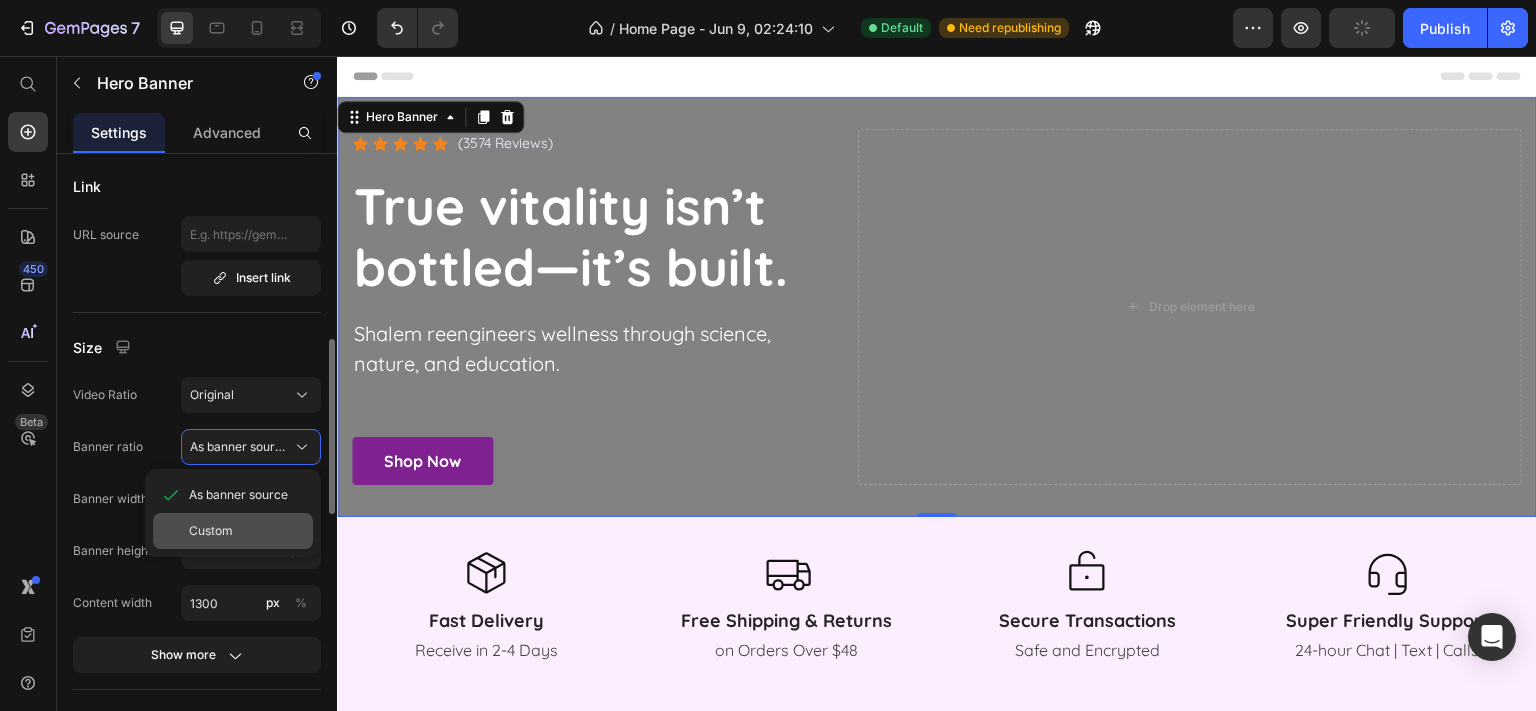 click on "Custom" at bounding box center [211, 531] 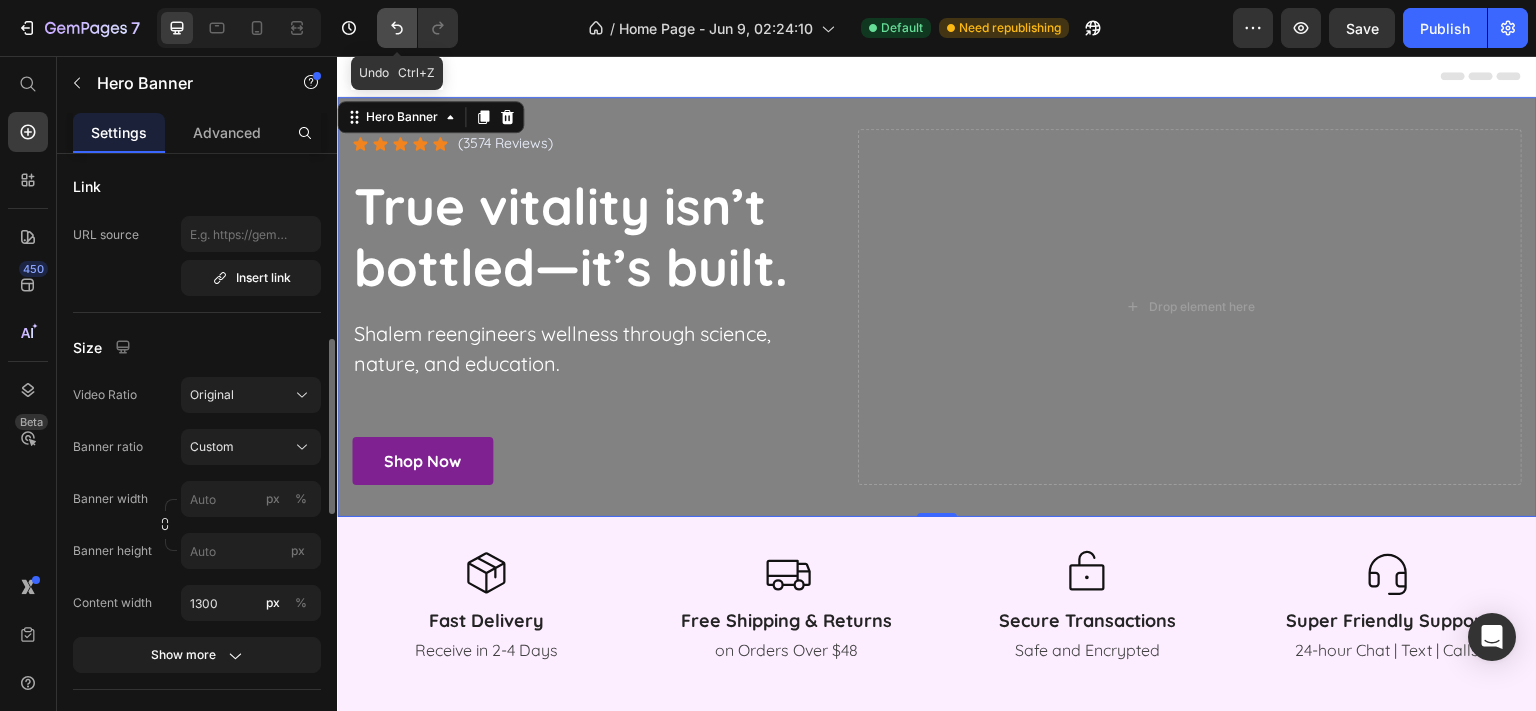 click 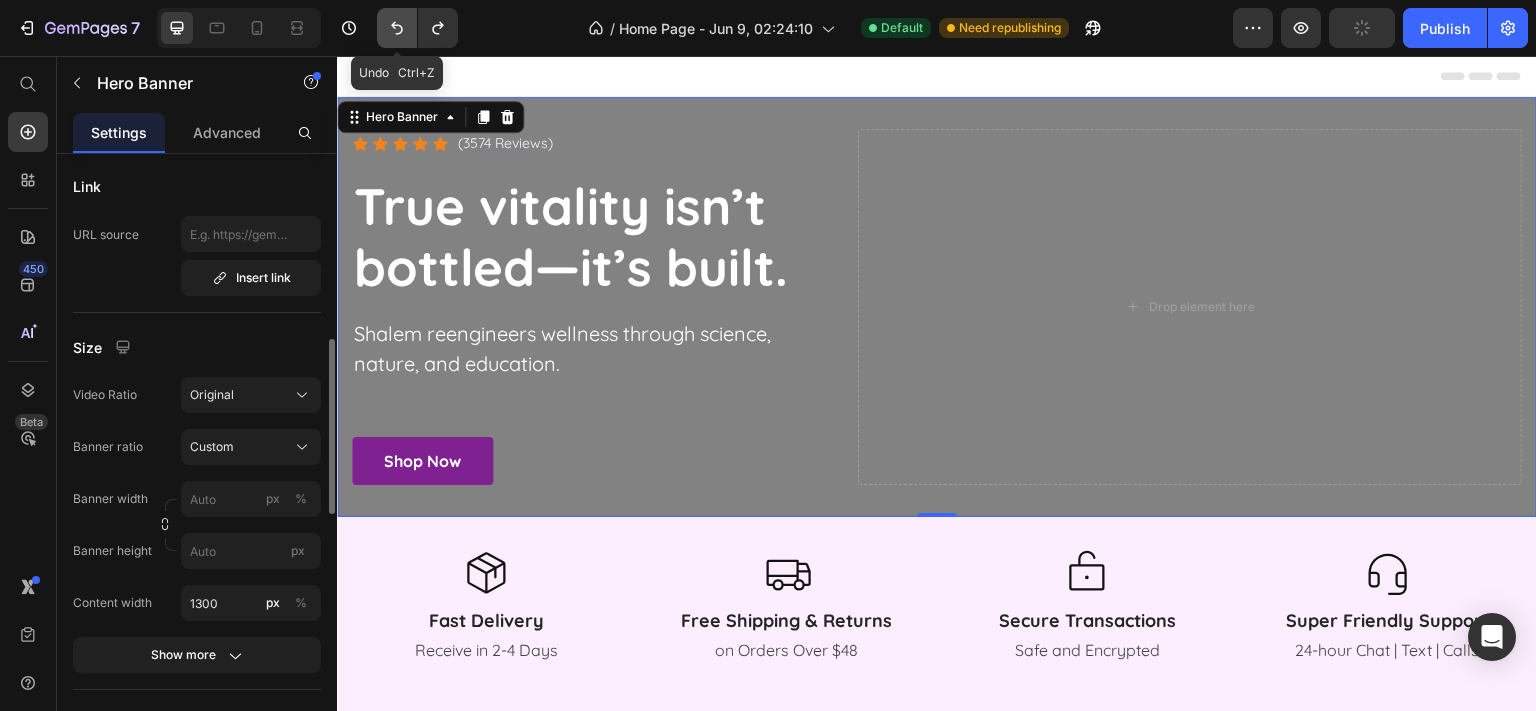 click 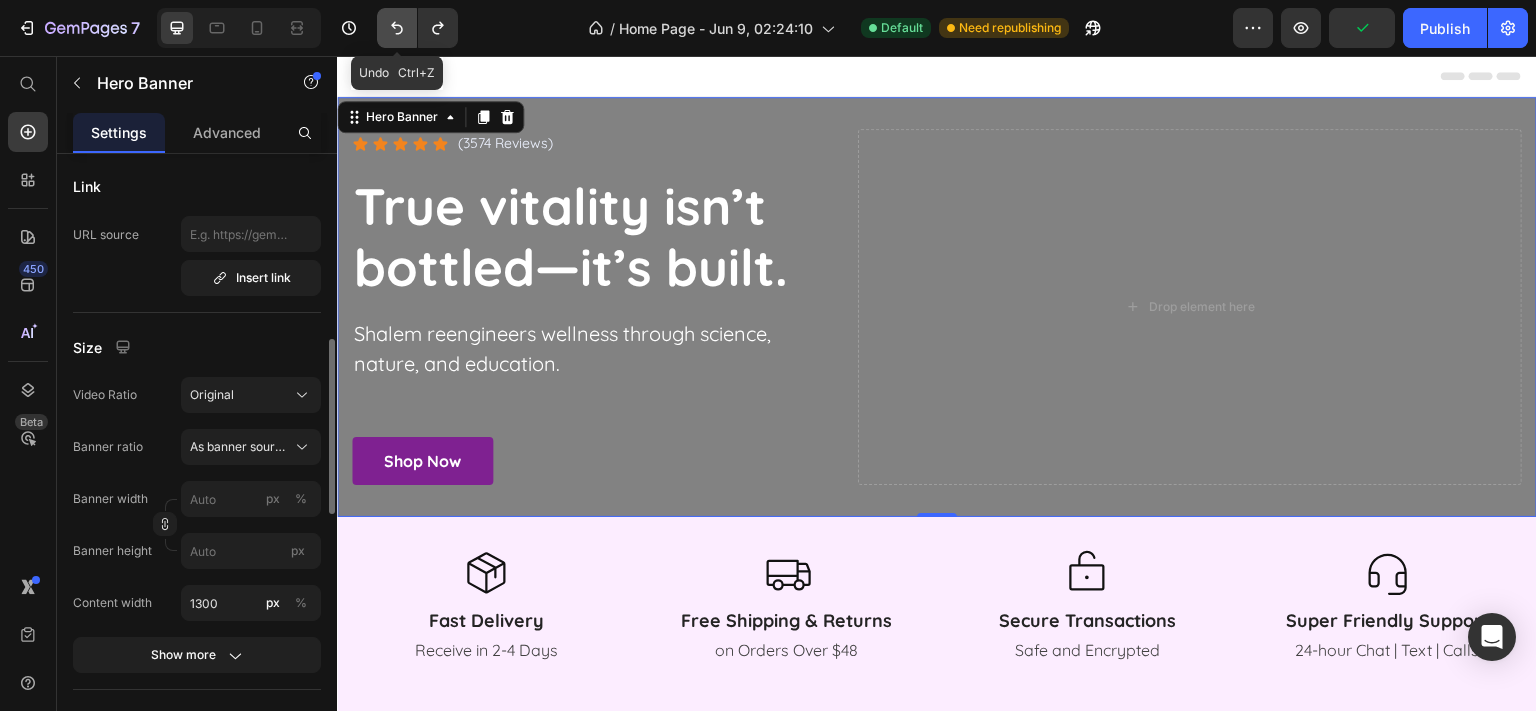 click 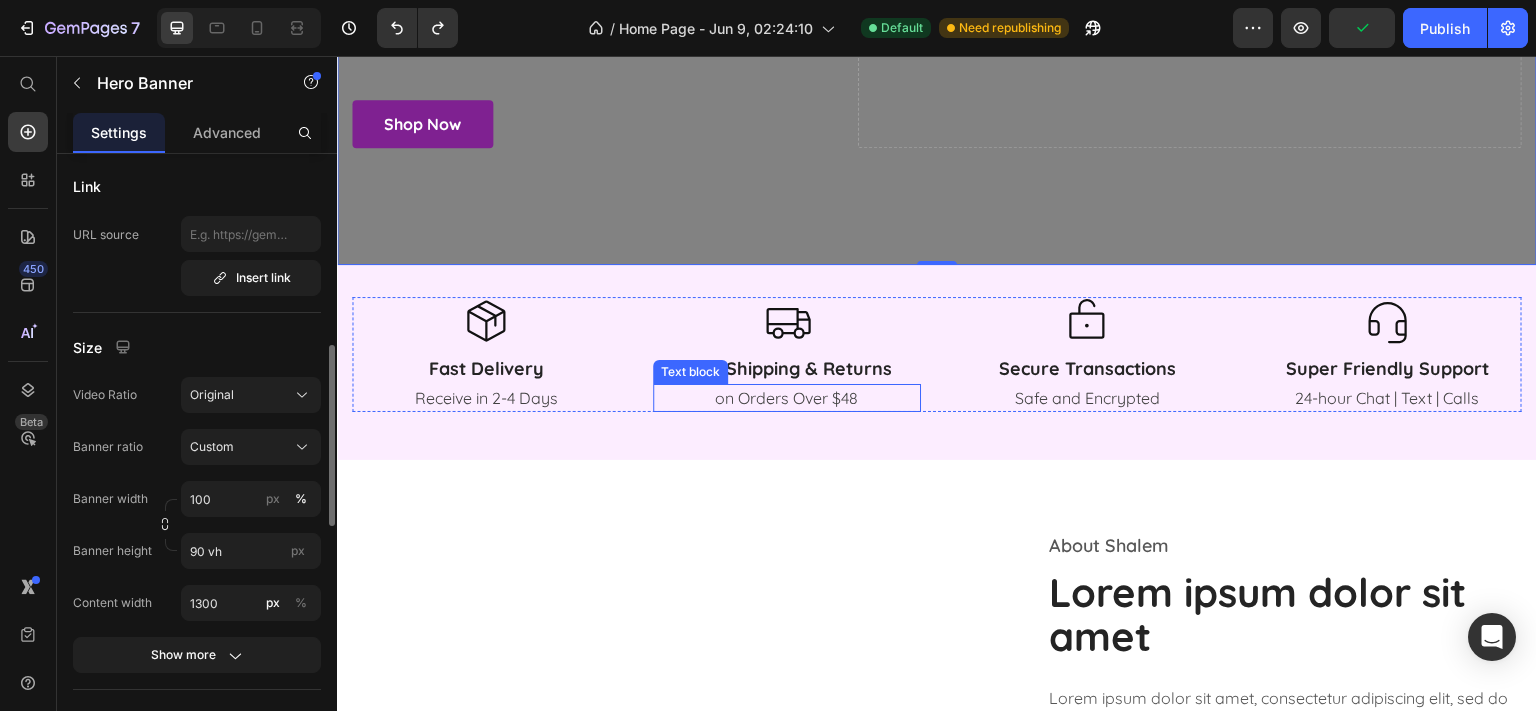 scroll, scrollTop: 0, scrollLeft: 0, axis: both 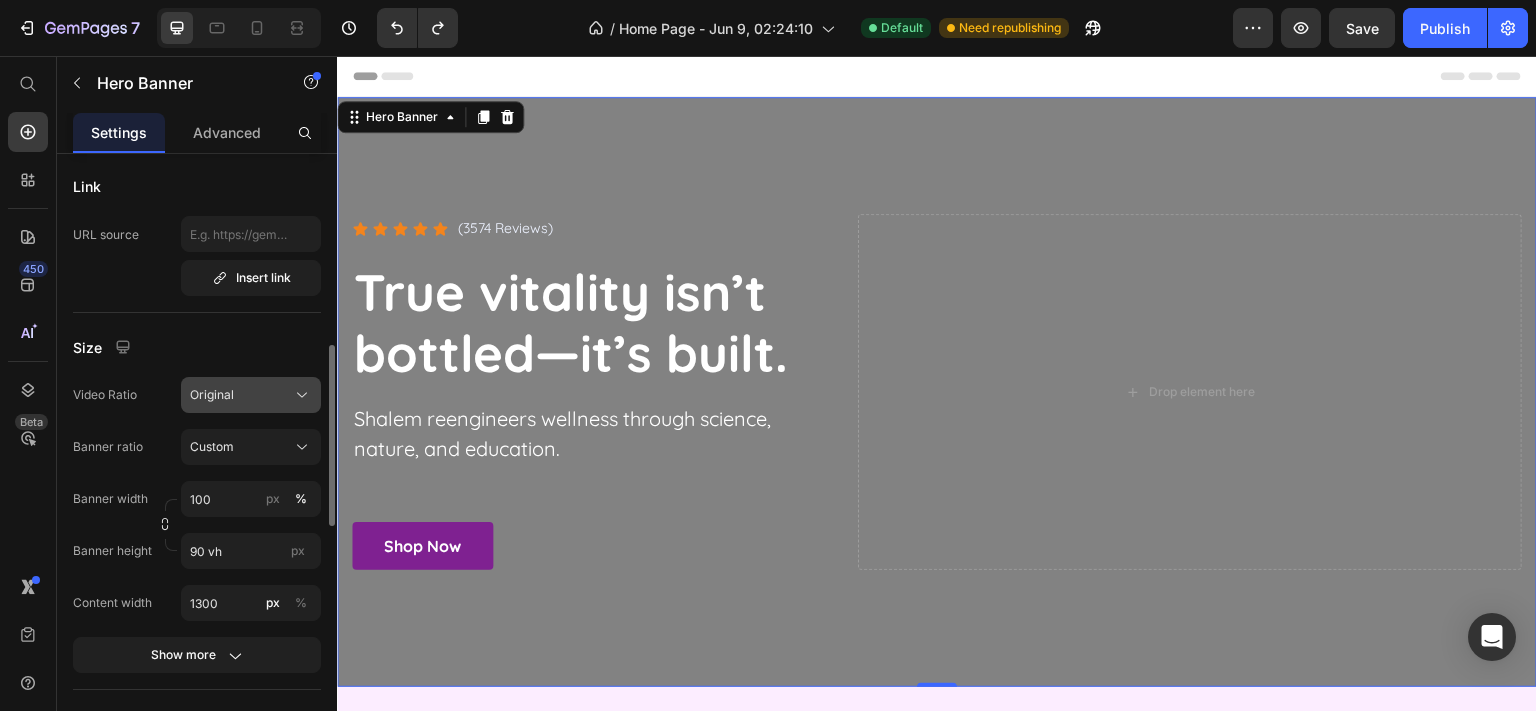 click on "Original" 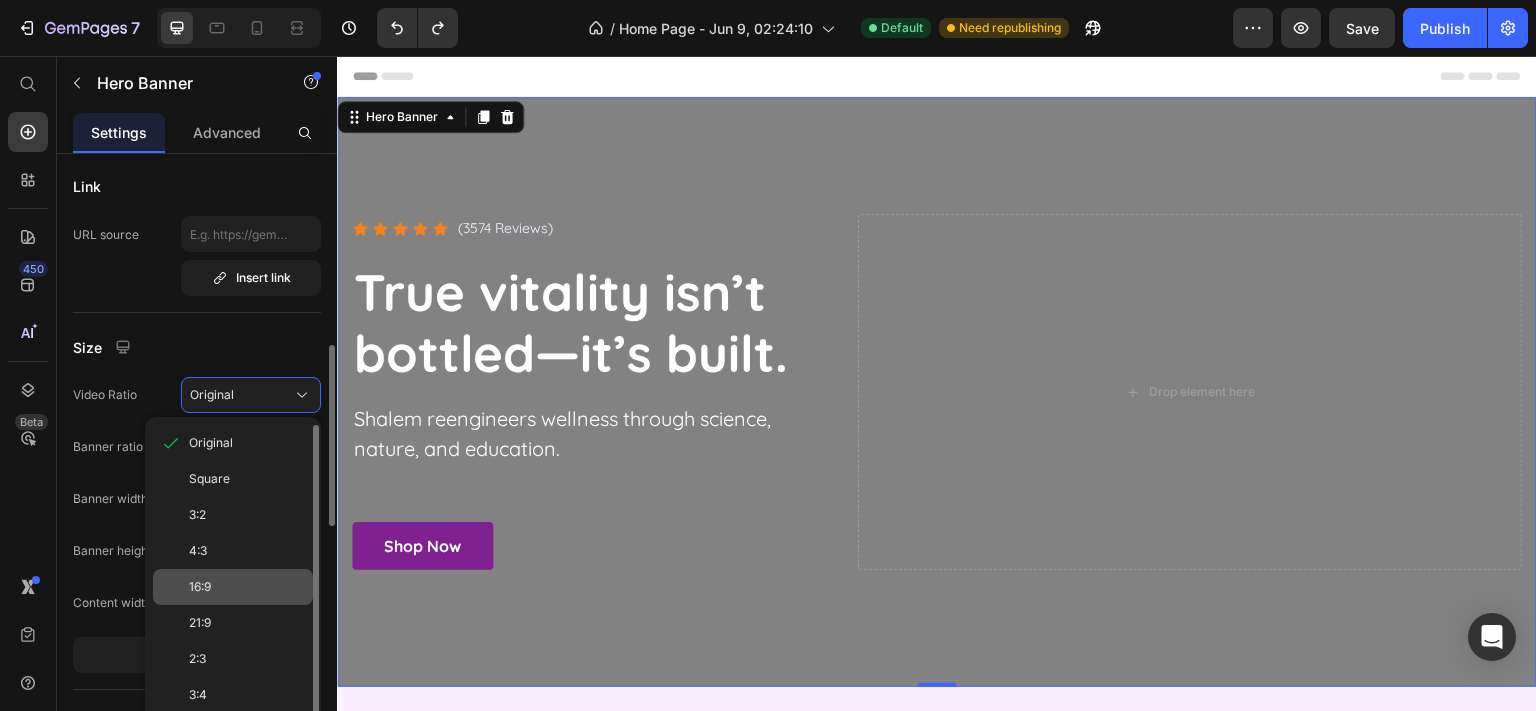click on "16:9" at bounding box center [247, 587] 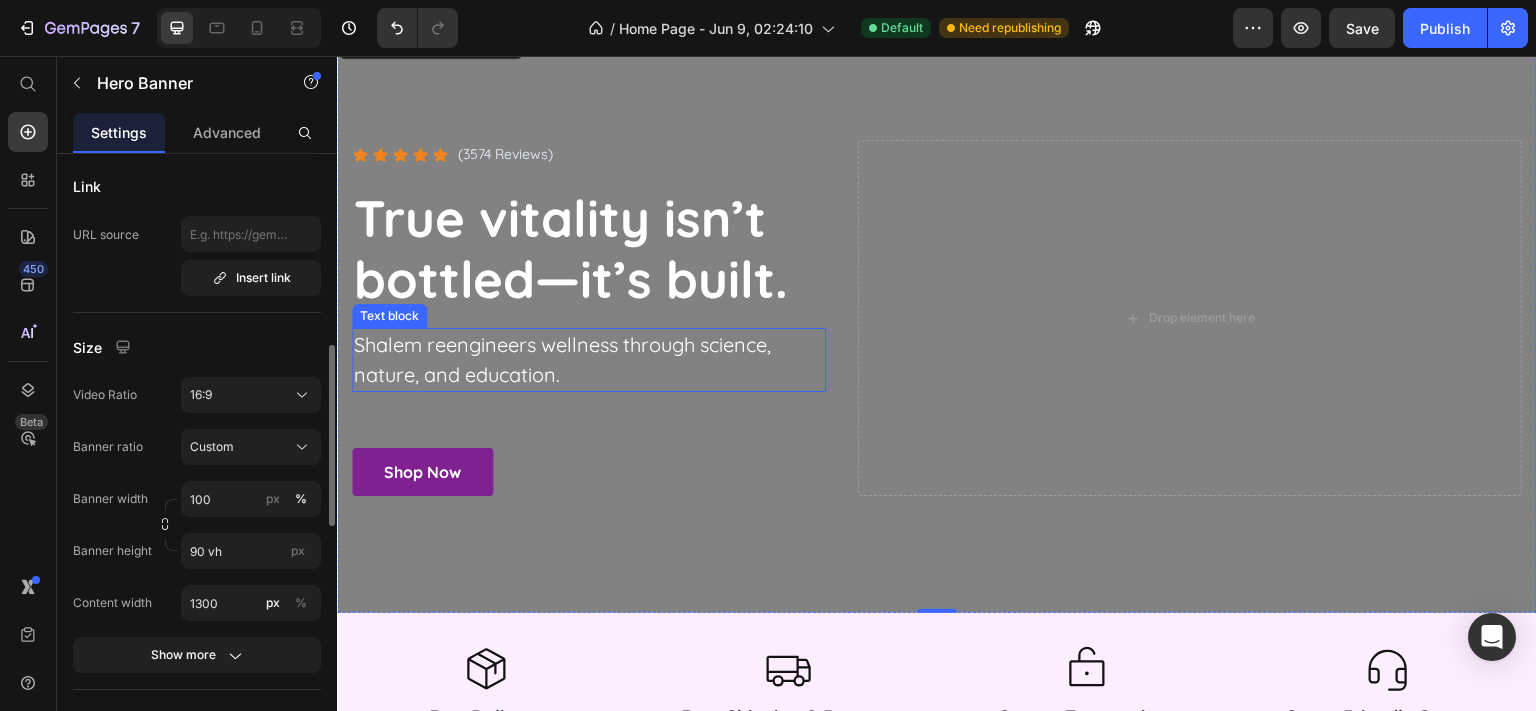 scroll, scrollTop: 0, scrollLeft: 0, axis: both 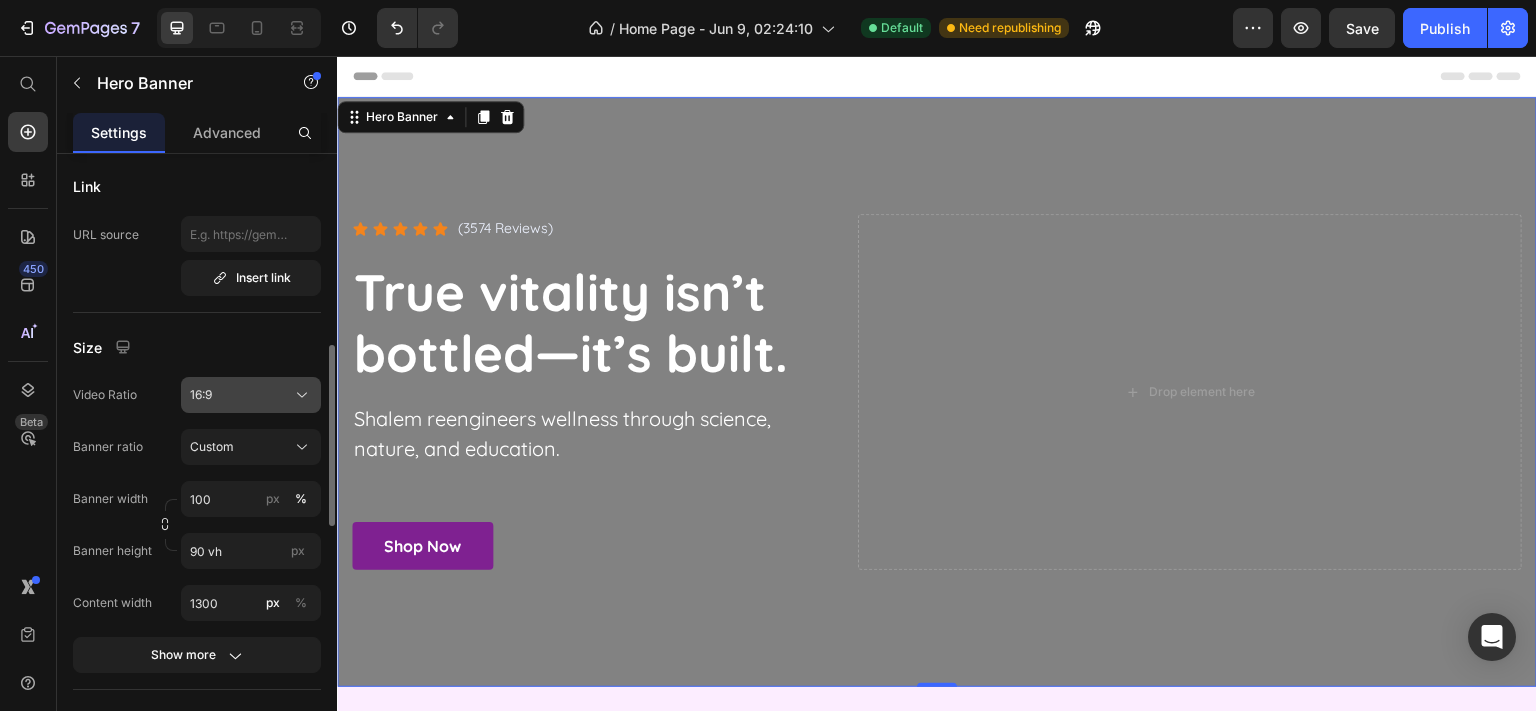 click on "16:9" 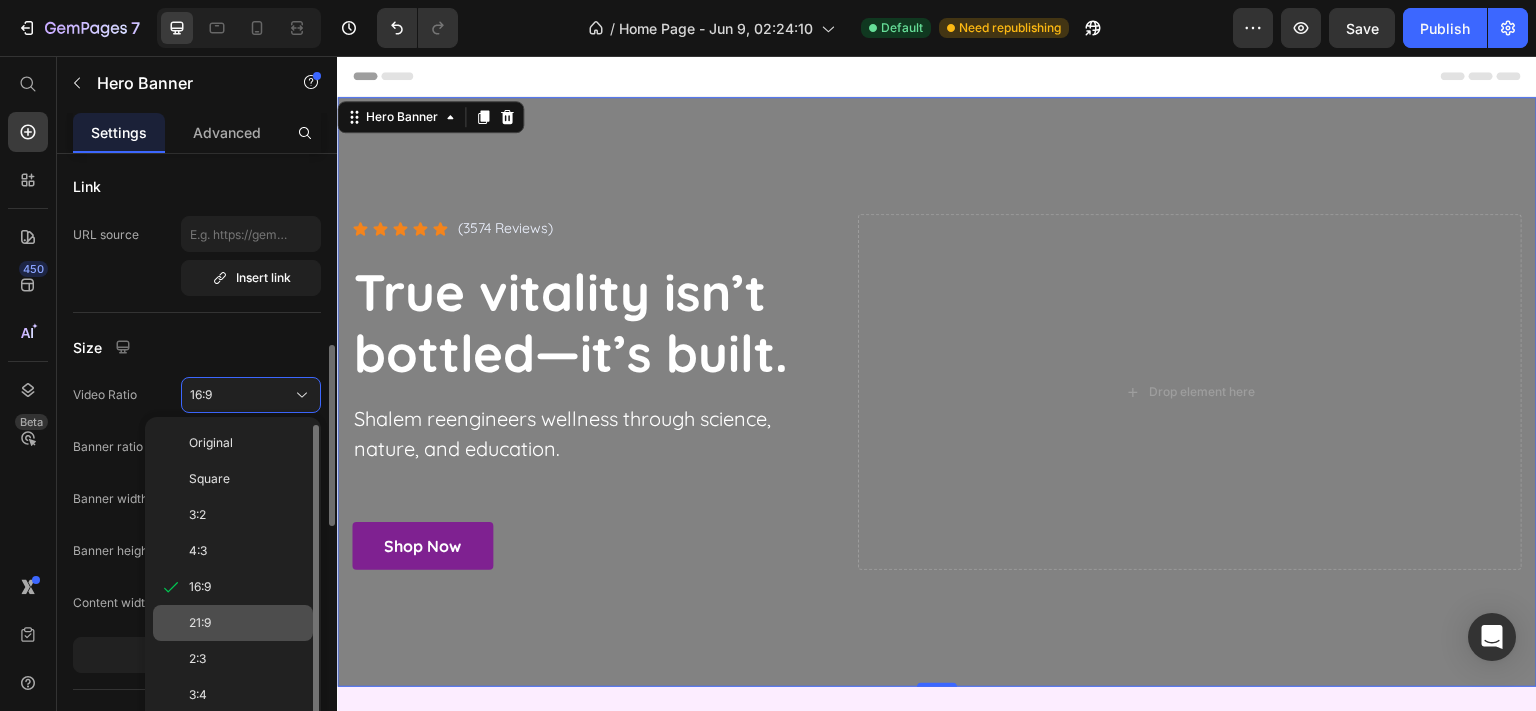 click on "21:9" at bounding box center [247, 623] 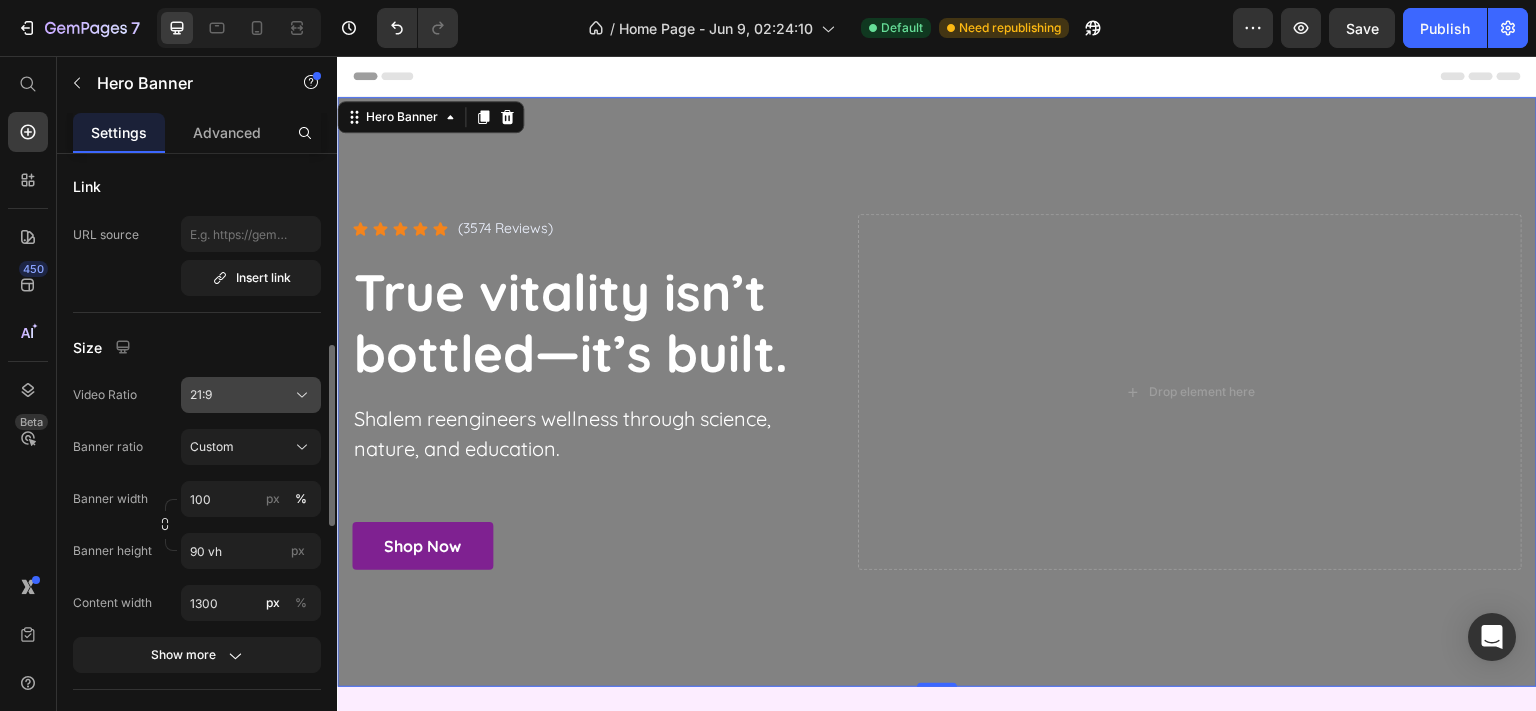 click on "21:9" 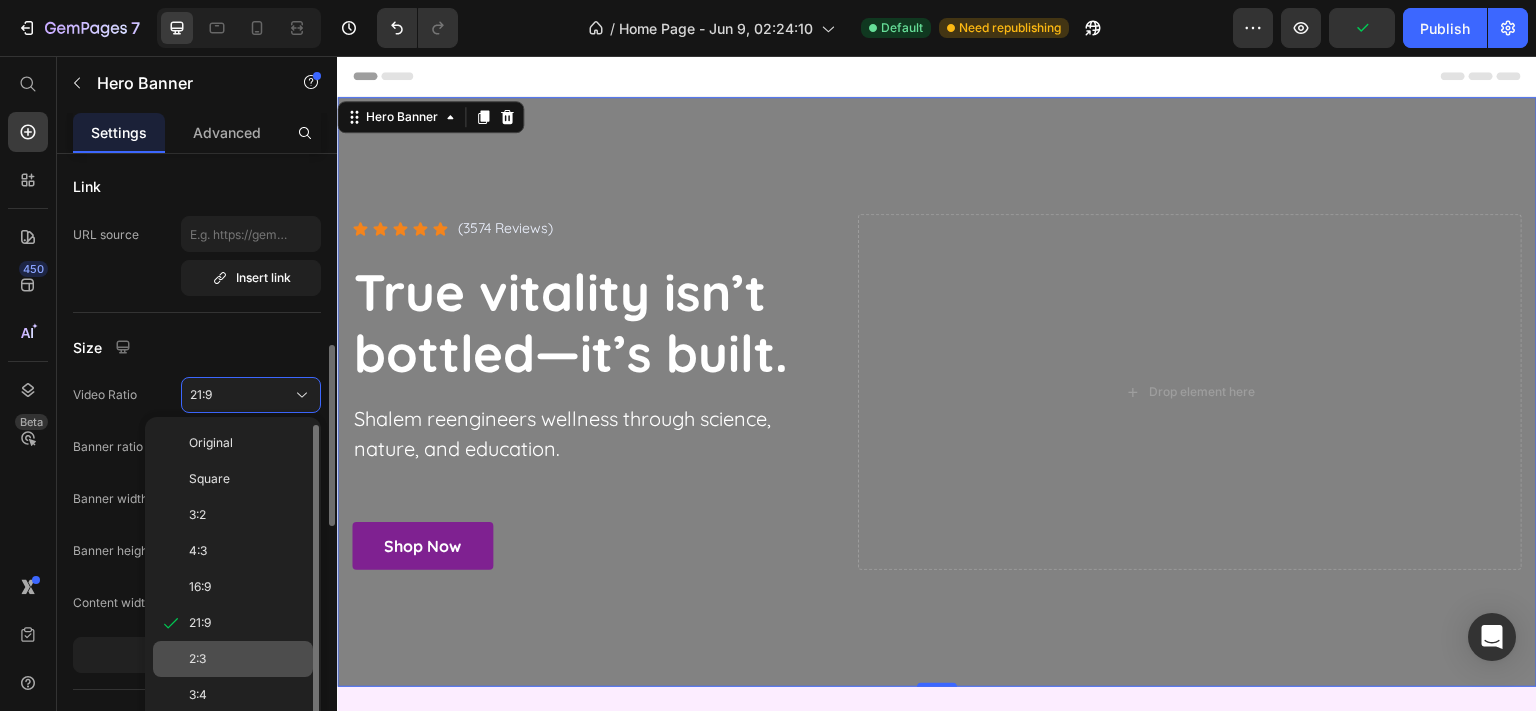 click on "2:3" at bounding box center [247, 659] 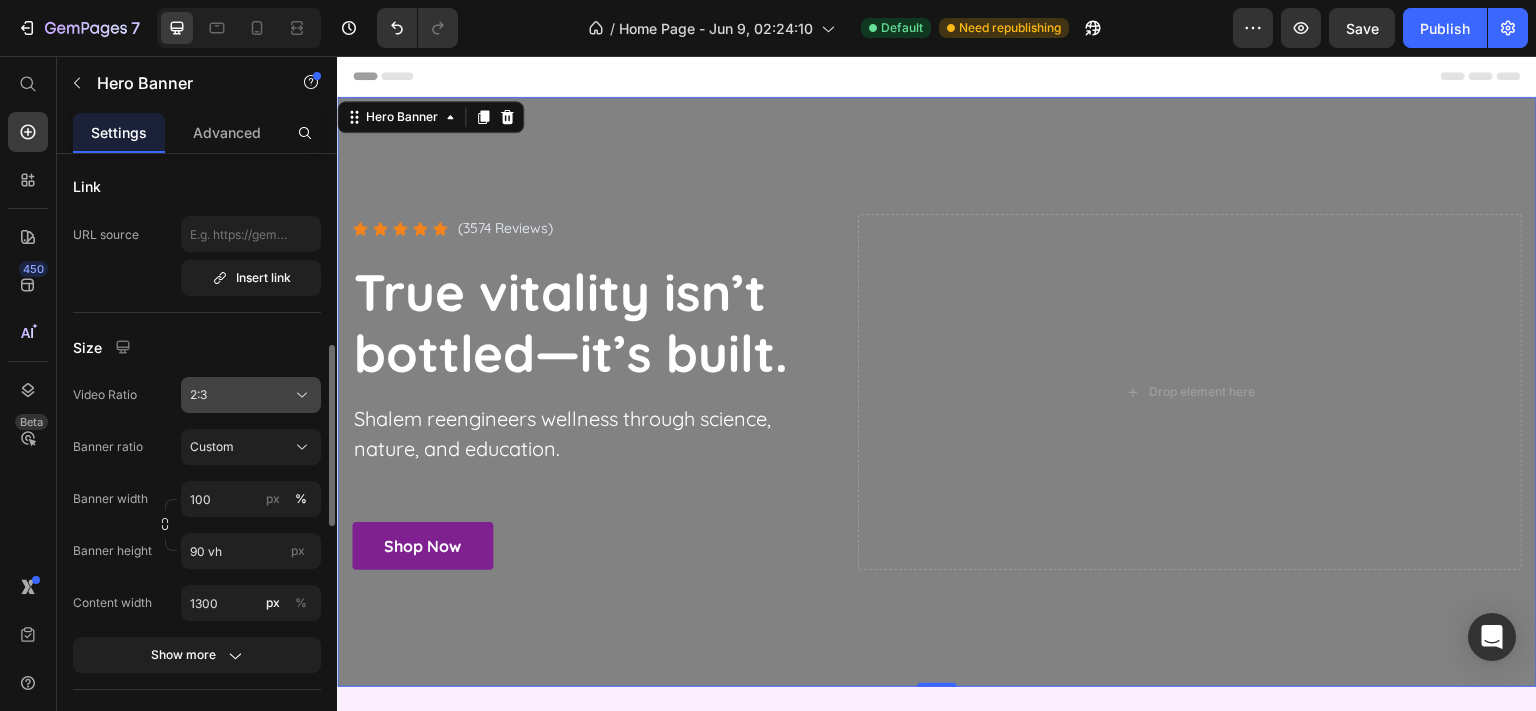 click on "2:3" 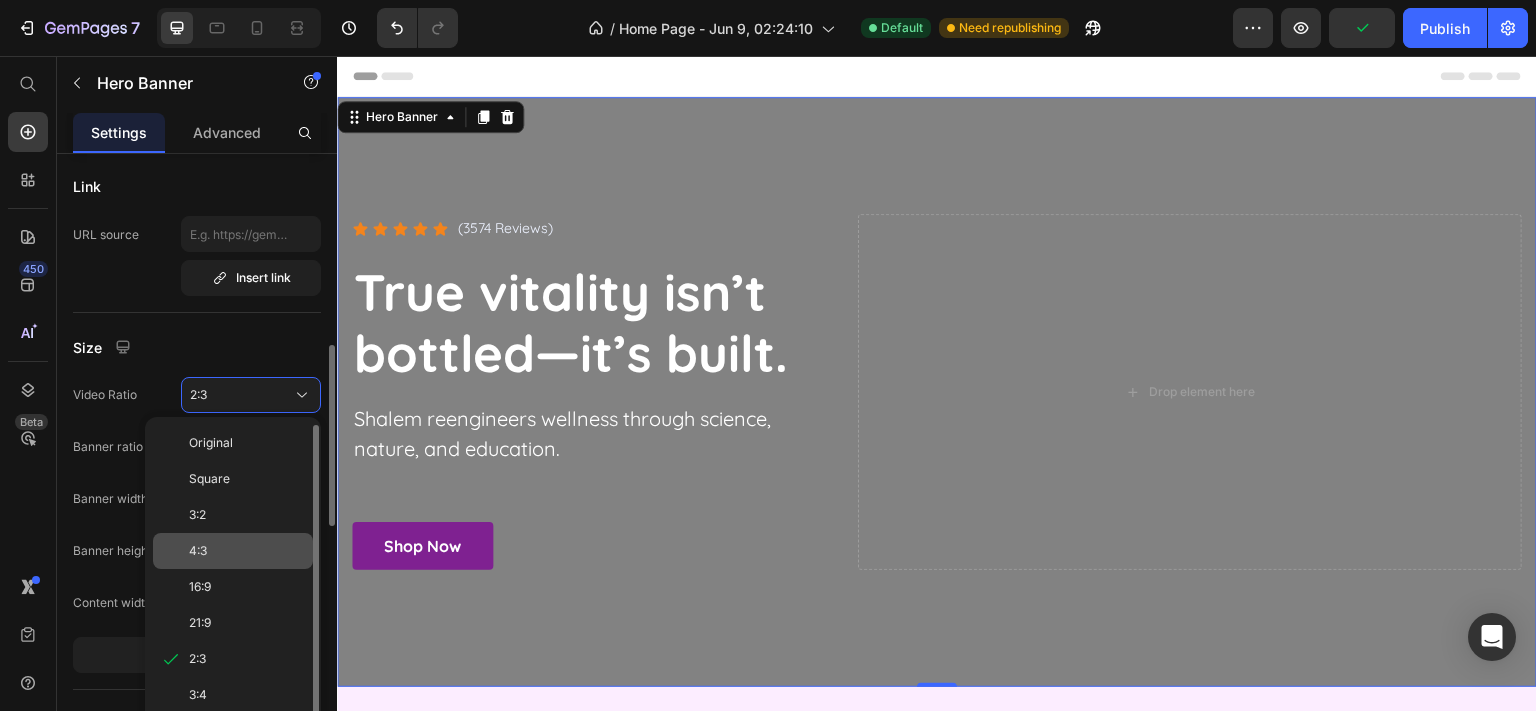 click on "4:3" at bounding box center (247, 551) 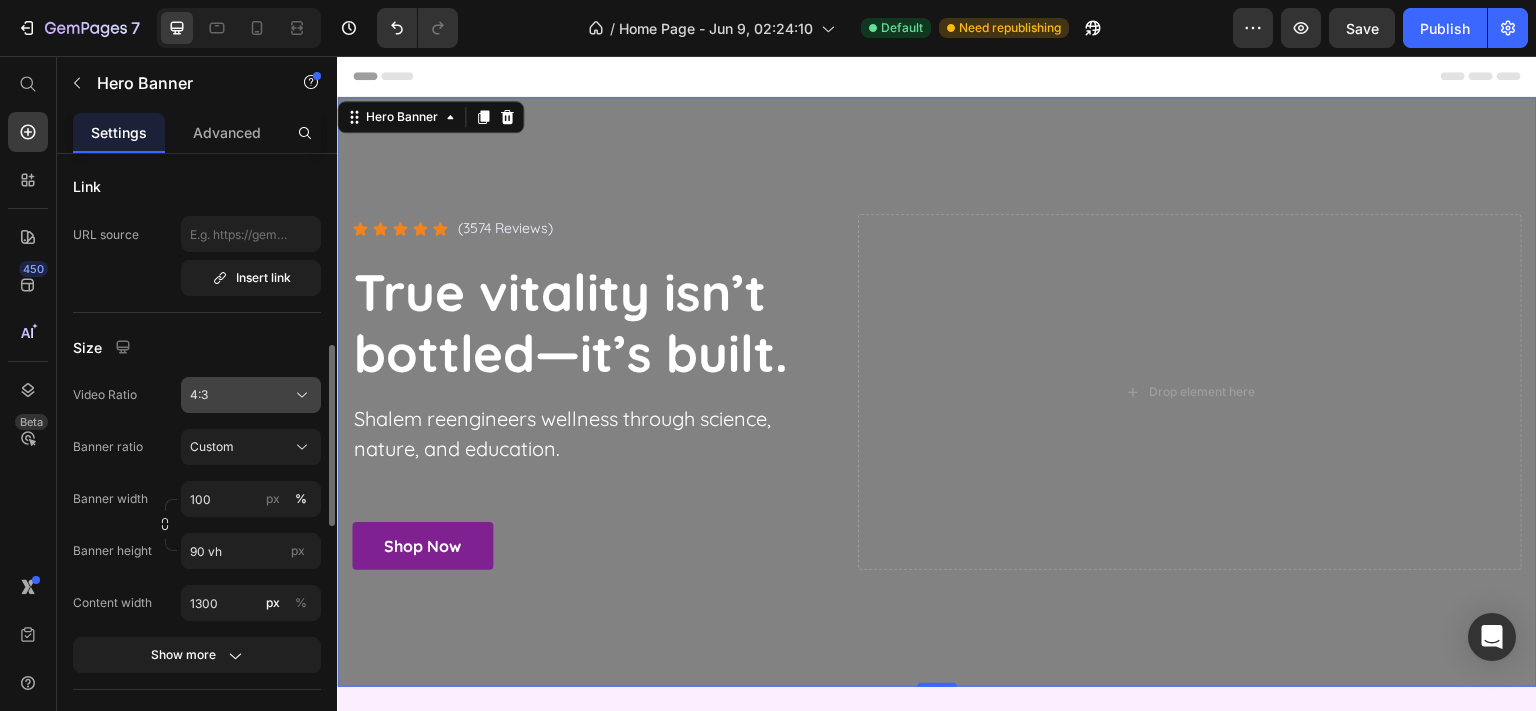click on "4:3" 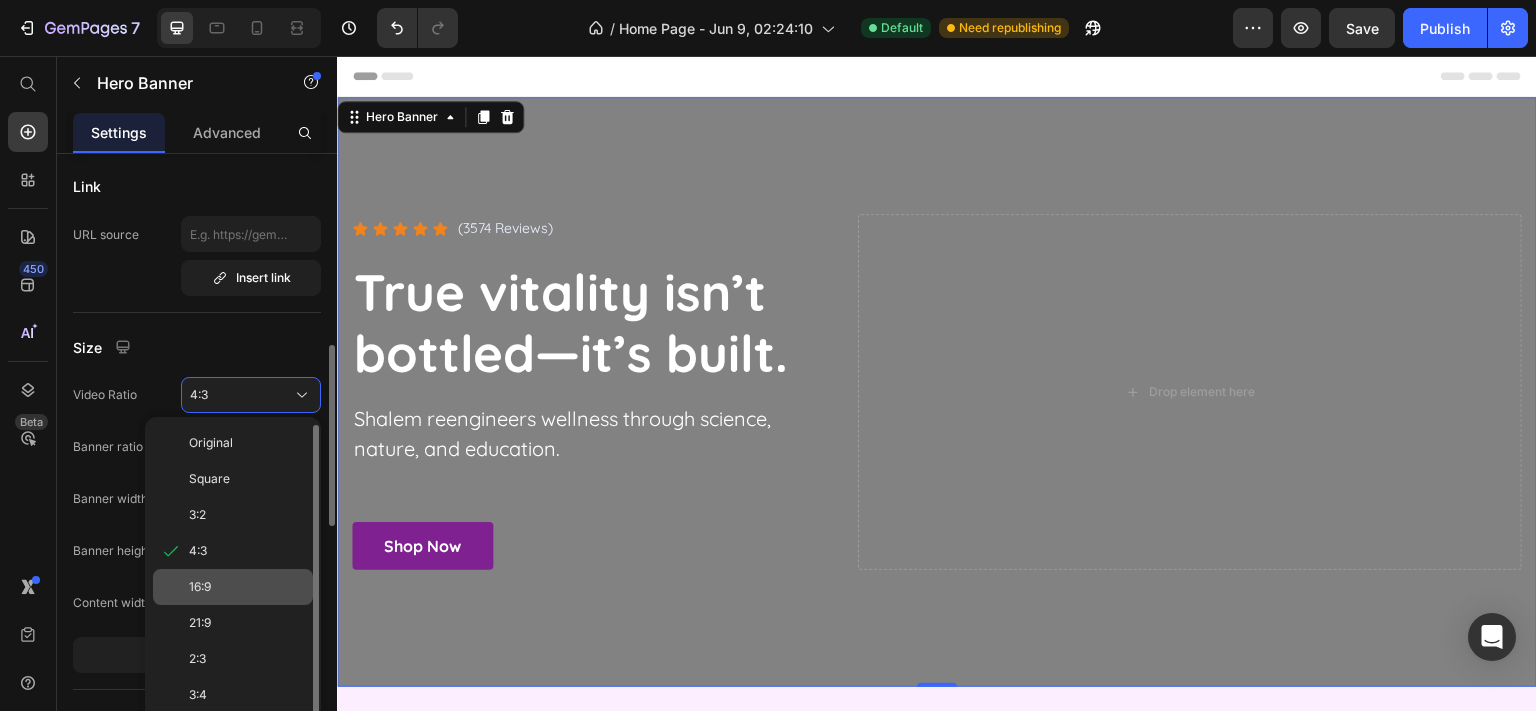 click on "16:9" at bounding box center (247, 587) 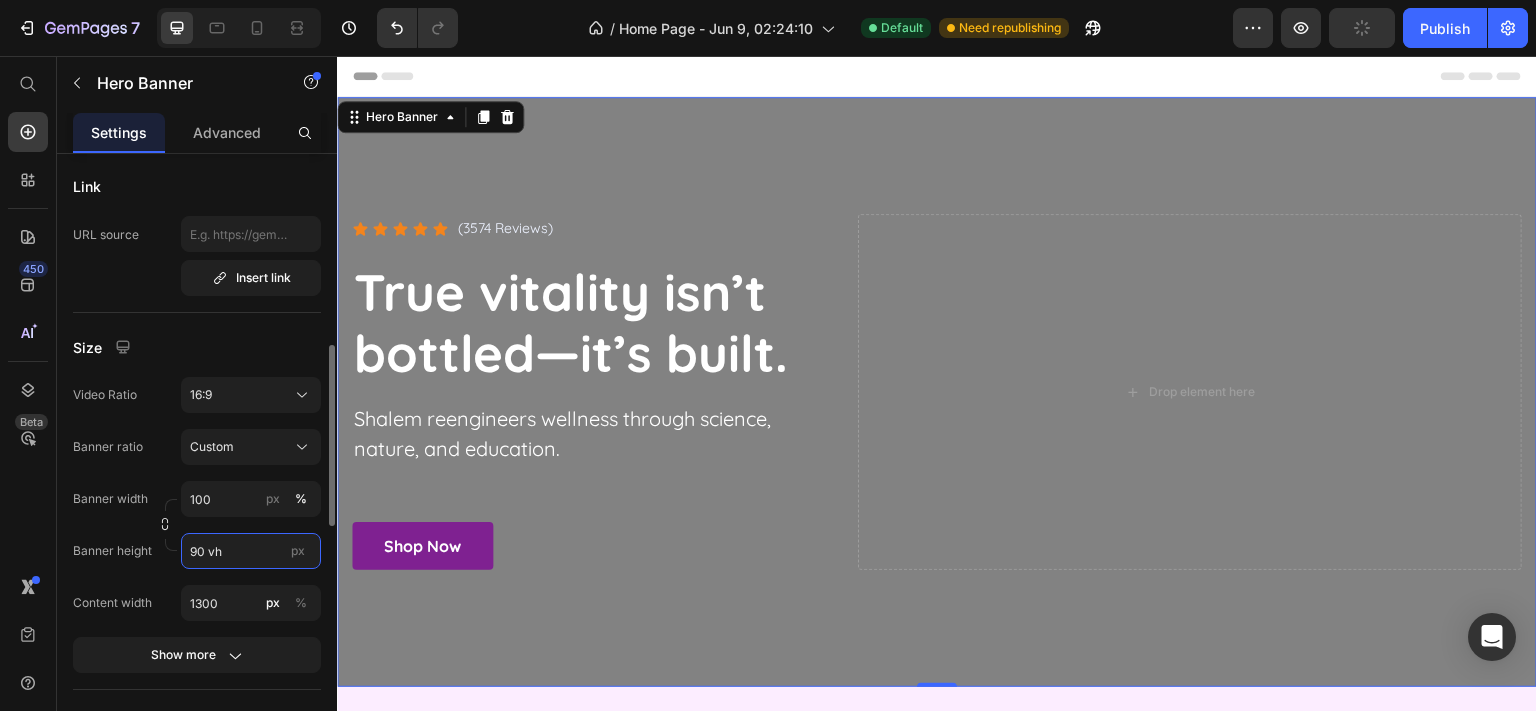 drag, startPoint x: 198, startPoint y: 547, endPoint x: 247, endPoint y: 542, distance: 49.25444 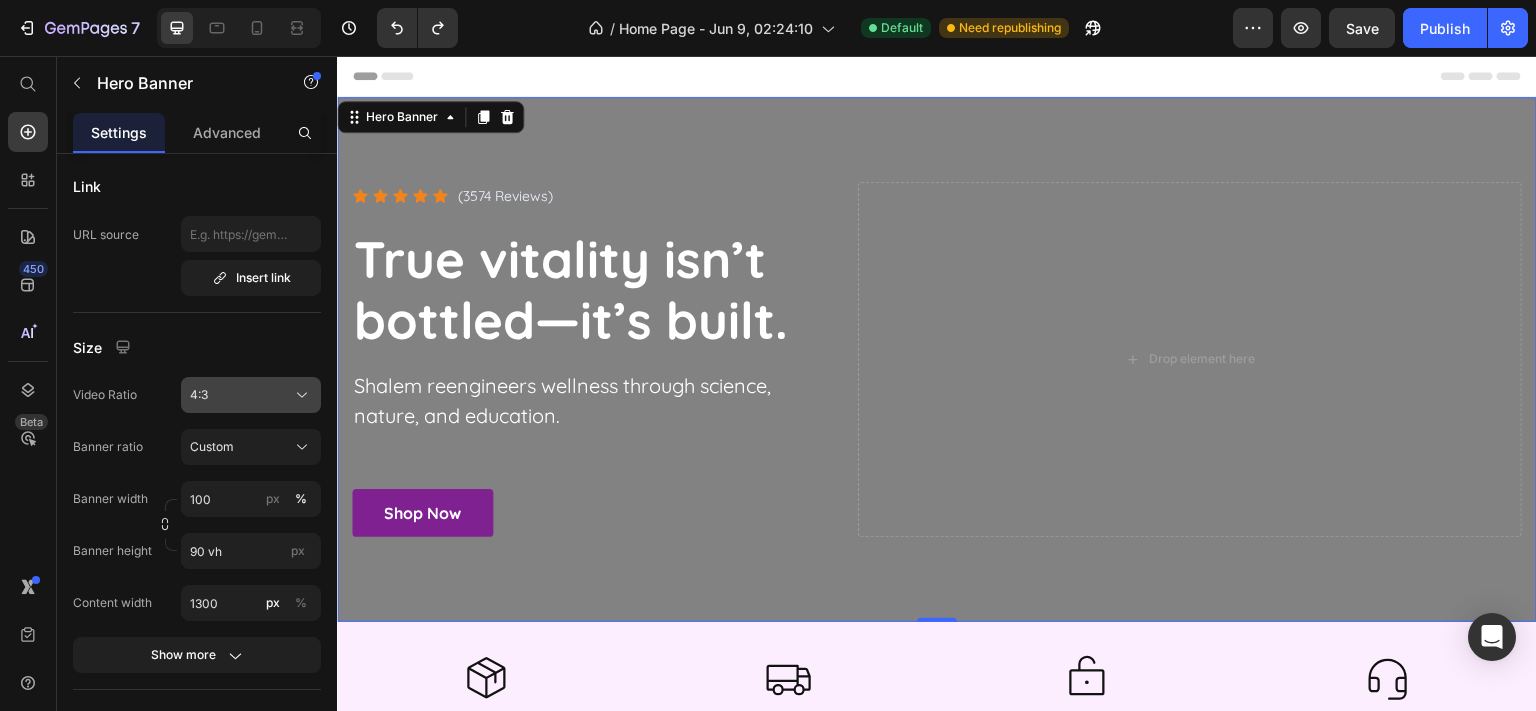 click on "4:3" 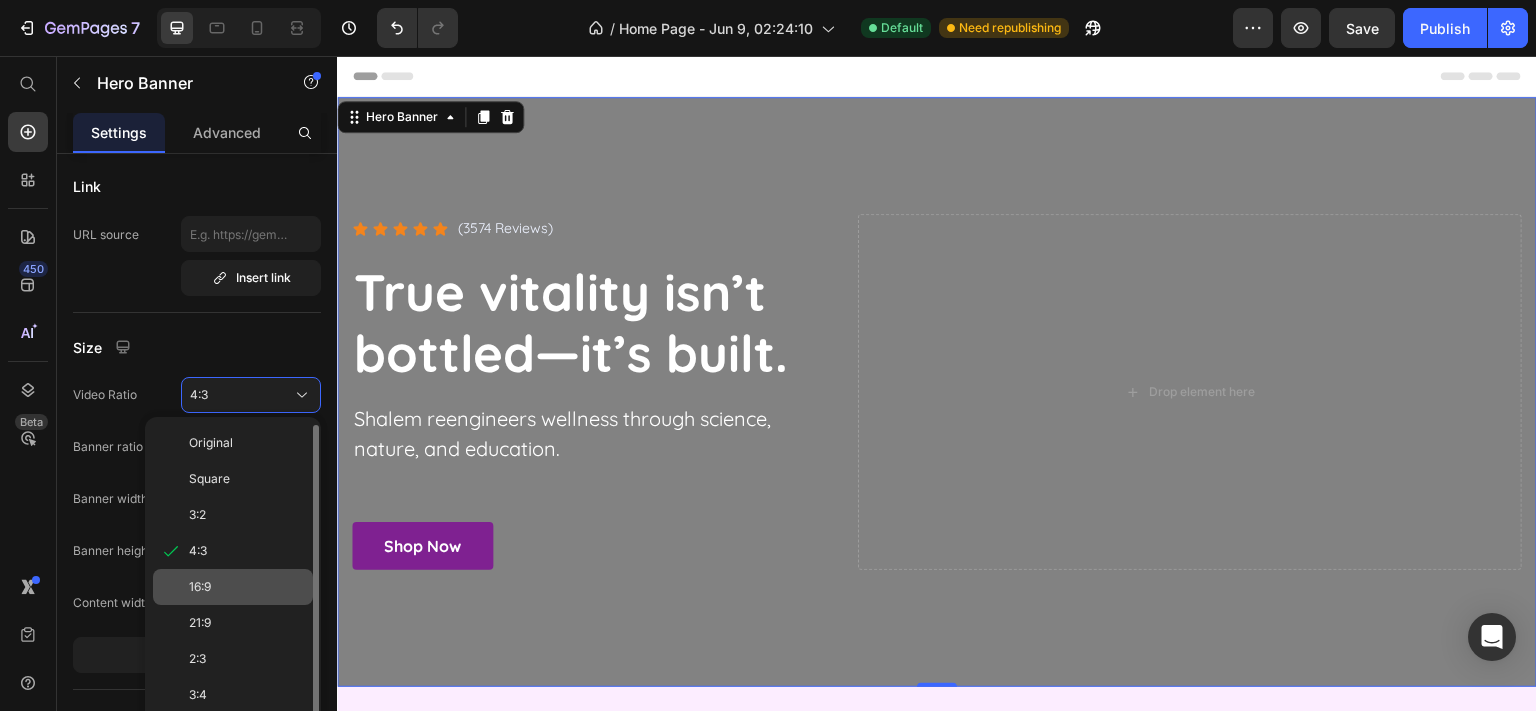 click on "16:9" at bounding box center (247, 587) 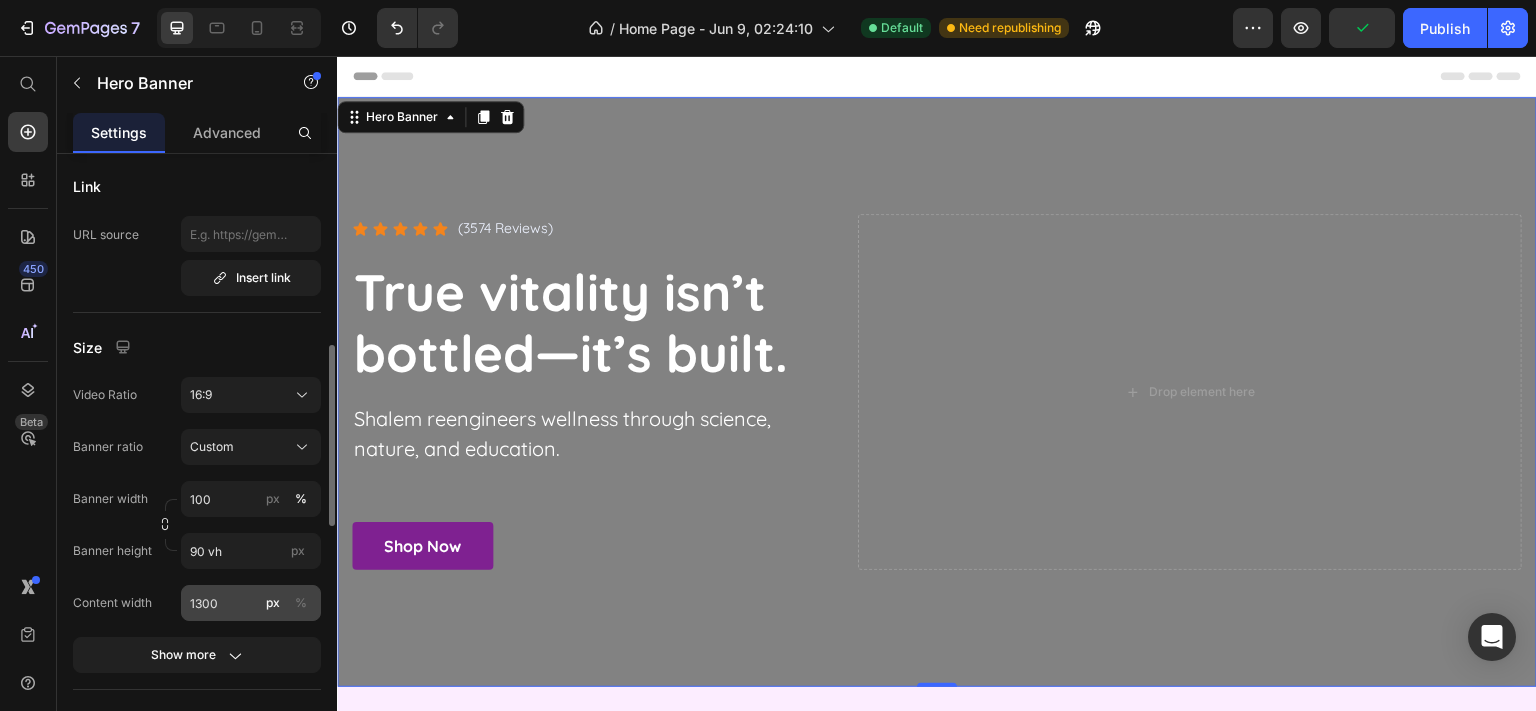 click on "%" at bounding box center [301, 603] 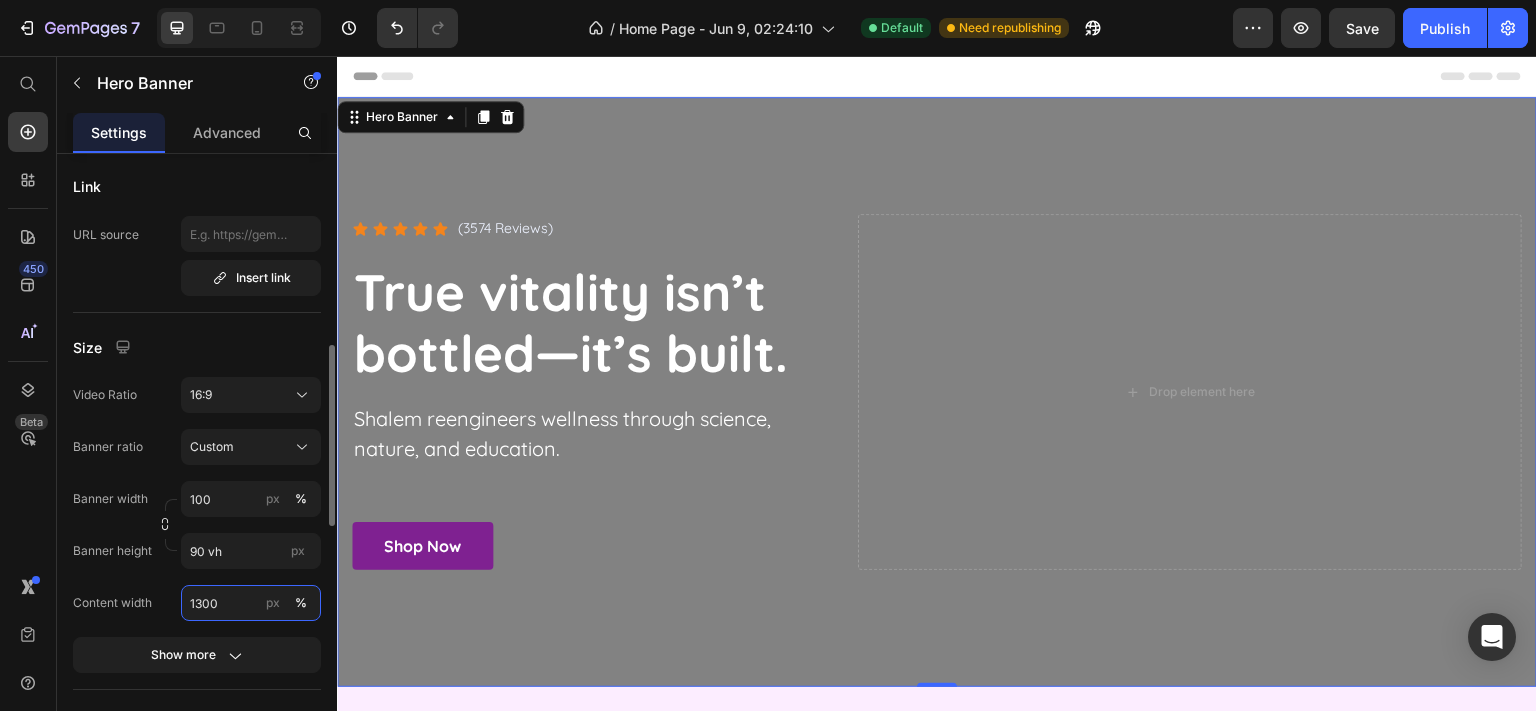 drag, startPoint x: 225, startPoint y: 602, endPoint x: 249, endPoint y: 599, distance: 24.186773 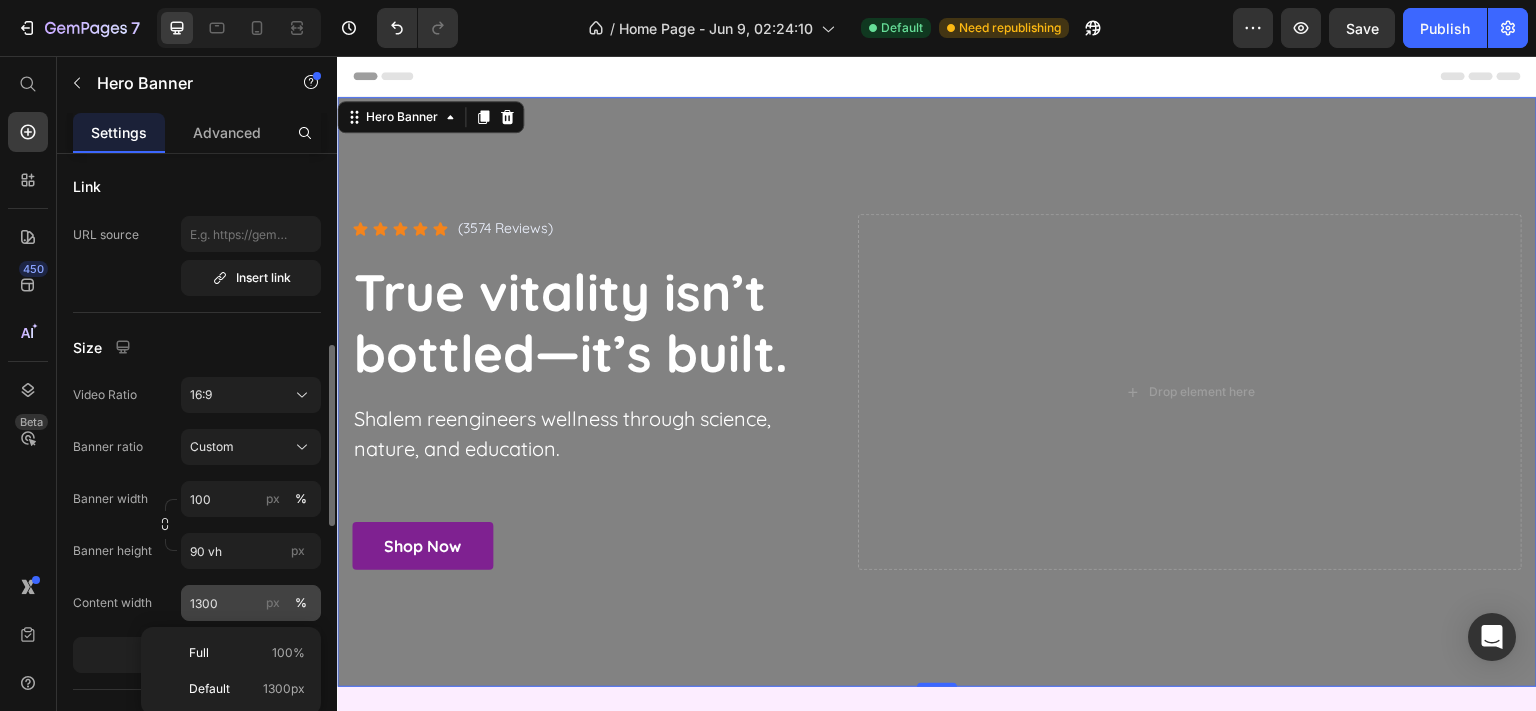 click on "px" at bounding box center [273, 603] 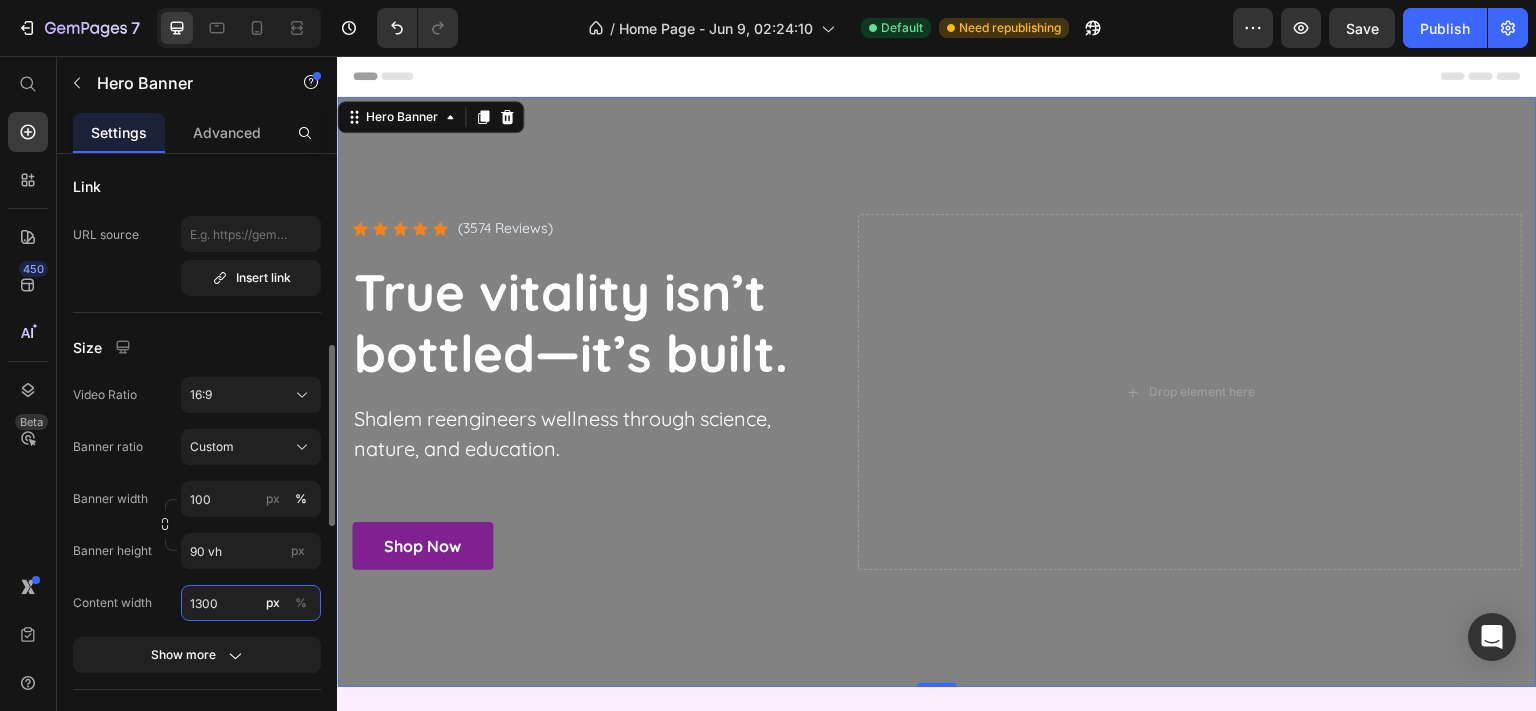 click on "1300" at bounding box center [251, 603] 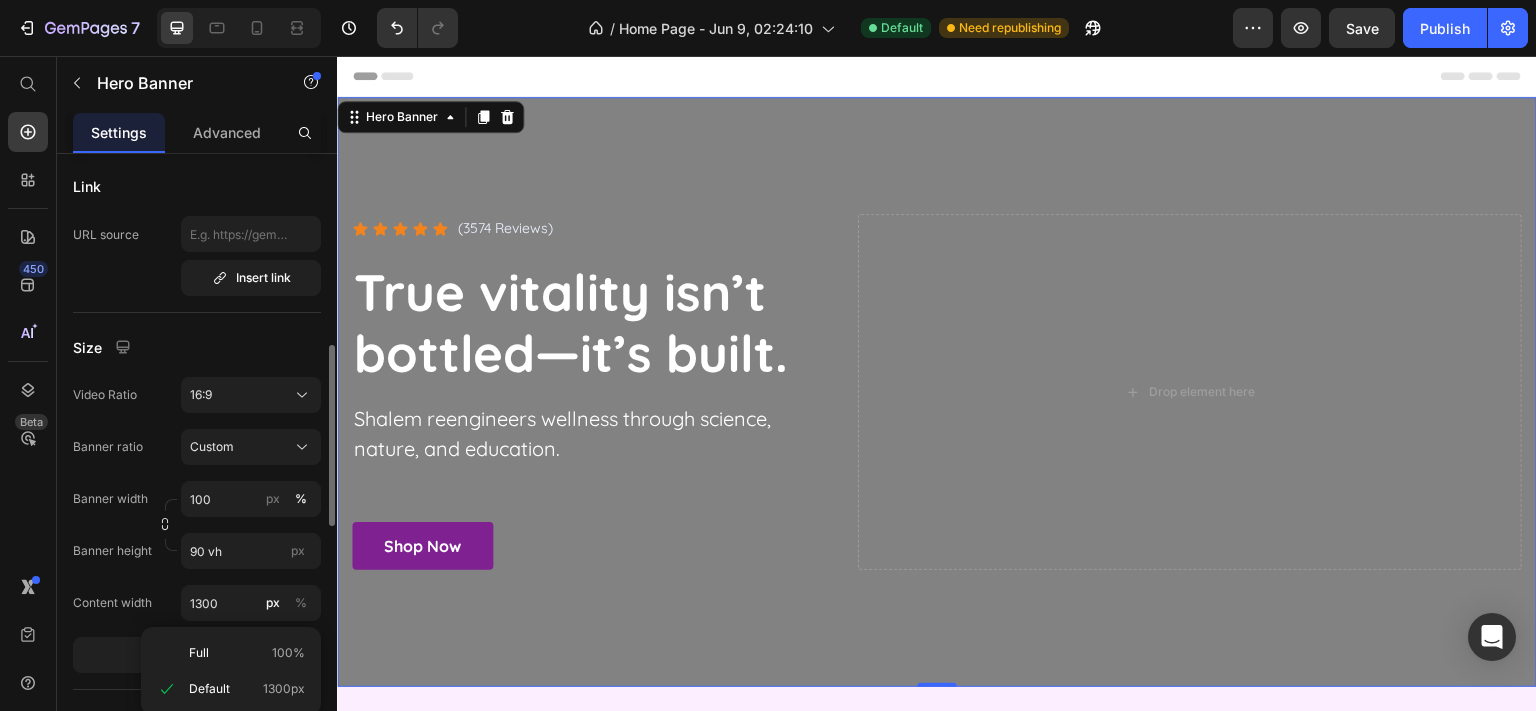 click on "Size" at bounding box center [197, 347] 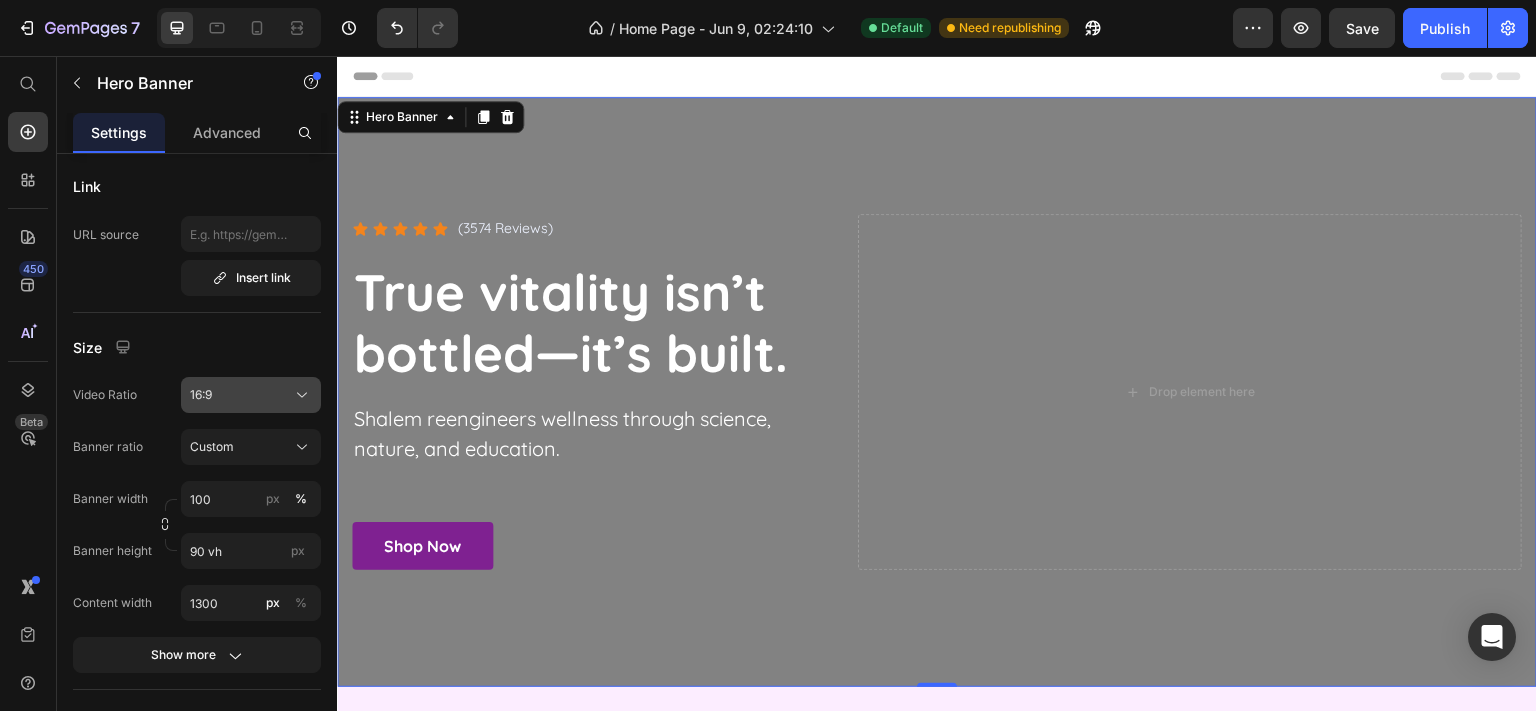 click on "16:9" 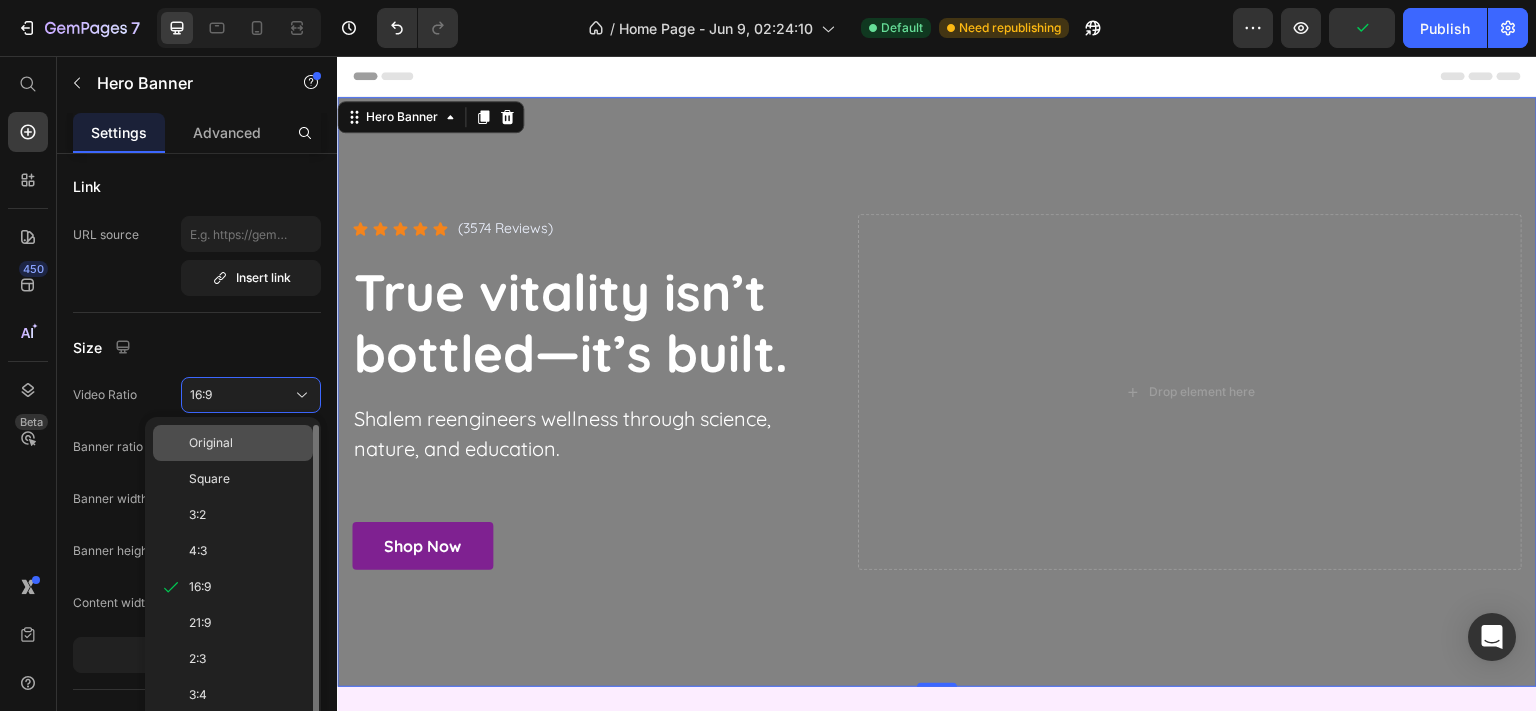 click on "Original" at bounding box center (211, 443) 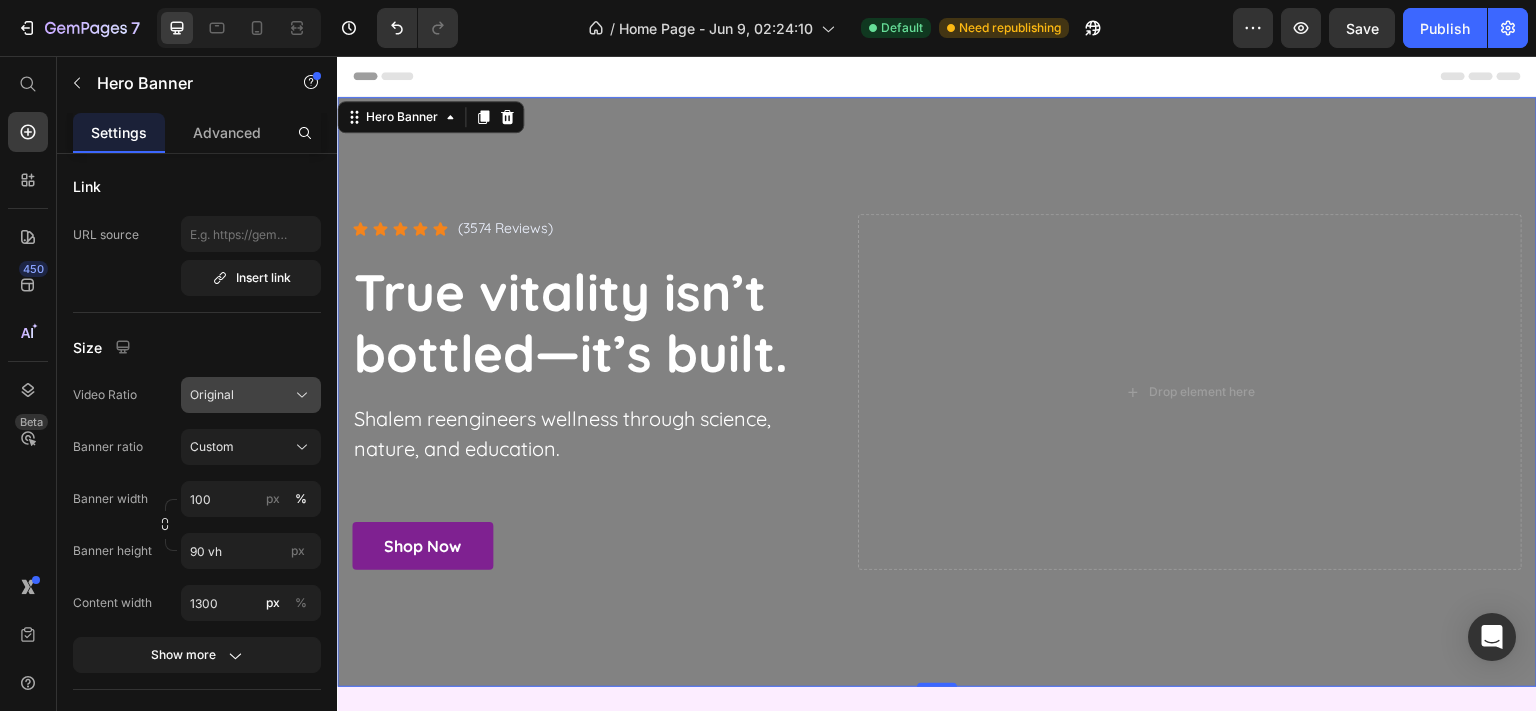 click on "Original" 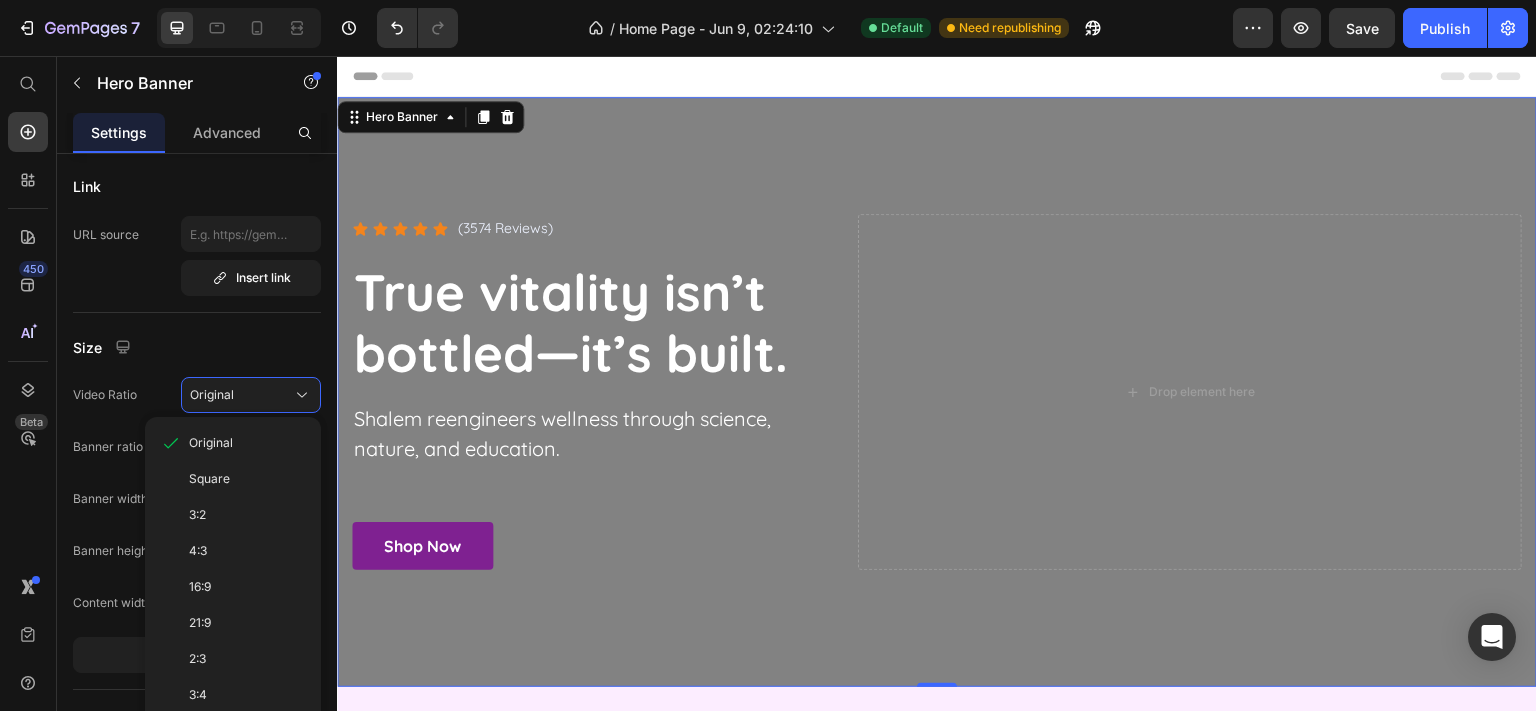 click on "Size" at bounding box center (197, 347) 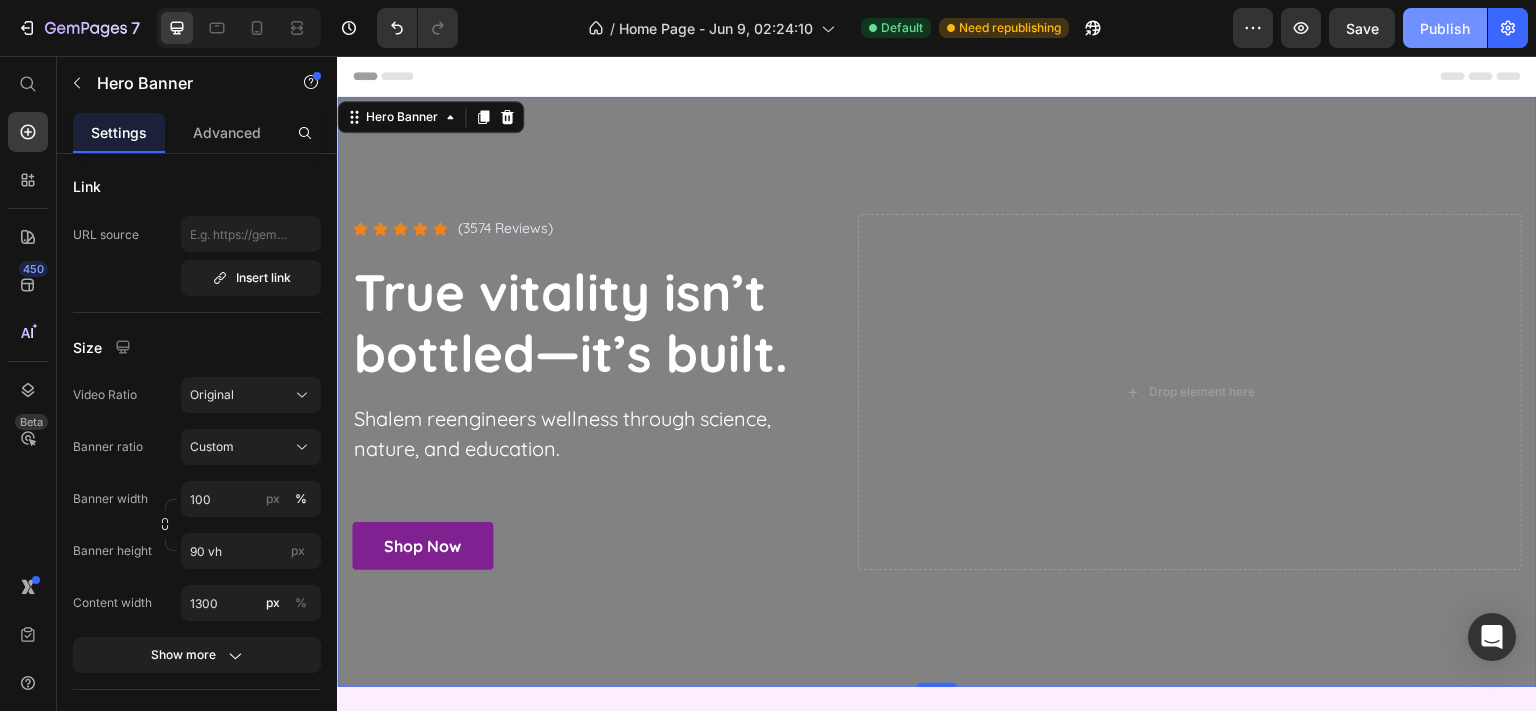click on "Publish" at bounding box center (1445, 28) 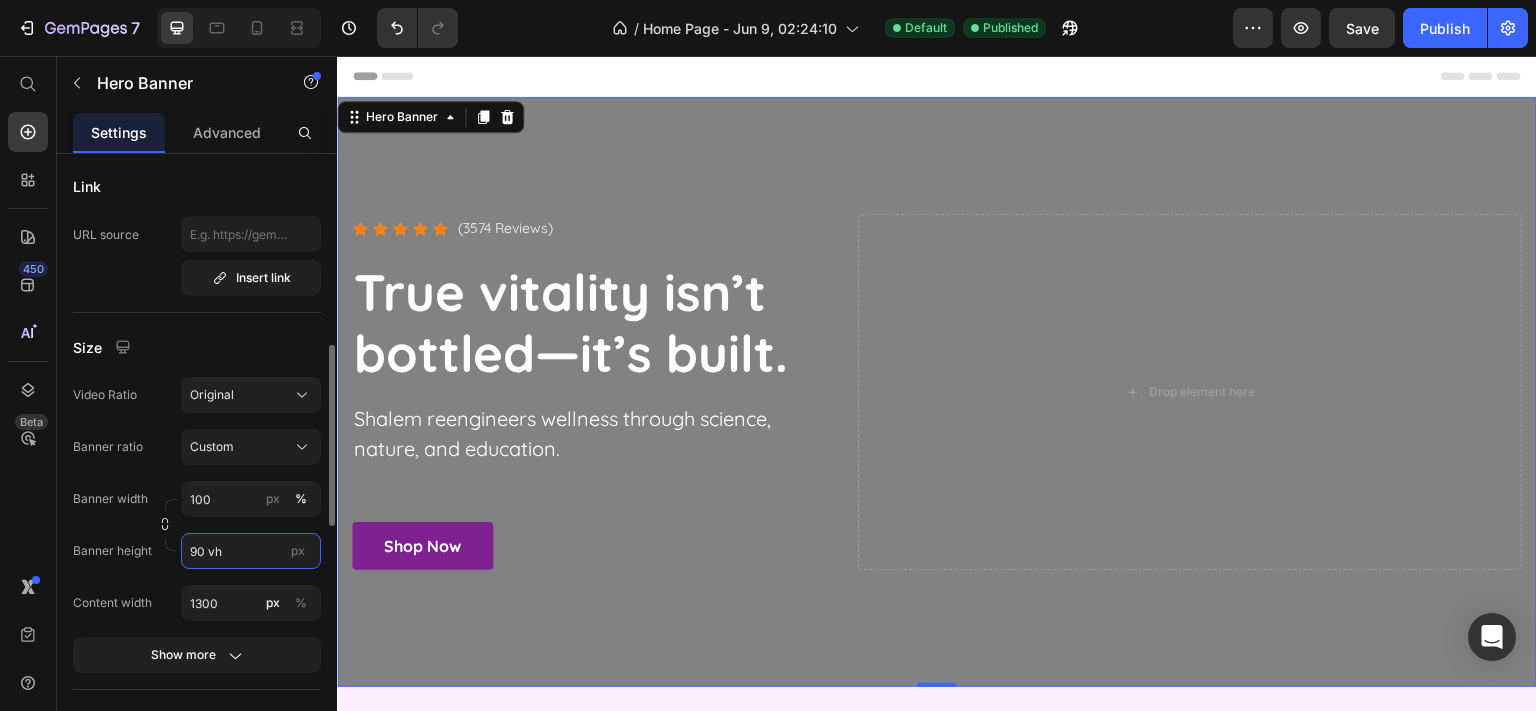 click on "90 vh" at bounding box center [251, 551] 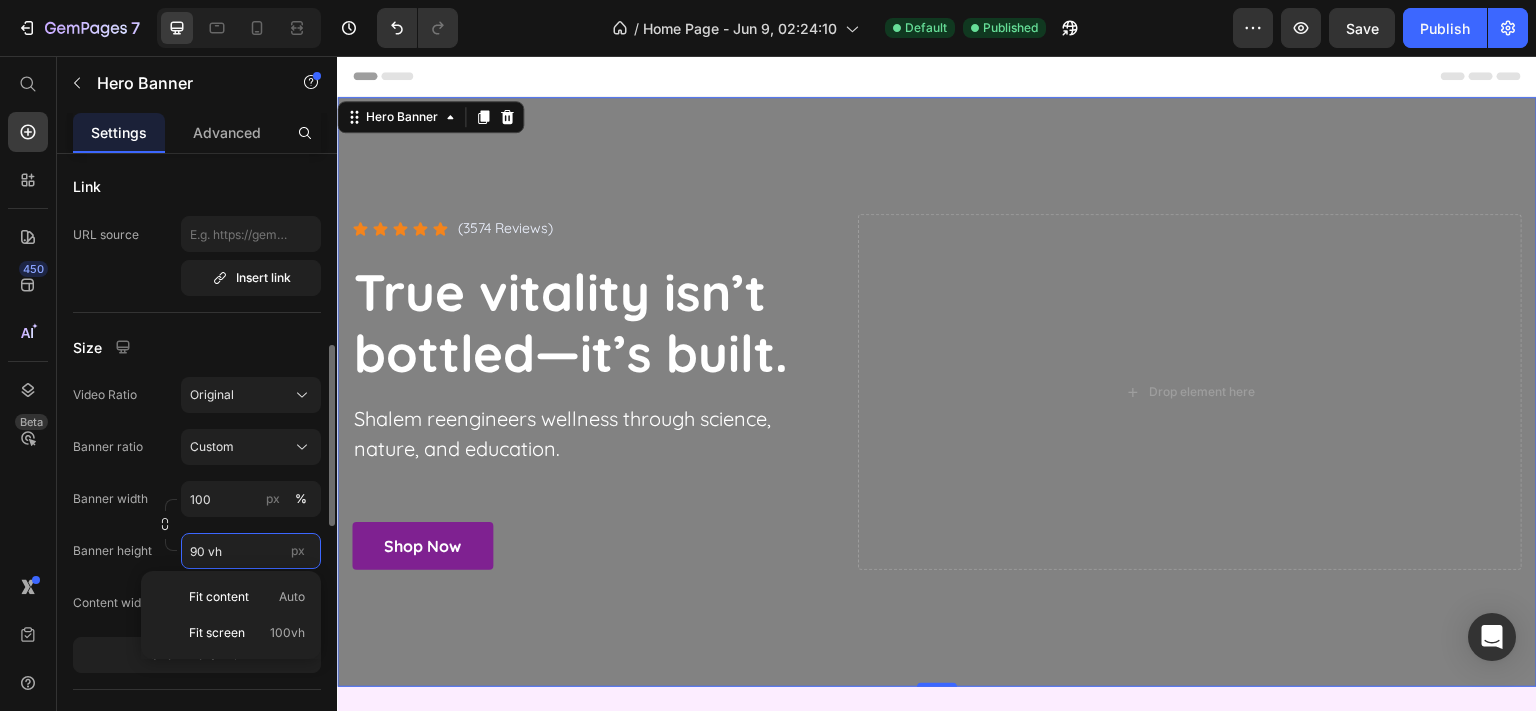 click on "90 vh" at bounding box center [251, 551] 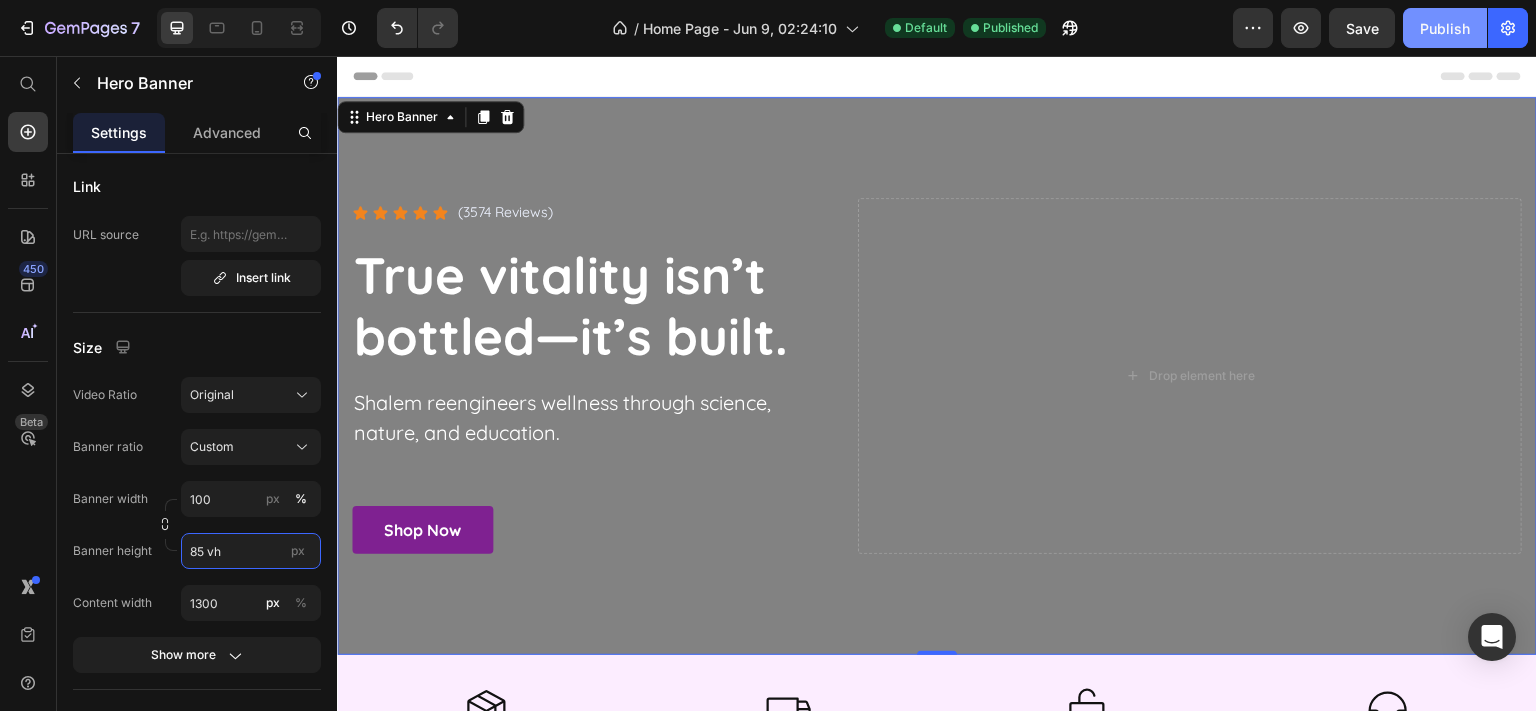 type on "85 vh" 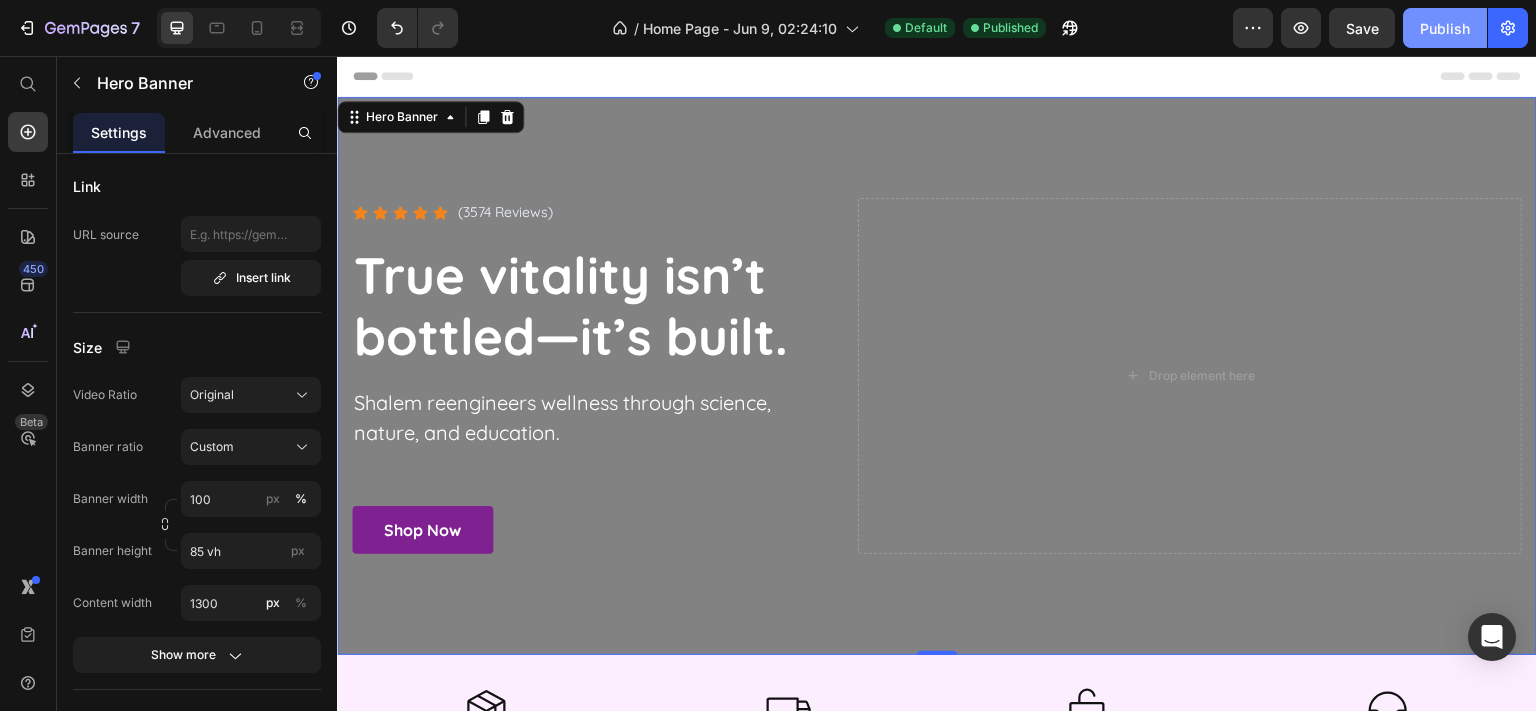 click on "Publish" at bounding box center (1445, 28) 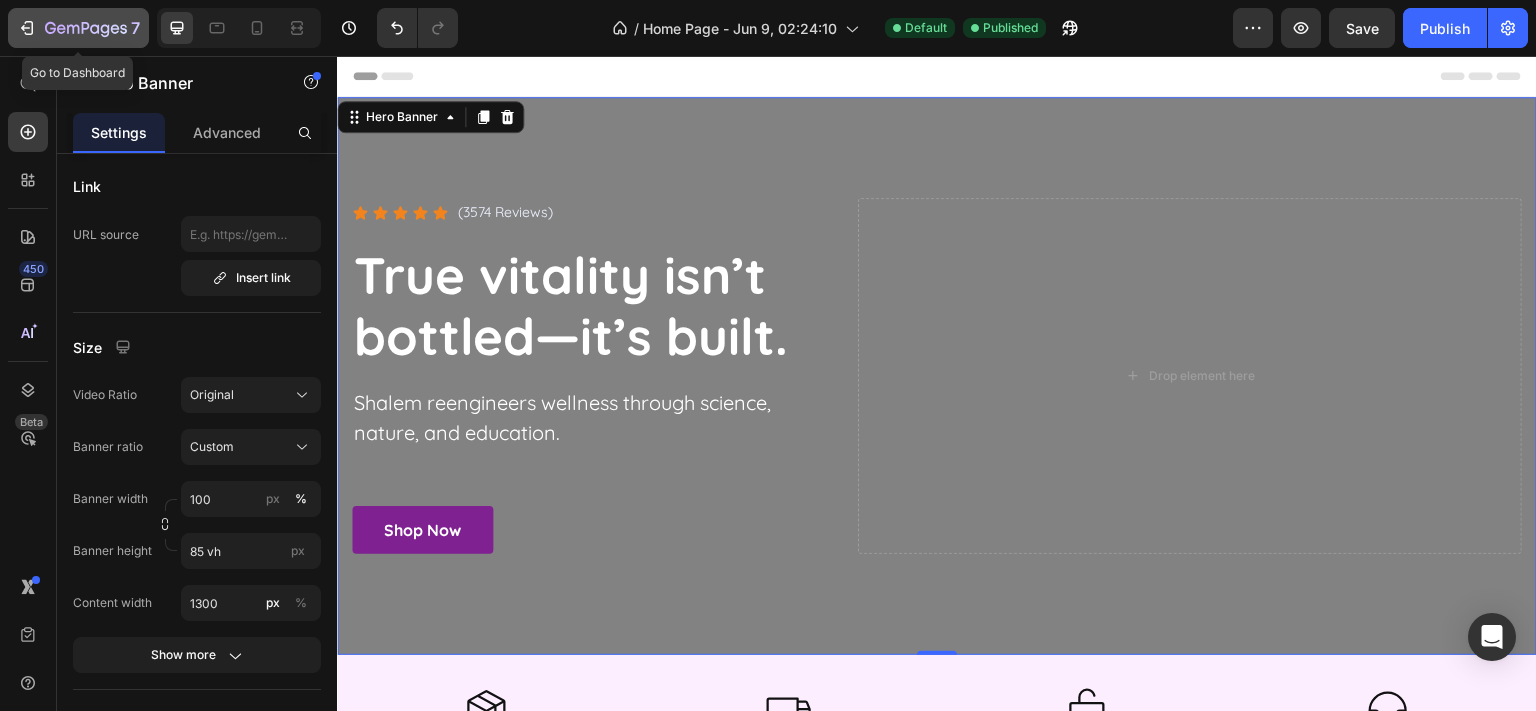 click 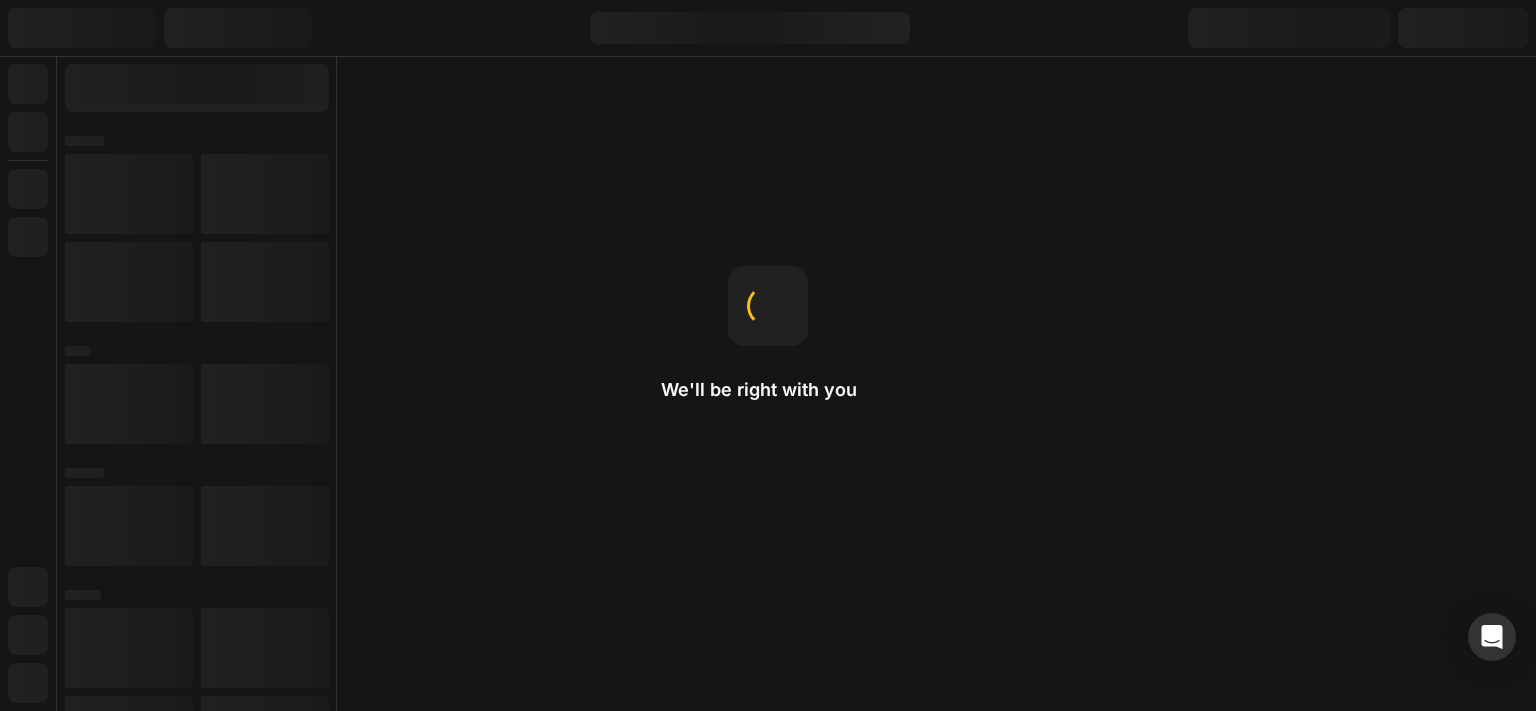scroll, scrollTop: 0, scrollLeft: 0, axis: both 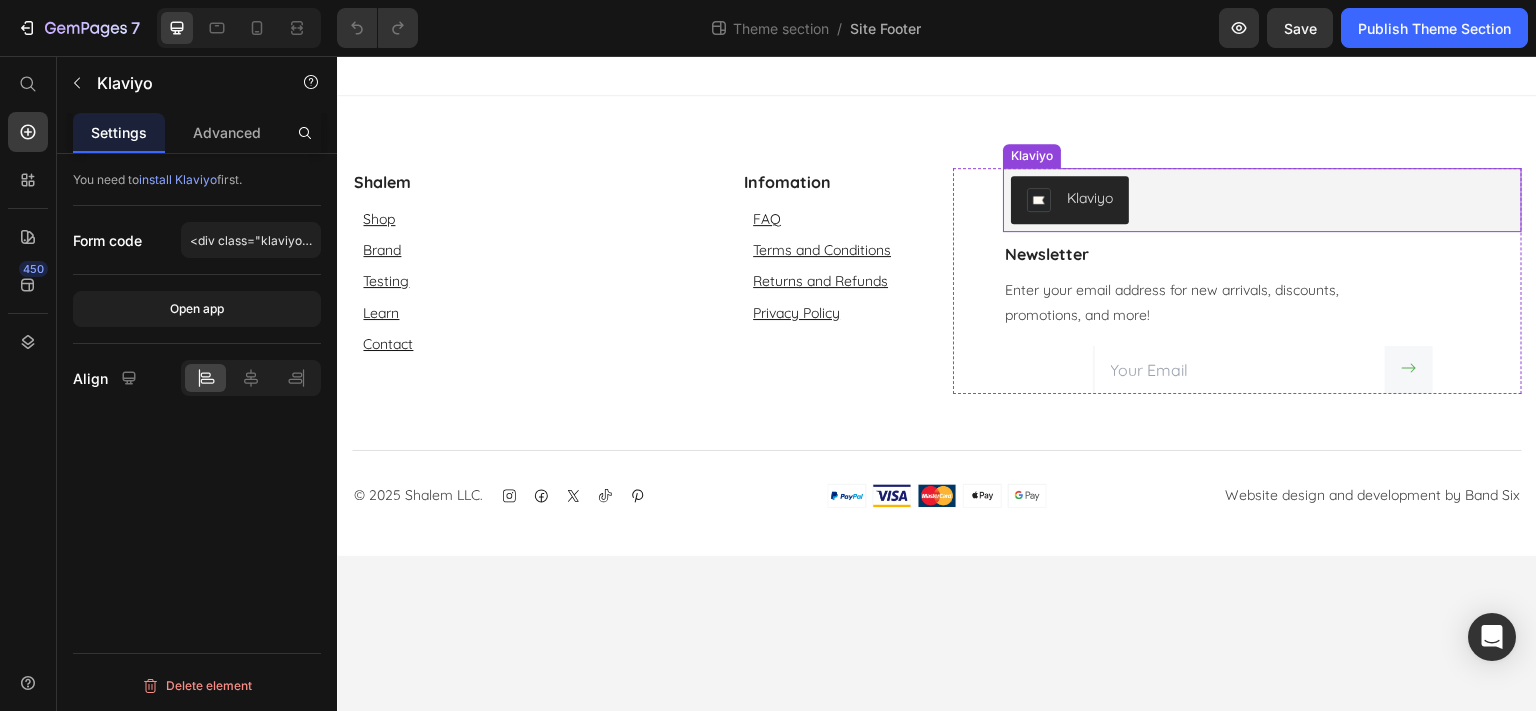click on "Klaviyo" at bounding box center [1262, 200] 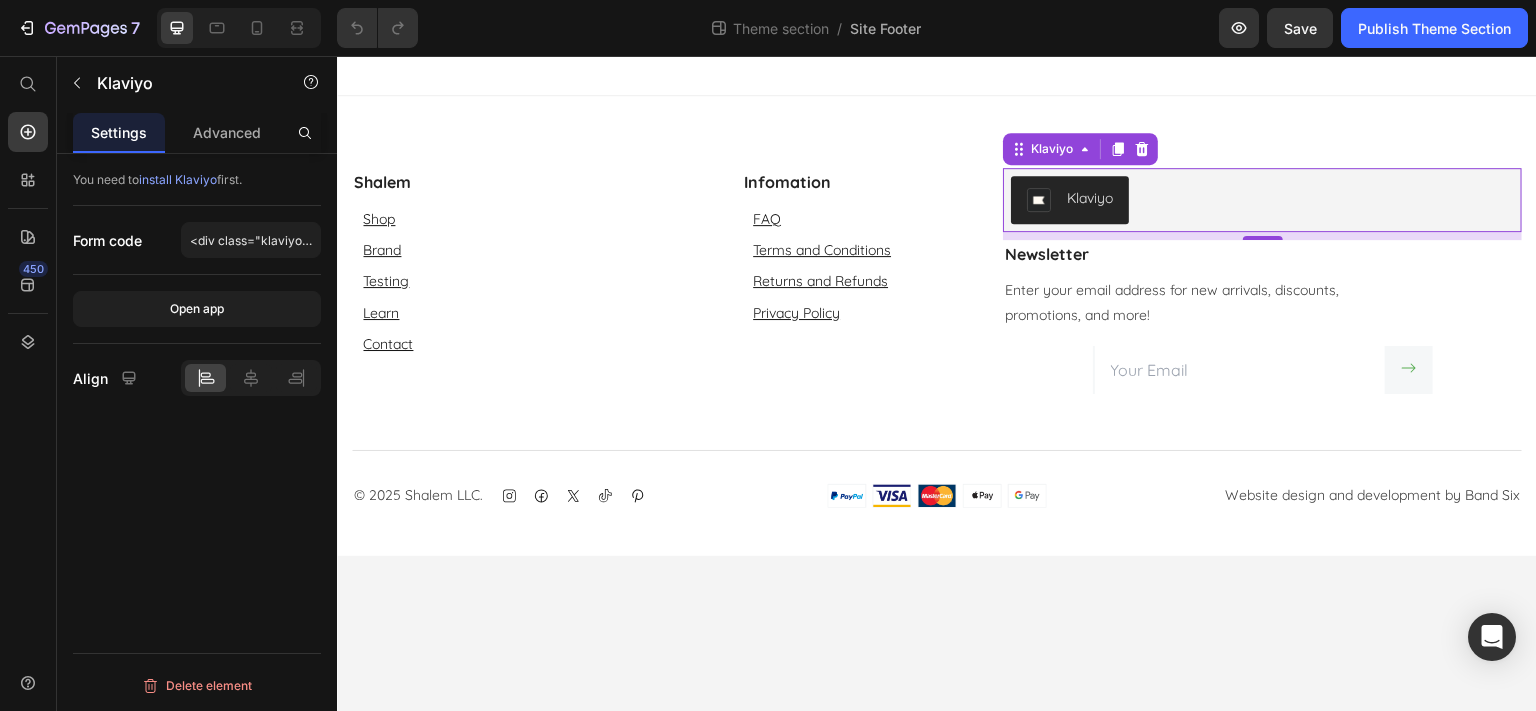 click on "You need to  install Klaviyo  first." at bounding box center (197, 180) 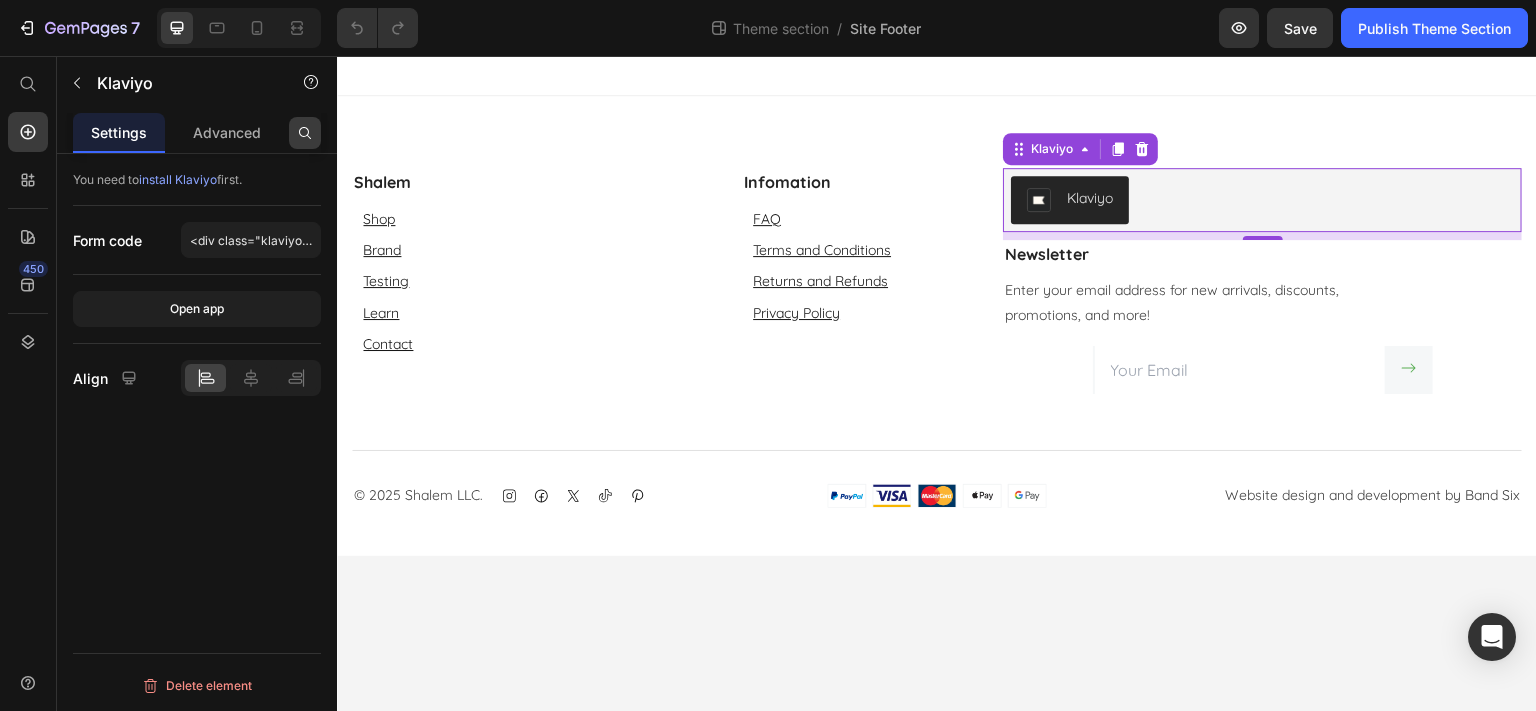 click 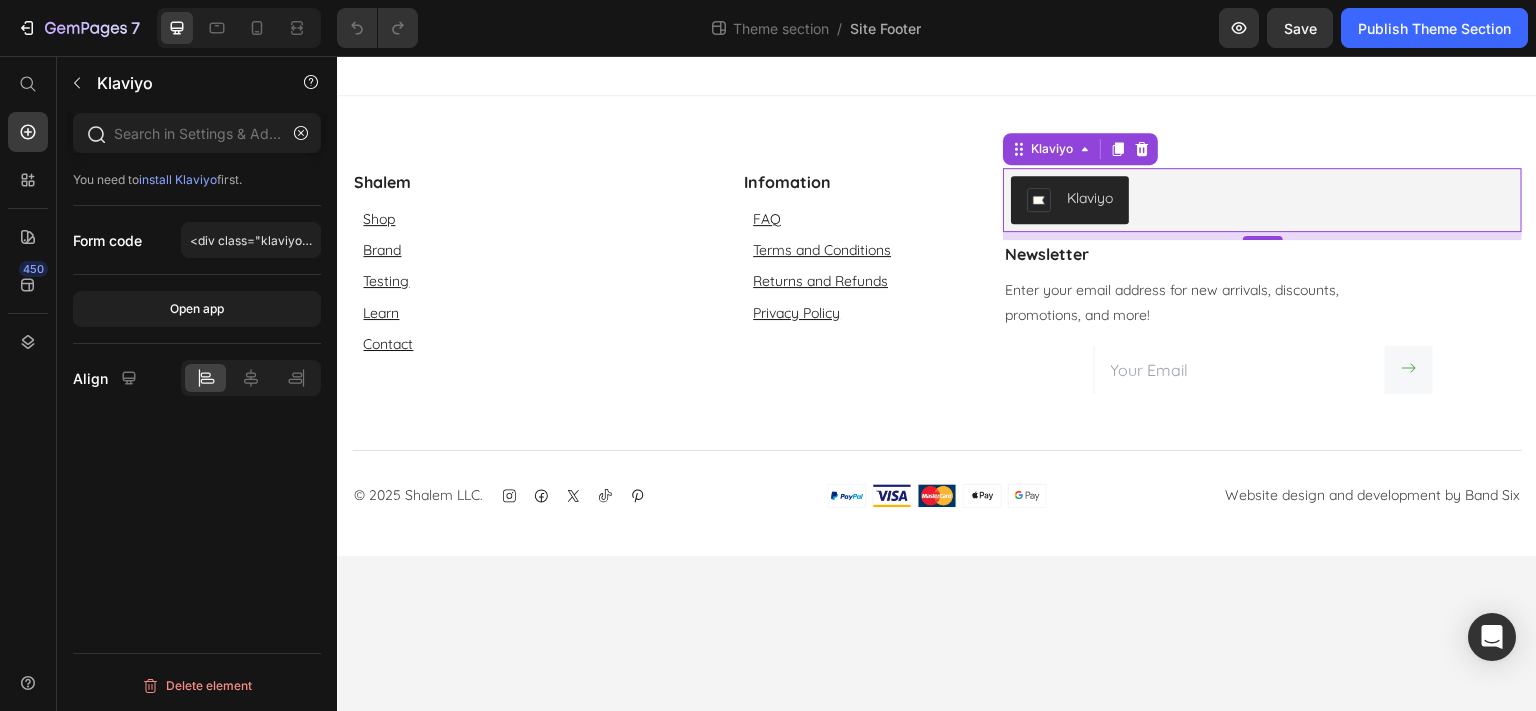 click on "You need to  install Klaviyo  first." at bounding box center (197, 180) 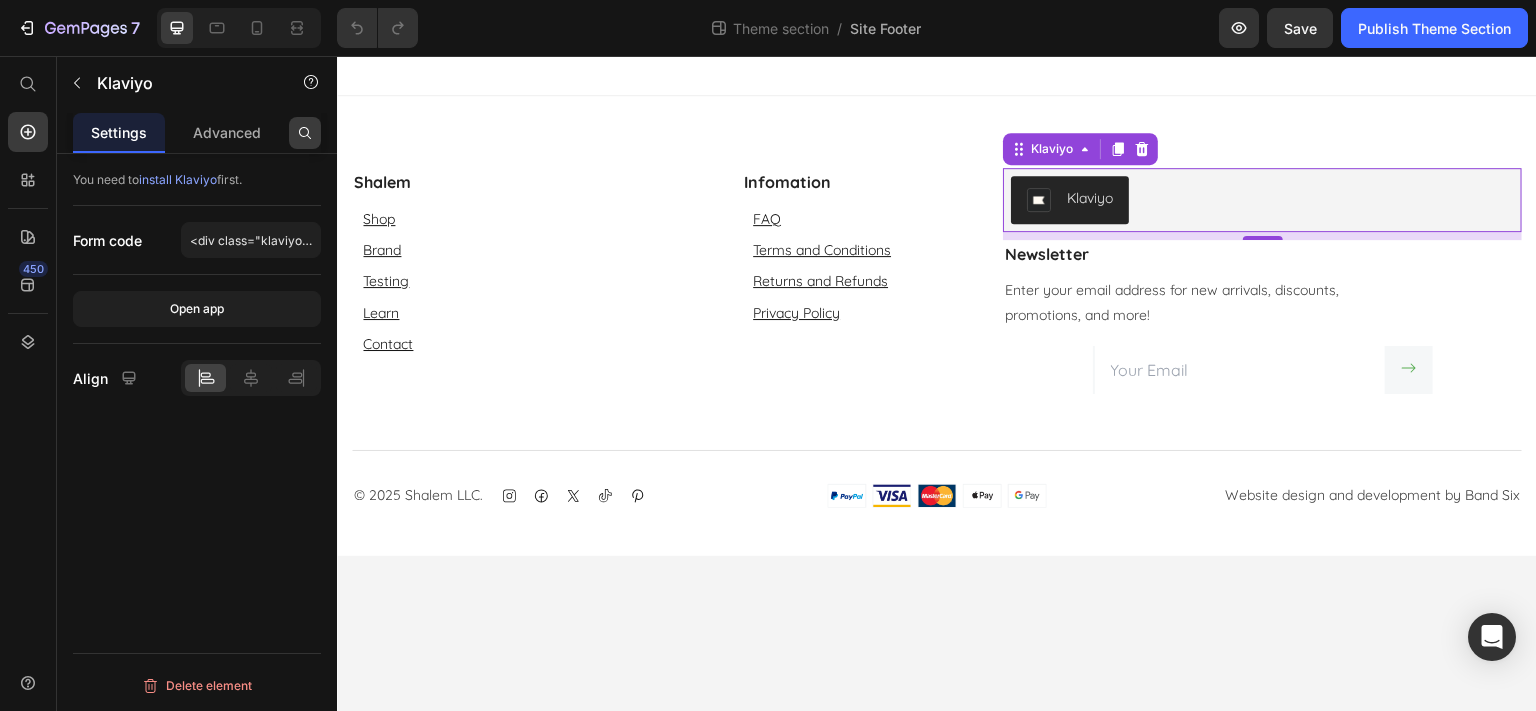 click 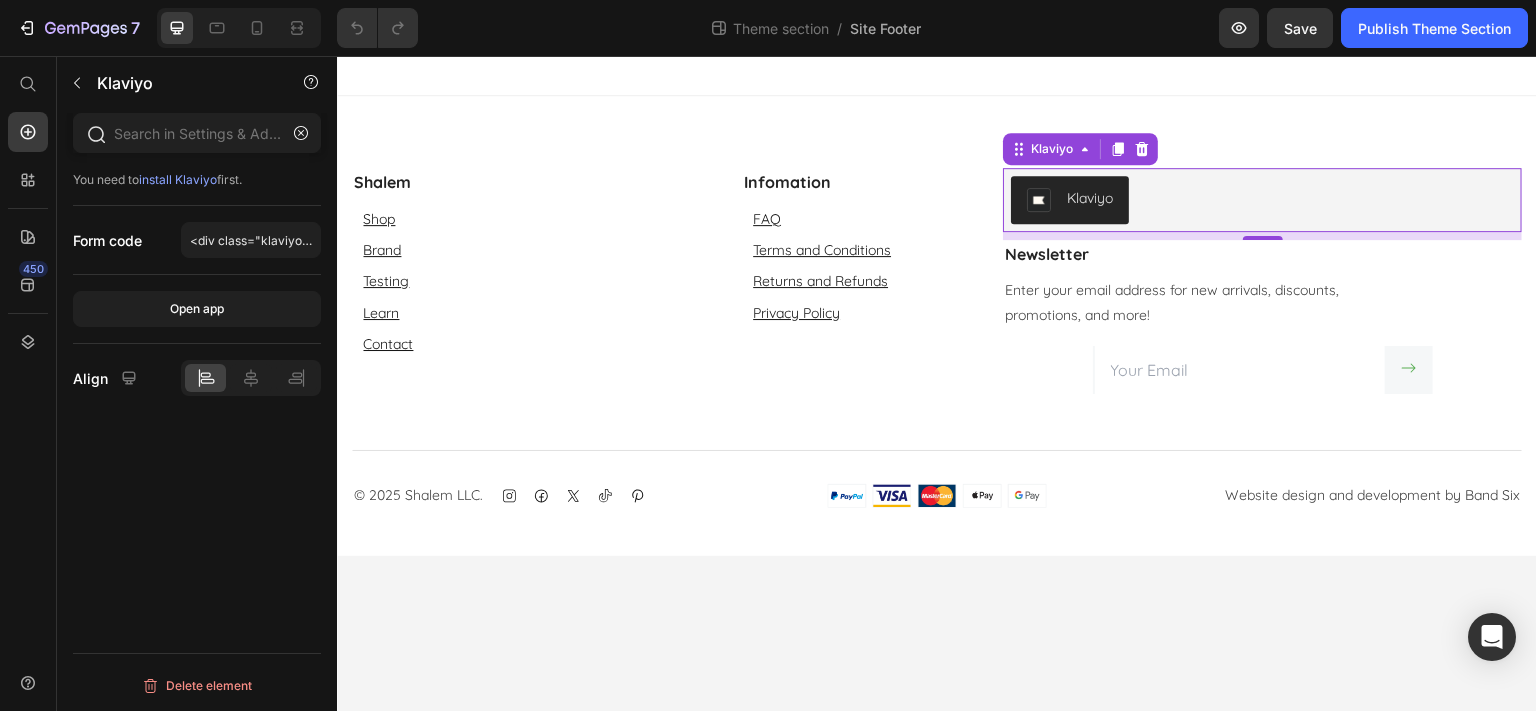 click on "You need to  install Klaviyo  first." at bounding box center (197, 180) 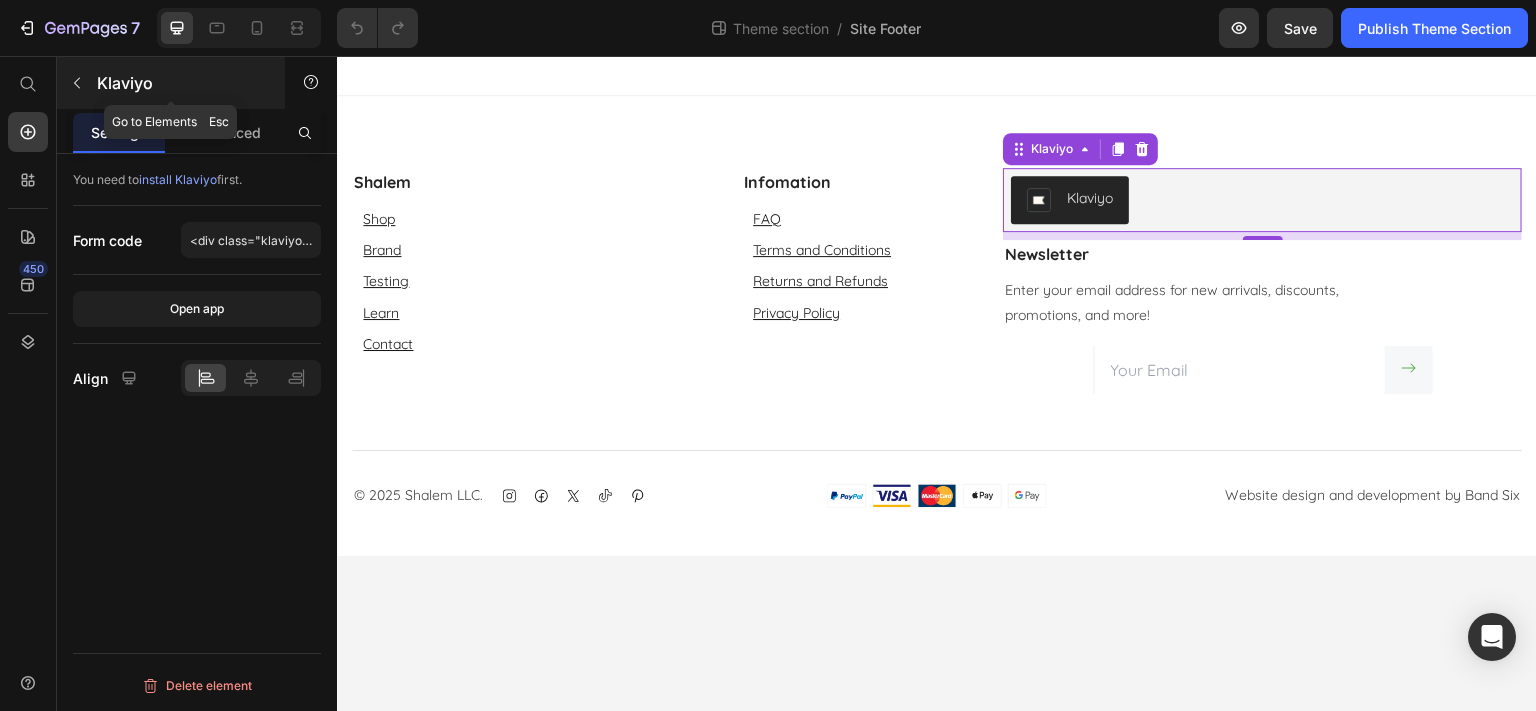 click 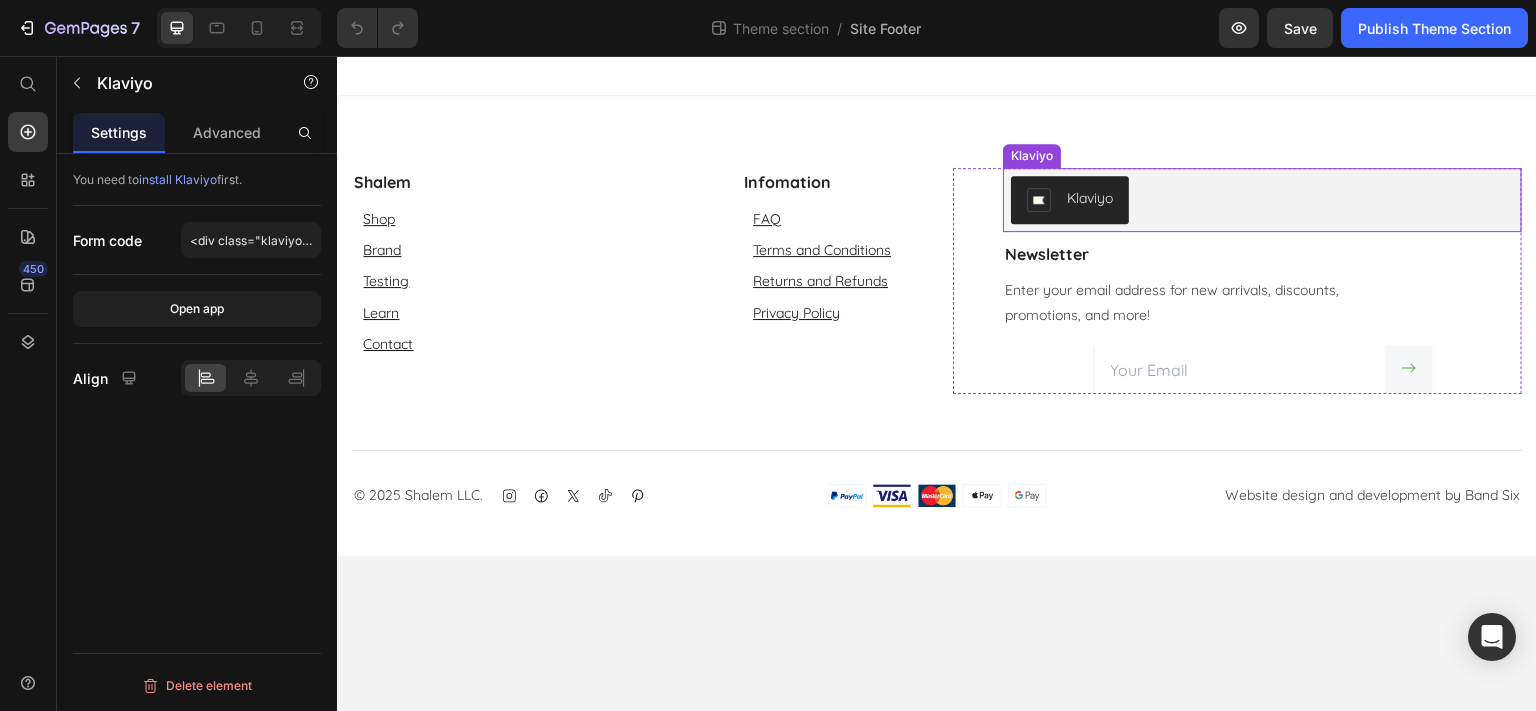 click on "Klaviyo" at bounding box center (1262, 200) 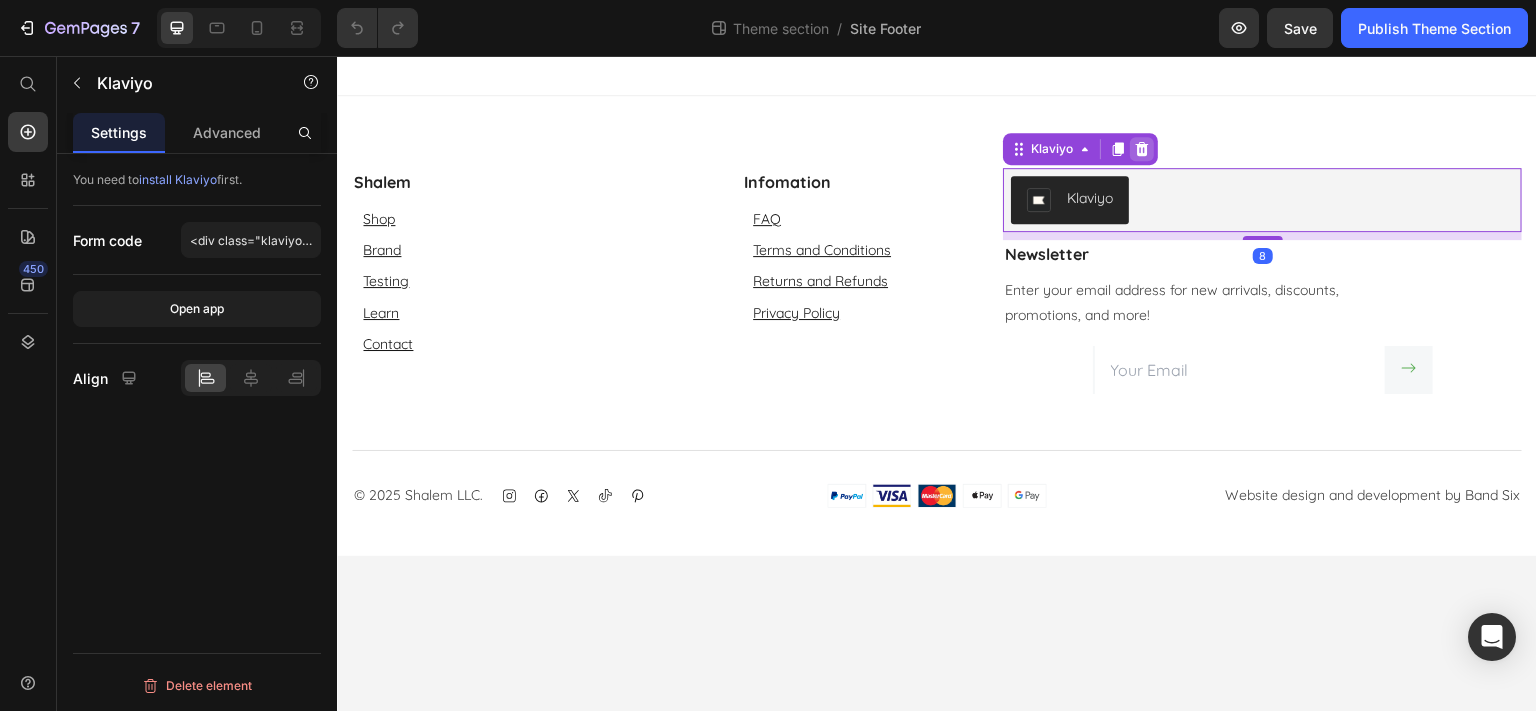 click 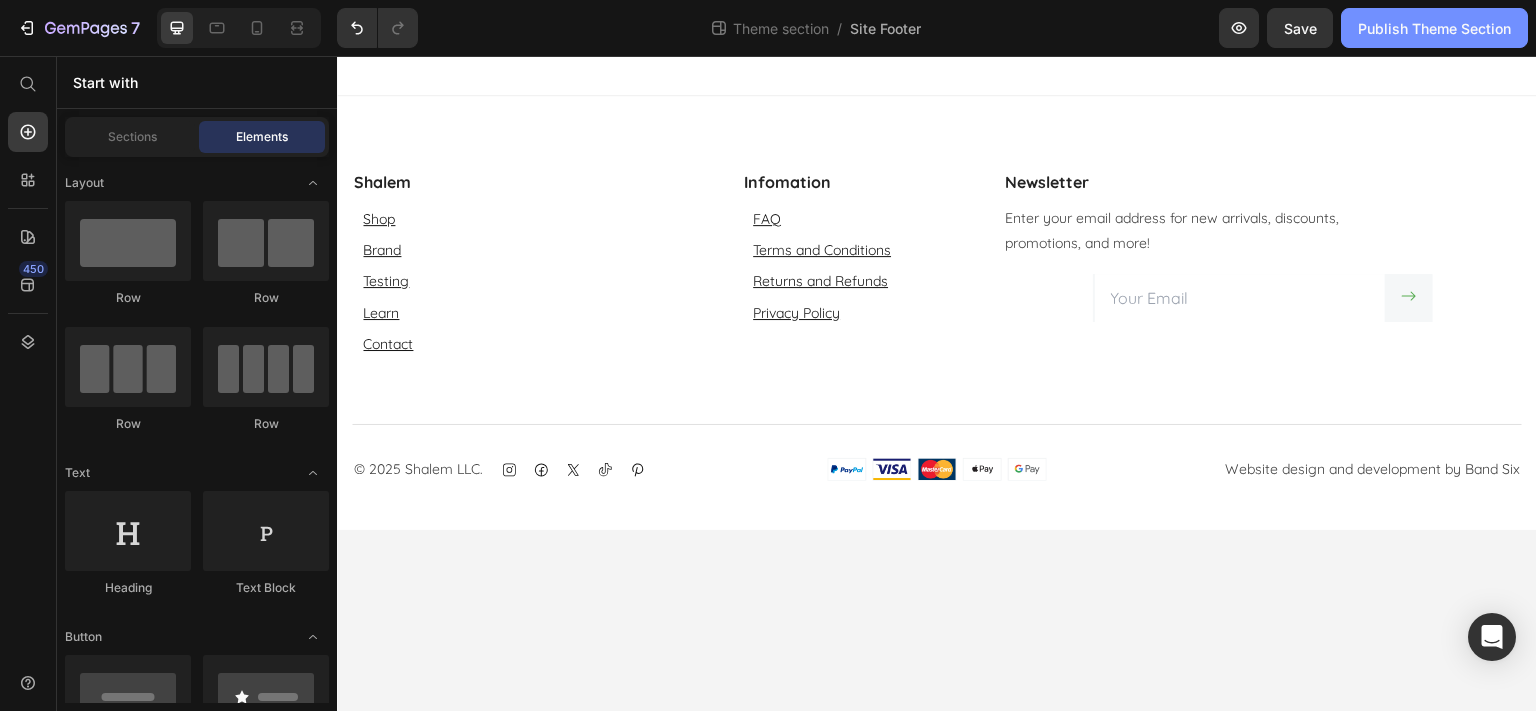 click on "Publish Theme Section" at bounding box center [1434, 28] 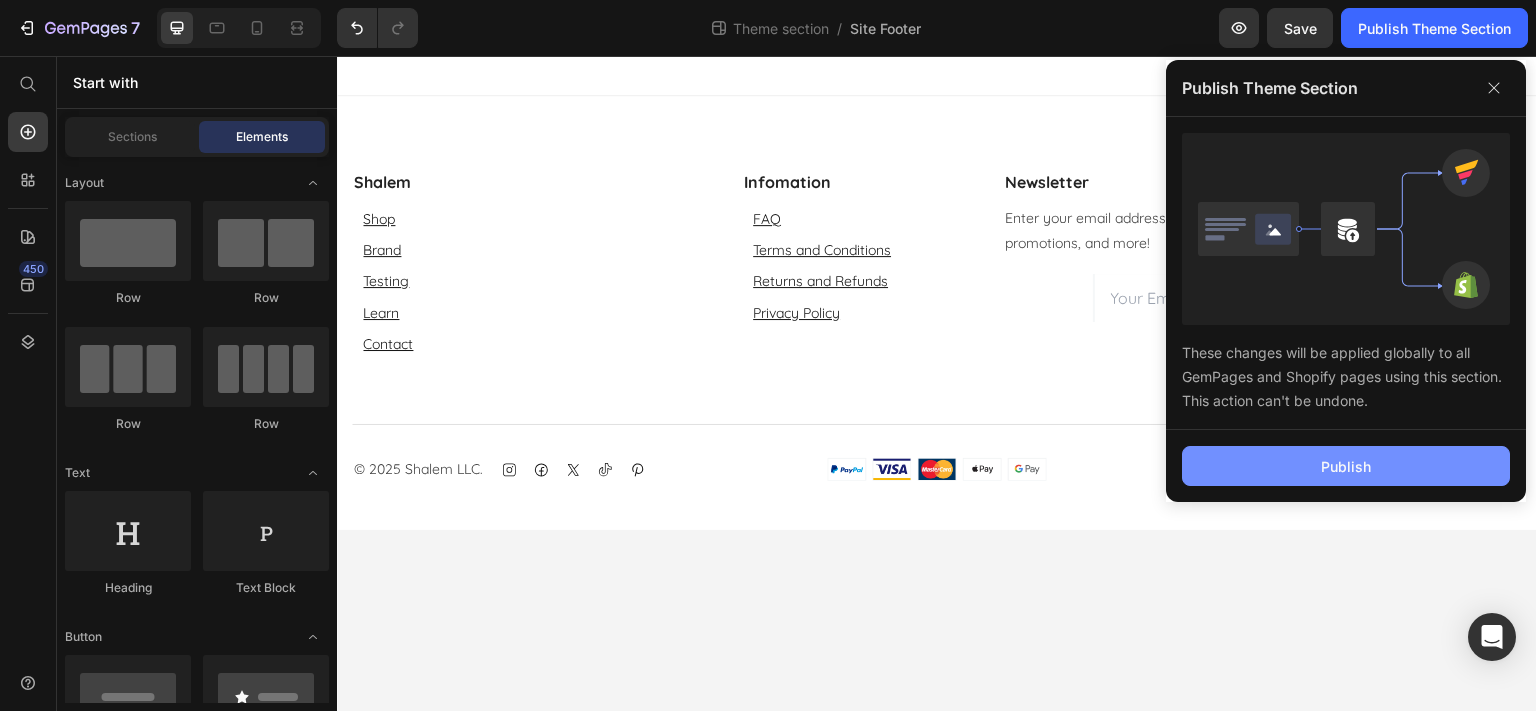 click on "Publish" at bounding box center [1346, 466] 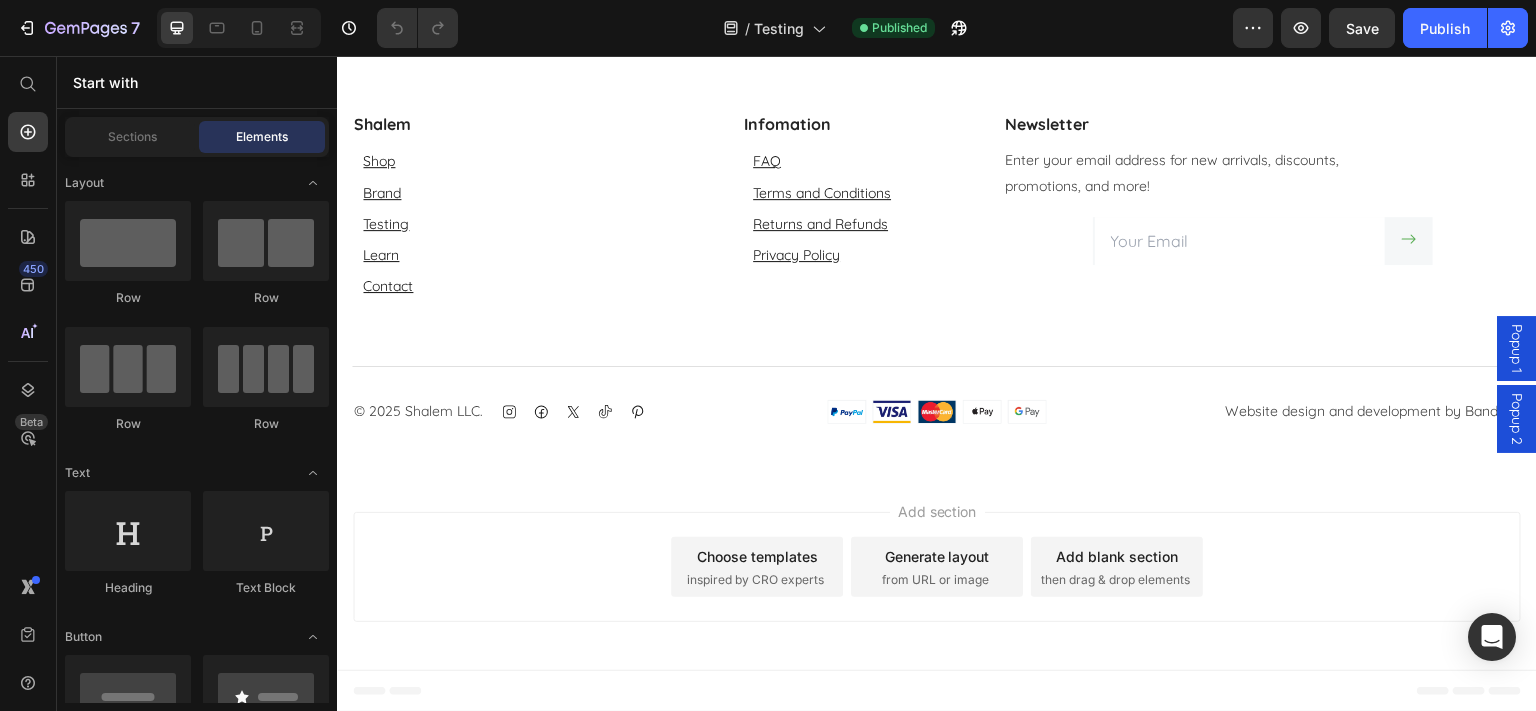 scroll, scrollTop: 1583, scrollLeft: 0, axis: vertical 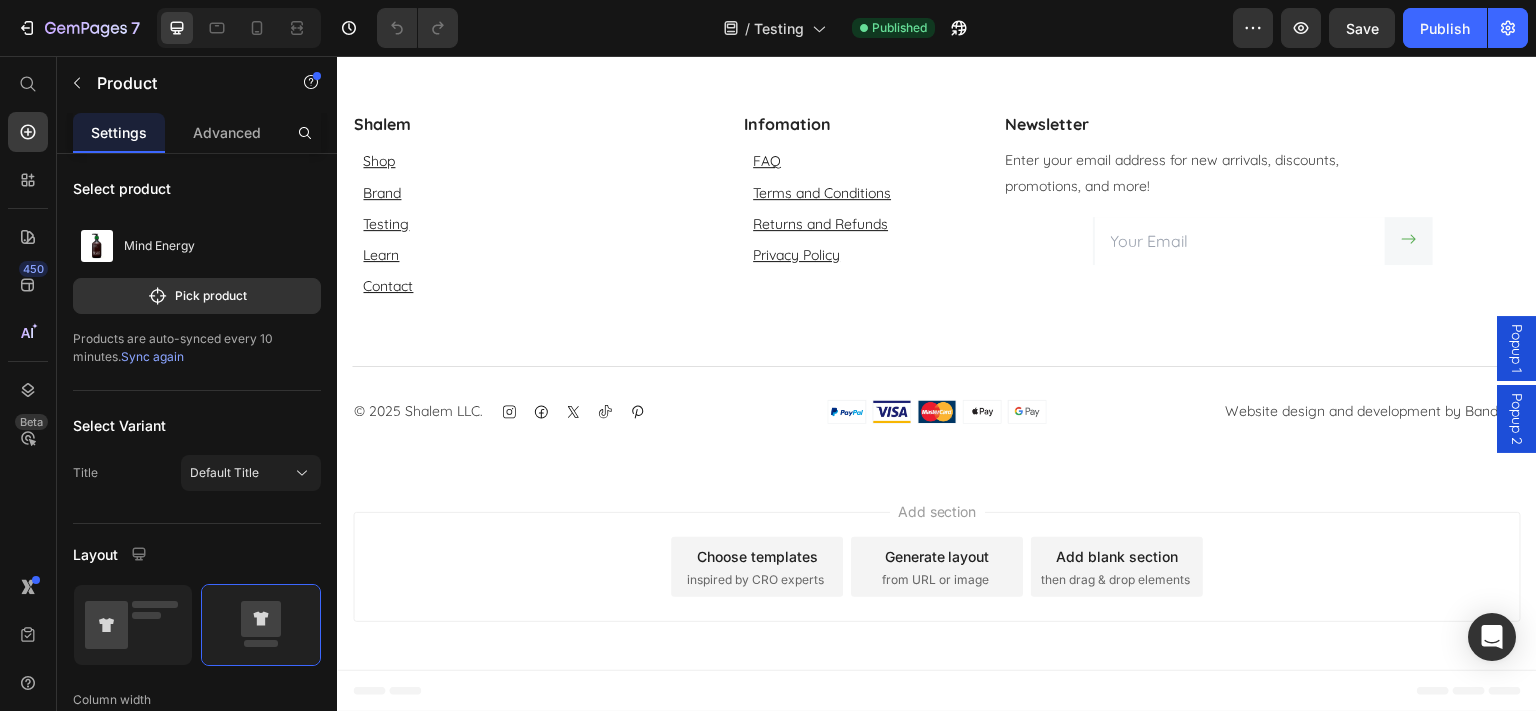 click on "Mind Energy" at bounding box center (751, -330) 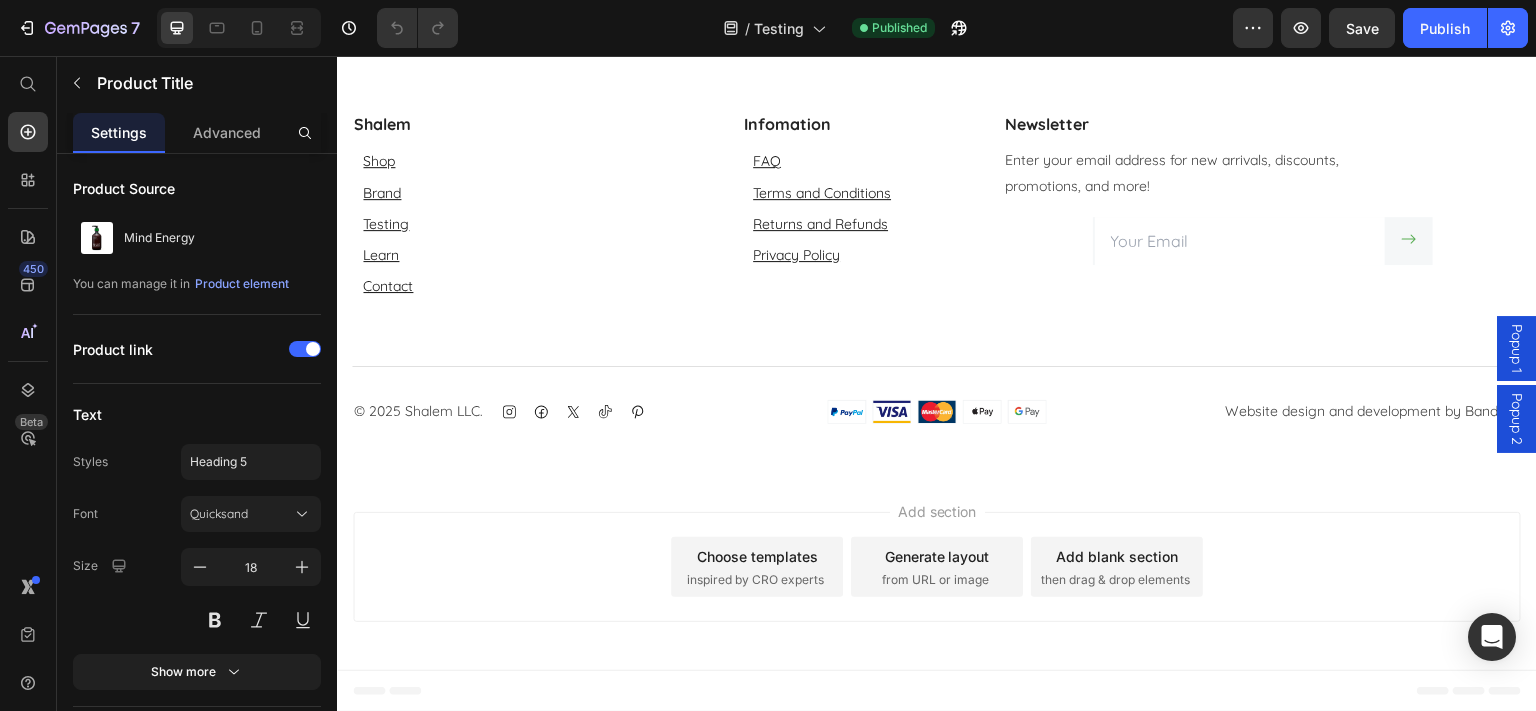 click on "View More Button" at bounding box center [494, -385] 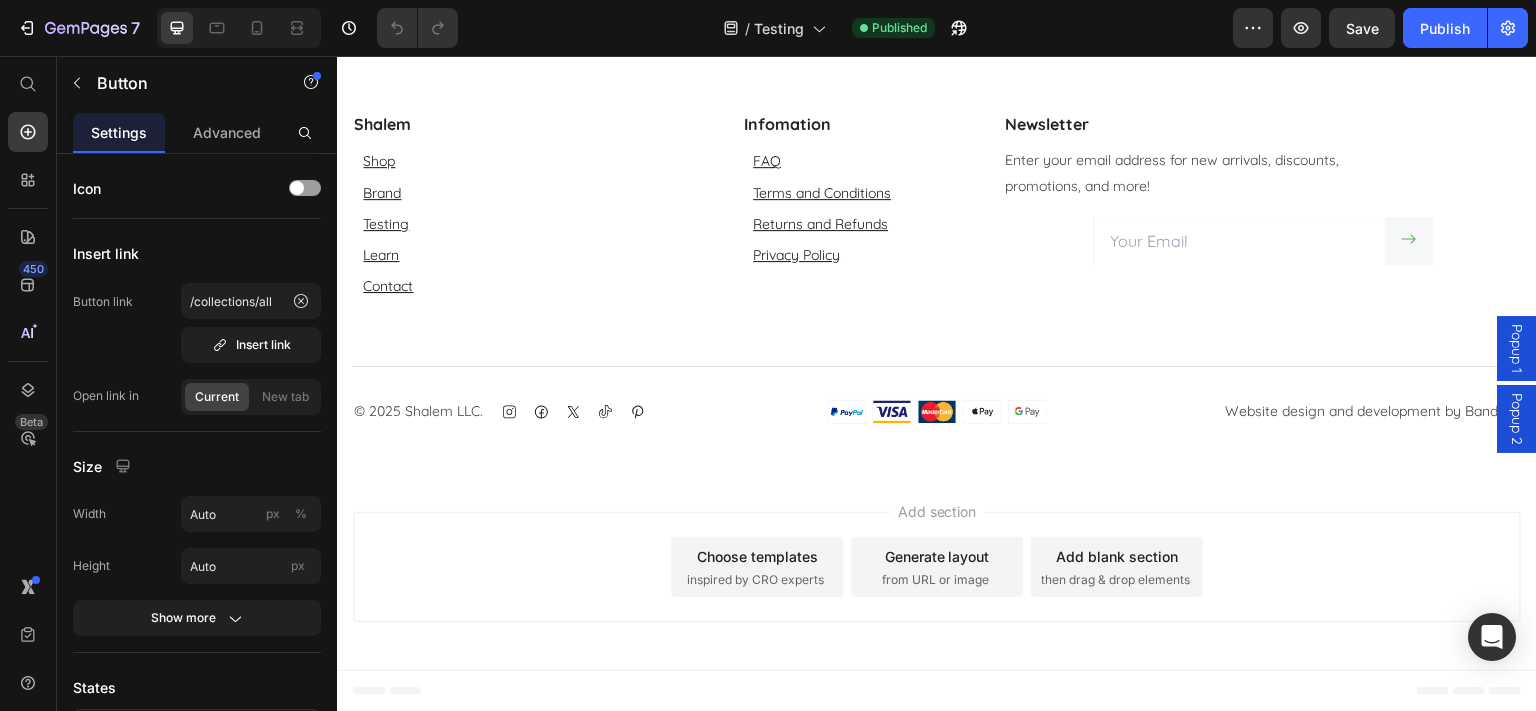 click at bounding box center (797, -507) 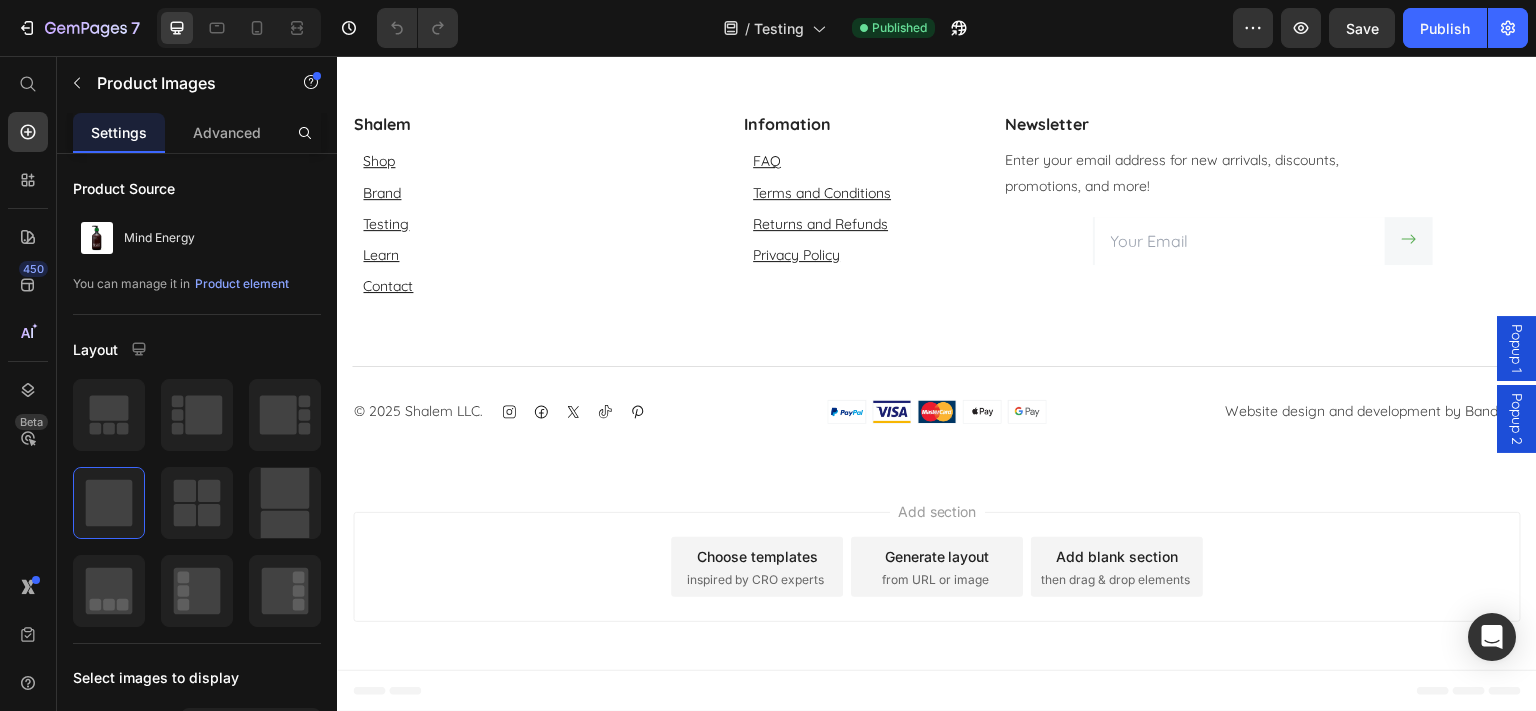 click on "Product Images   32 Mind Energy Product Title $68.99 Product Price Row NEW Text block Product Product Images Mind Energy Product Title $68.99 Product Price Row BEST SELLER Text block Product Product Images Mind Energy Product Title $68.99 Product Price Row SPECIAL Text block Product Have you added products to your store? We couldn’t find any. Add products to Shopify   or pick another  product Product Product Images Mind Energy Product Title $68.99 Product Price Row SPECIAL Text block Product" at bounding box center (1094, -455) 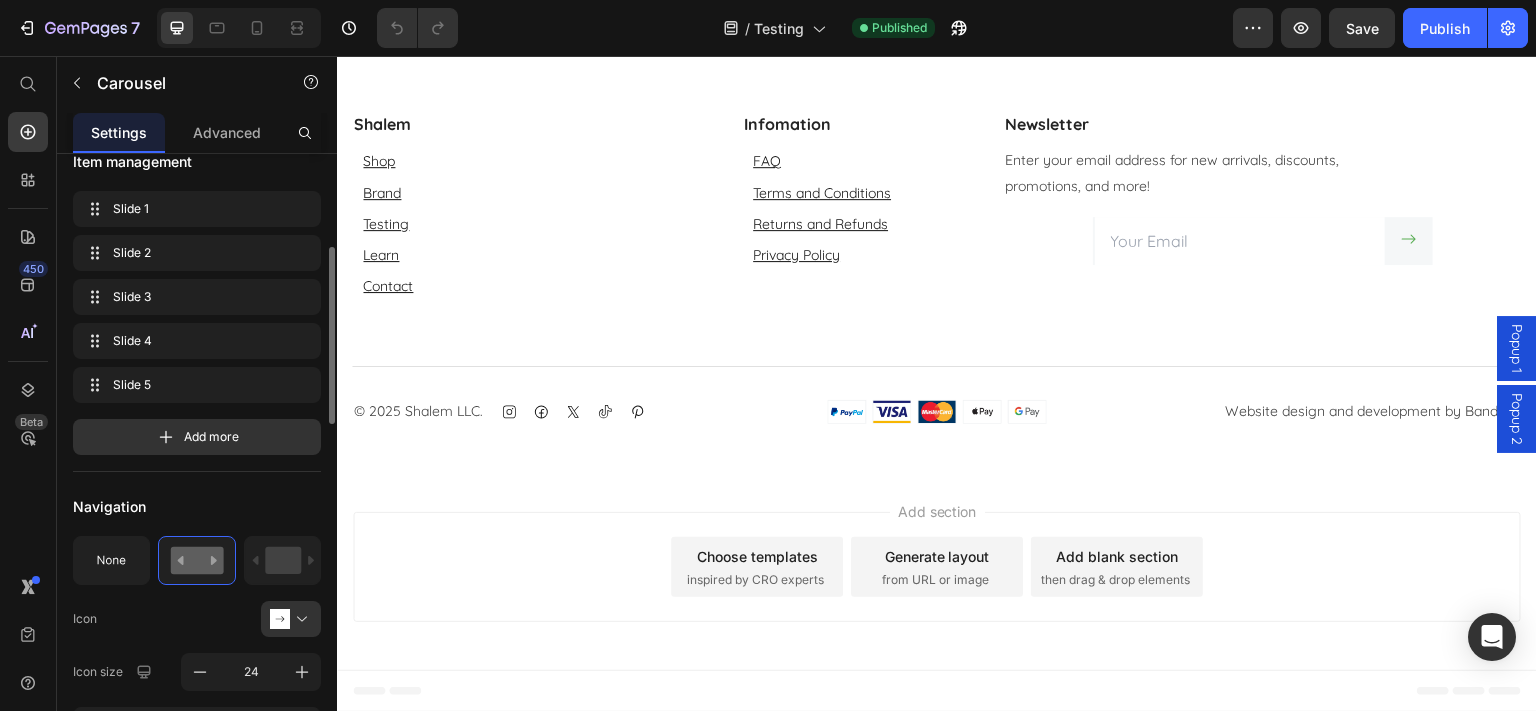 scroll, scrollTop: 216, scrollLeft: 0, axis: vertical 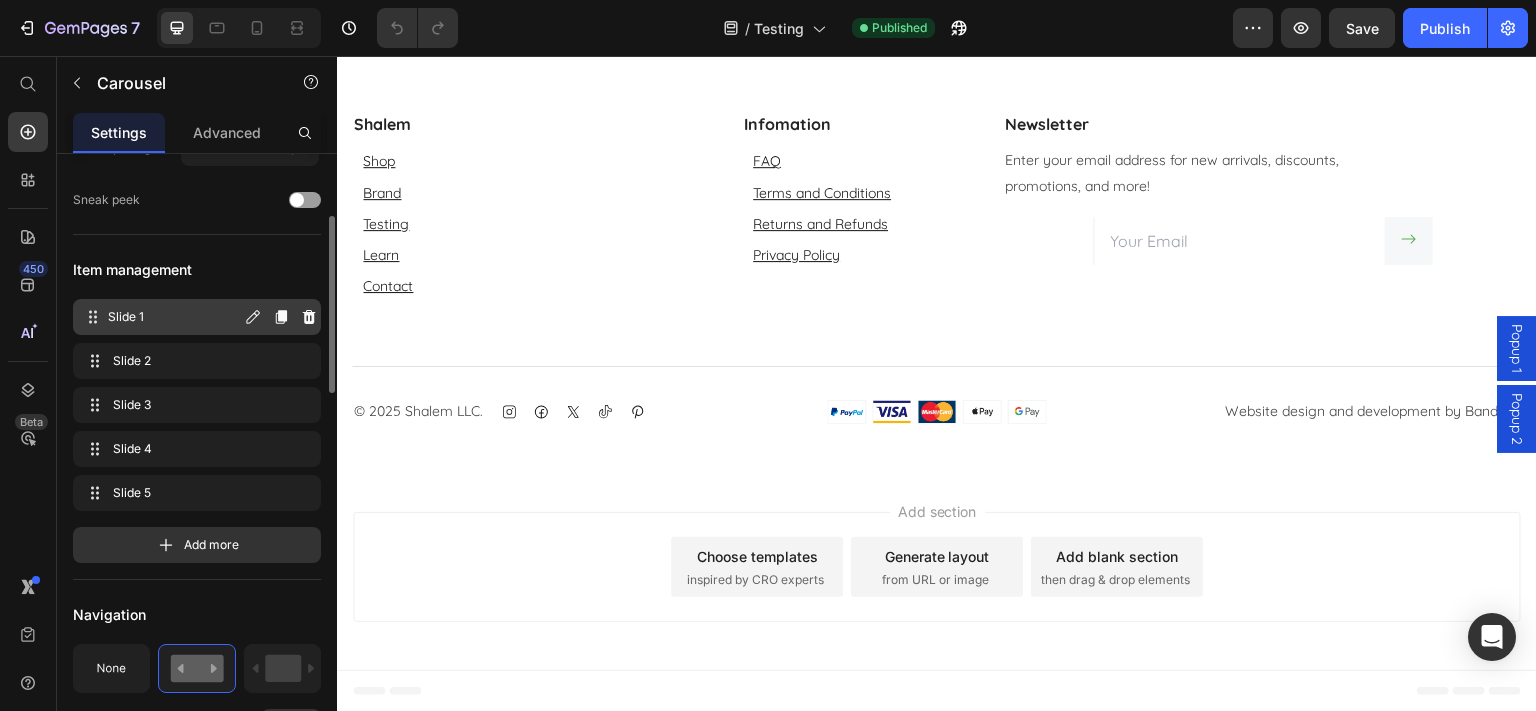 click on "Slide 1" at bounding box center (174, 317) 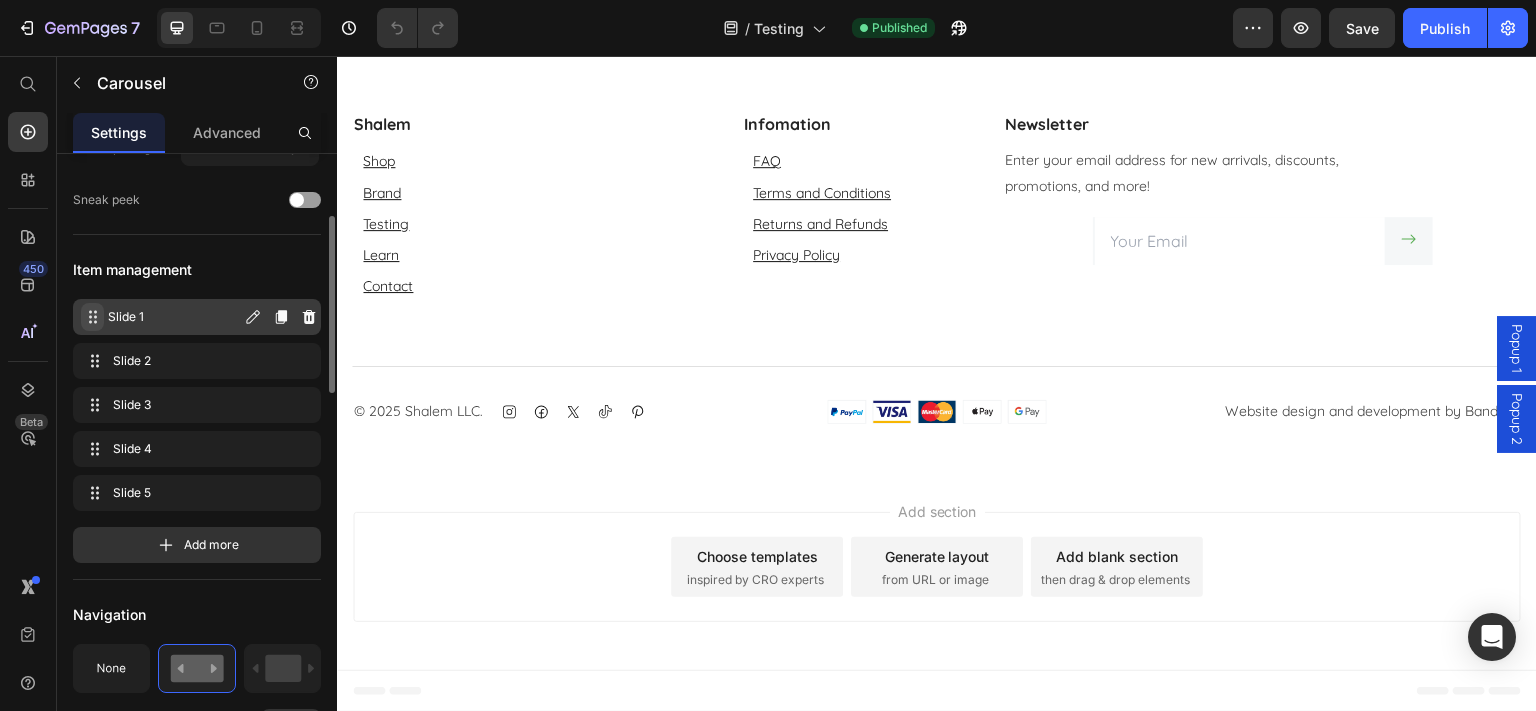 click 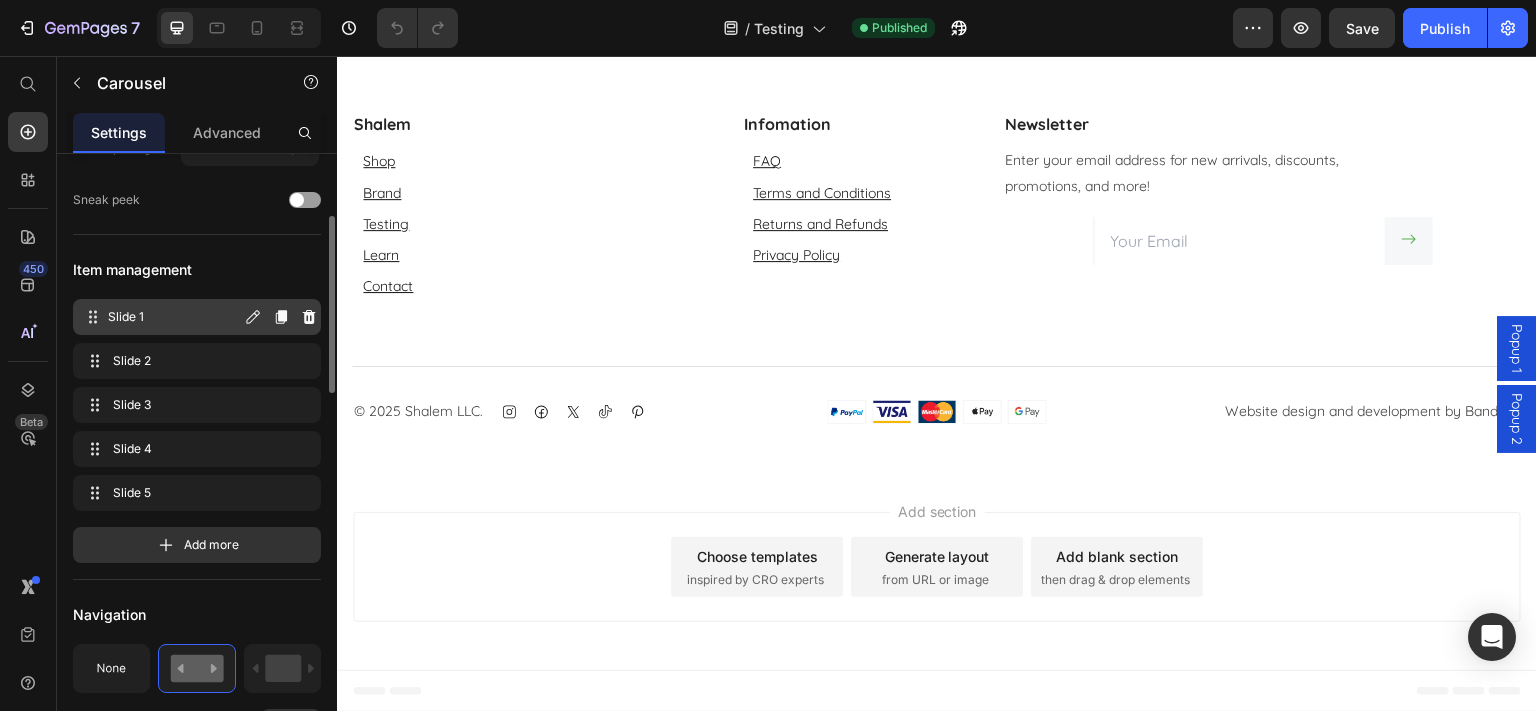 click on "Slide 1" at bounding box center [174, 317] 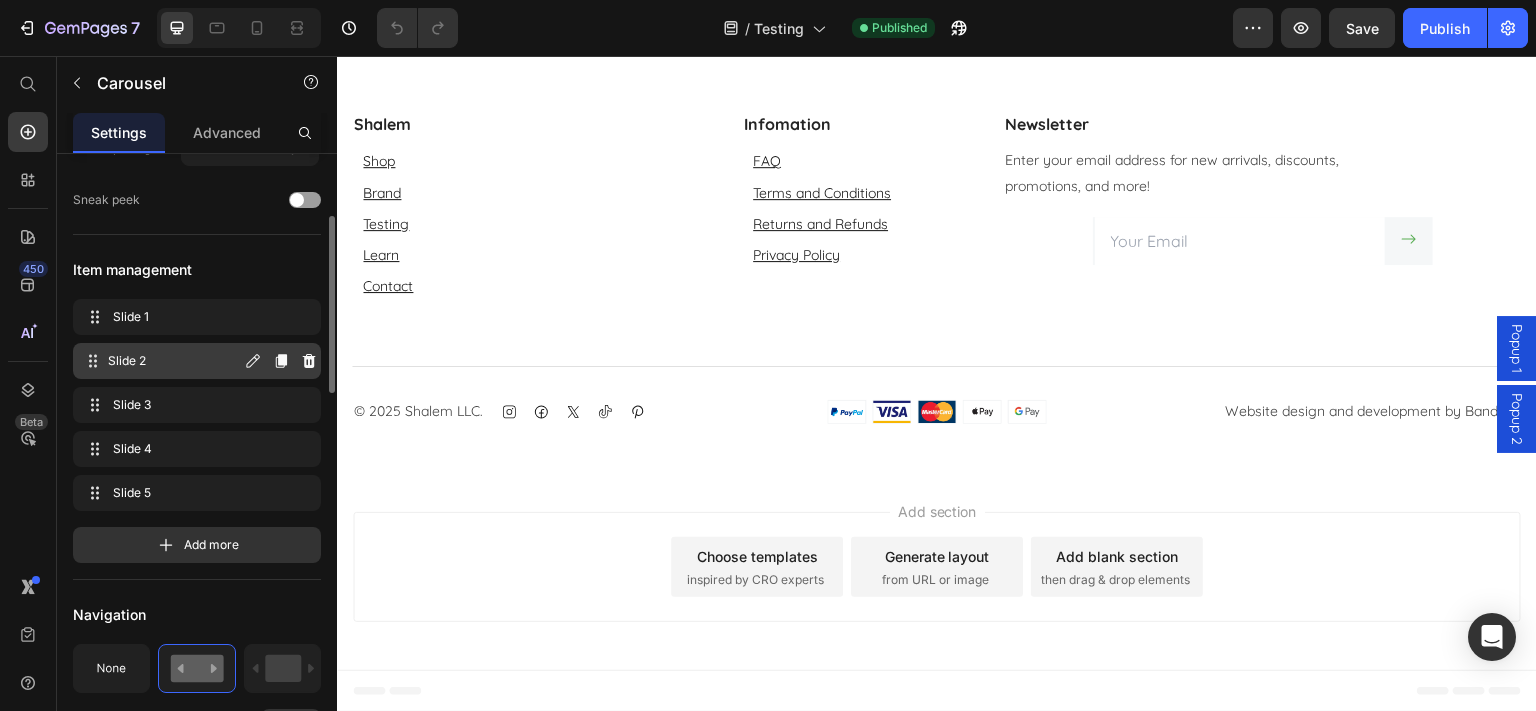 click on "Slide 2" at bounding box center (174, 361) 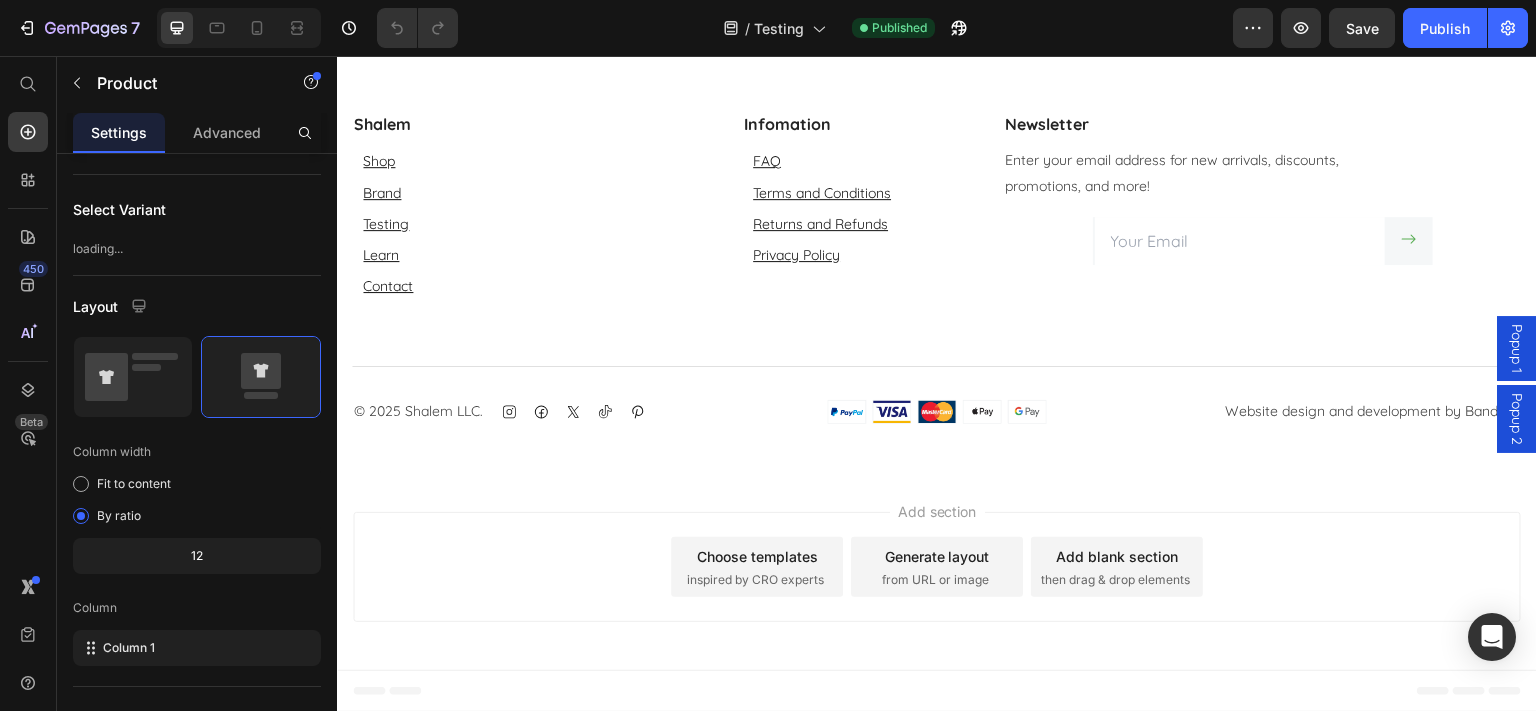 scroll, scrollTop: 0, scrollLeft: 0, axis: both 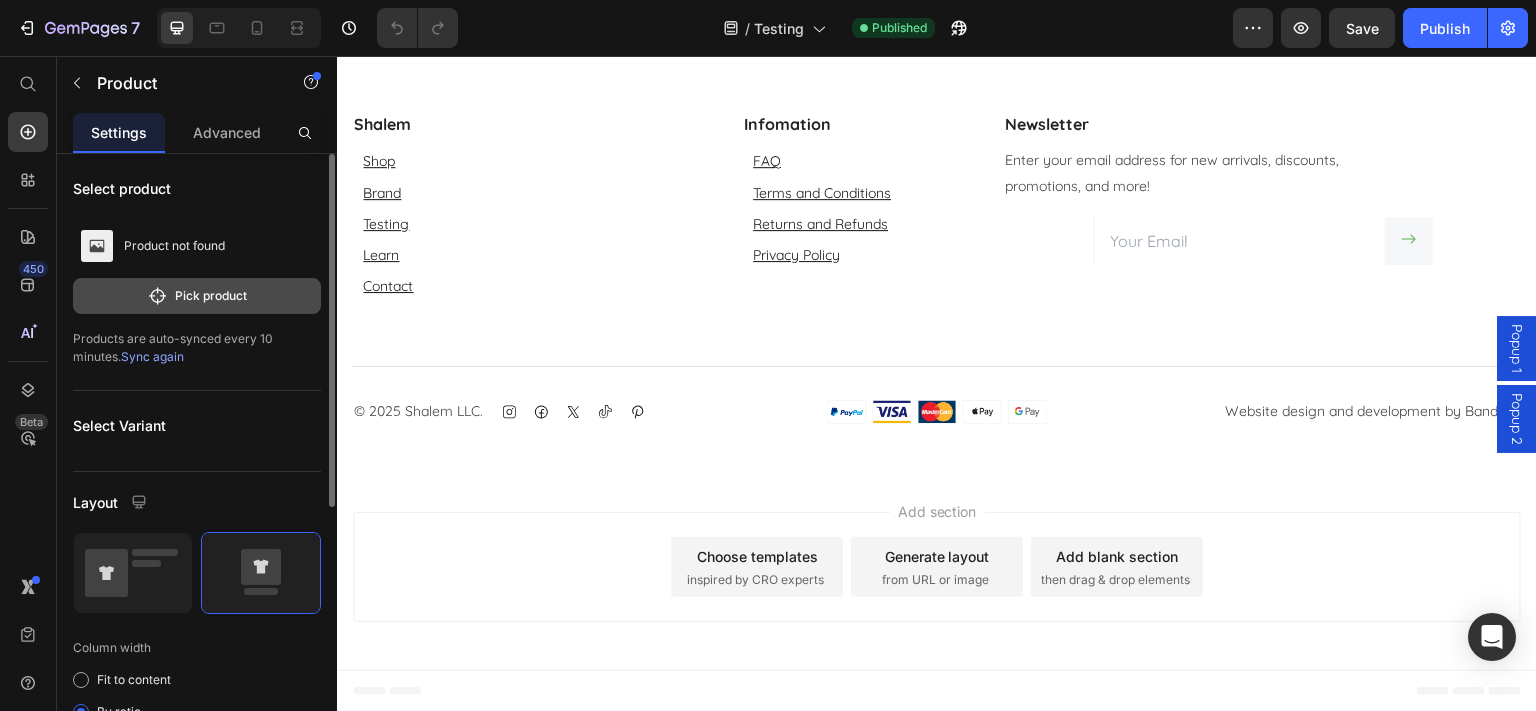 click on "Pick product" at bounding box center (197, 296) 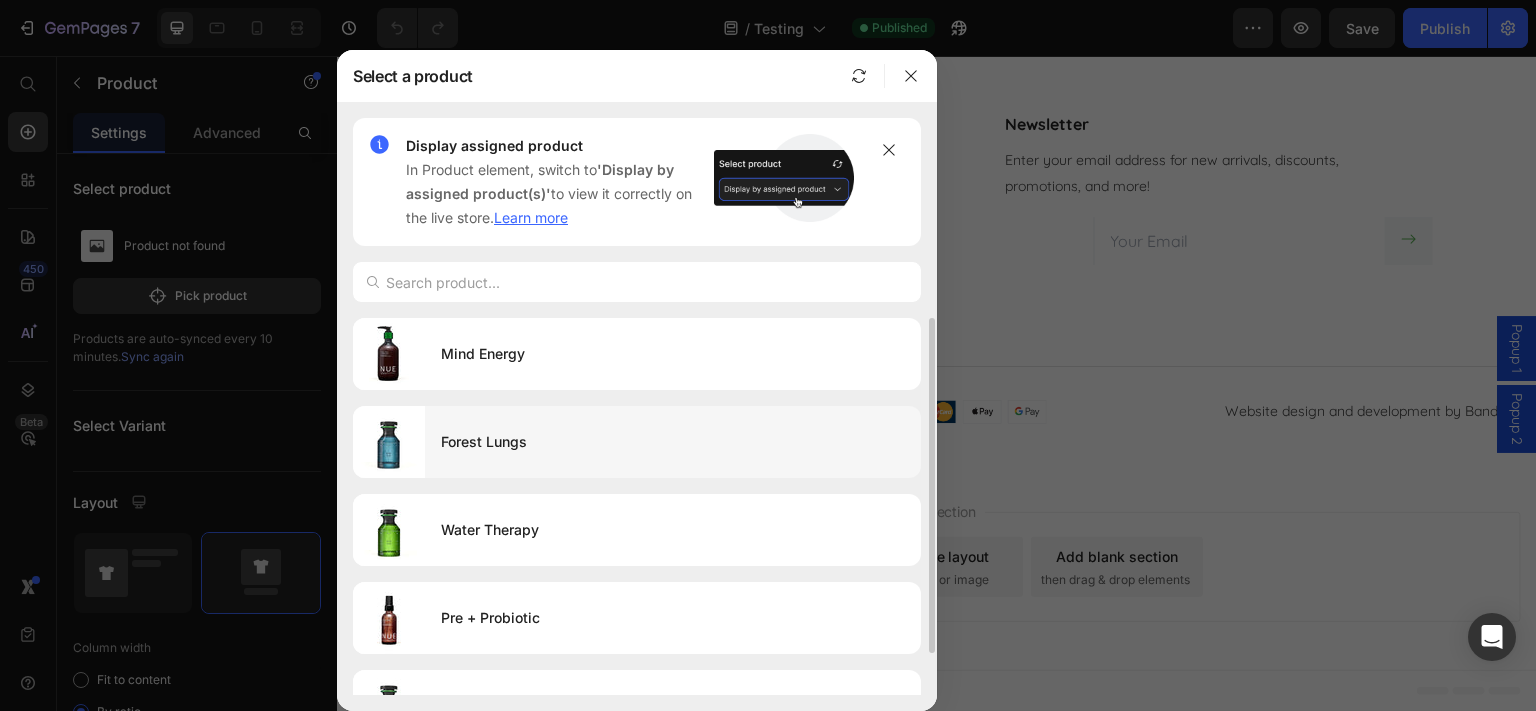 click on "Forest Lungs" at bounding box center (673, 442) 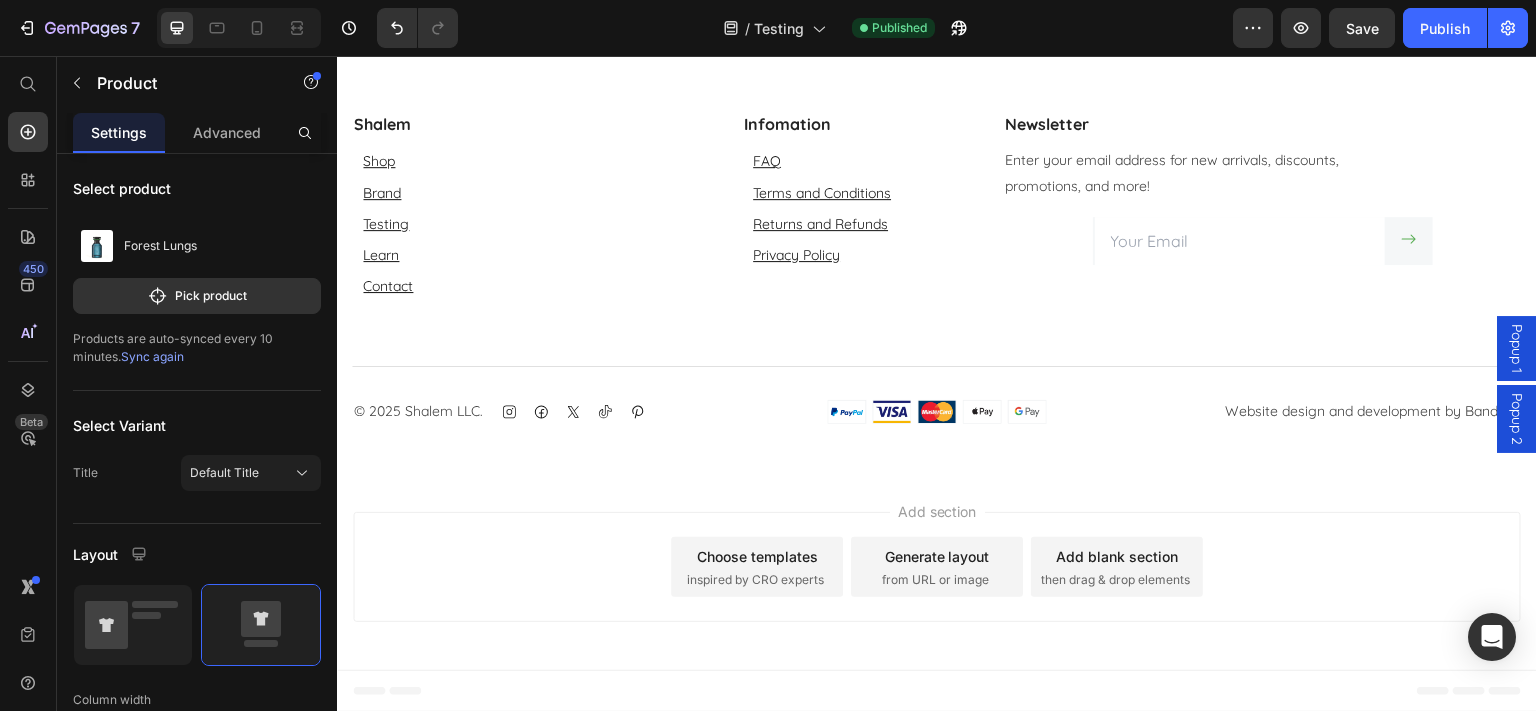 click at bounding box center [1088, -507] 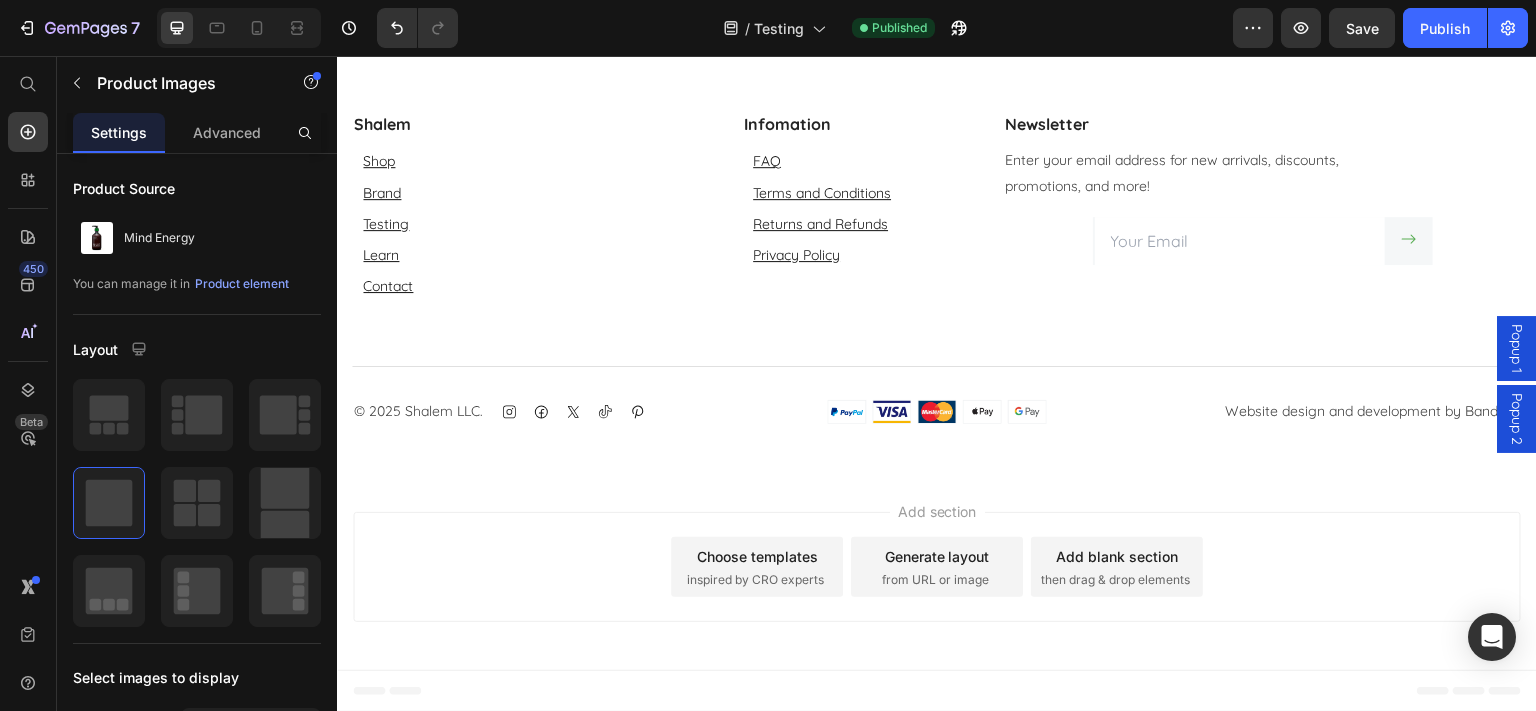 click on "Product Images Forest Lungs Product Title $68.99 Product Price Row NEW Text block" at bounding box center [1379, -459] 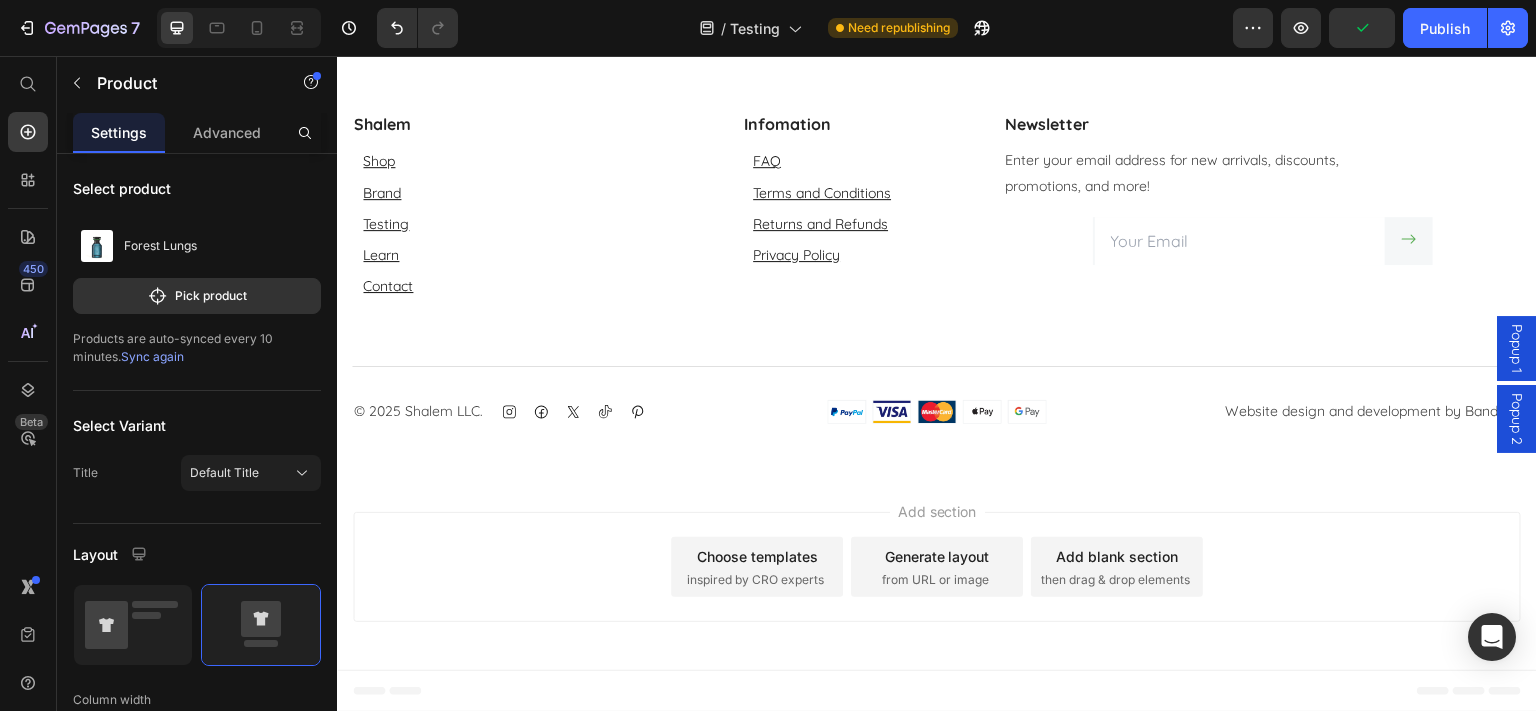 click on "Product Images Mind Energy Product Title $68.99 Product Price Row SPECIAL Text block" at bounding box center [1088, -459] 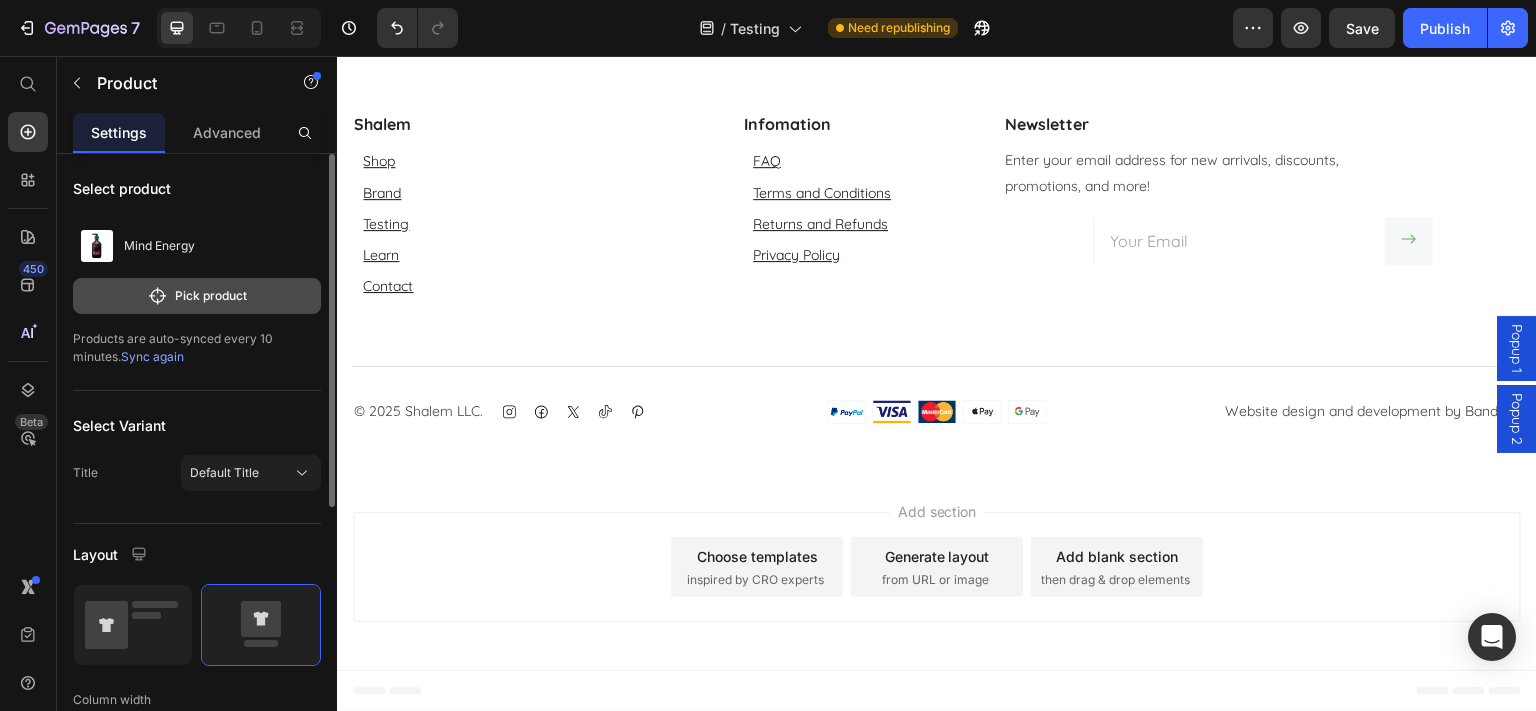 click on "Pick product" at bounding box center [197, 296] 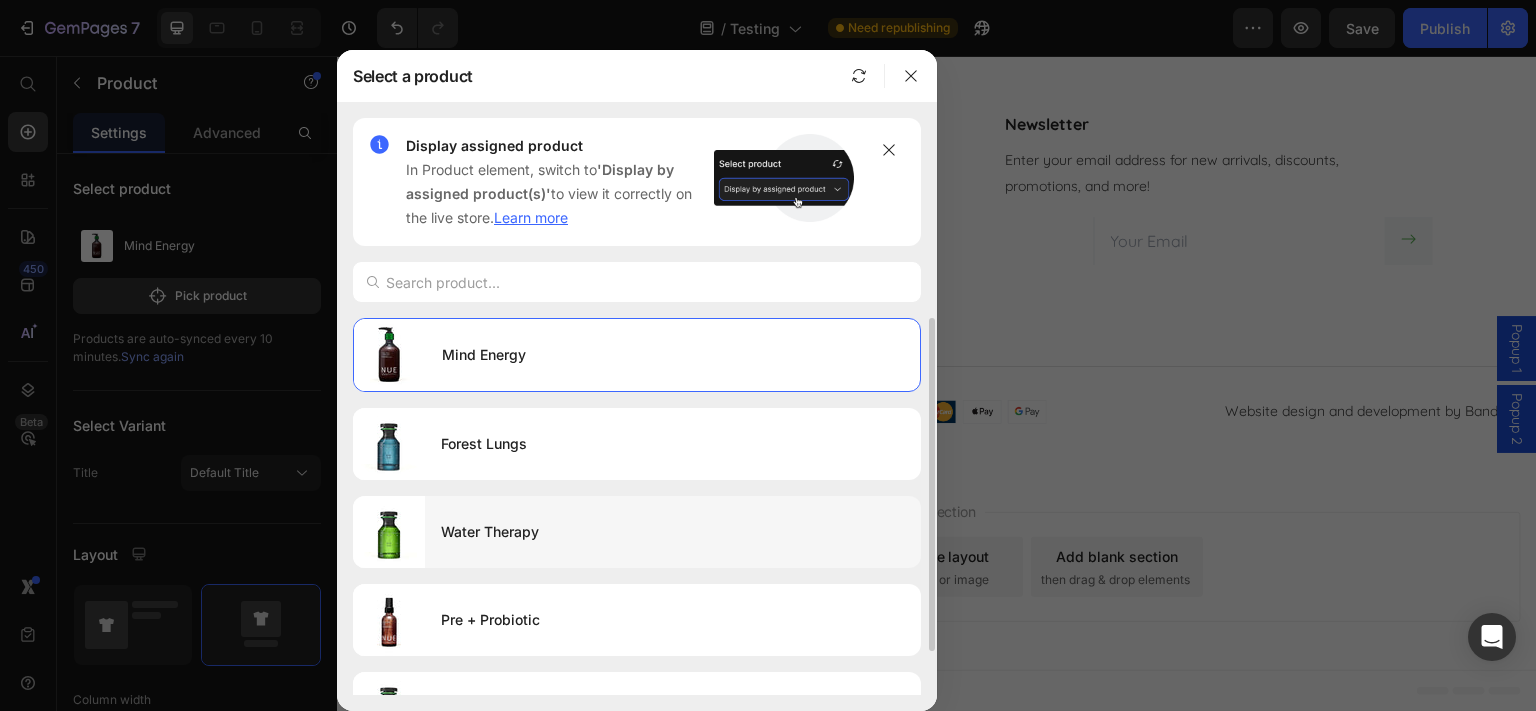 click on "Water Therapy" at bounding box center [673, 532] 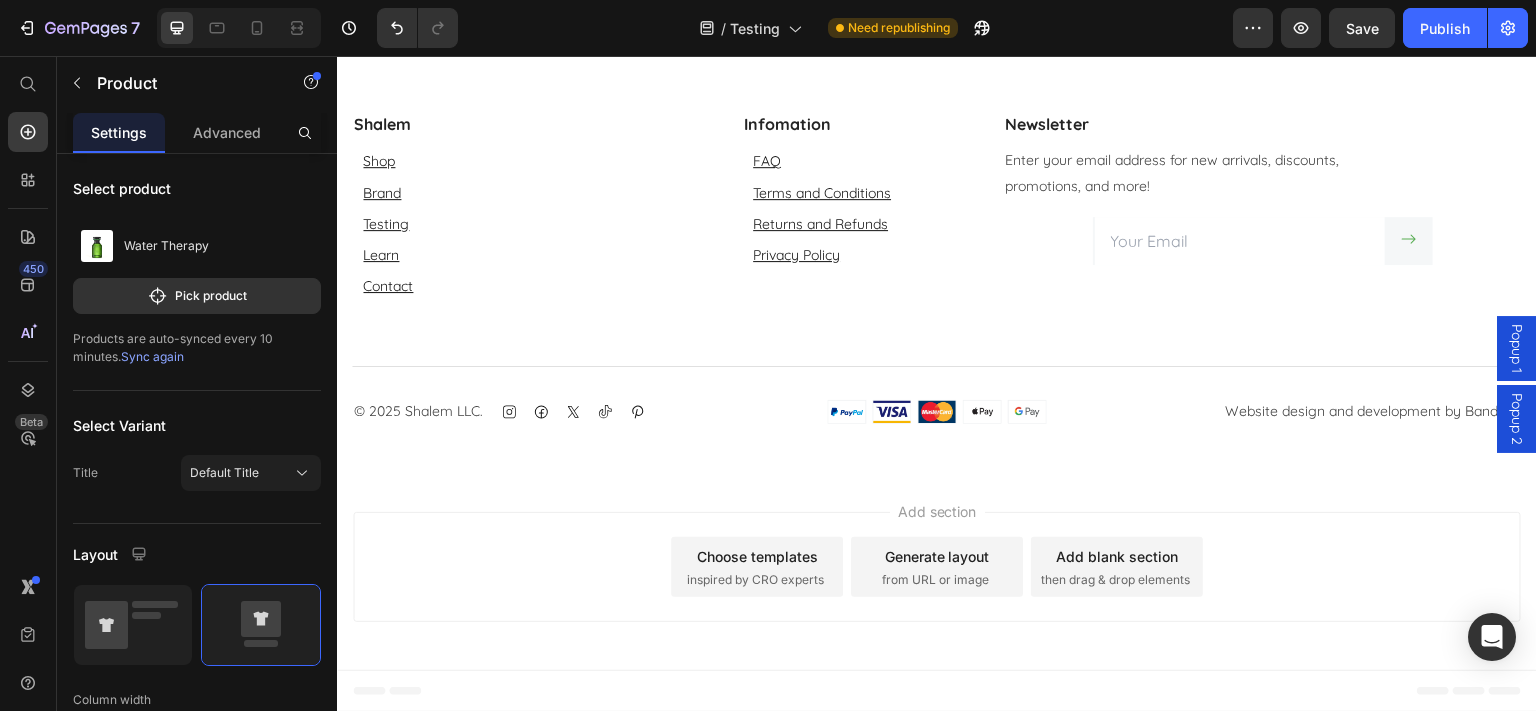 click on "Product Images Mind Energy Product Title $68.99 Product Price Row BEST SELLER Text block" at bounding box center [797, -459] 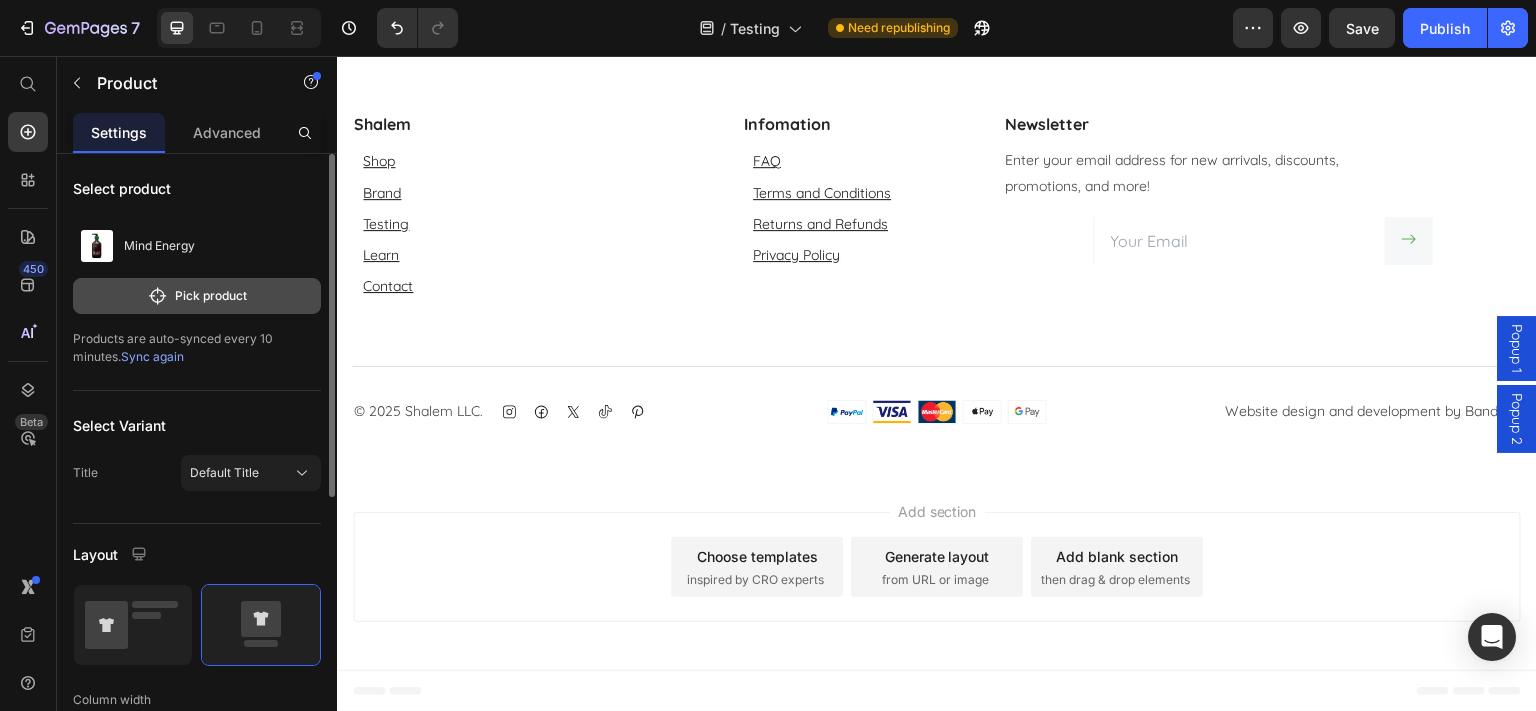 click on "Pick product" at bounding box center [197, 296] 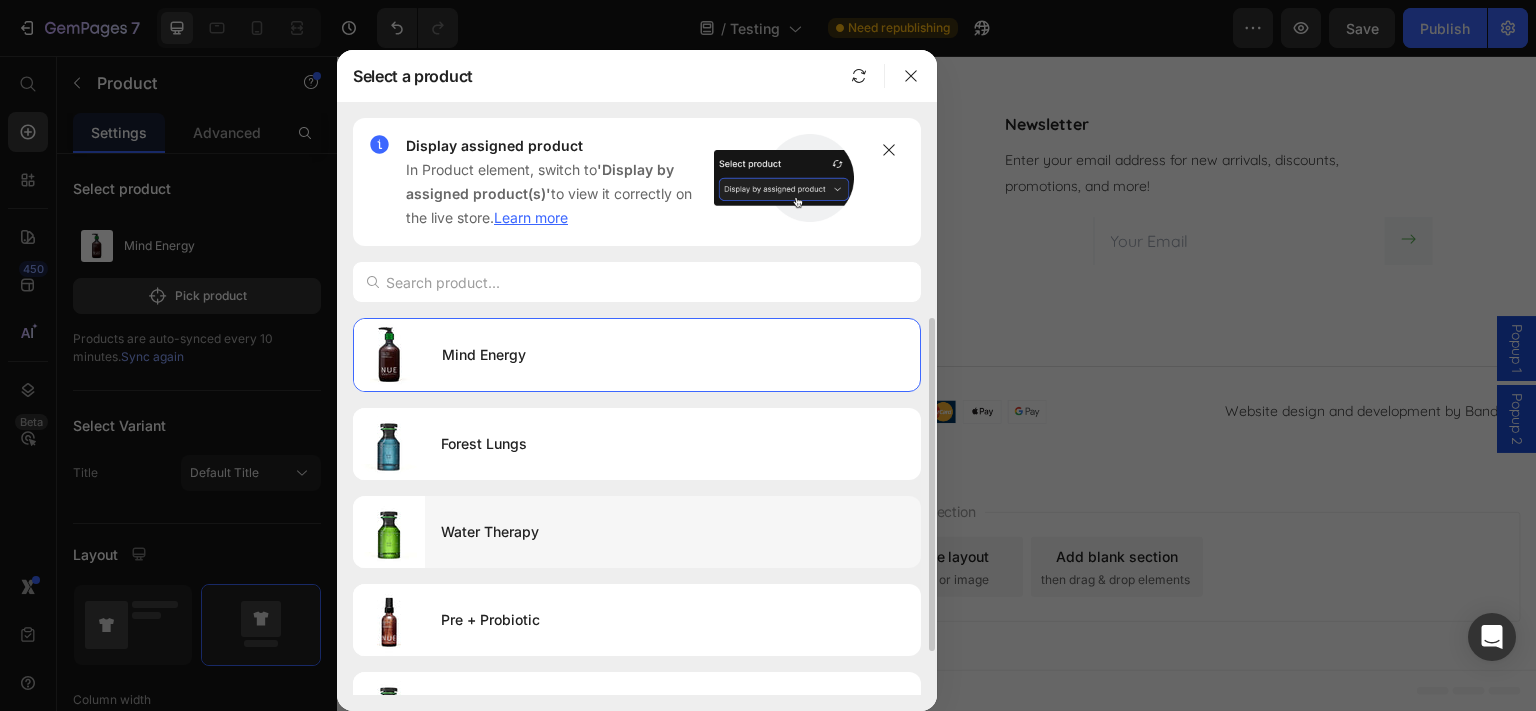 scroll, scrollTop: 50, scrollLeft: 0, axis: vertical 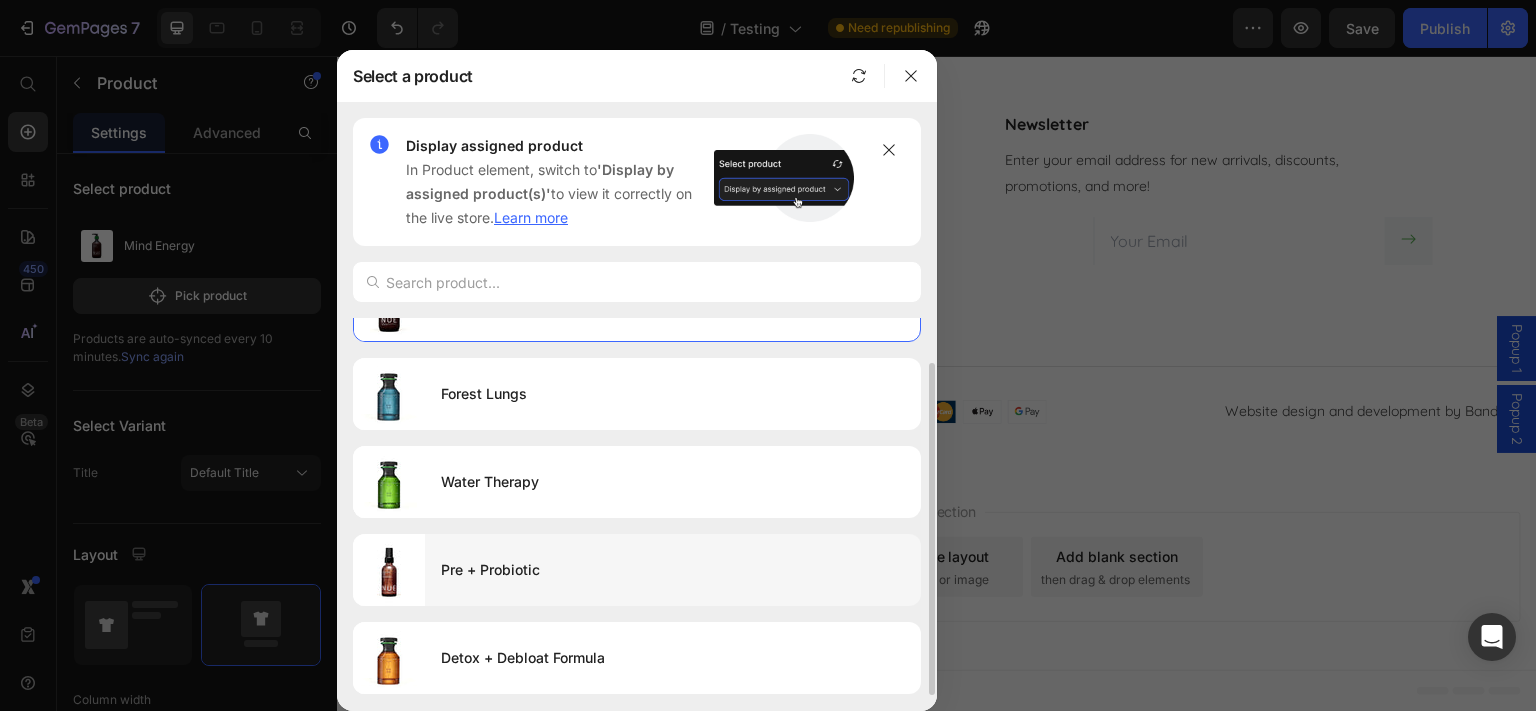 click on "Pre + Probiotic" at bounding box center (673, 570) 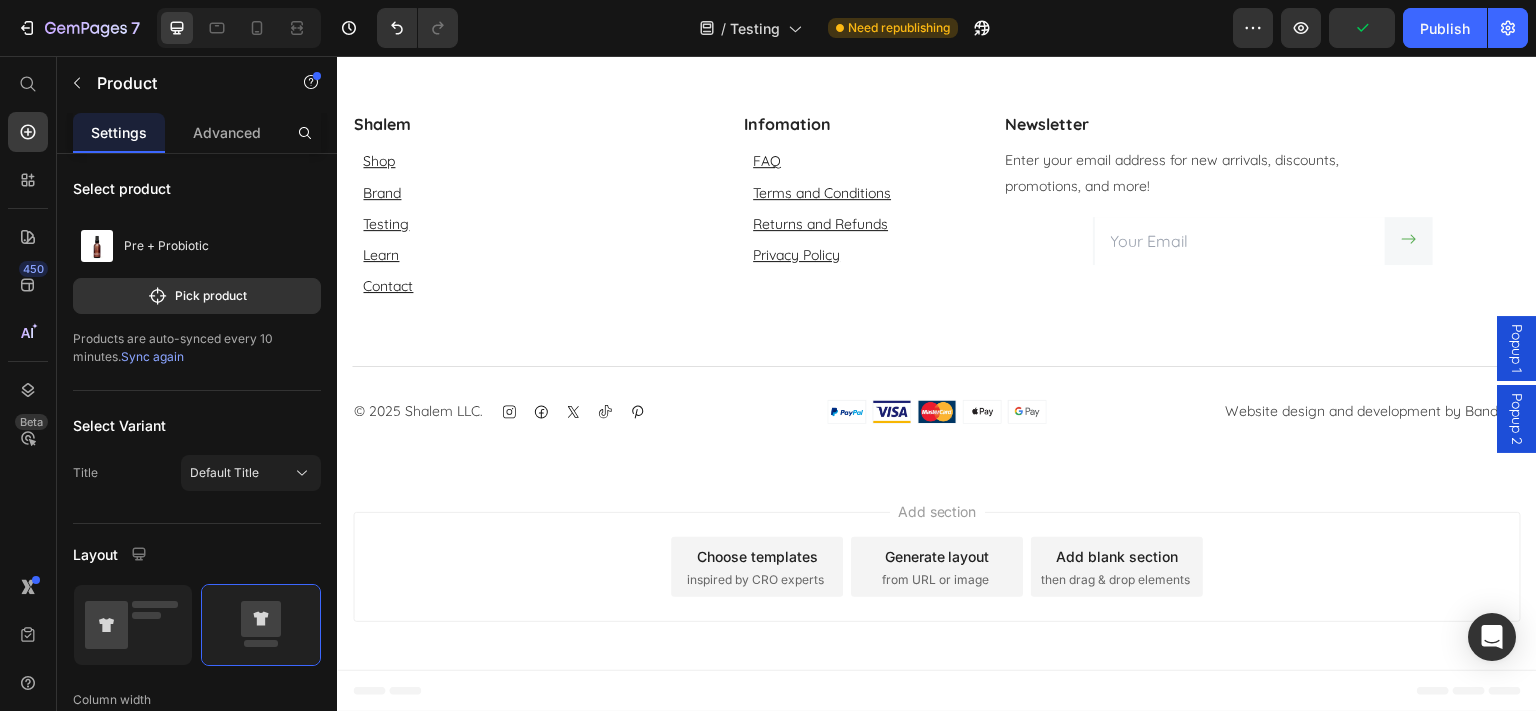 click 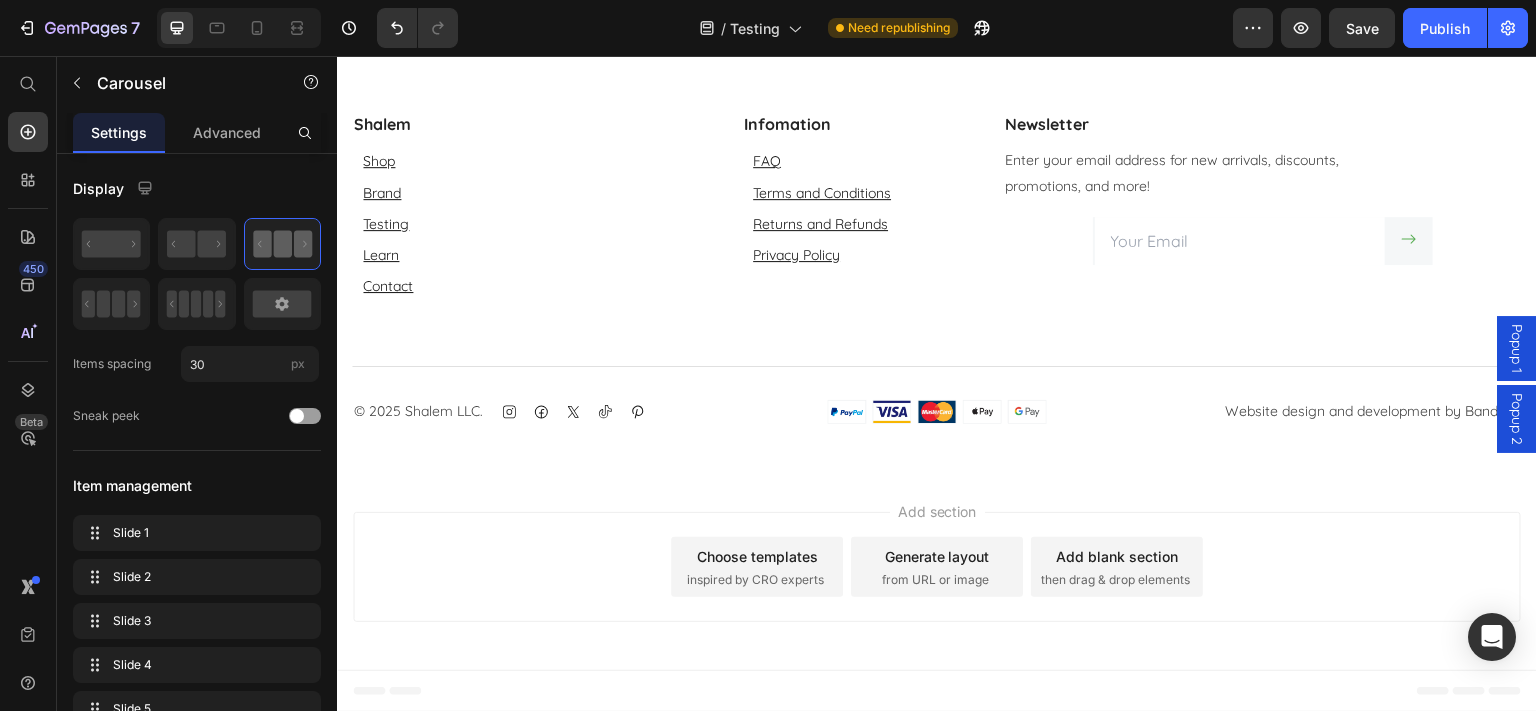 click on "Product Images Mind Energy Product Title $68.99 Product Price Row SPECIAL Text block" at bounding box center (1379, -455) 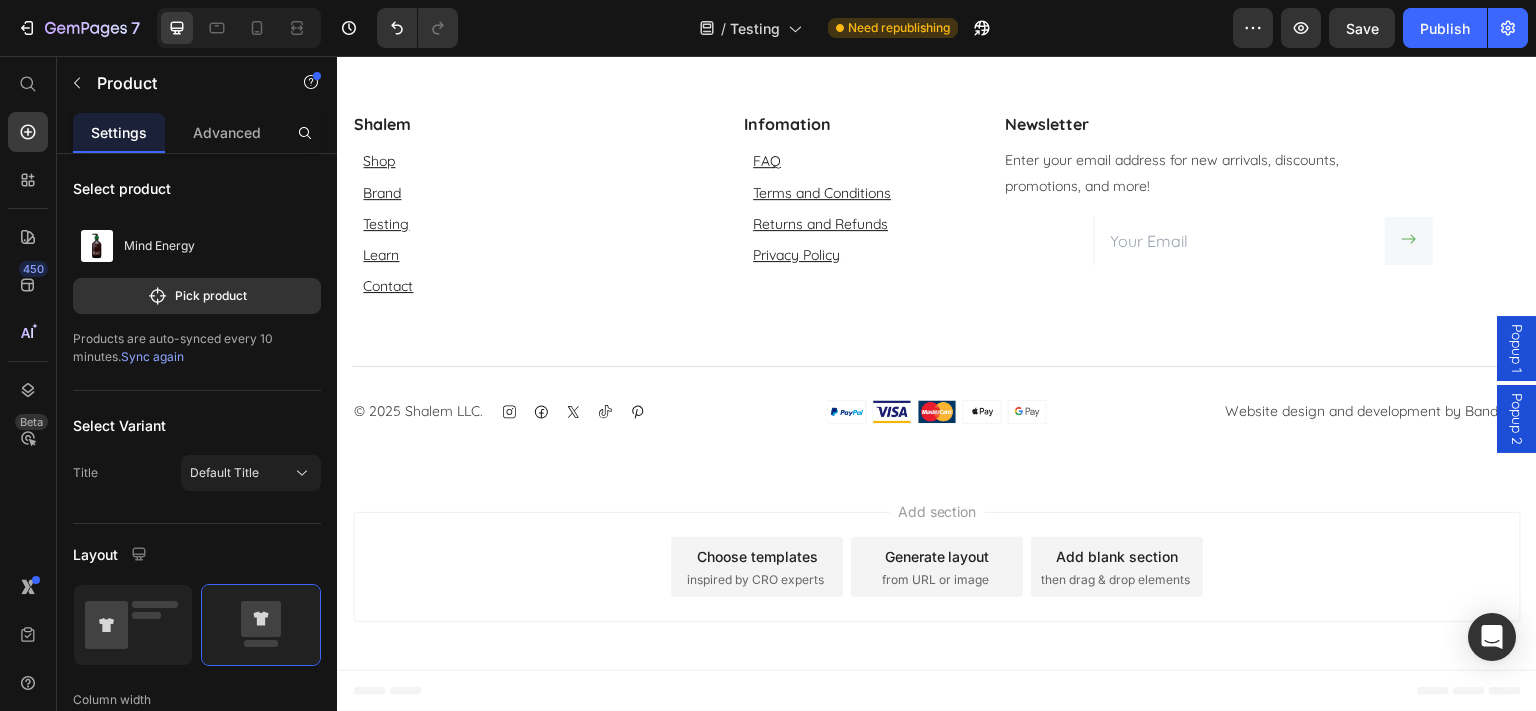 click 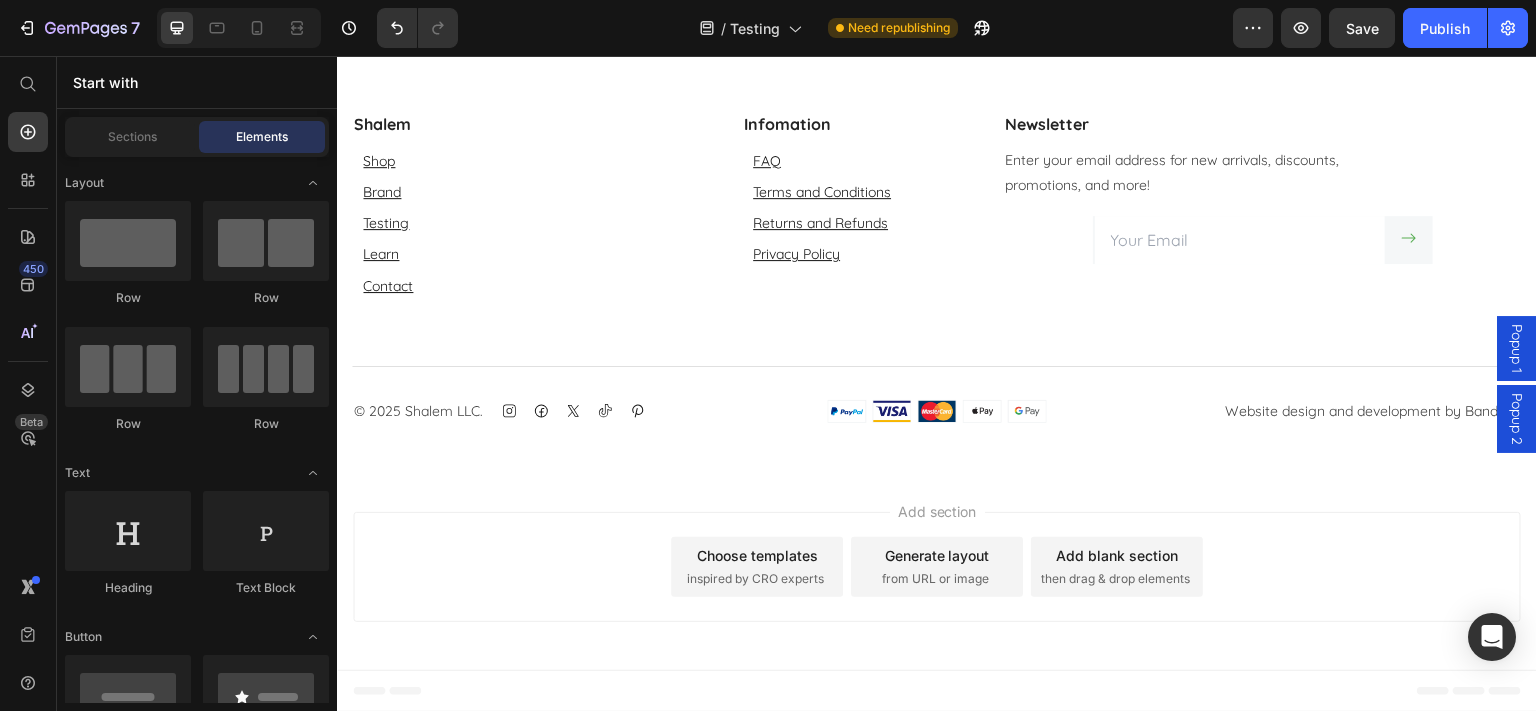click on "Product Images Forest Lungs Product Title $68.99 Product Price Row NEW Text block" at bounding box center (1088, -452) 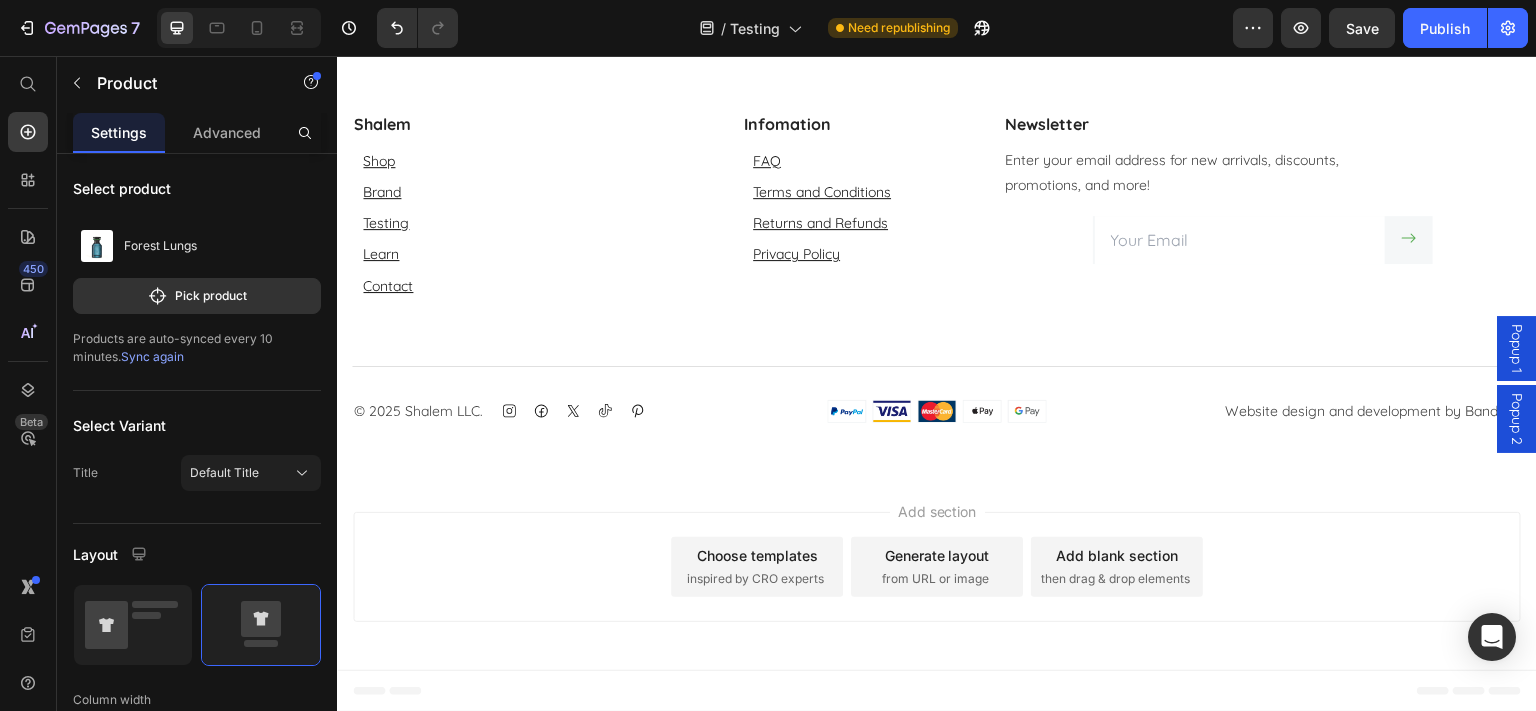 click 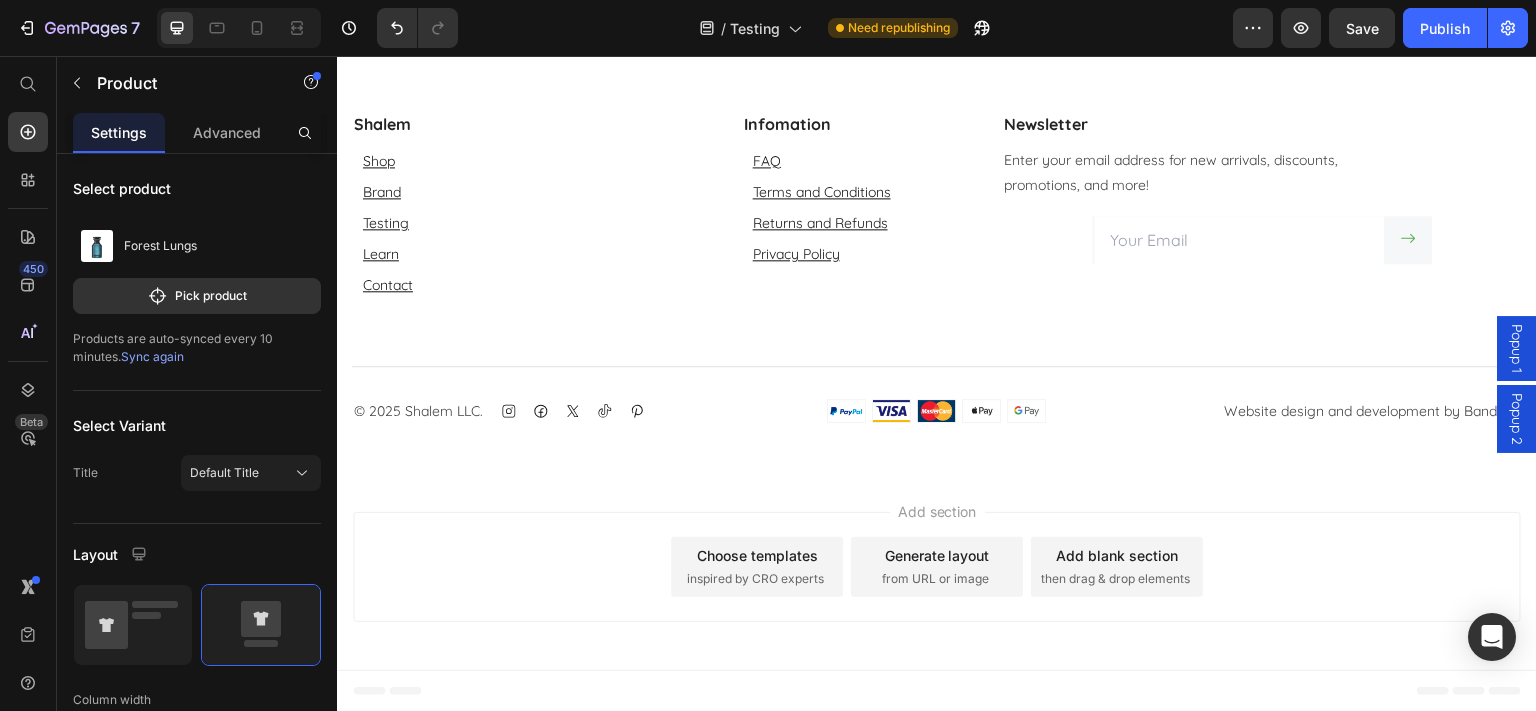 scroll, scrollTop: 1723, scrollLeft: 0, axis: vertical 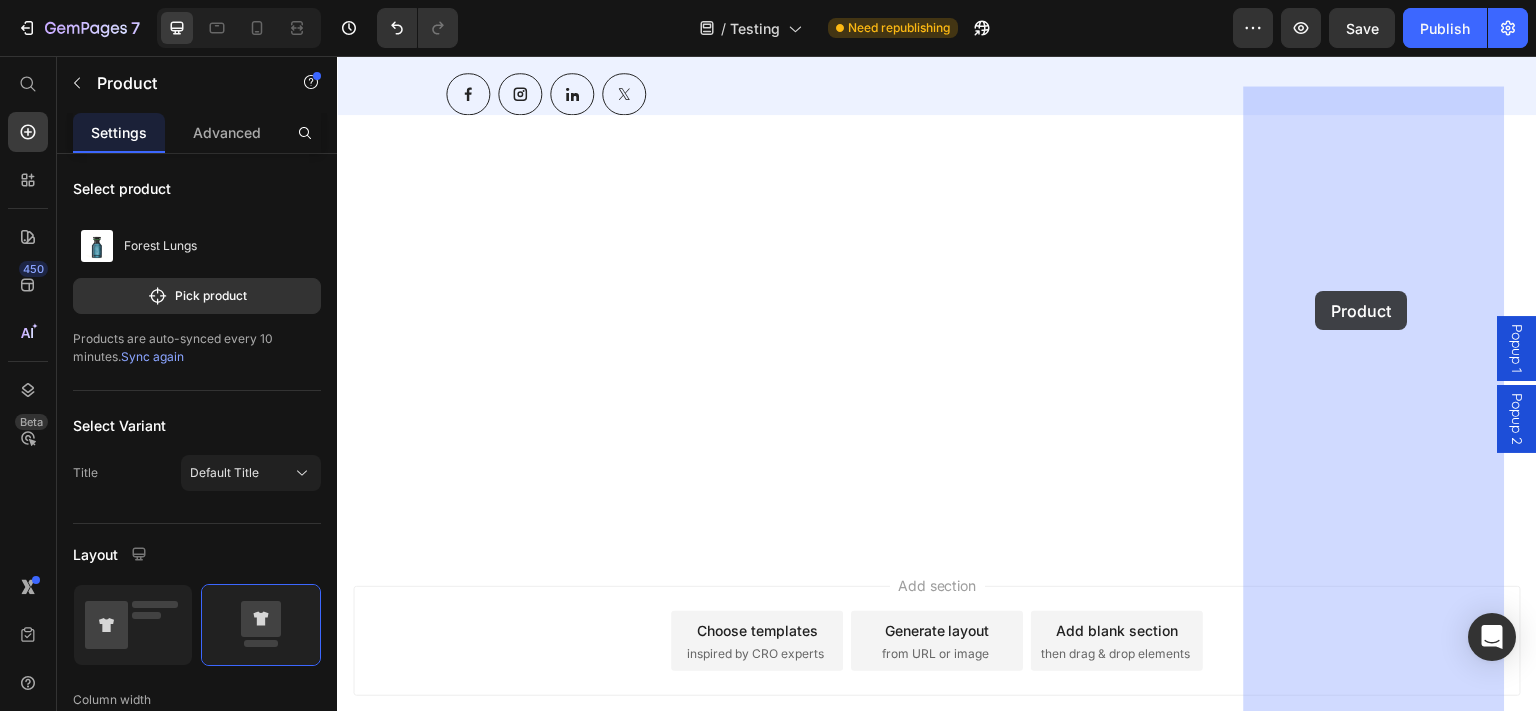 drag, startPoint x: 972, startPoint y: 426, endPoint x: 1315, endPoint y: 291, distance: 368.6109 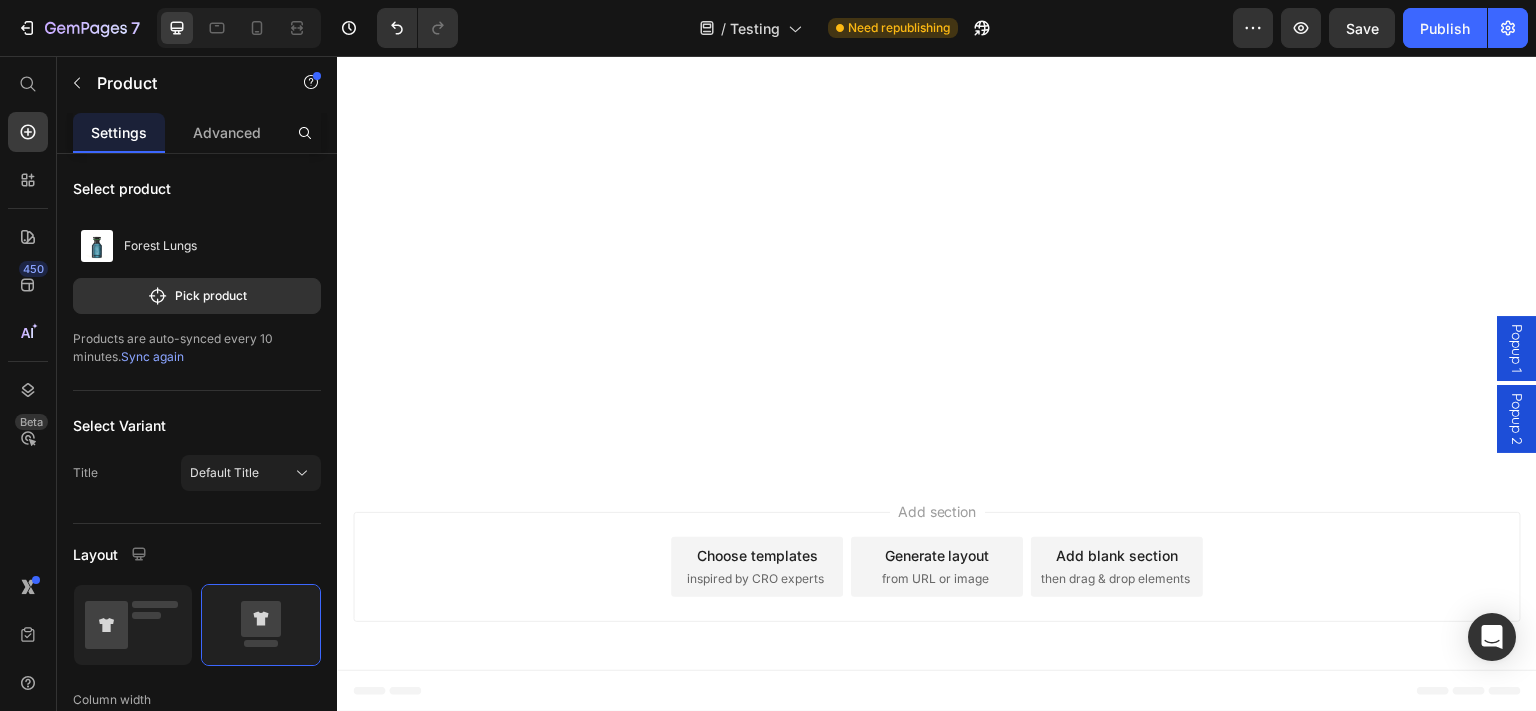 click at bounding box center [1379, -498] 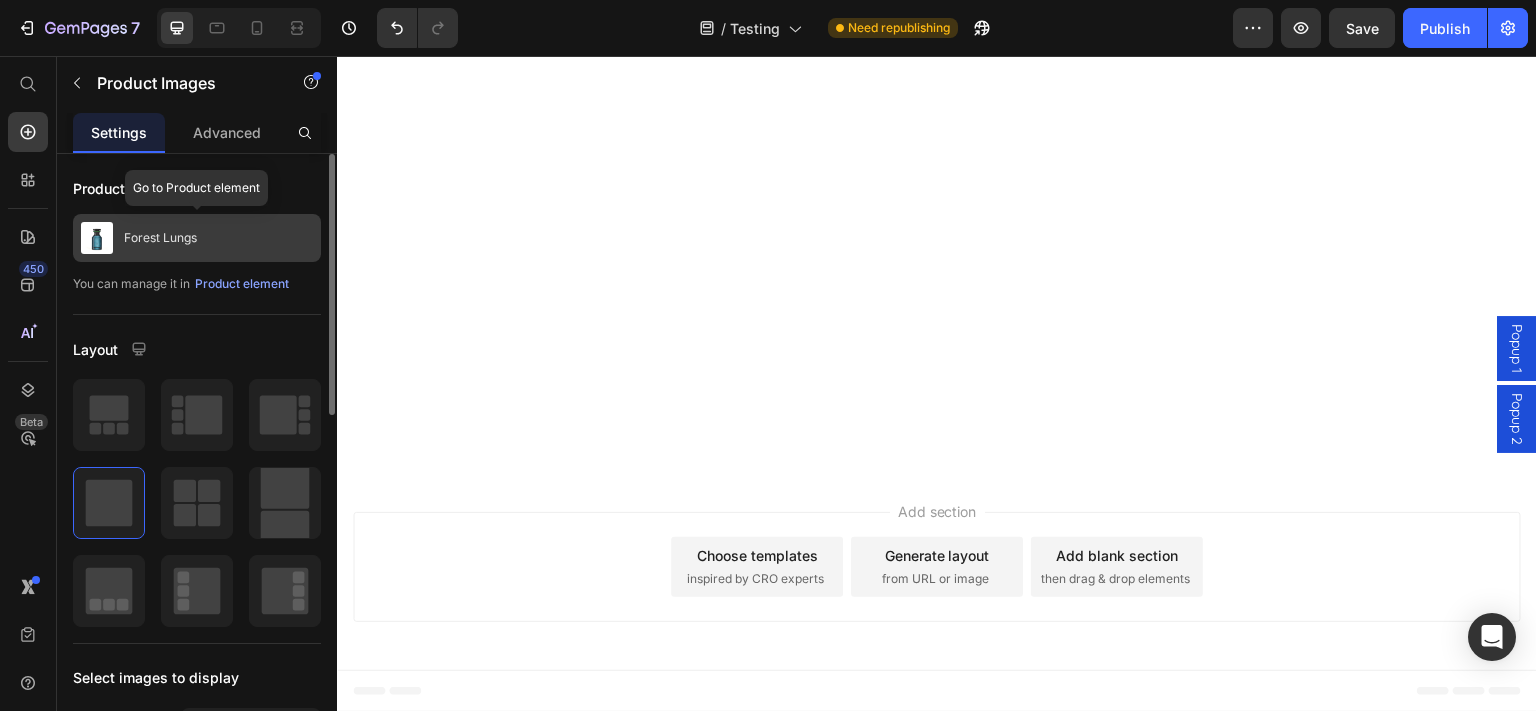 click on "Forest Lungs" at bounding box center (160, 238) 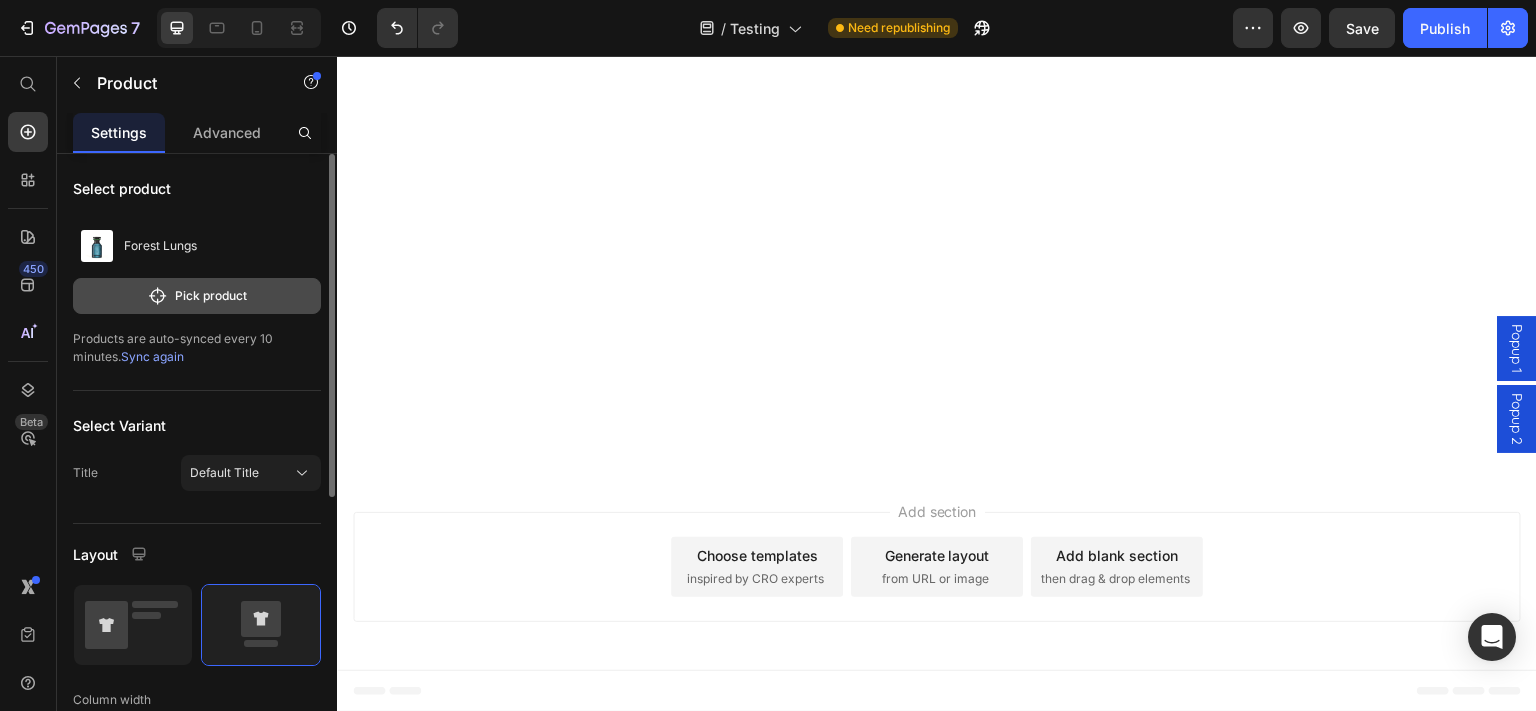 click on "Pick product" at bounding box center [197, 296] 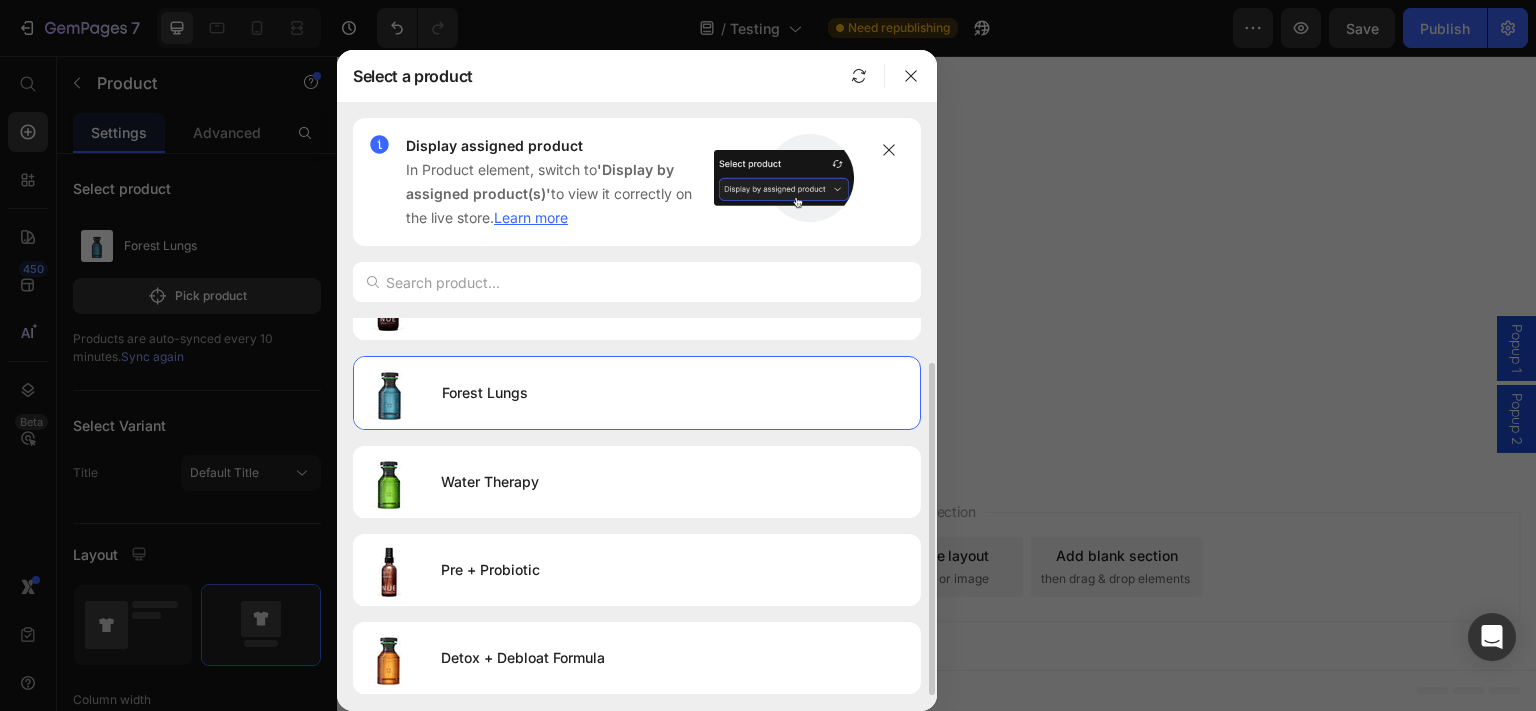 scroll, scrollTop: 50, scrollLeft: 0, axis: vertical 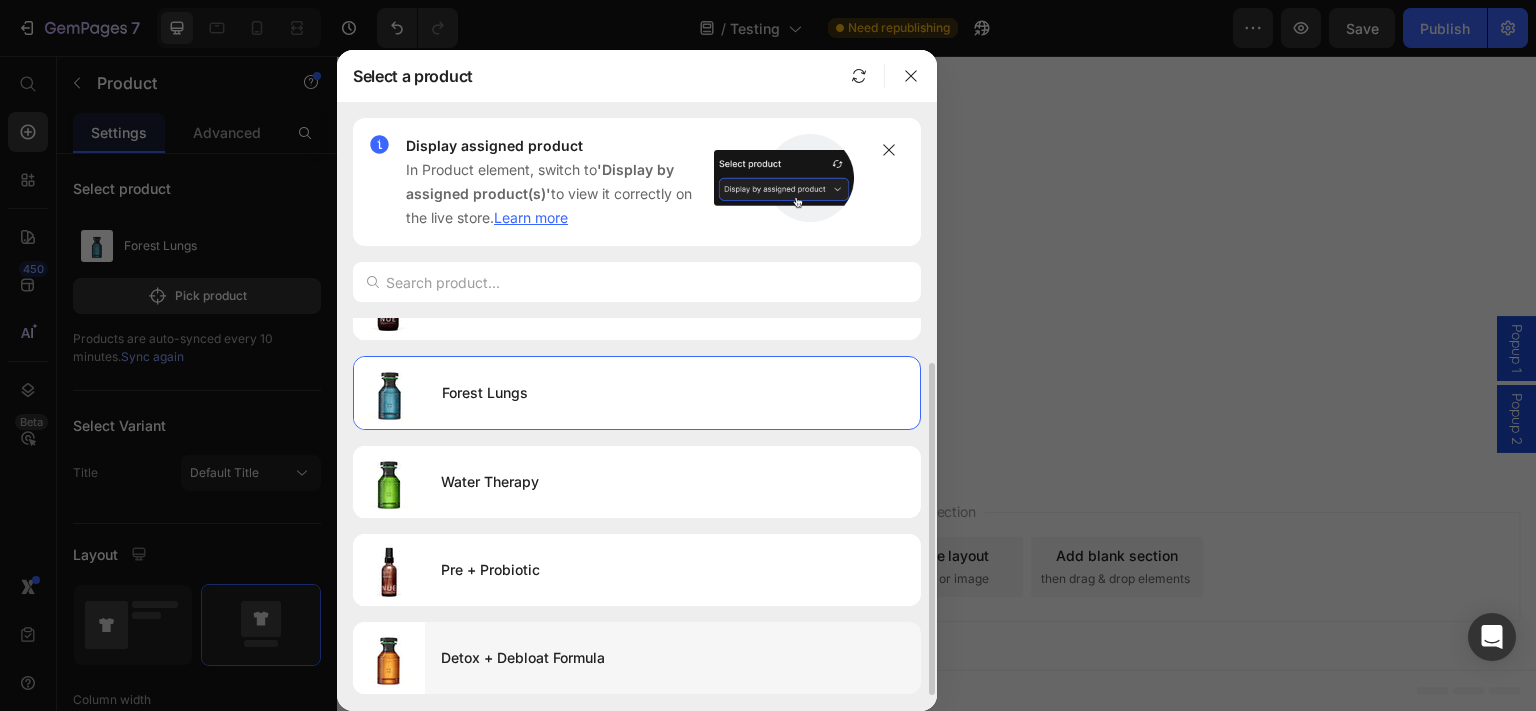 click on "Detox + Debloat Formula" at bounding box center [673, 658] 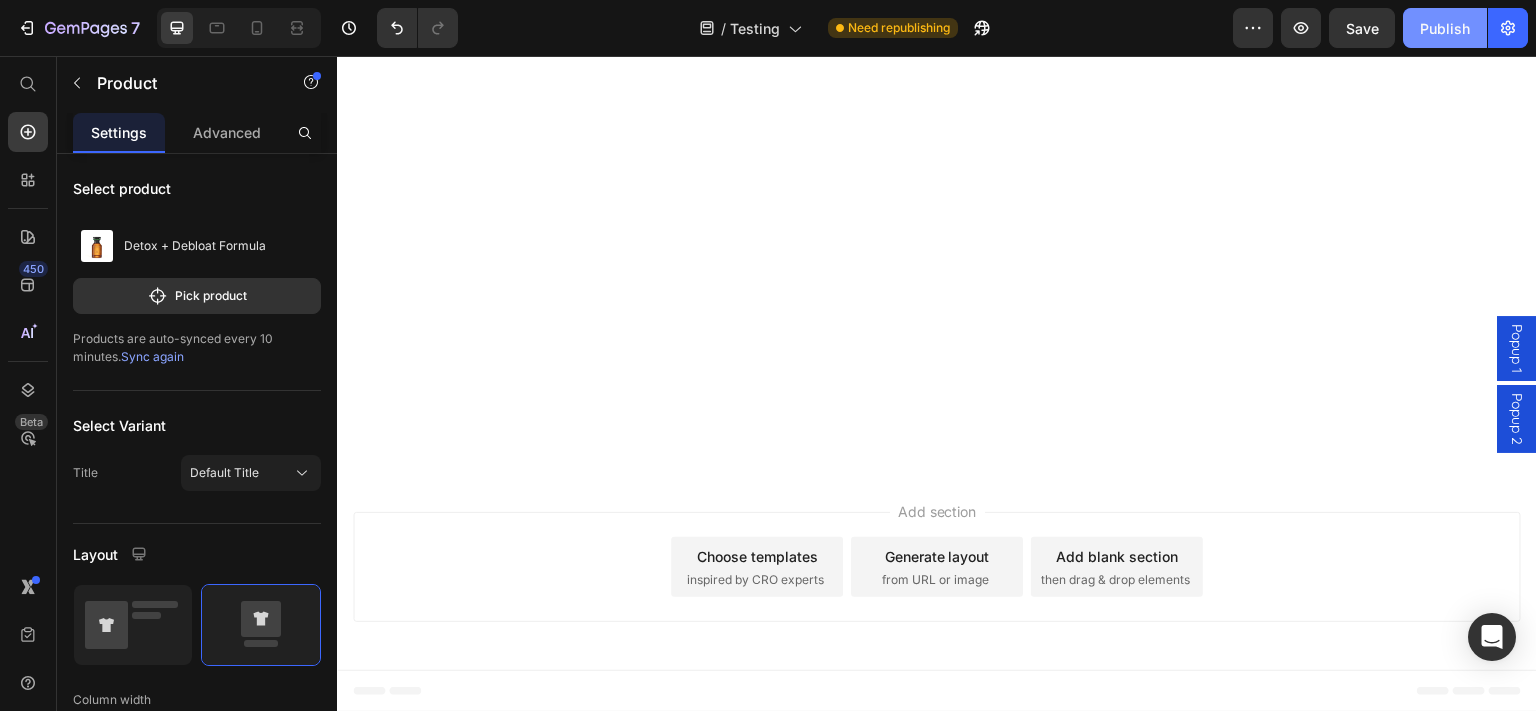 click on "Publish" at bounding box center [1445, 28] 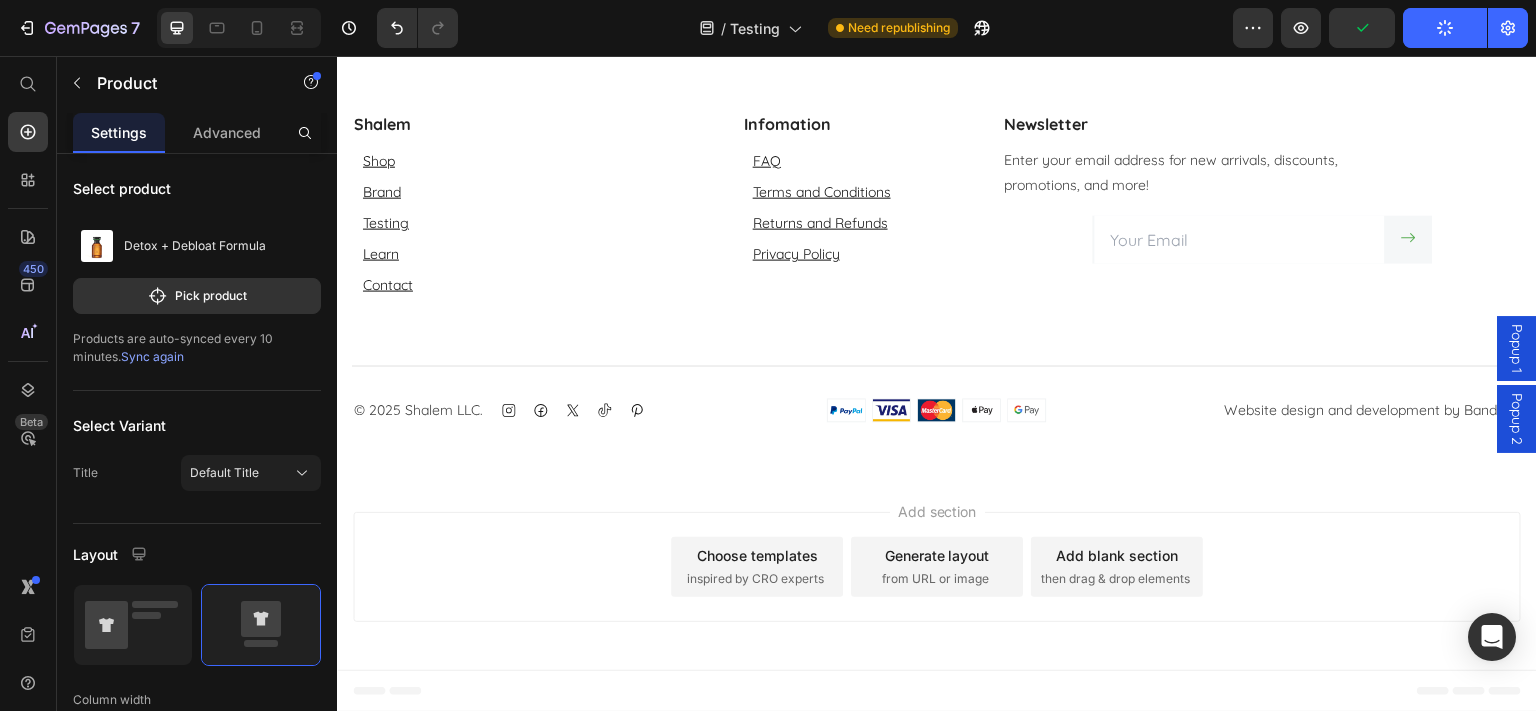 scroll, scrollTop: 1617, scrollLeft: 0, axis: vertical 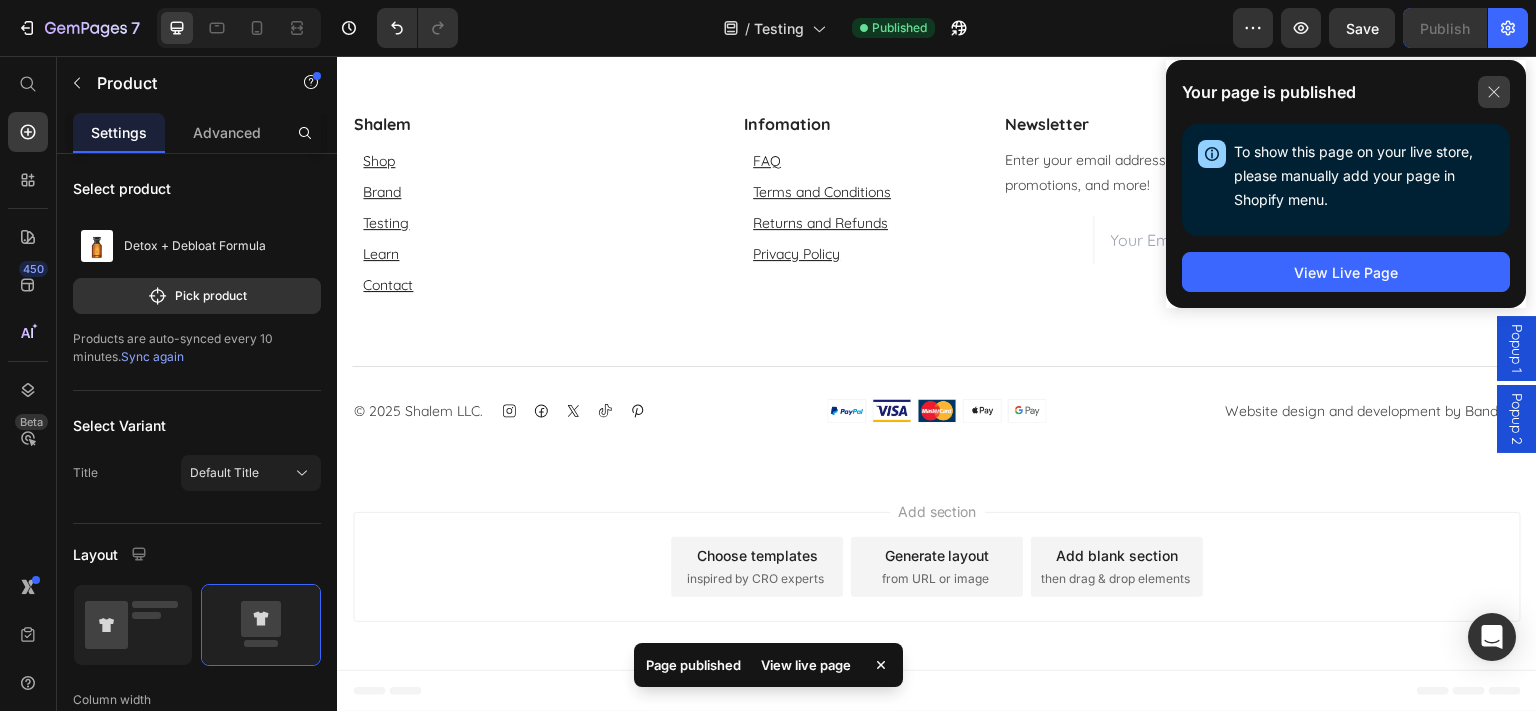 click 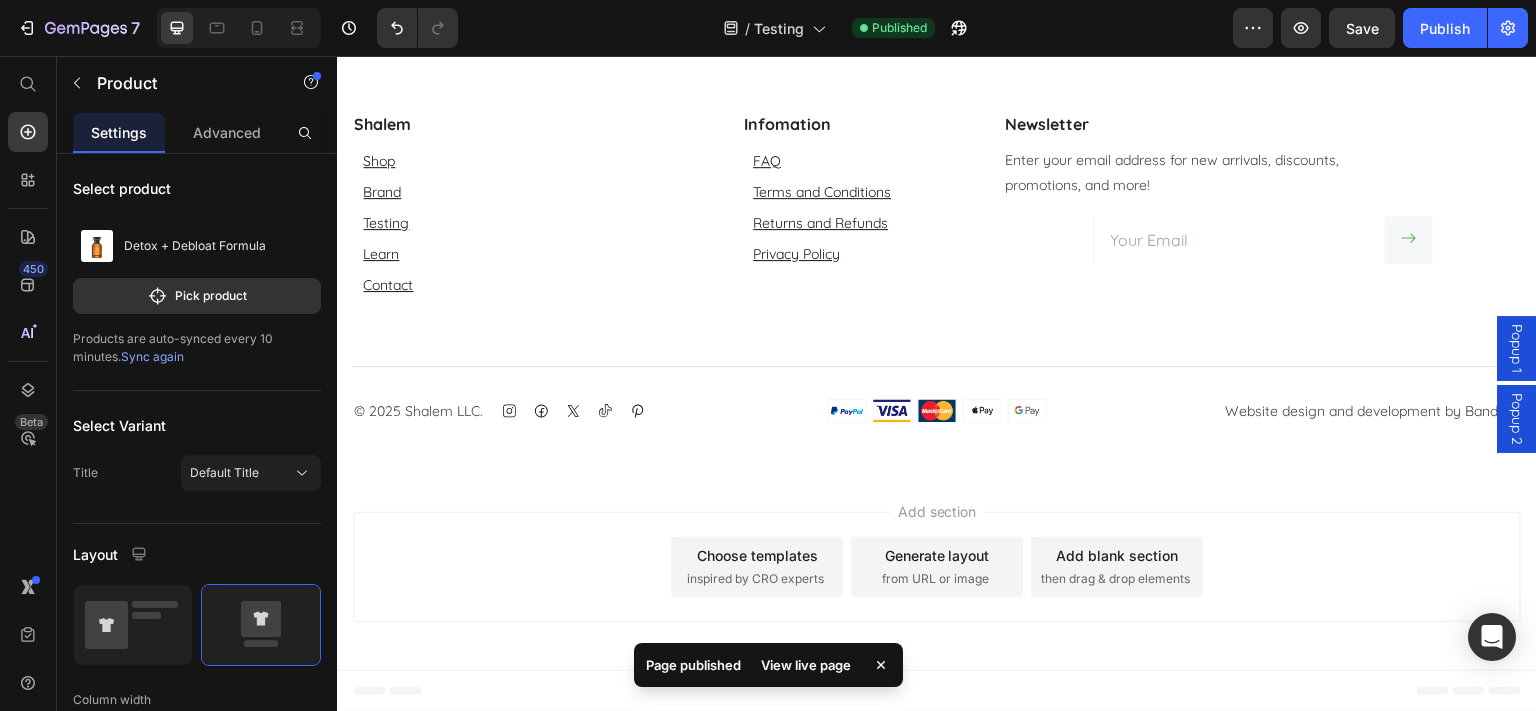 click on "View More Button" at bounding box center (494, -398) 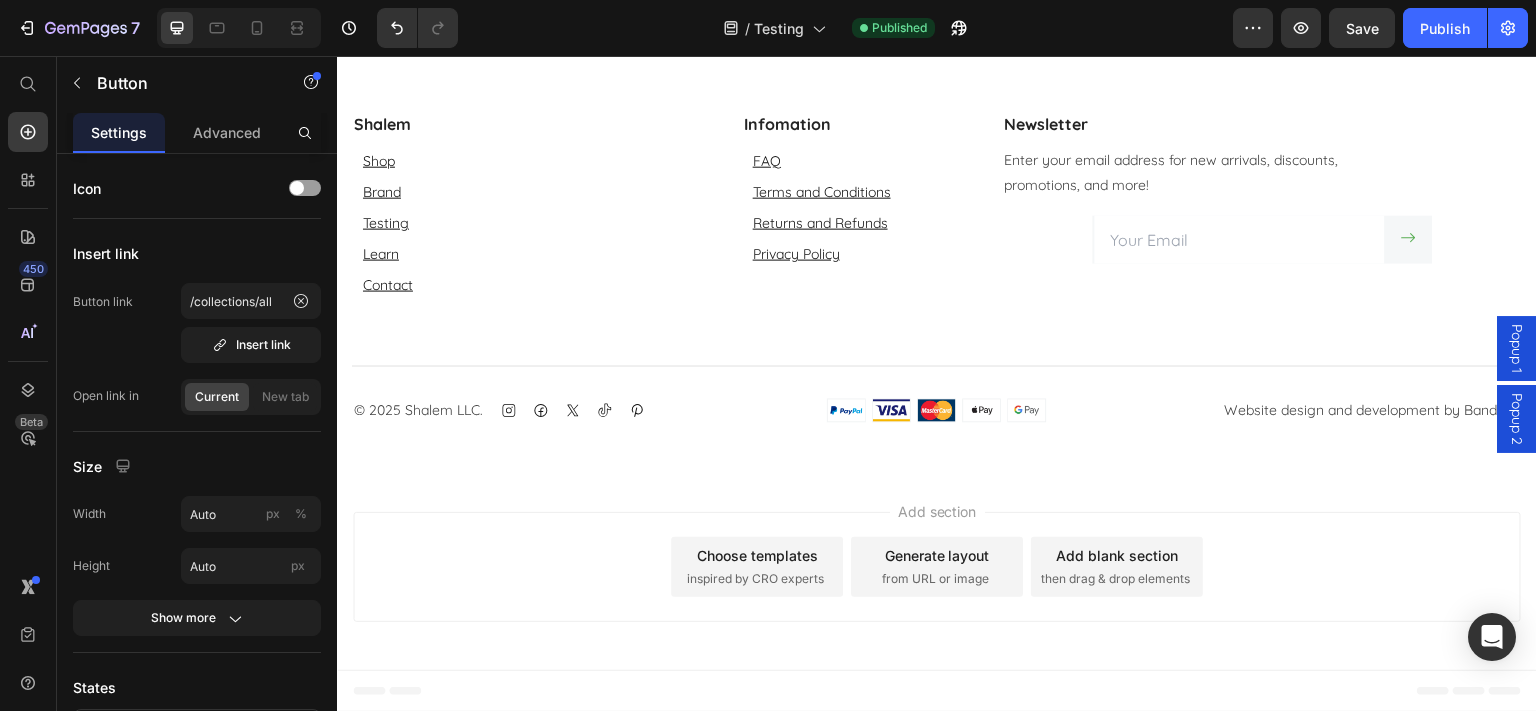 click on "OUR BEST SELLERS Text block Vouched By 3,000+ Other Buyers Heading Take a look at what people are buying right here, right now. Text block View More Button   0         Product Images Mind Energy Product Title $68.99 Product Price Row NEW Text block Product Product Images Pre + Probiotic Product Title $68.99 Product Price Row BEST SELLER Text block Product Product Images Water Therapy Product Title $68.99 Product Price Row SPECIAL Text block Product Product Images Forest Lungs Product Title $68.99 Product Price Row NEW Text block Product Product Images Detox + Debloat Formula Product Title $68.99 Product Price Row NEW Text block Product         Carousel Row Section 3" at bounding box center [937, -462] 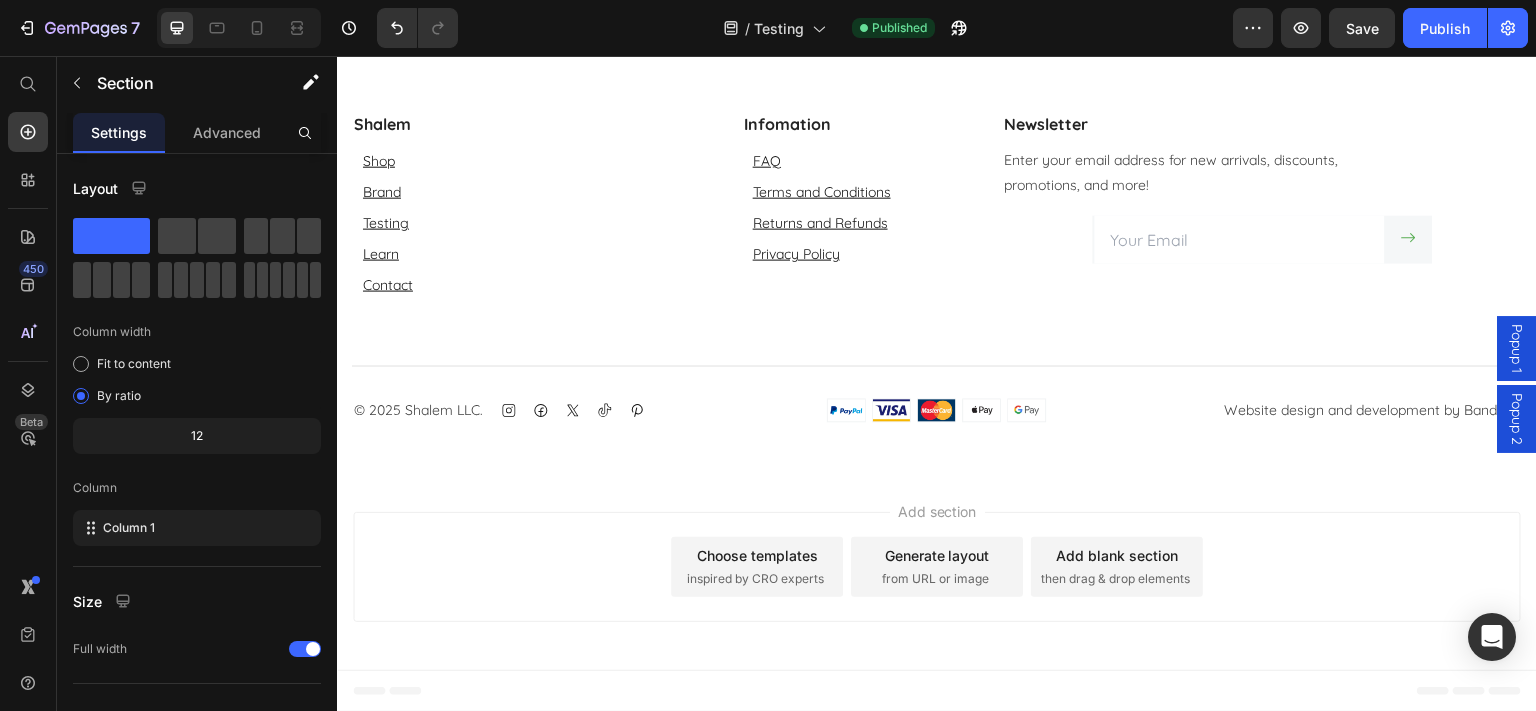 click on "Create Theme Section" at bounding box center [1310, -702] 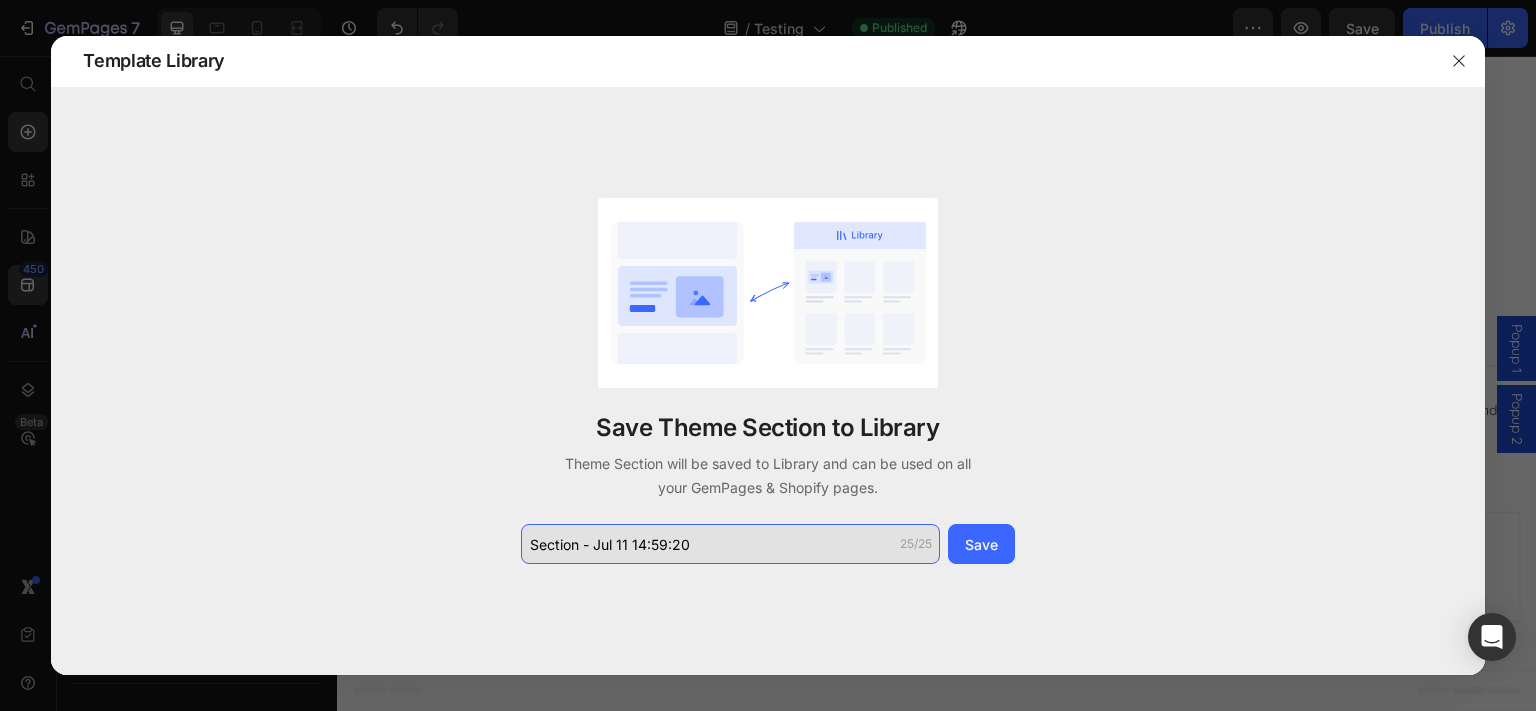 drag, startPoint x: 725, startPoint y: 544, endPoint x: 754, endPoint y: 541, distance: 29.15476 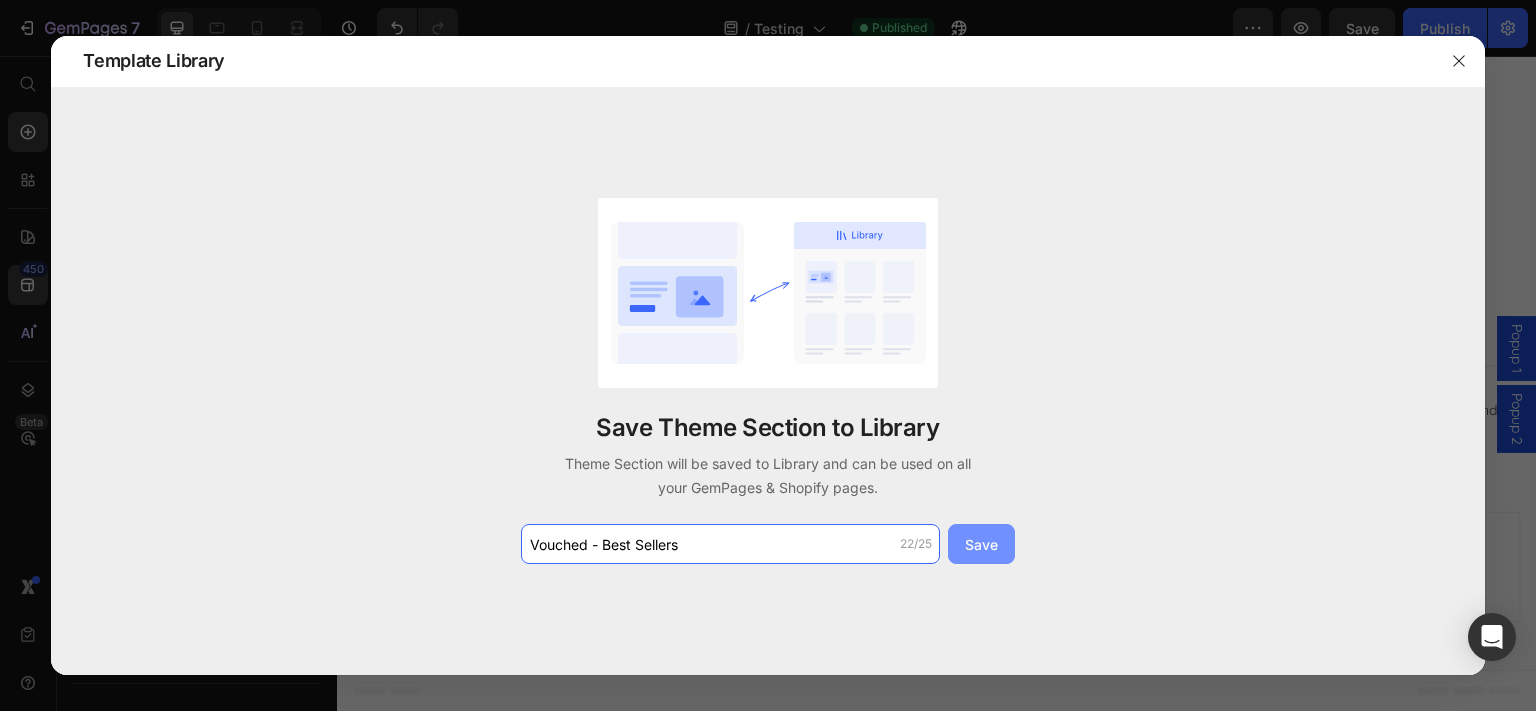 type on "Vouched - Best Sellers" 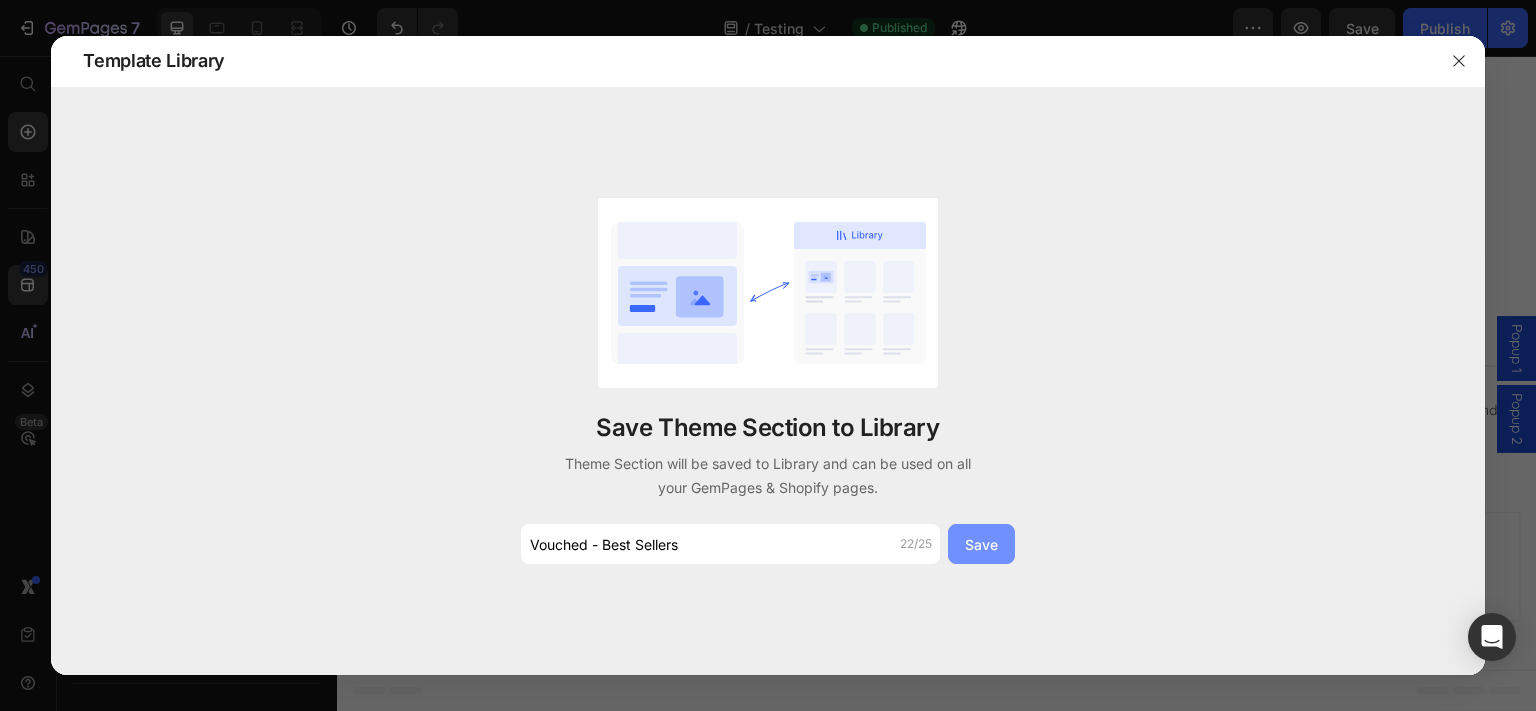 click on "Save" at bounding box center [981, 544] 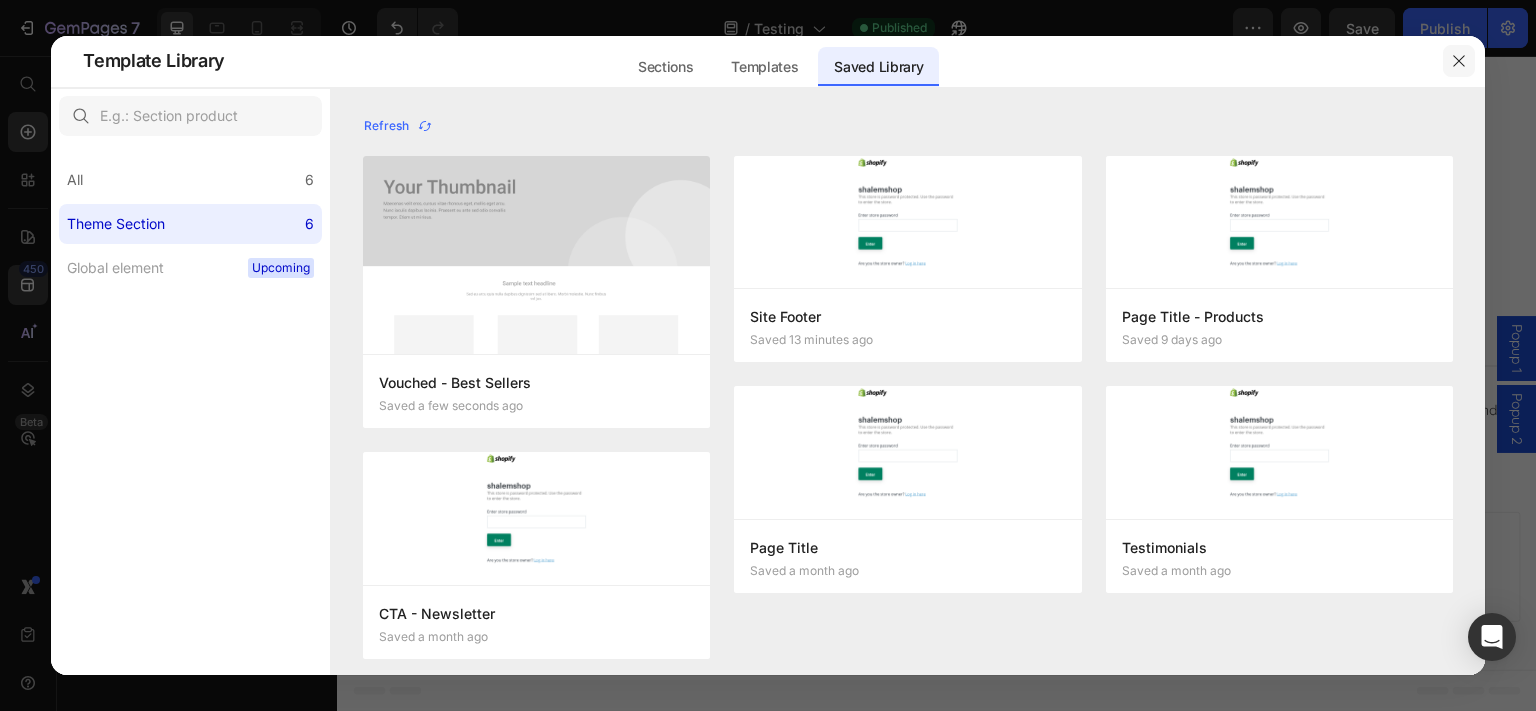 click 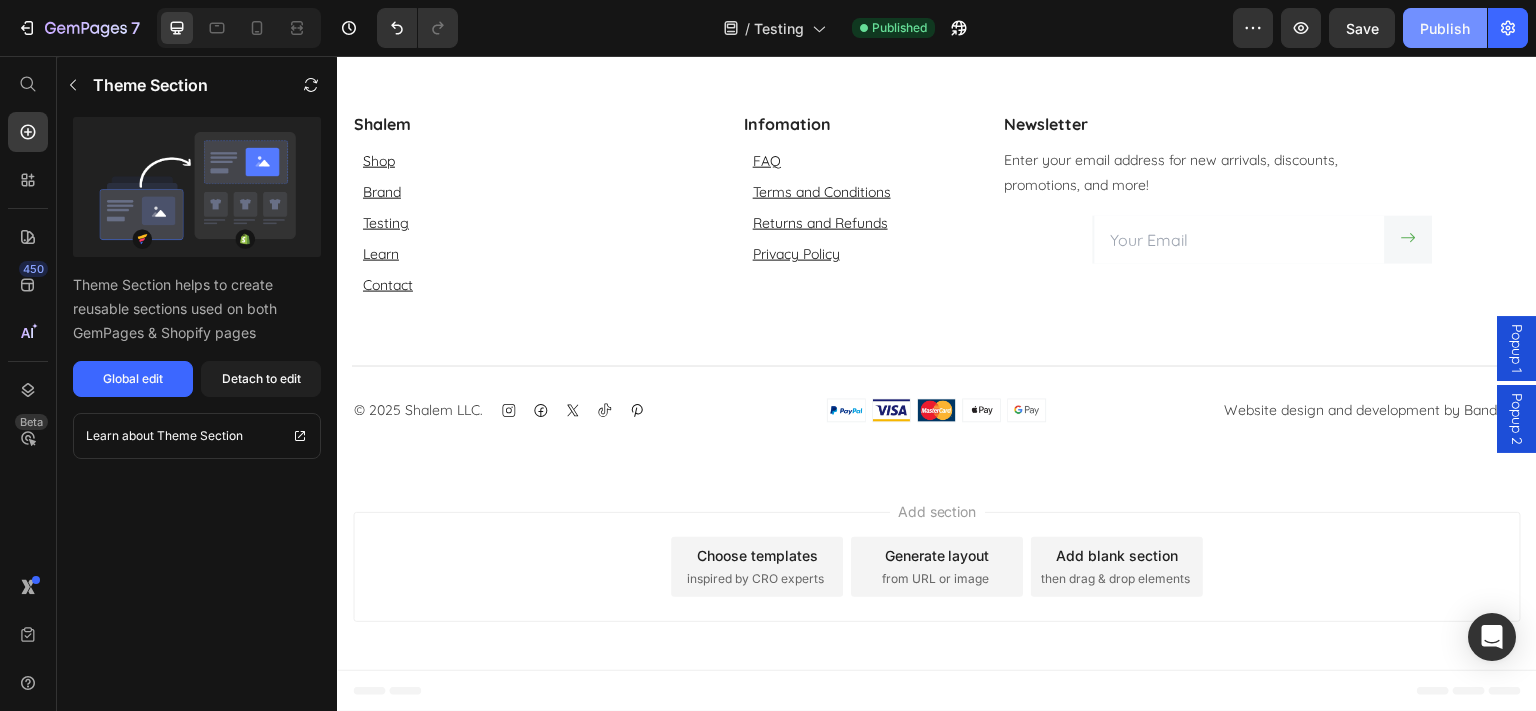click on "Publish" at bounding box center (1445, 28) 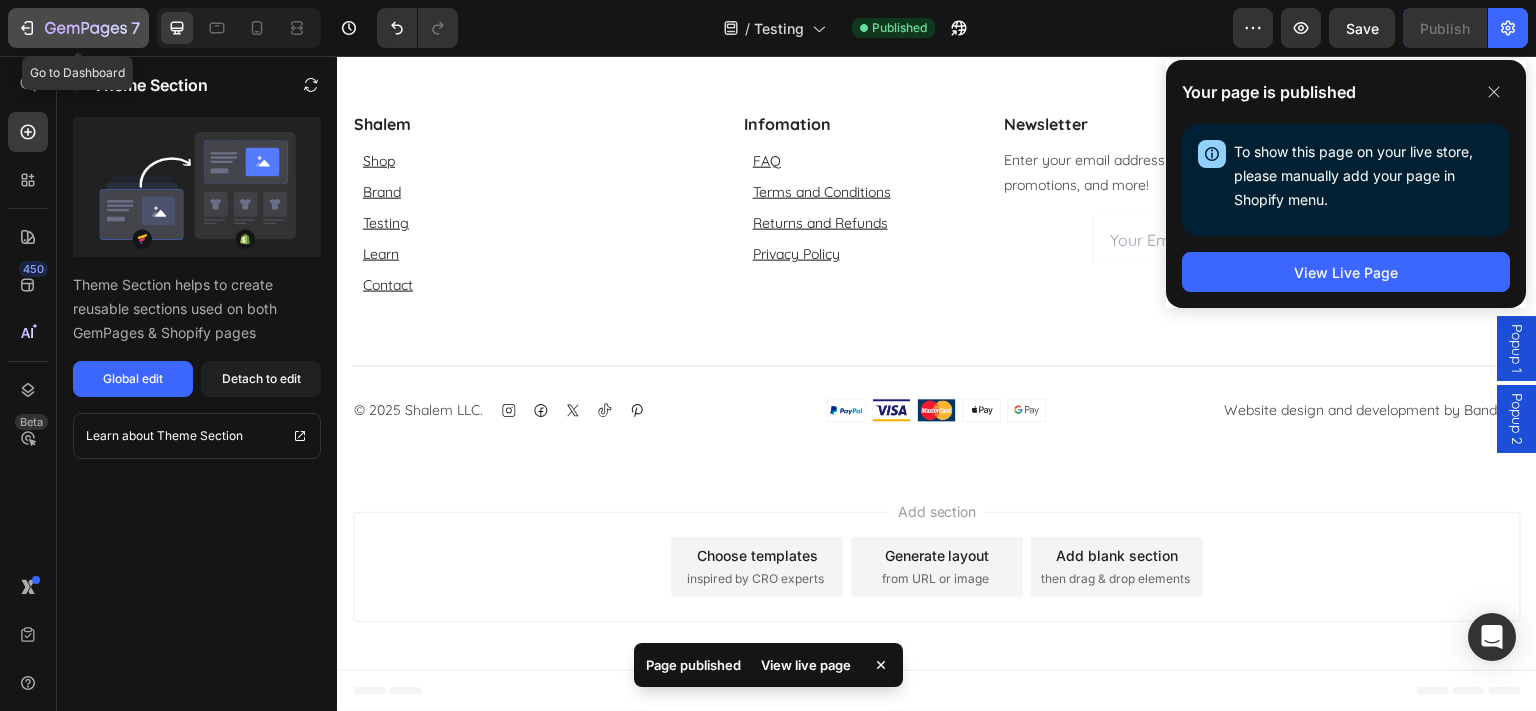 click 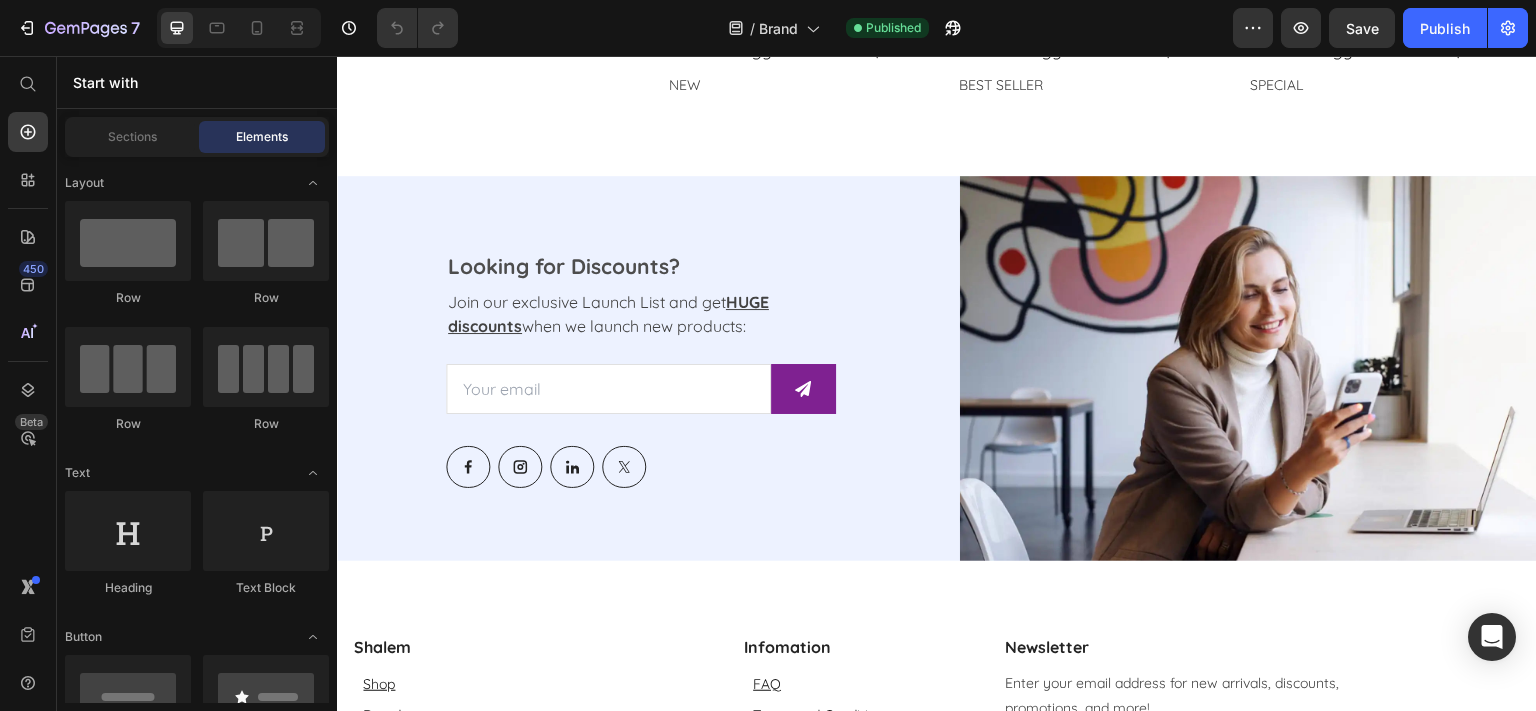 scroll, scrollTop: 3933, scrollLeft: 0, axis: vertical 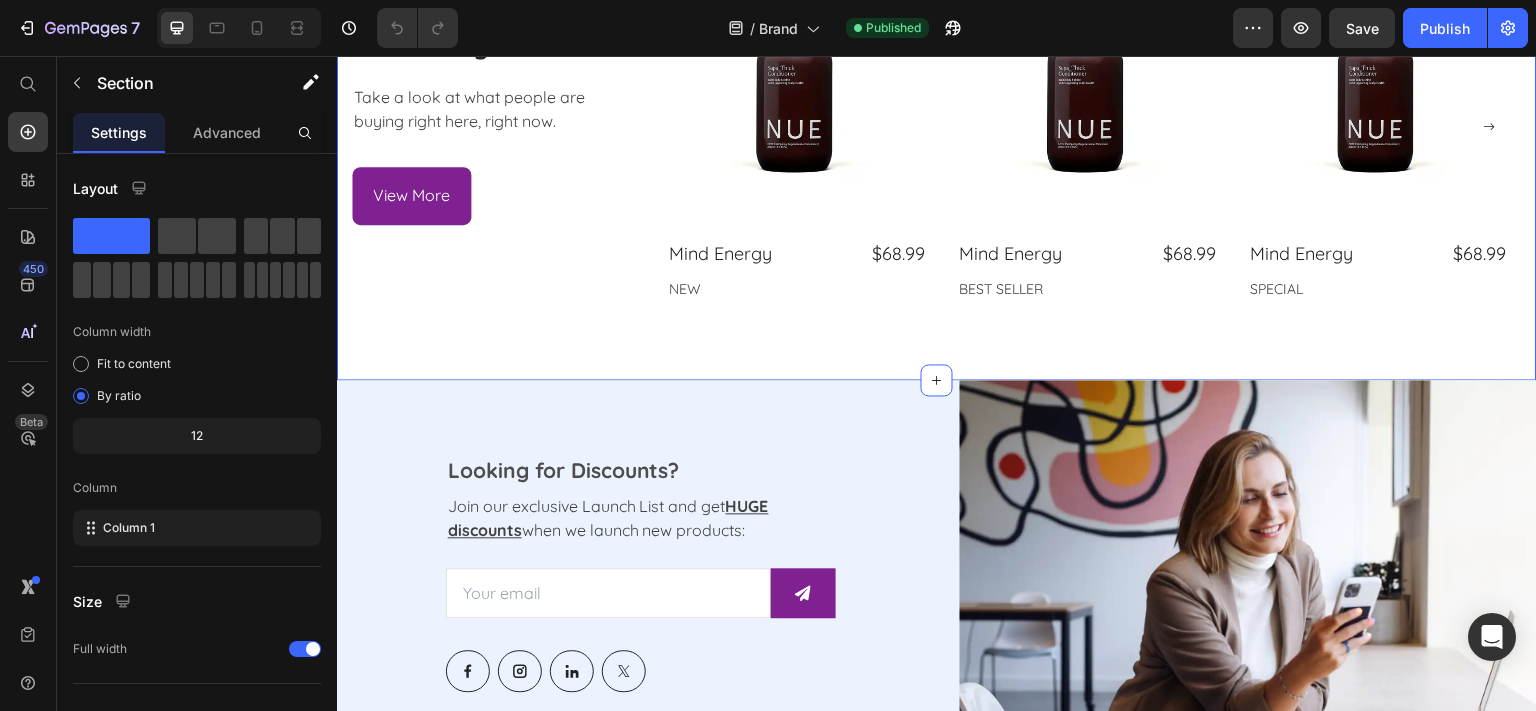 click on "OUR BEST SELLERS Text block Vouched By 3,000+ Other Buyers Heading Take a look at what people are buying right here, right now. Text block View More Button         Product Images Mind Energy Product Title $68.99 Product Price Row NEW Text block Product Product Images Mind Energy Product Title $68.99 Product Price Row BEST SELLER Text block Product Product Images Mind Energy Product Title $68.99 Product Price Row SPECIAL Text block Product Have you added products to your store? We couldn’t find any. Add products to Shopify   or pick another  product Product Product Images Mind Energy Product Title $68.99 Product Price Row SPECIAL Text block Product         Carousel Row Section 4" at bounding box center (937, 126) 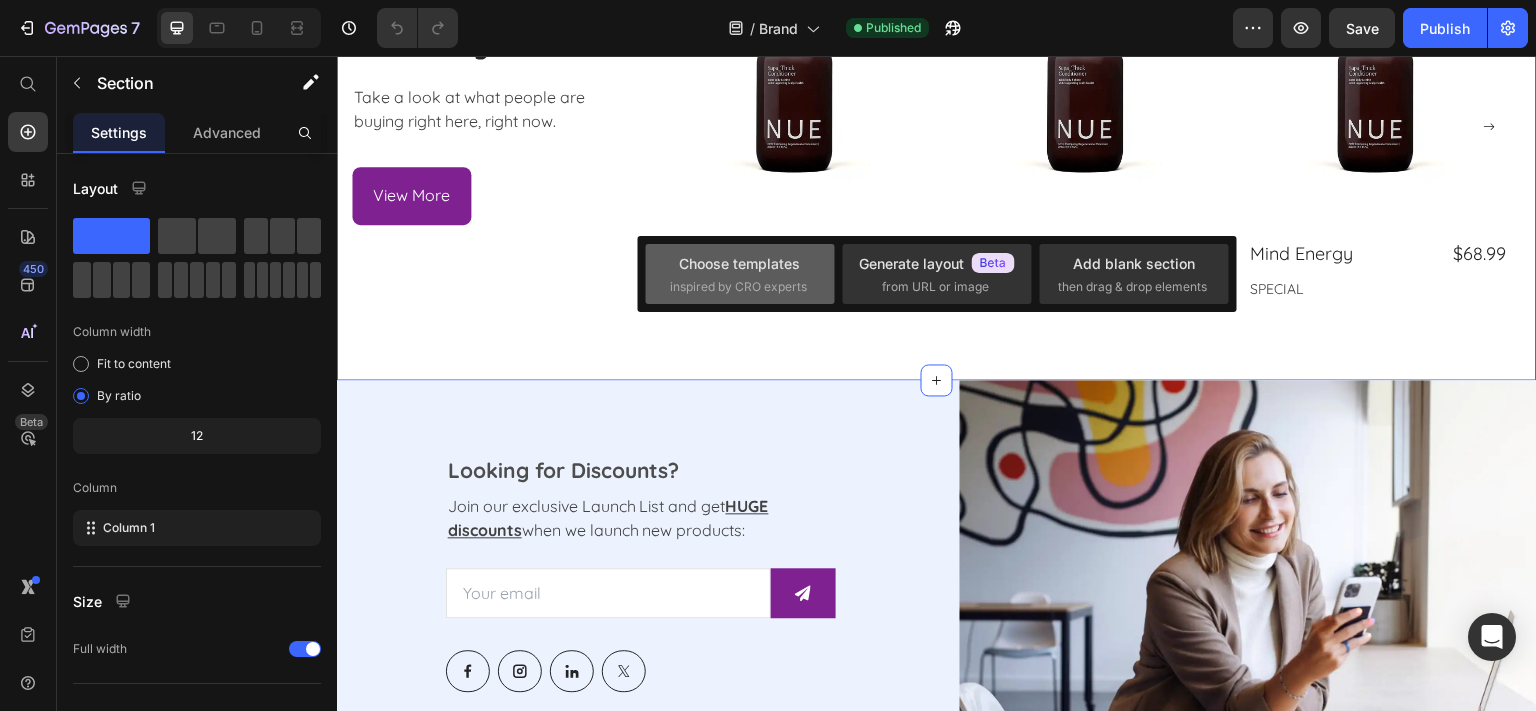 click on "Choose templates" at bounding box center [739, 263] 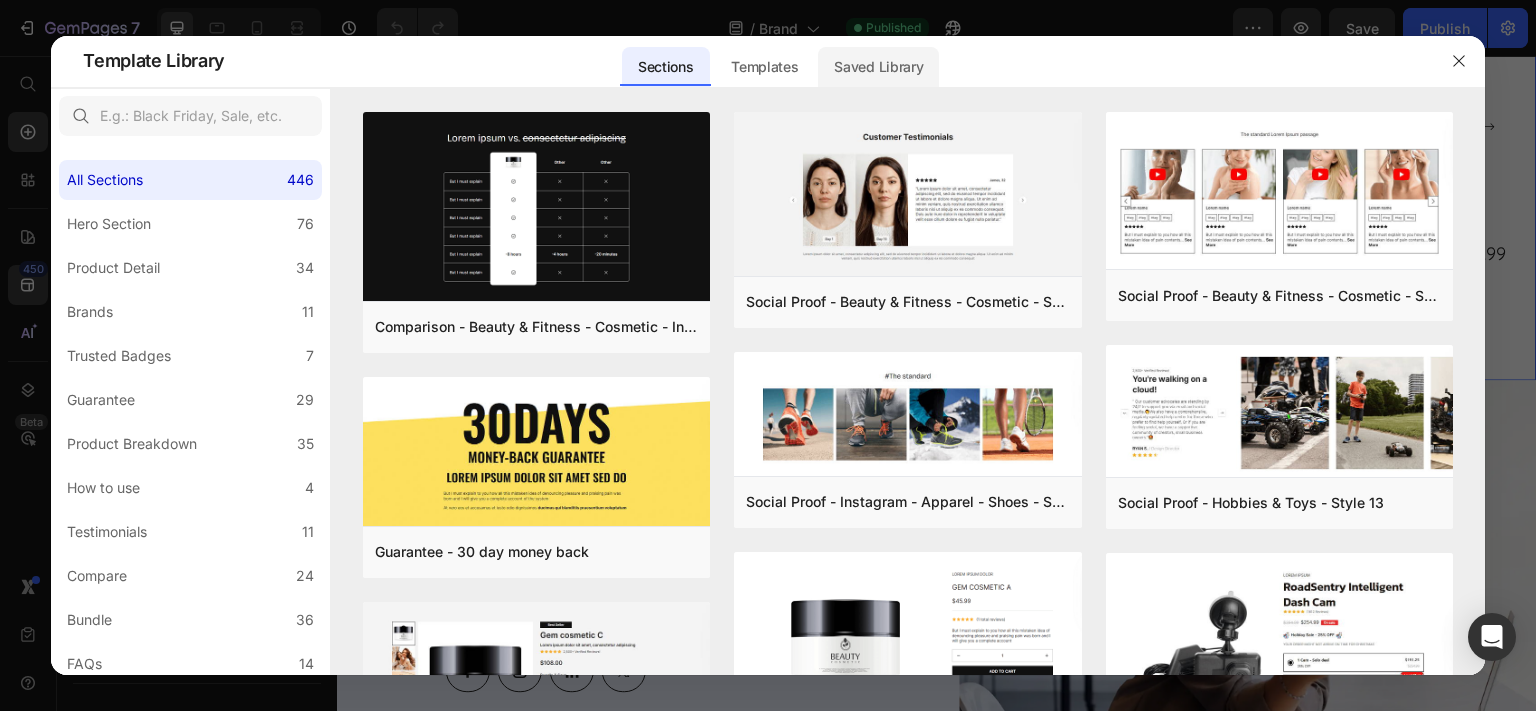 click on "Saved Library" 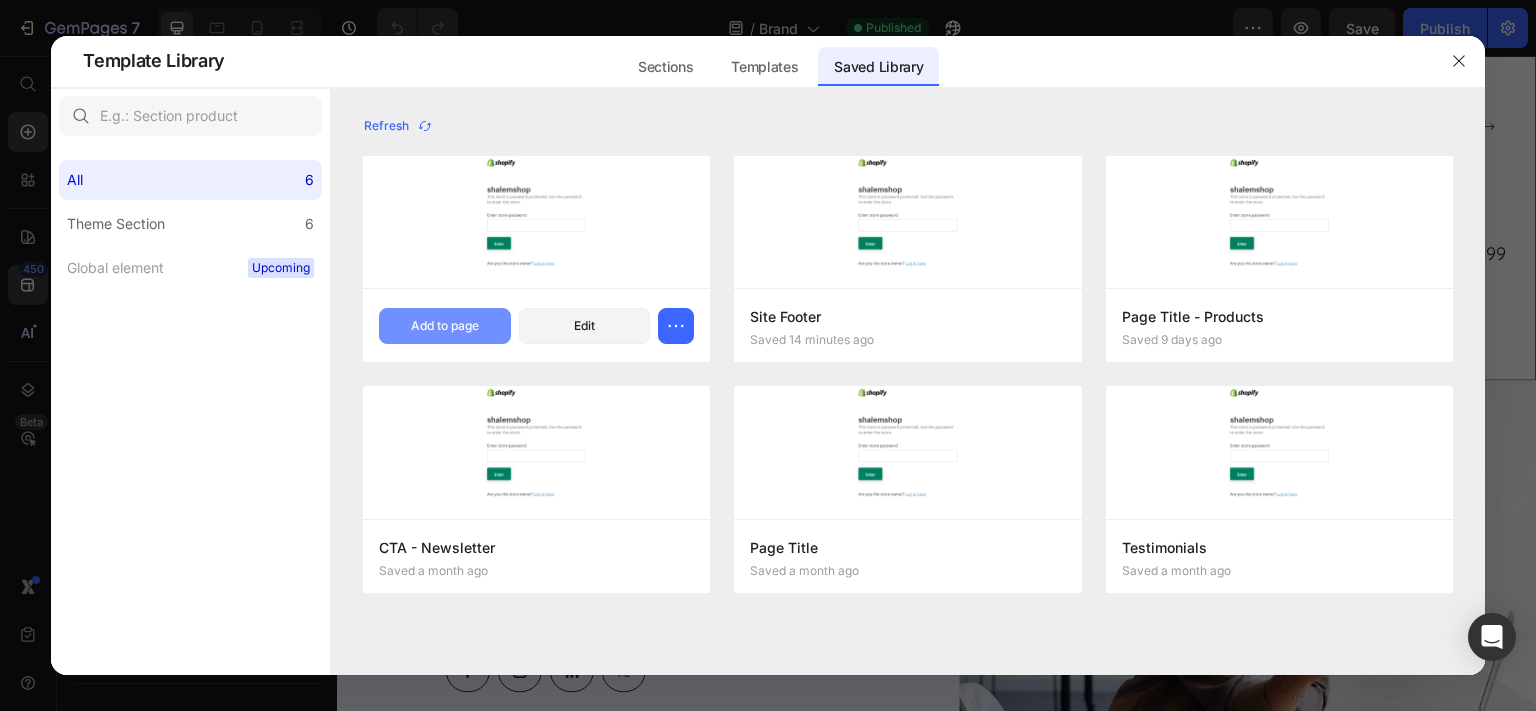 click on "Add to page" at bounding box center (445, 326) 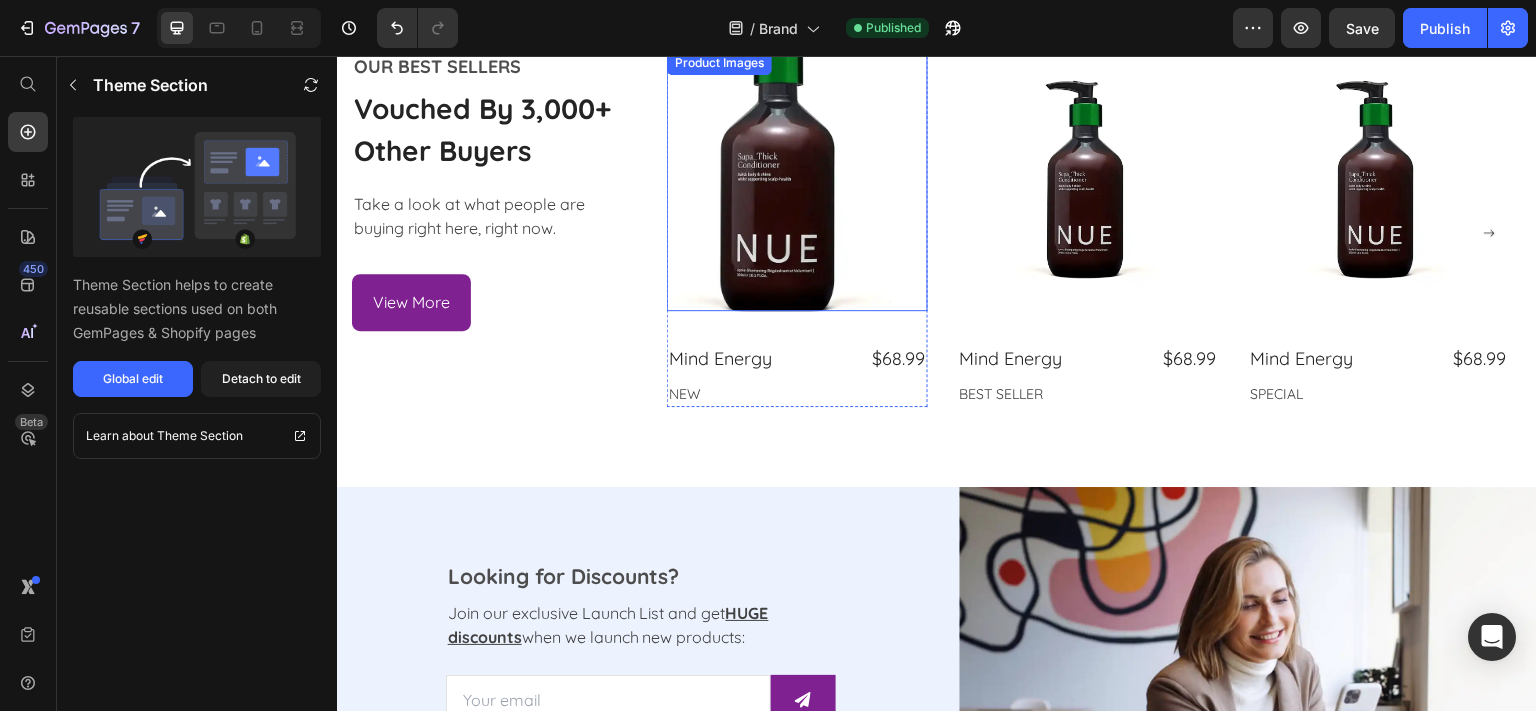 scroll, scrollTop: 4398, scrollLeft: 0, axis: vertical 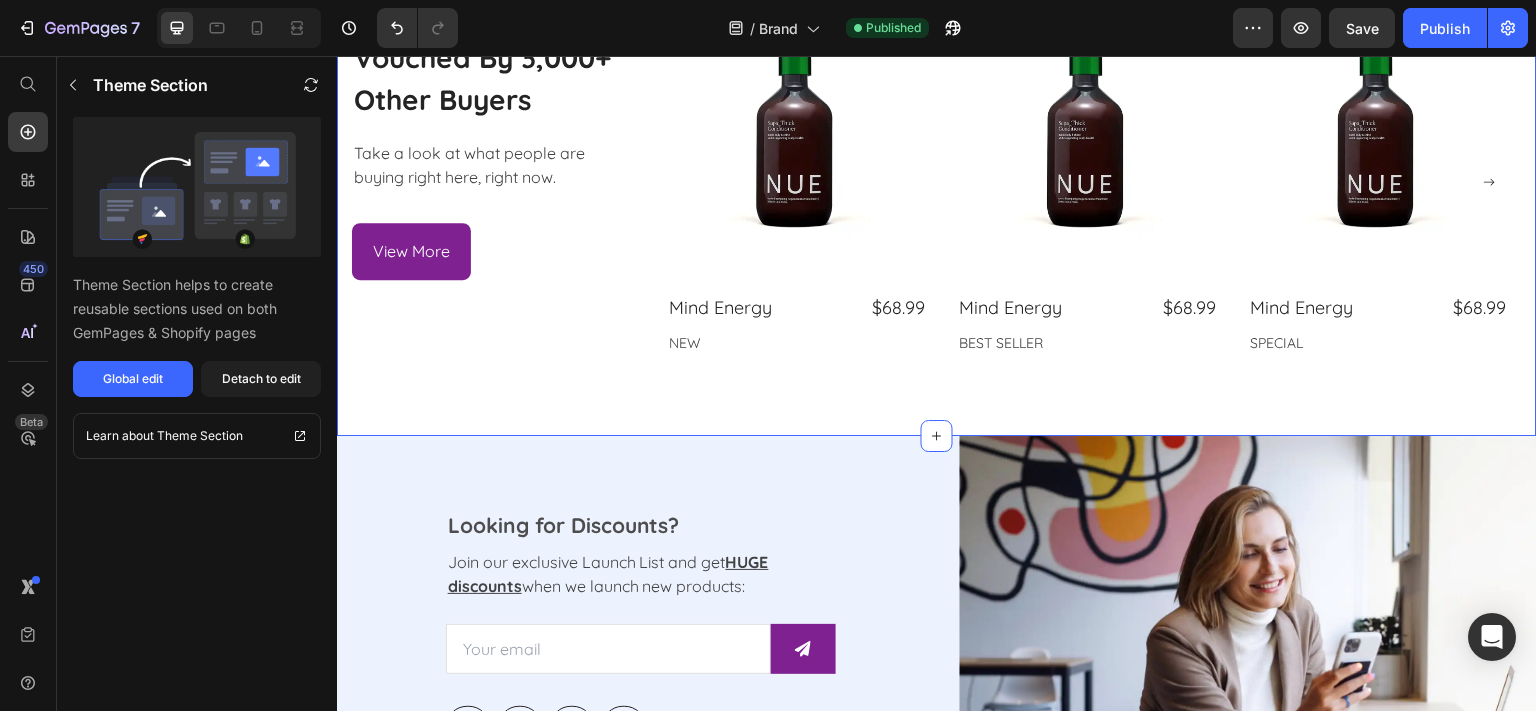 click on "OUR BEST SELLERS Text block Vouched By 3,000+ Other Buyers Heading Take a look at what people are buying right here, right now. Text block View More Button         Product Images Mind Energy Product Title $68.99 Product Price Row NEW Text block Product Product Images Mind Energy Product Title $68.99 Product Price Row BEST SELLER Text block Product Product Images Mind Energy Product Title $68.99 Product Price Row SPECIAL Text block Product Have you added products to your store? We couldn’t find any. Add products to Shopify   or pick another  product Product Product Images Mind Energy Product Title $68.99 Product Price Row SPECIAL Text block Product         Carousel Row Section 5" at bounding box center [937, 182] 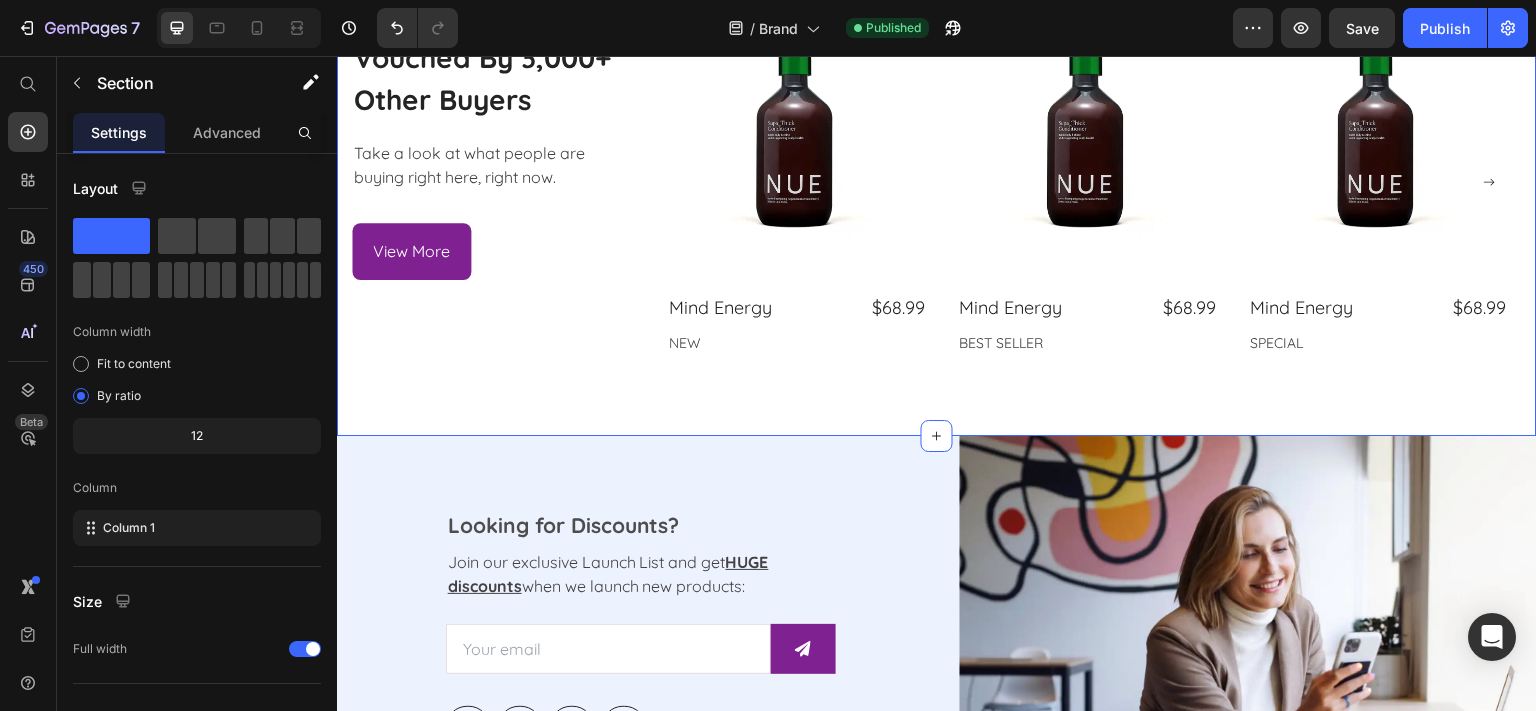 click 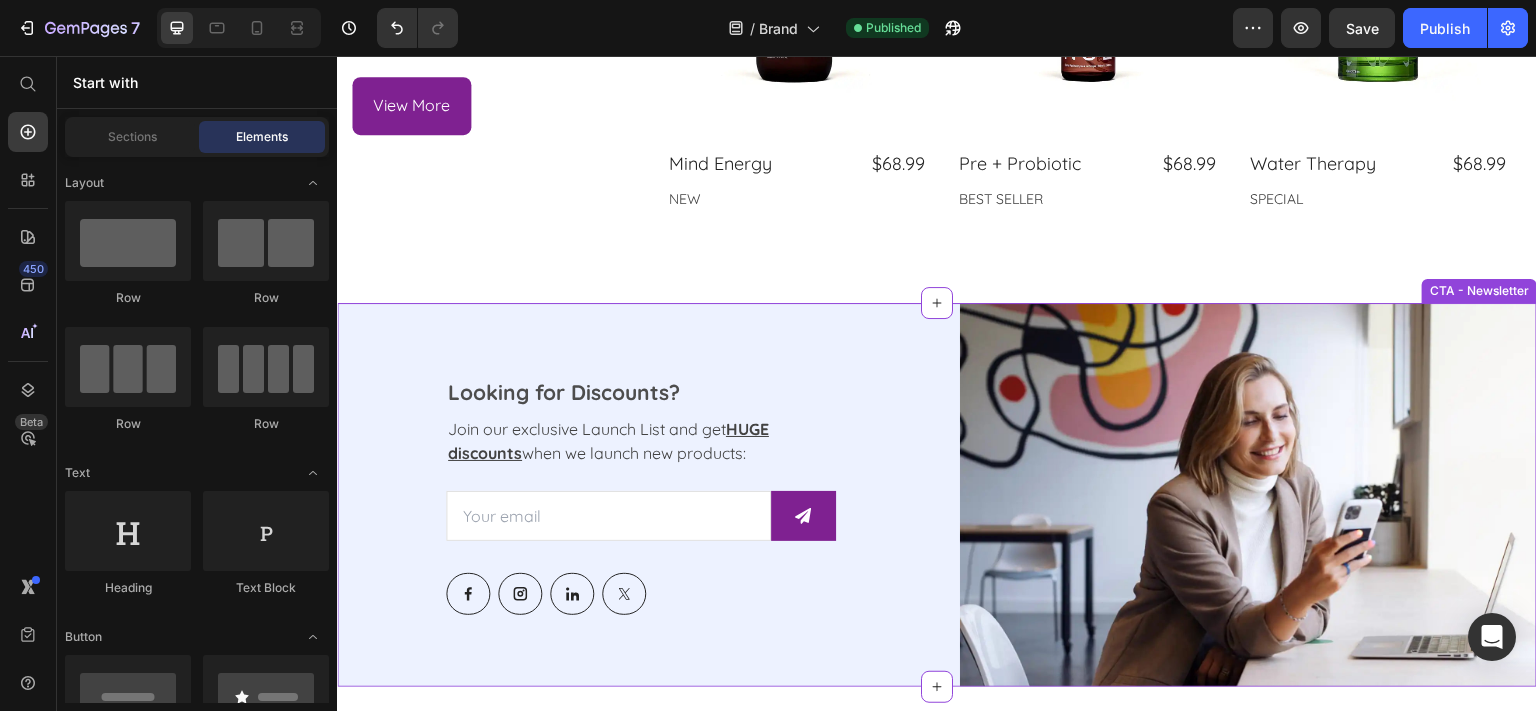 scroll, scrollTop: 3975, scrollLeft: 0, axis: vertical 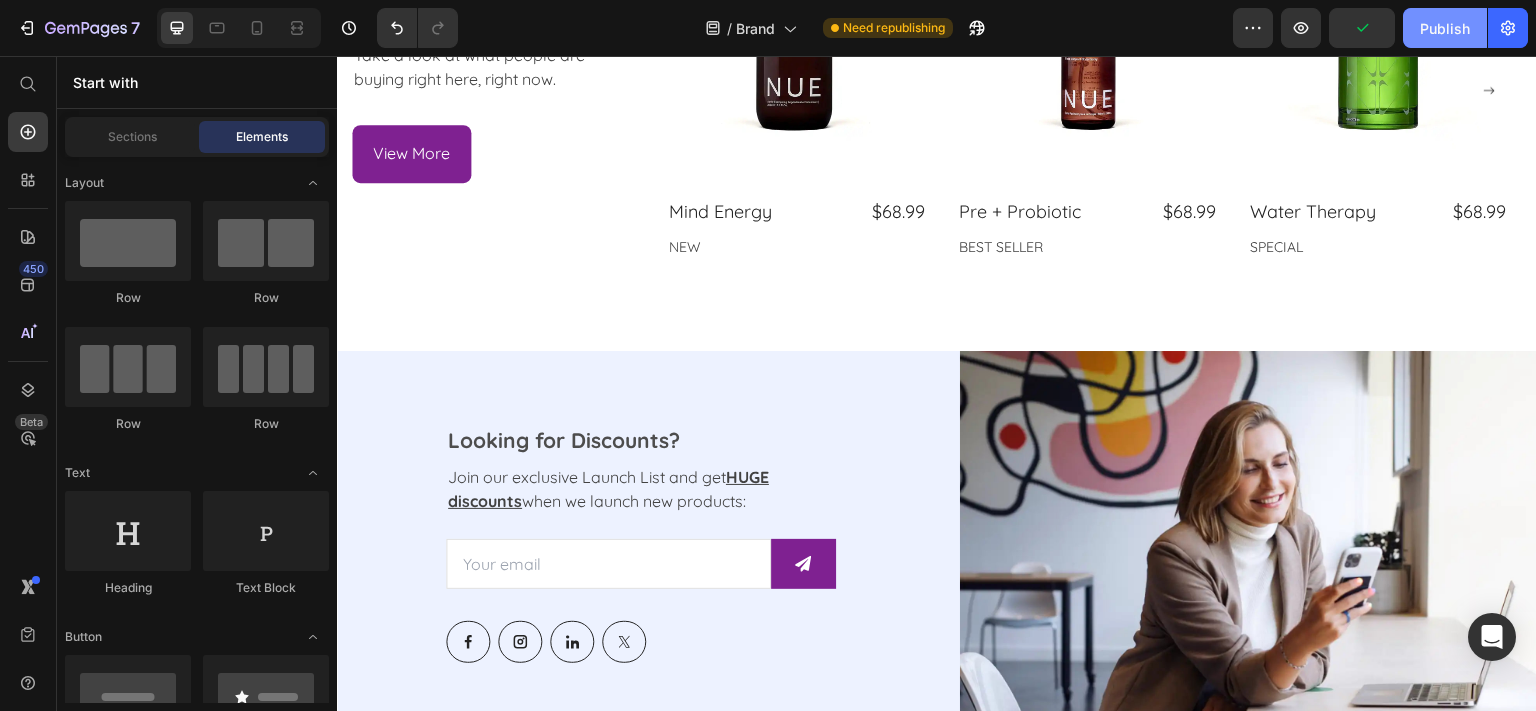 click on "Publish" at bounding box center [1445, 28] 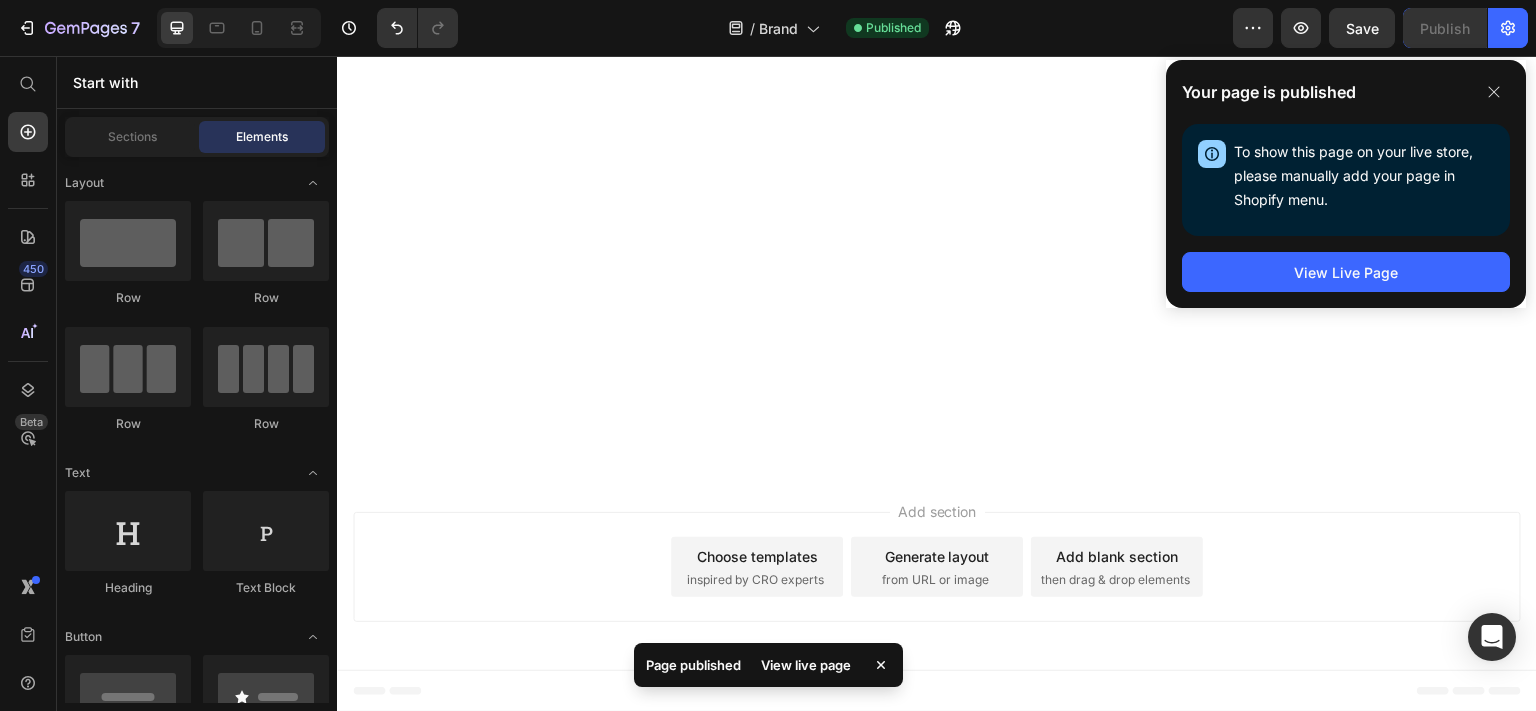 scroll, scrollTop: 2814, scrollLeft: 0, axis: vertical 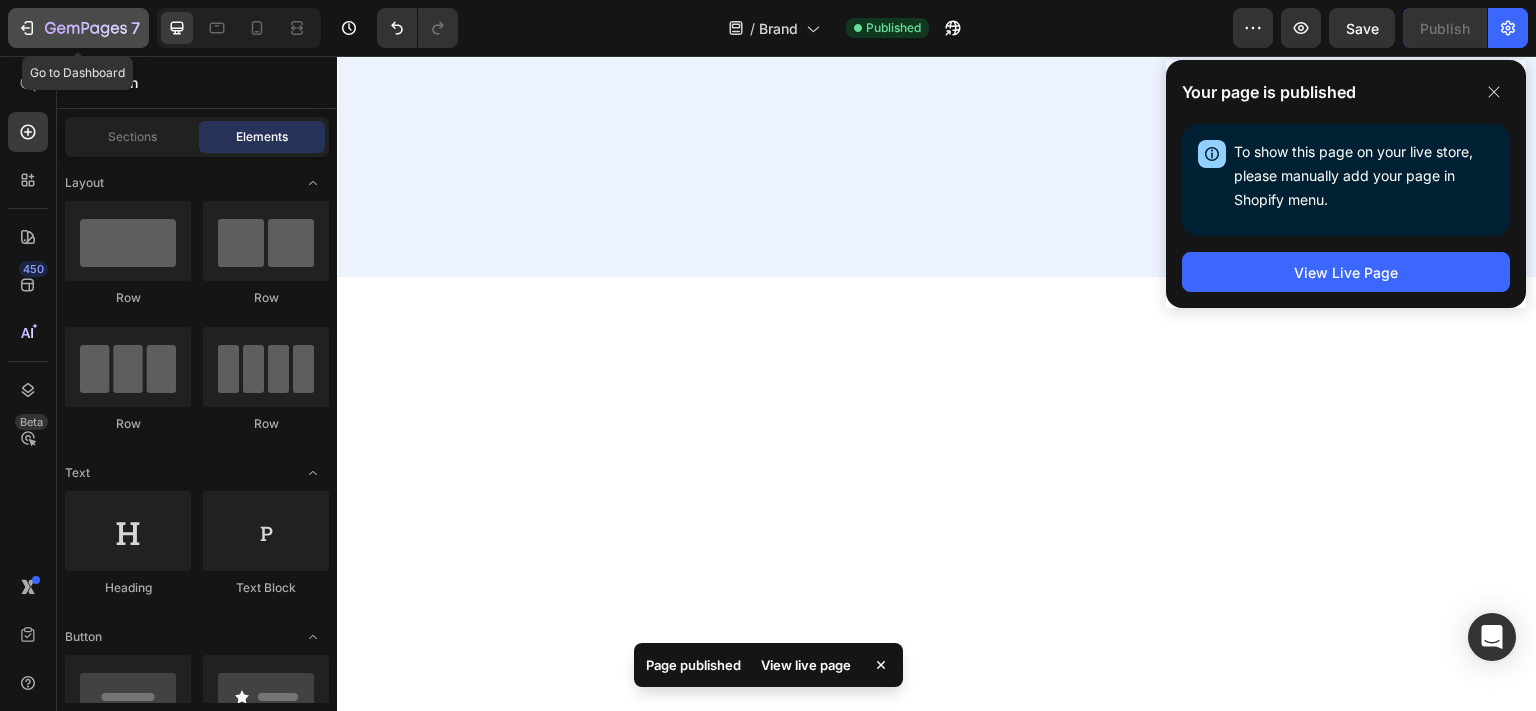 click on "7" 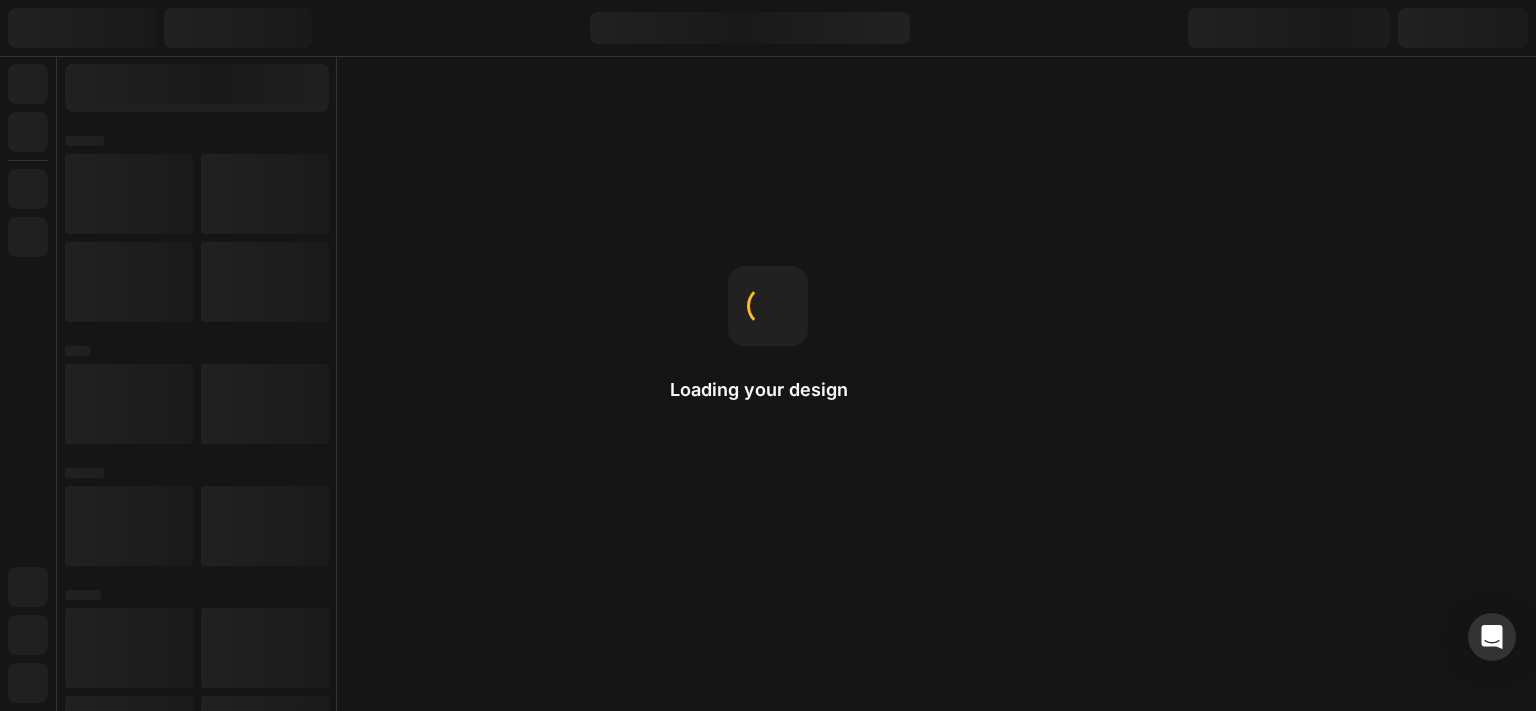 scroll, scrollTop: 0, scrollLeft: 0, axis: both 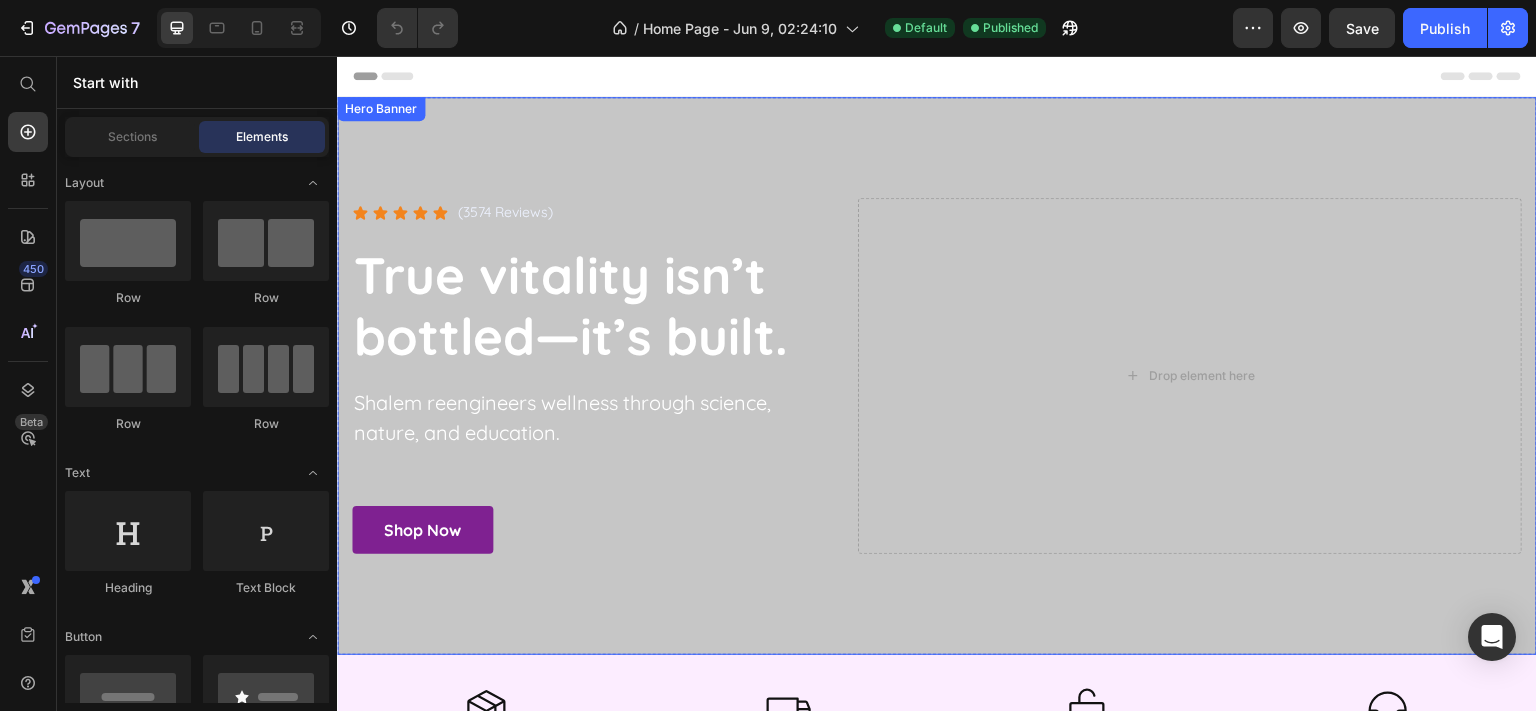 click at bounding box center (937, 376) 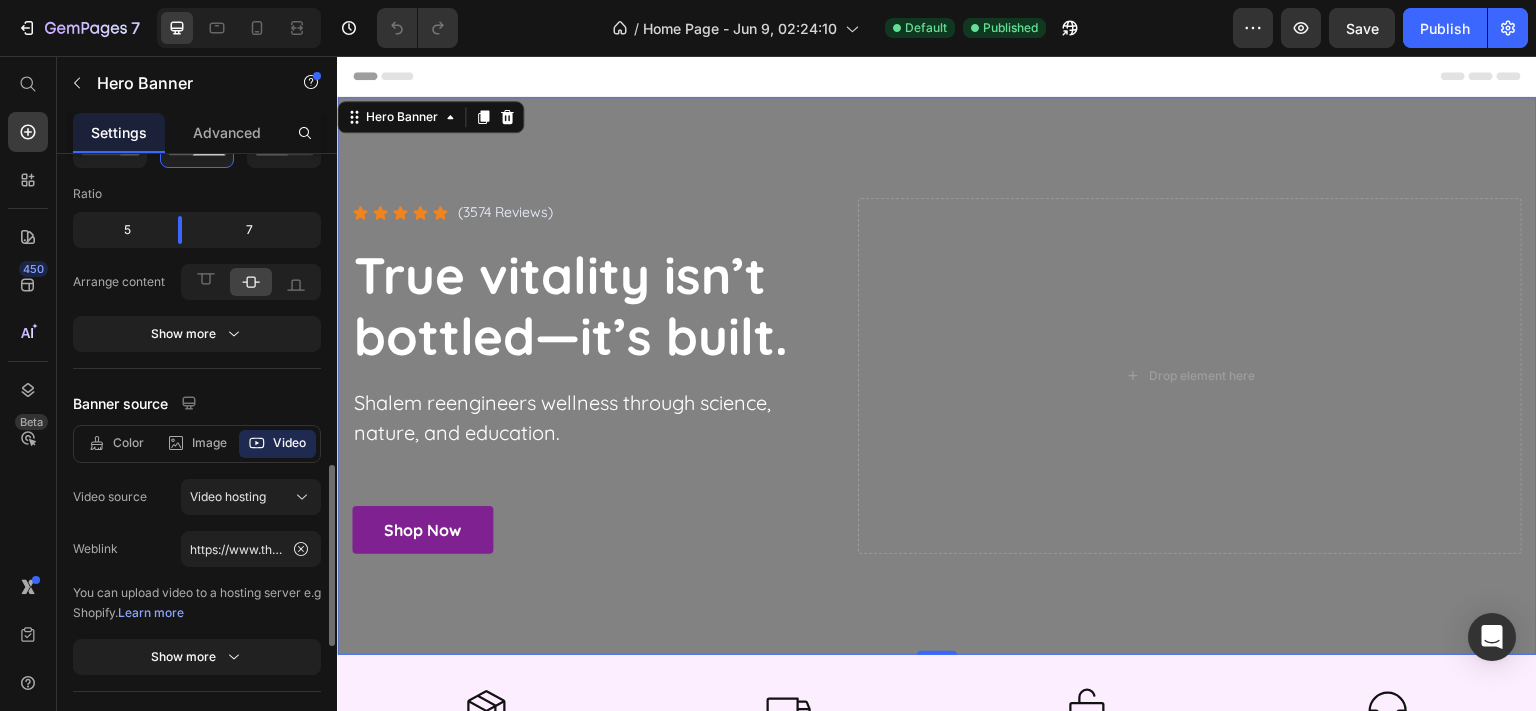 scroll, scrollTop: 324, scrollLeft: 0, axis: vertical 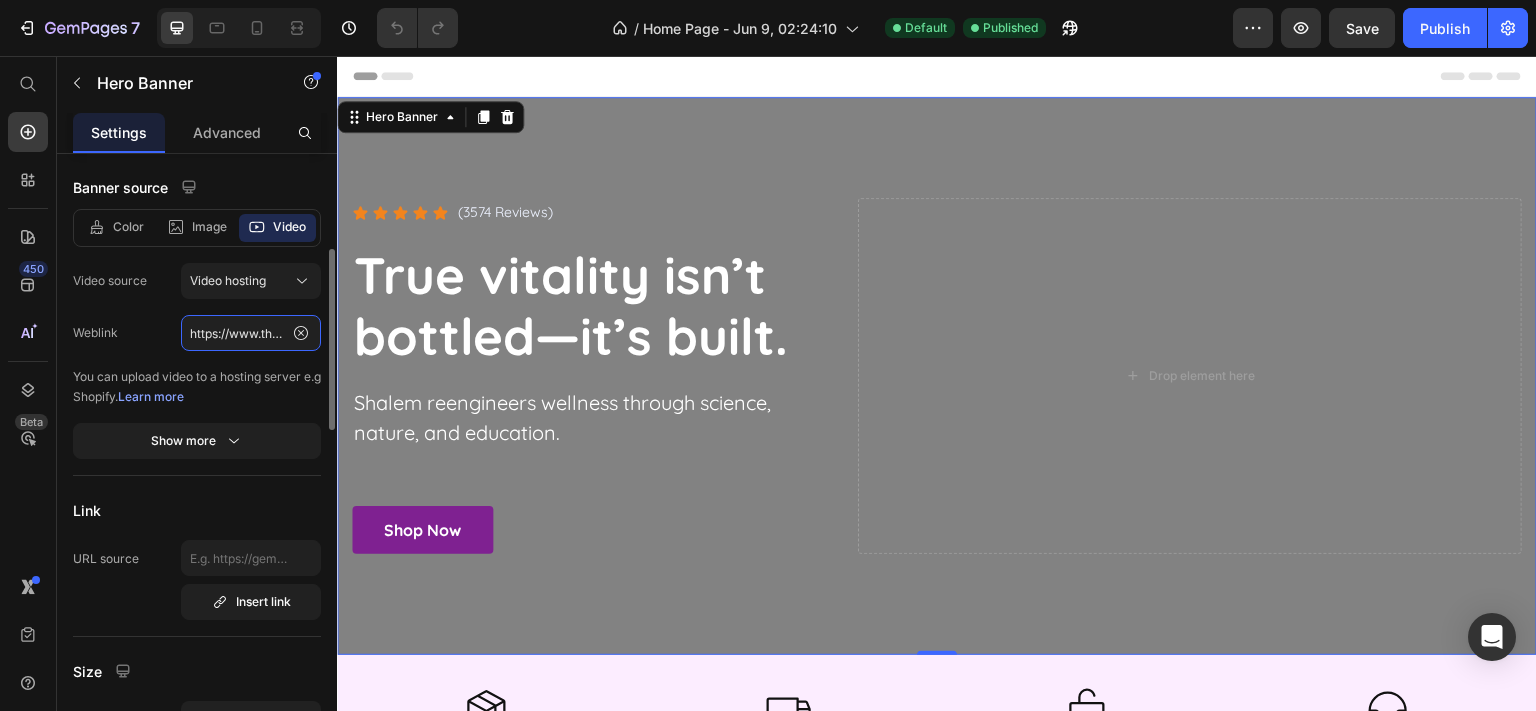 click on "https://www.thenueco.com/cdn/shop/videos/c/vp/cb6233ada5684154a2abb8bbb36ad1b5/cb6233ada5684154a2abb8bbb36ad1b5.HD-720p-4.5Mbps-37994396.mp4" 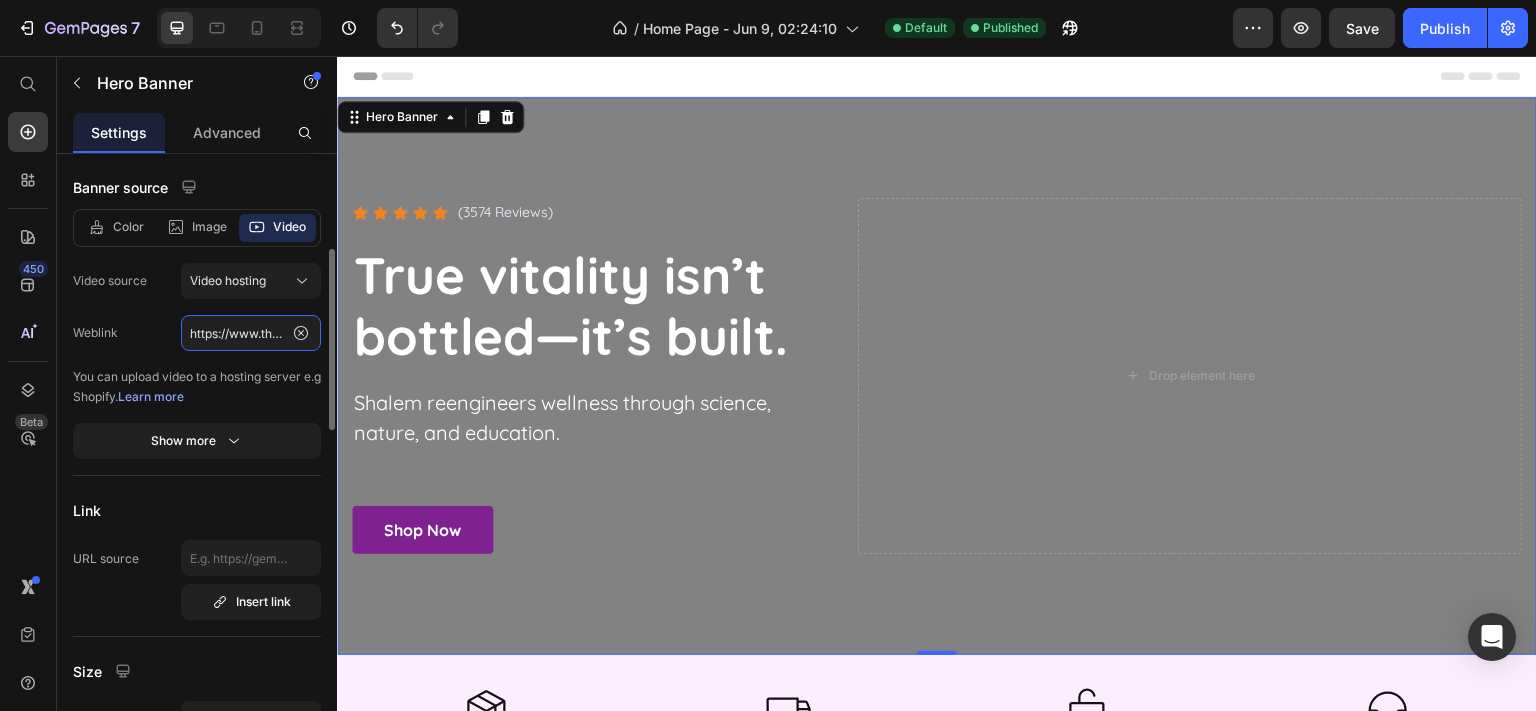 scroll, scrollTop: 0, scrollLeft: 848, axis: horizontal 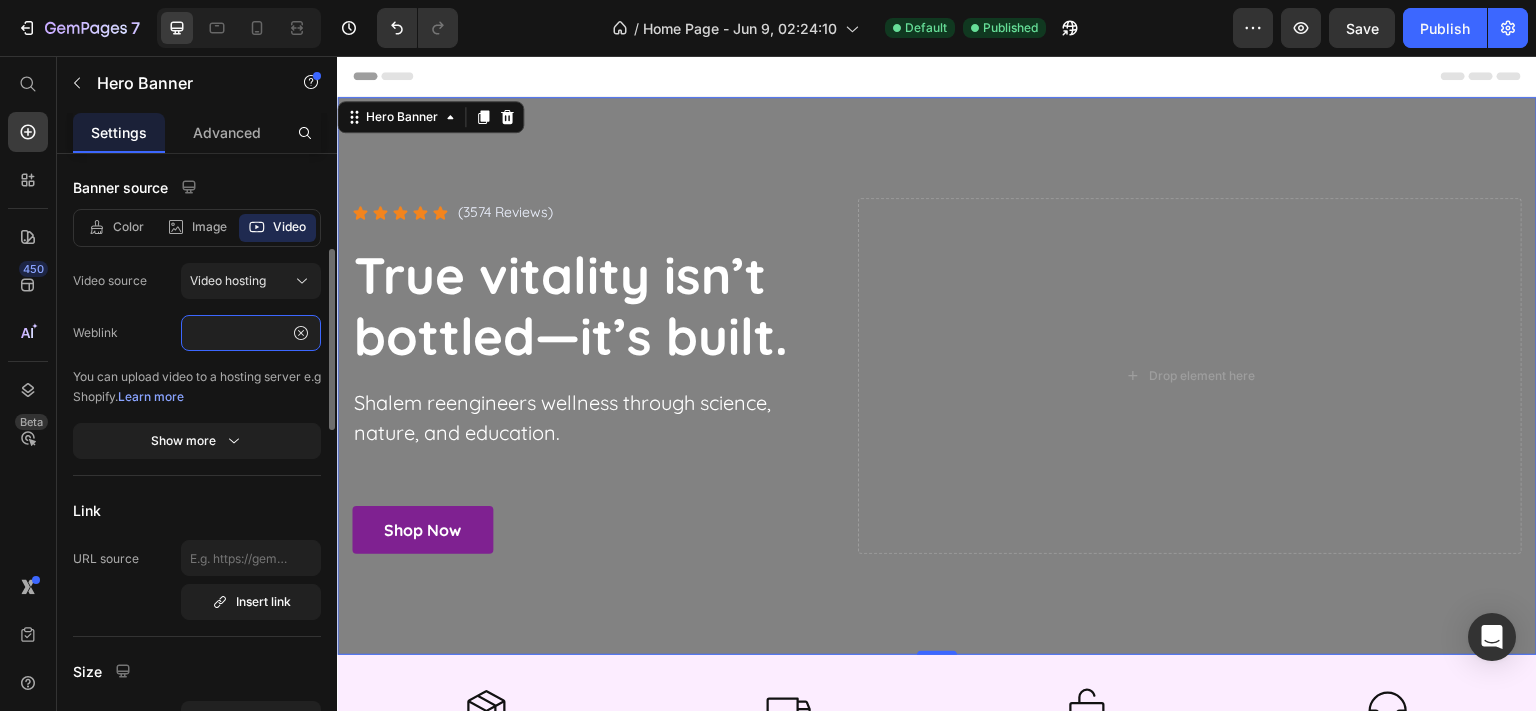 type on "https://www.thenueco.com/cdn/shop/videos/c/vp/bc45f318118f41cd9d4f8738321ee26d/bc45f318118f41cd9d4f8738321ee26d.HD-720p-4.5Mbps-49603168.mp4?v=0" 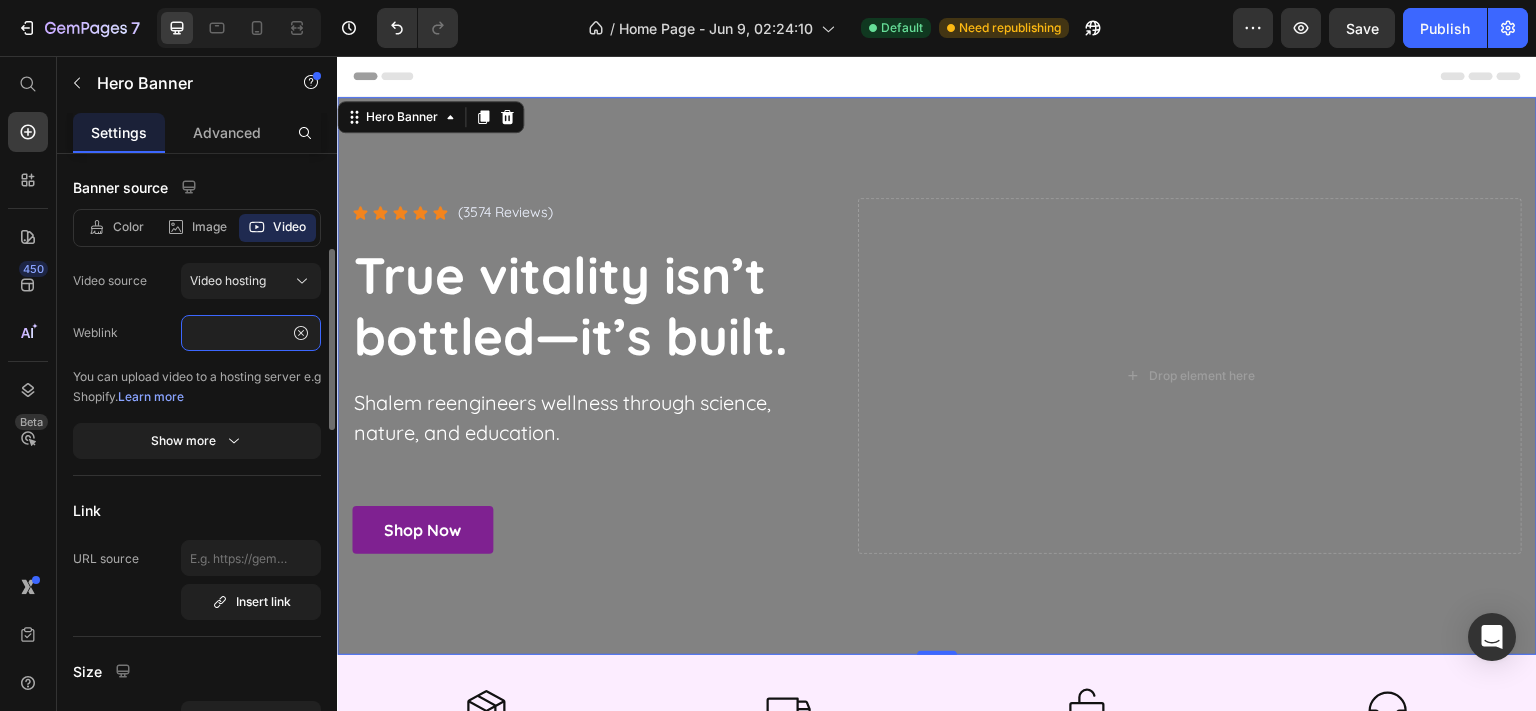 click on "https://www.thenueco.com/cdn/shop/videos/c/vp/bc45f318118f41cd9d4f8738321ee26d/bc45f318118f41cd9d4f8738321ee26d.HD-720p-4.5Mbps-49603168.mp4?v=0" 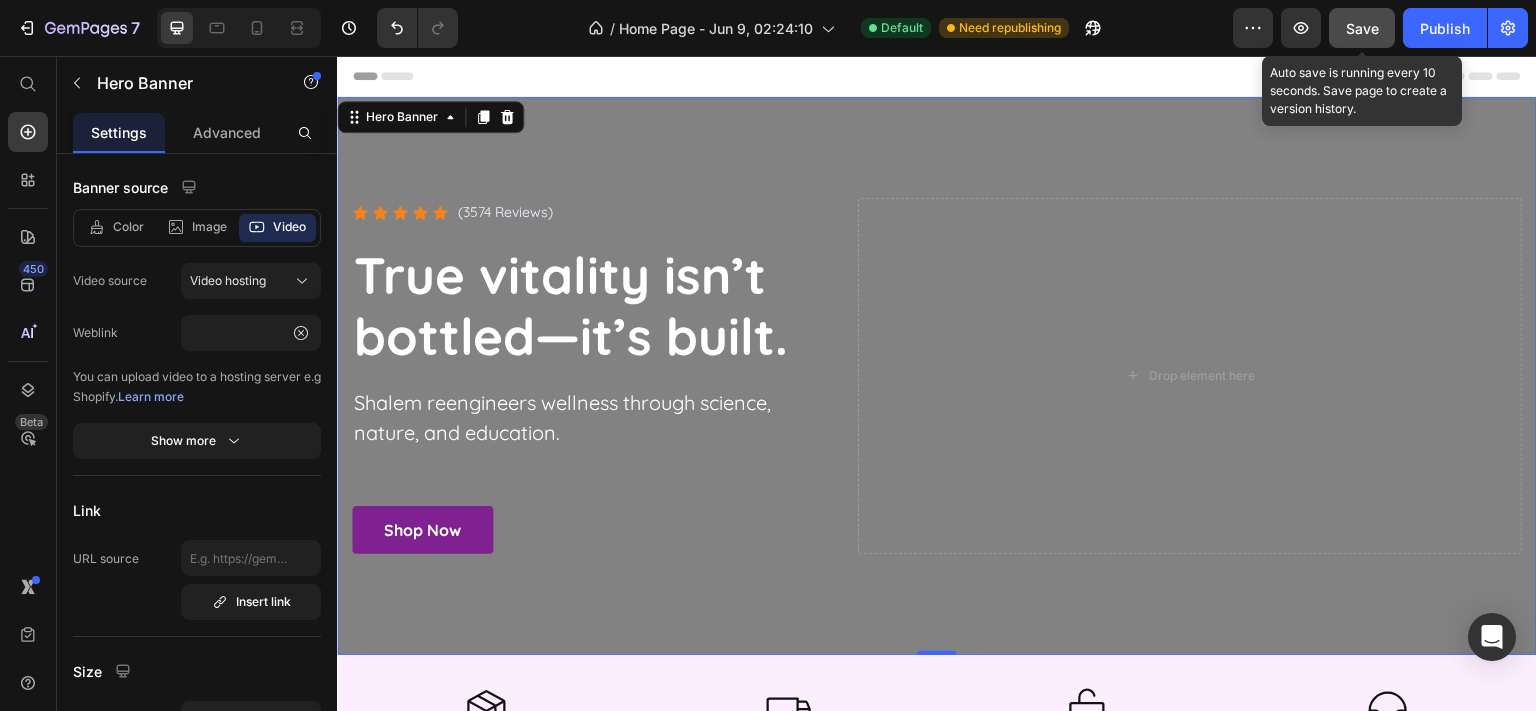 click on "Save" at bounding box center (1362, 28) 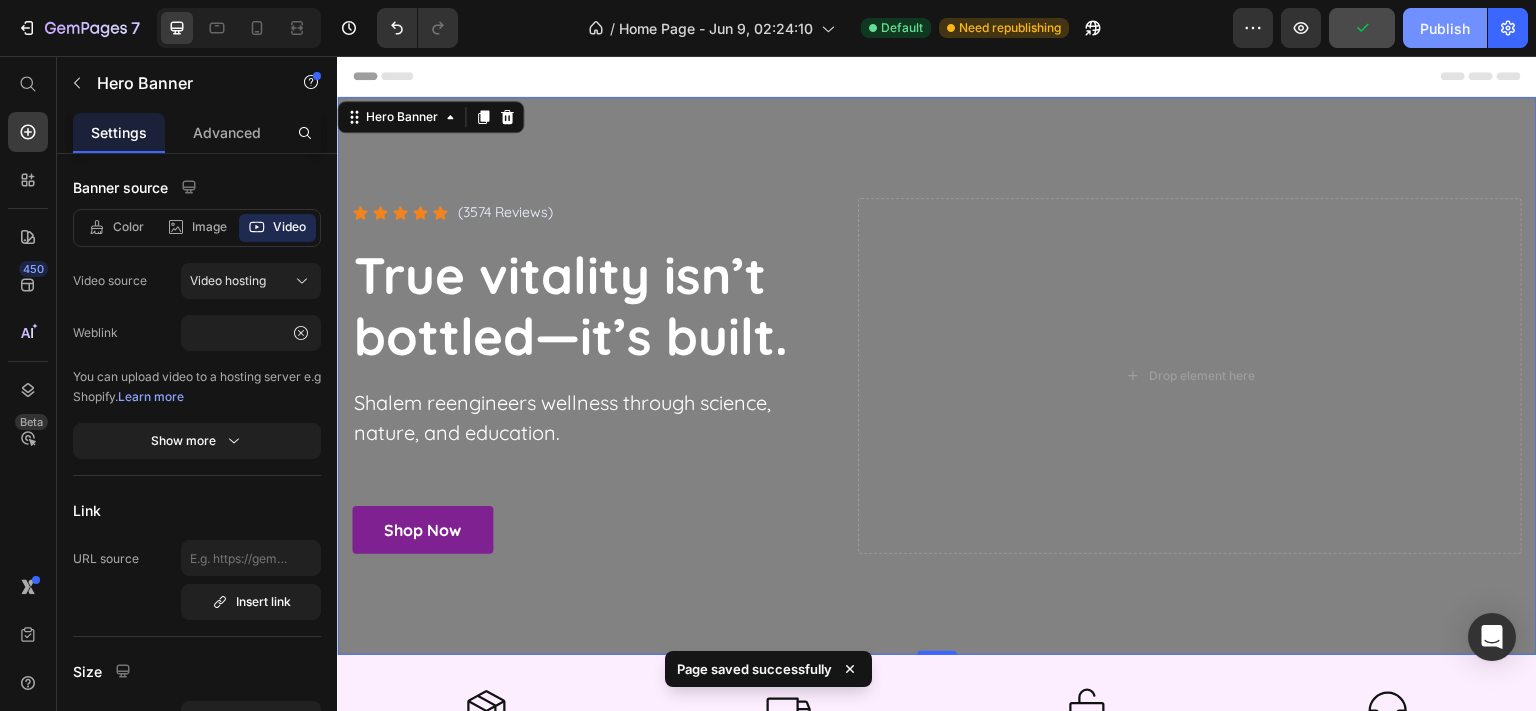 click on "Publish" at bounding box center (1445, 28) 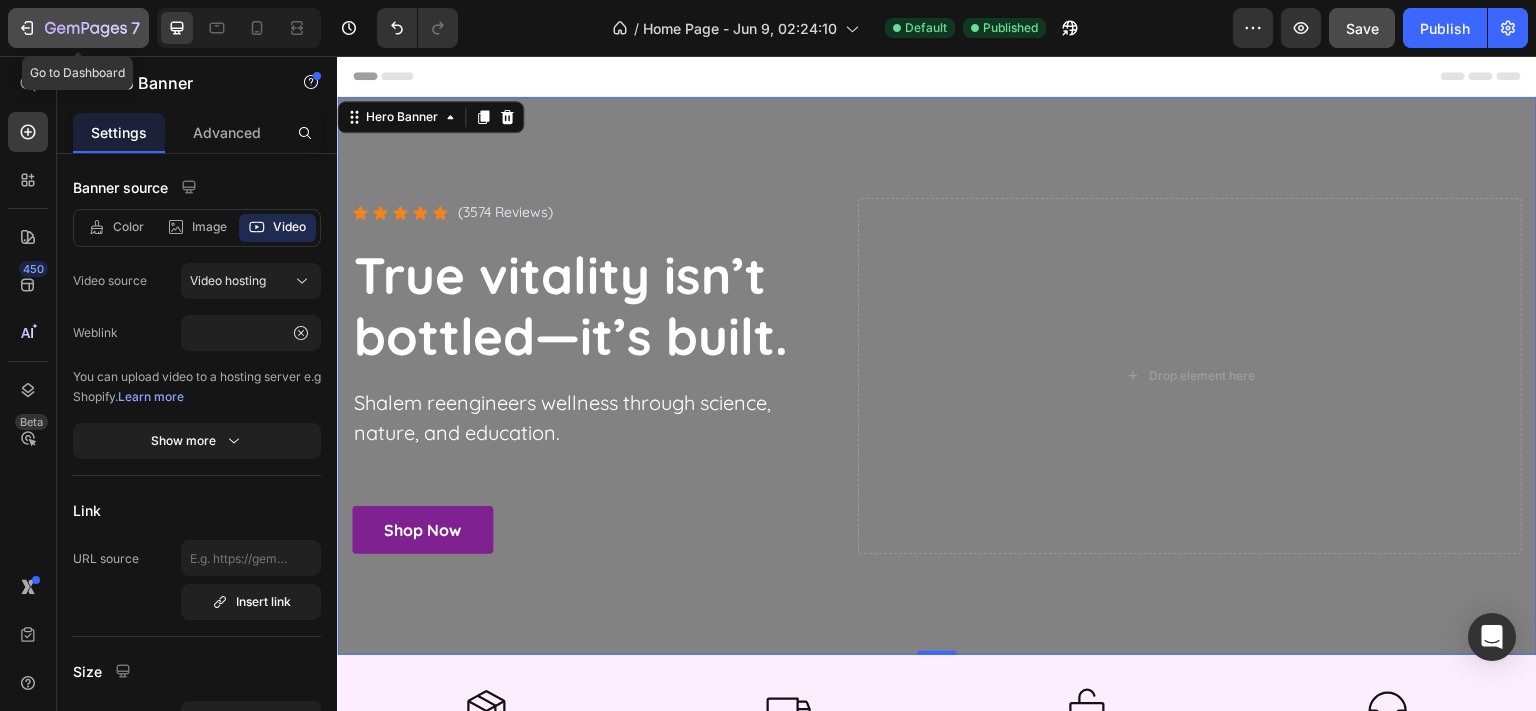 click 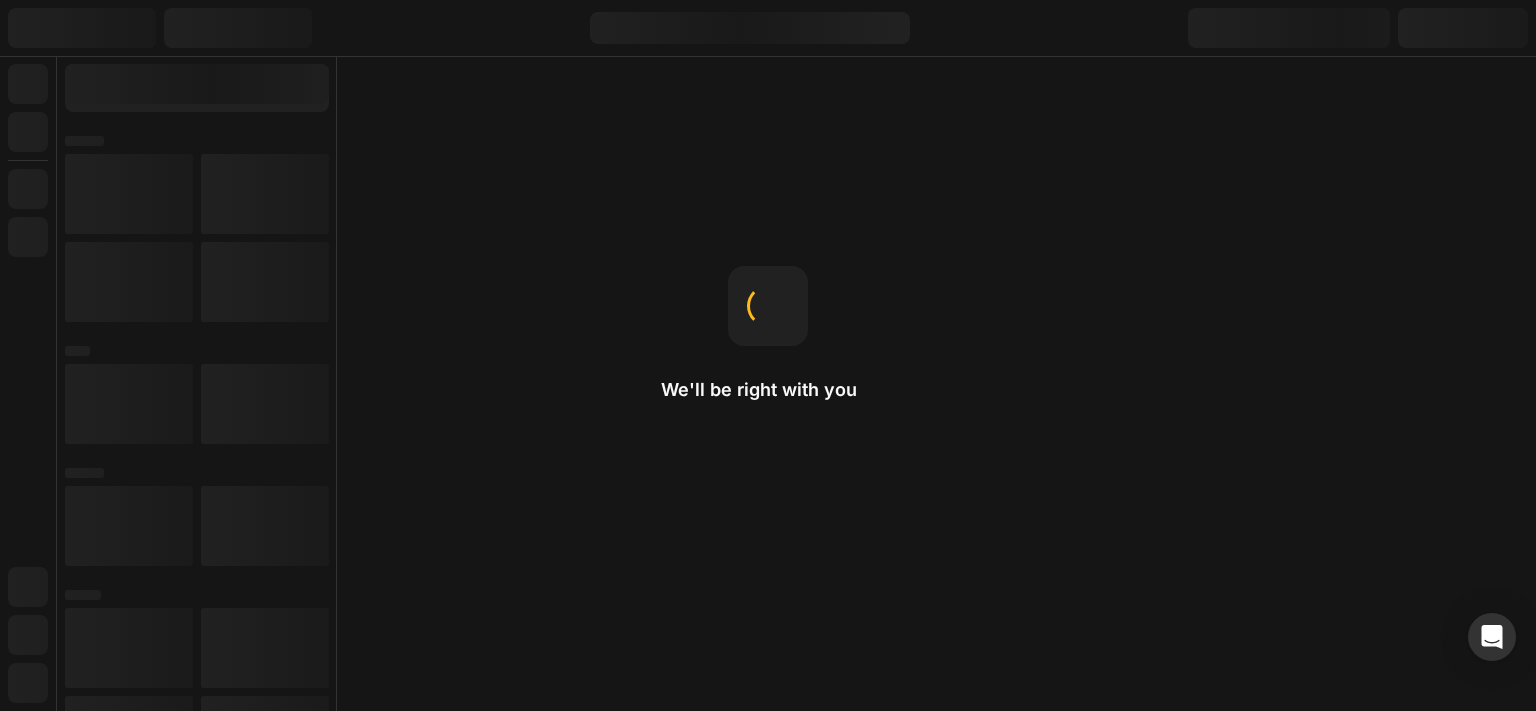scroll, scrollTop: 0, scrollLeft: 0, axis: both 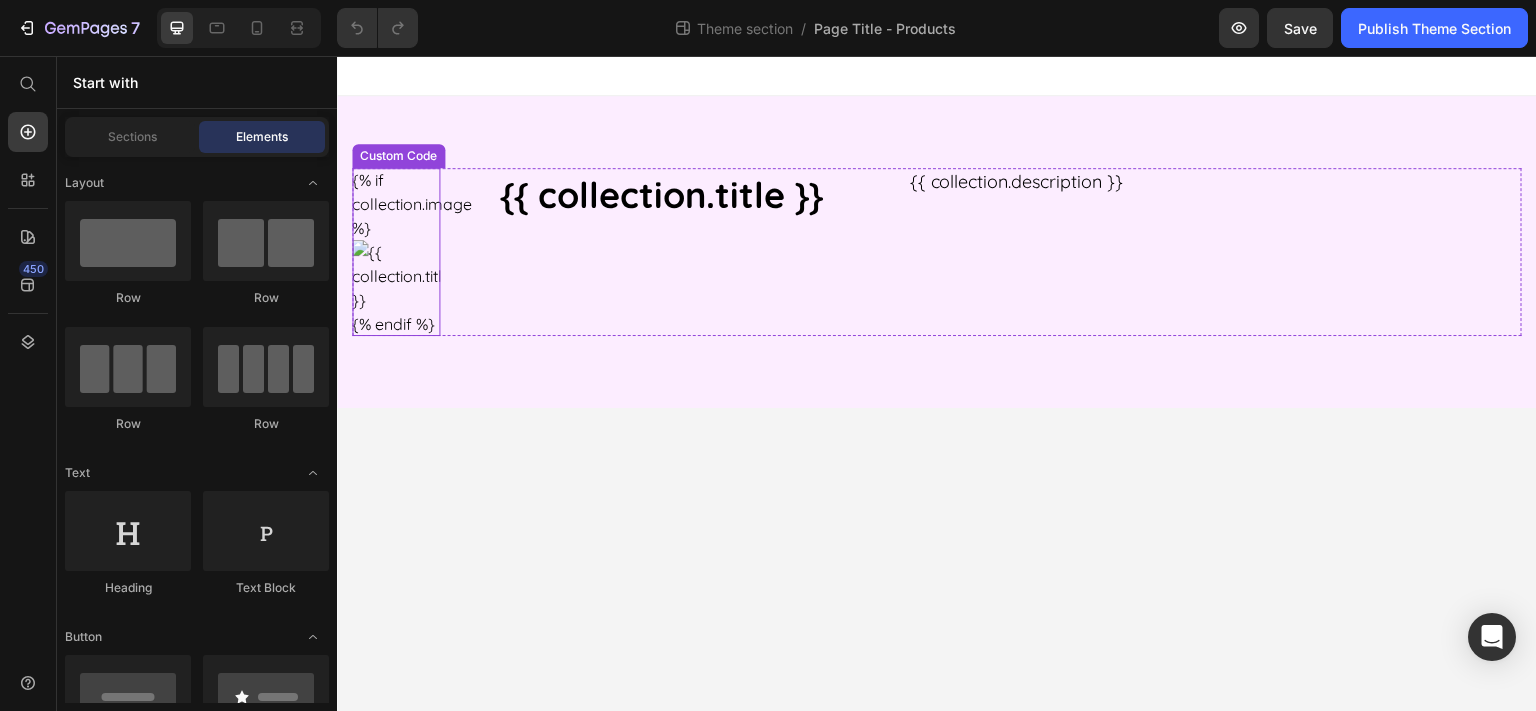 click at bounding box center [396, 276] 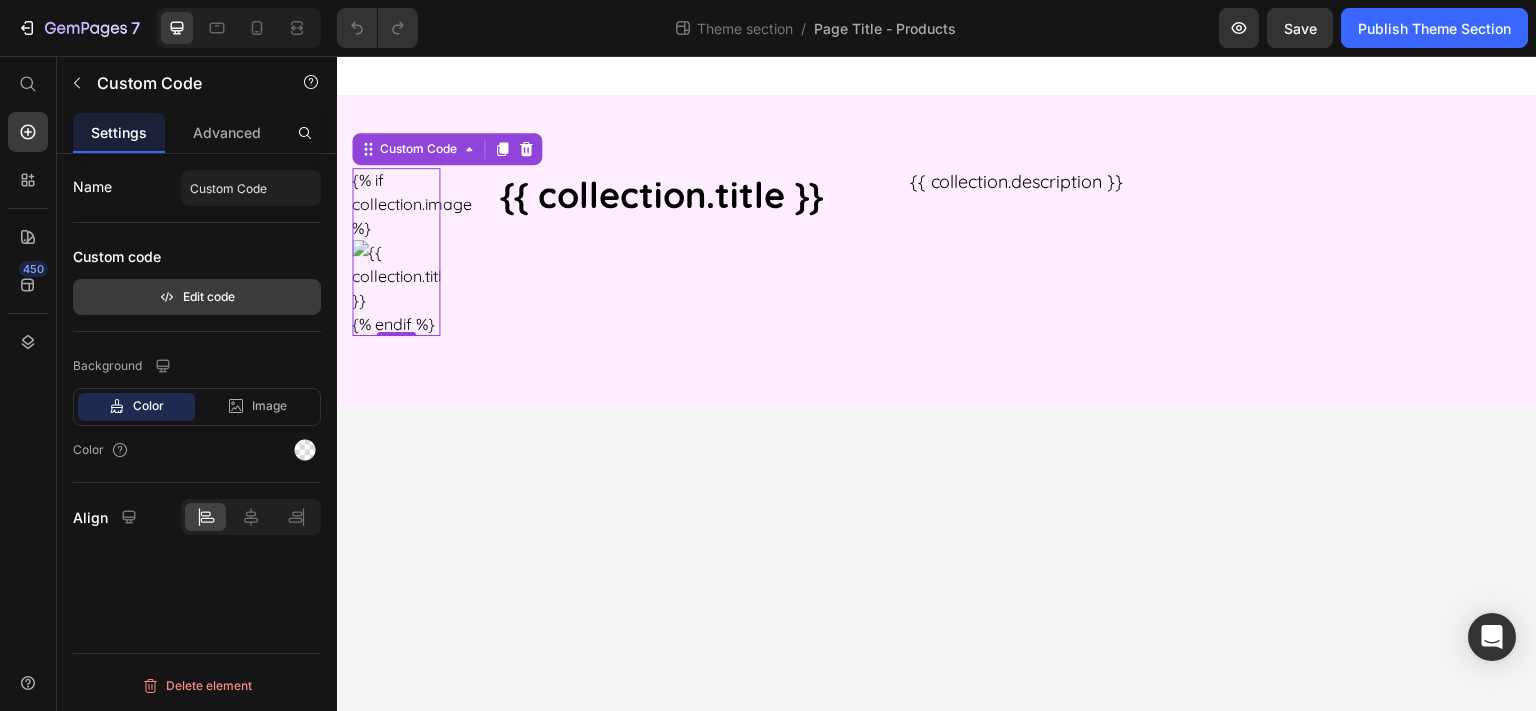 click on "Edit code" at bounding box center [197, 297] 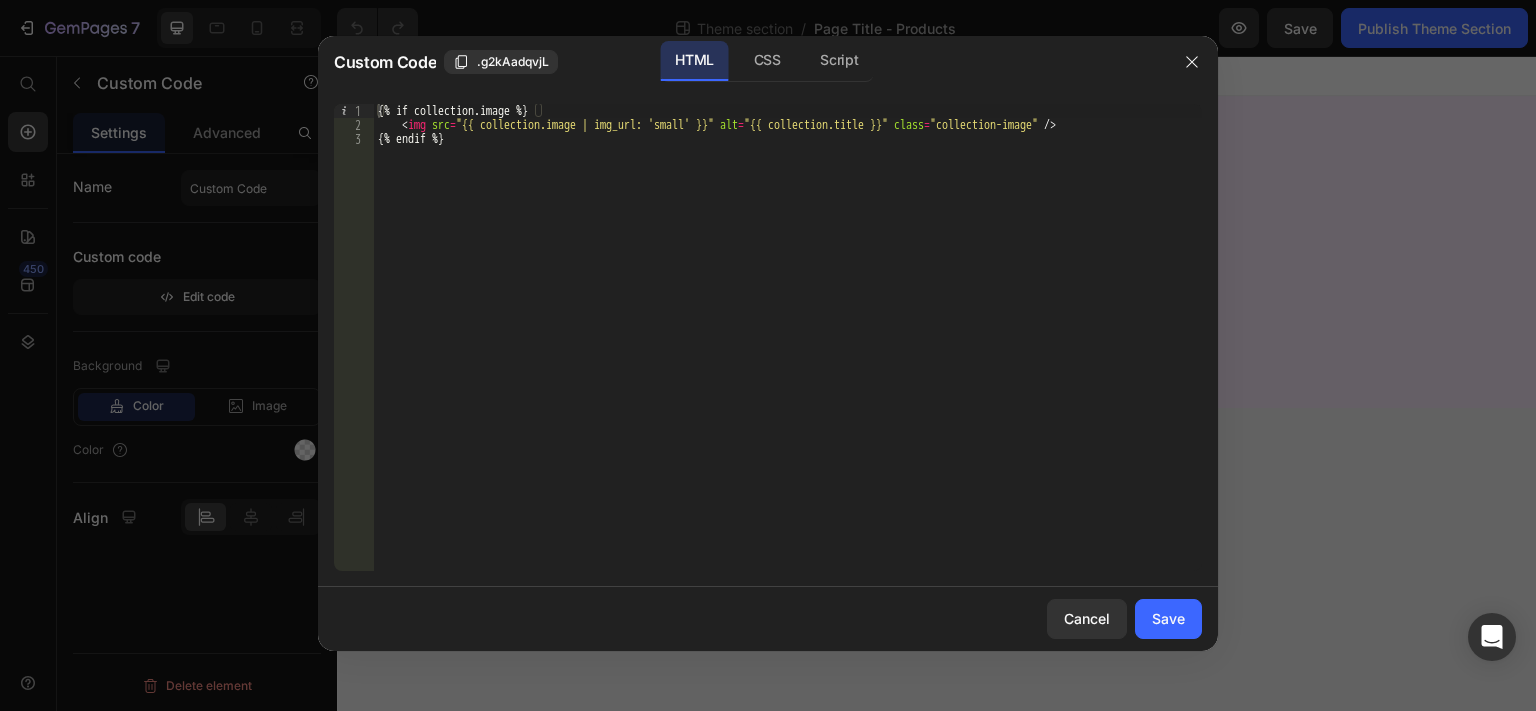 type on "{% endif %}" 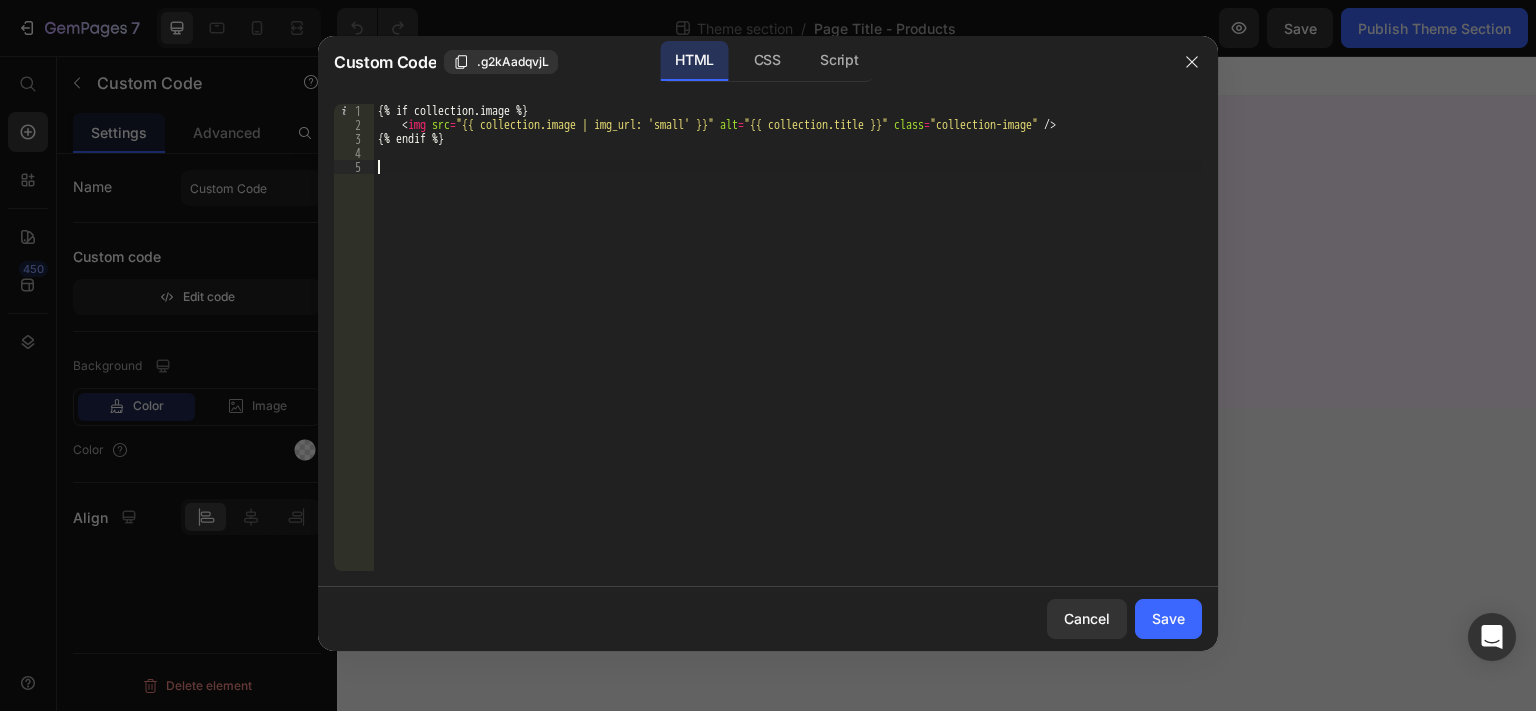 paste on "custom.collection_icon" 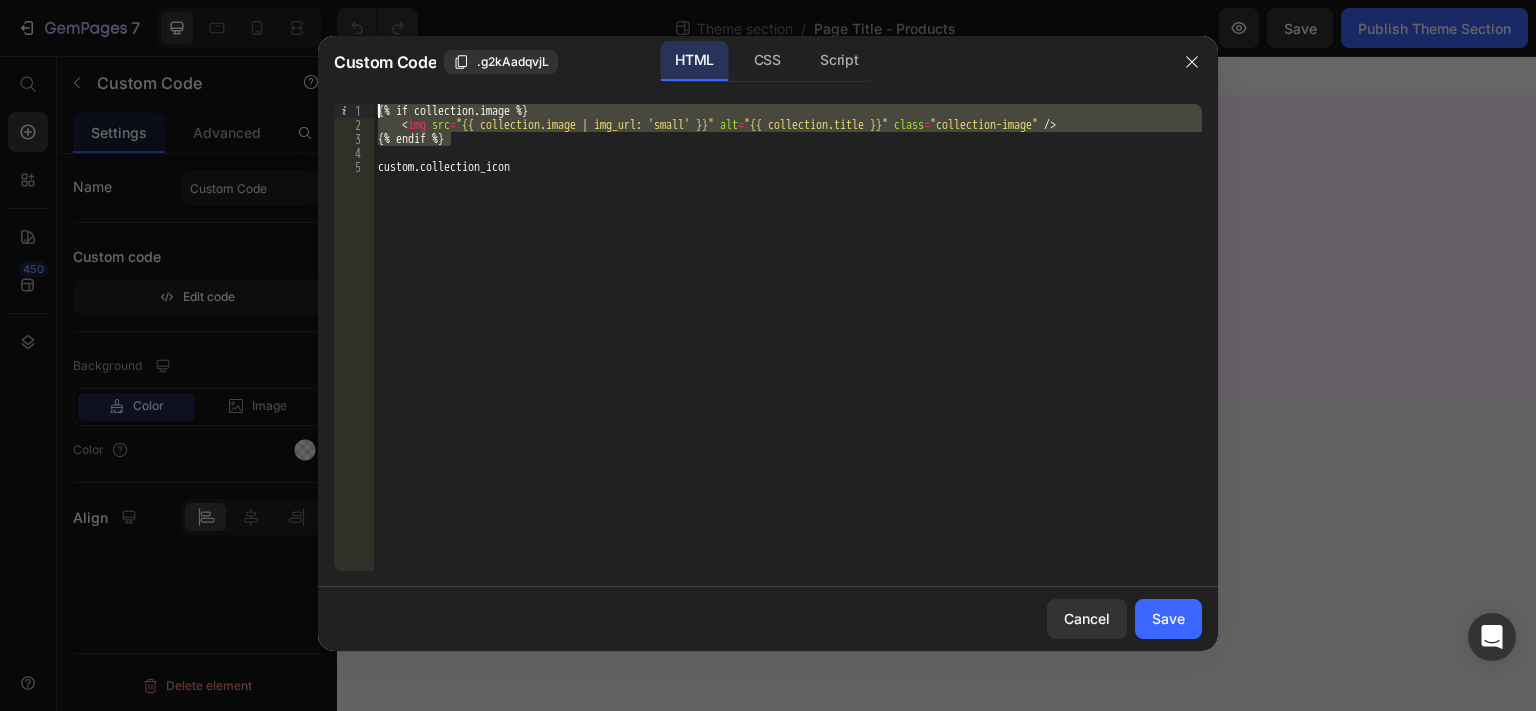 drag, startPoint x: 469, startPoint y: 145, endPoint x: 325, endPoint y: 93, distance: 153.10127 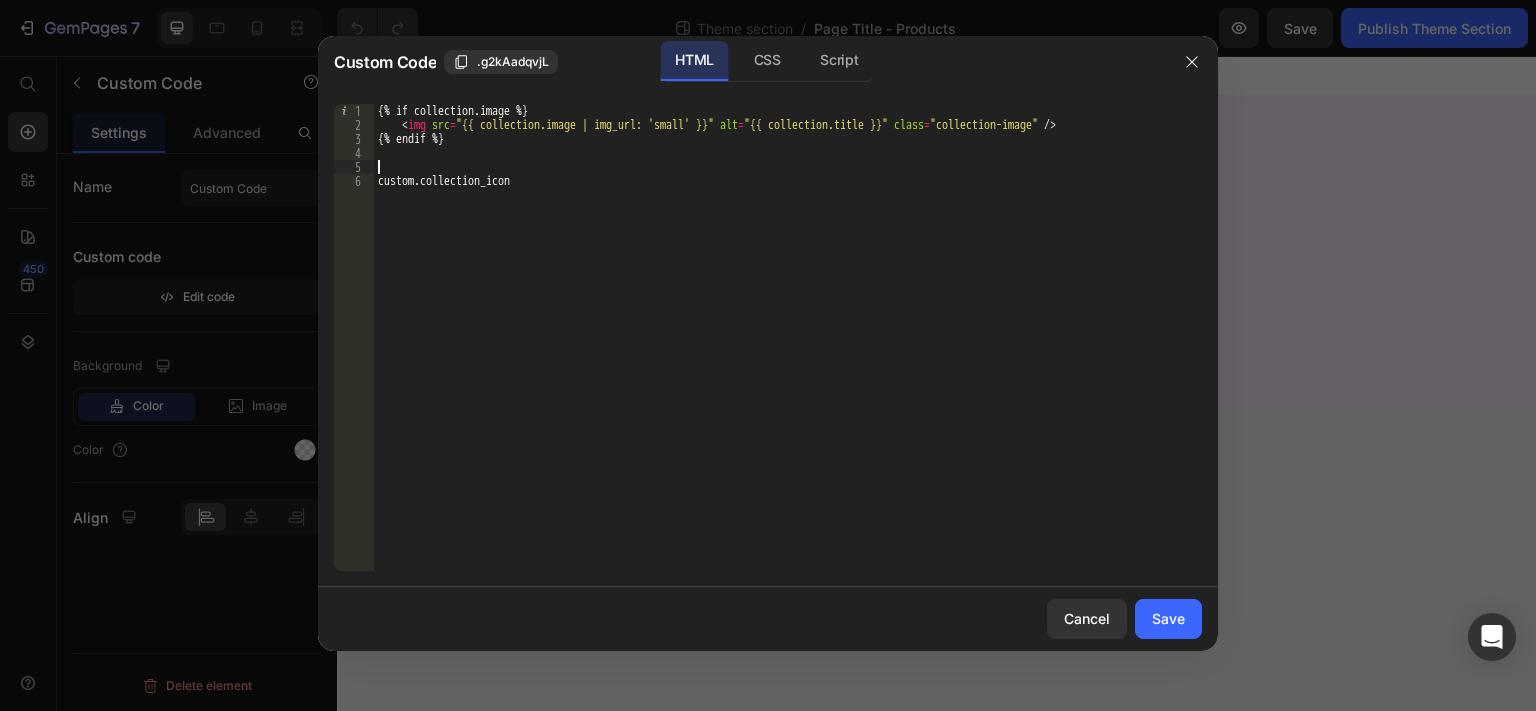 paste on "{% endif %}" 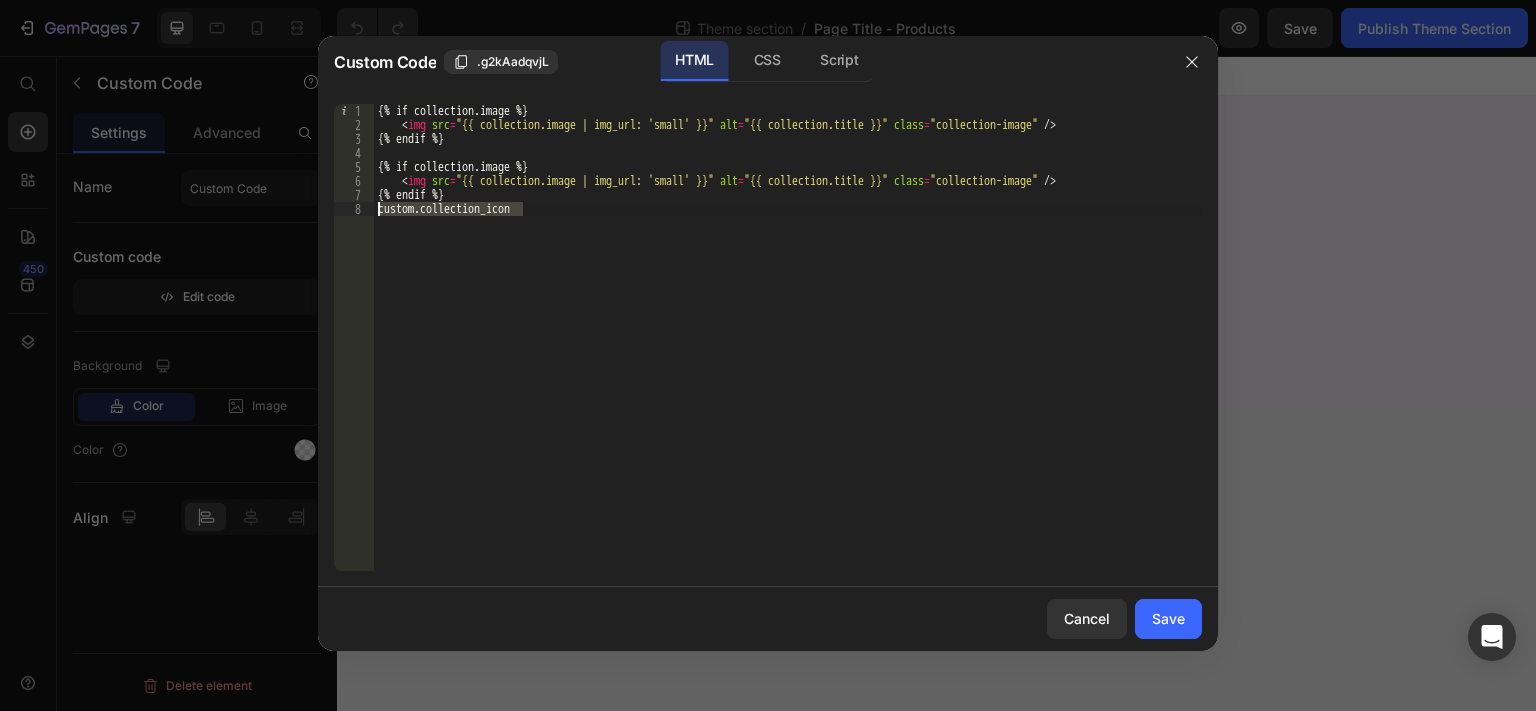 drag, startPoint x: 540, startPoint y: 208, endPoint x: 356, endPoint y: 214, distance: 184.0978 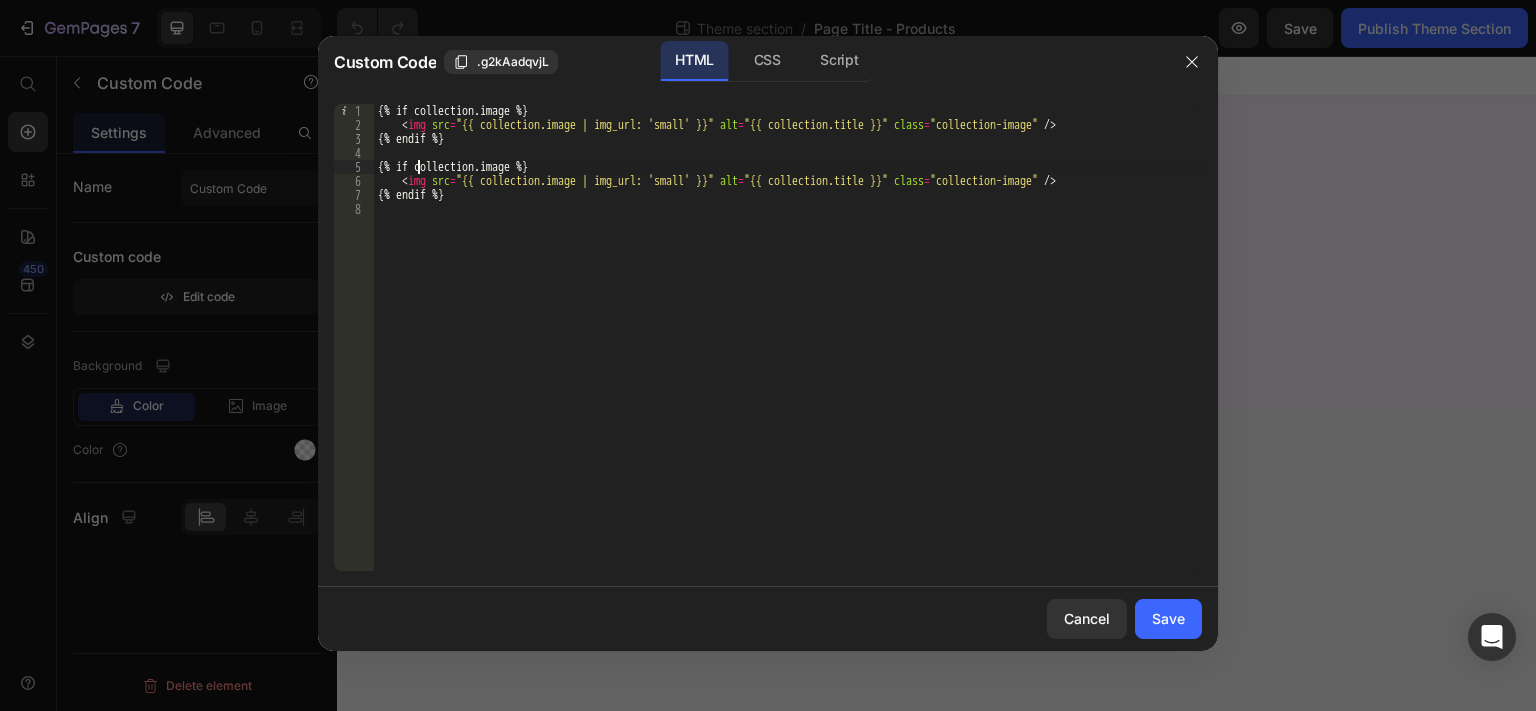 click on "{% if collection.image %}       < img   src = "{{ collection.image | img_url: 'small' }}"   alt = "{{ collection.title }}"   class = "collection-image"   />   {% endif %} {% if collection.image %}       < img   src = "{{ collection.image | img_url: 'small' }}"   alt = "{{ collection.title }}"   class = "collection-image"   />   {% endif %}" at bounding box center (788, 351) 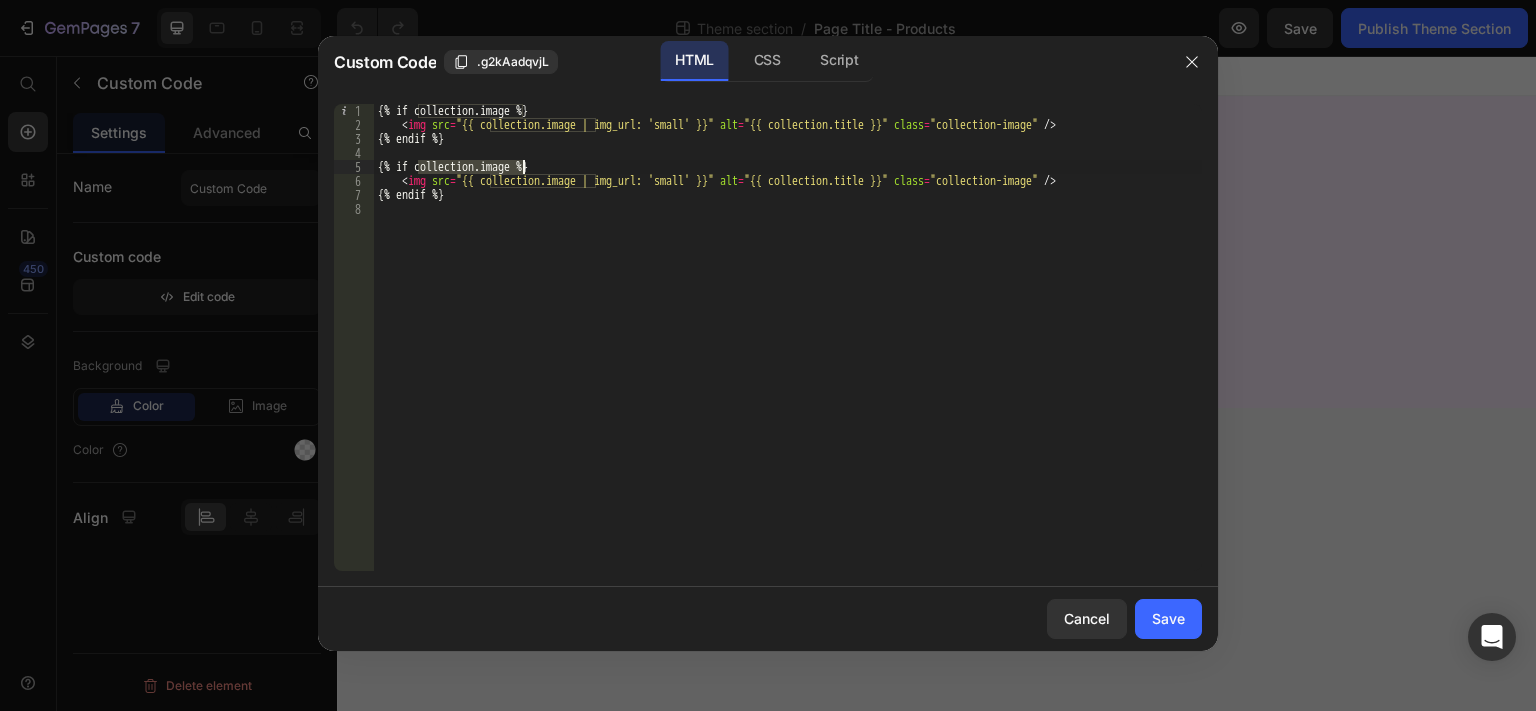 click on "{% if collection.image %}       < img   src = "{{ collection.image | img_url: 'small' }}"   alt = "{{ collection.title }}"   class = "collection-image"   />   {% endif %} {% if collection.image %}       < img   src = "{{ collection.image | img_url: 'small' }}"   alt = "{{ collection.title }}"   class = "collection-image"   />   {% endif %}" at bounding box center [788, 351] 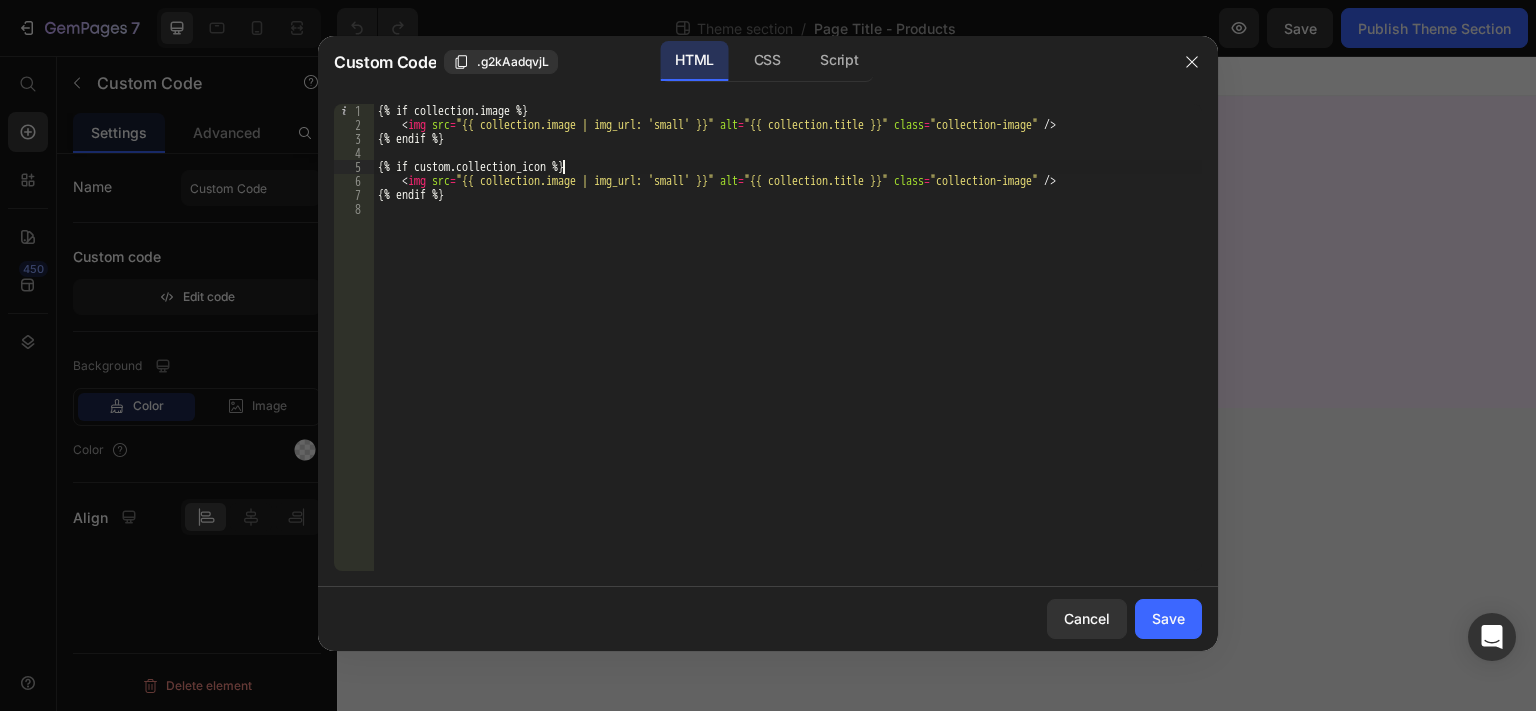 click on "{% if collection.image %}       < img   src = "{{ collection.image | img_url: 'small' }}"   alt = "{{ collection.title }}"   class = "collection-image"   />   {% endif %} {% if custom.collection_icon %}       < img   src = "{{ collection.image | img_url: 'small' }}"   alt = "{{ collection.title }}"   class = "collection-image"   />   {% endif %}" at bounding box center [788, 351] 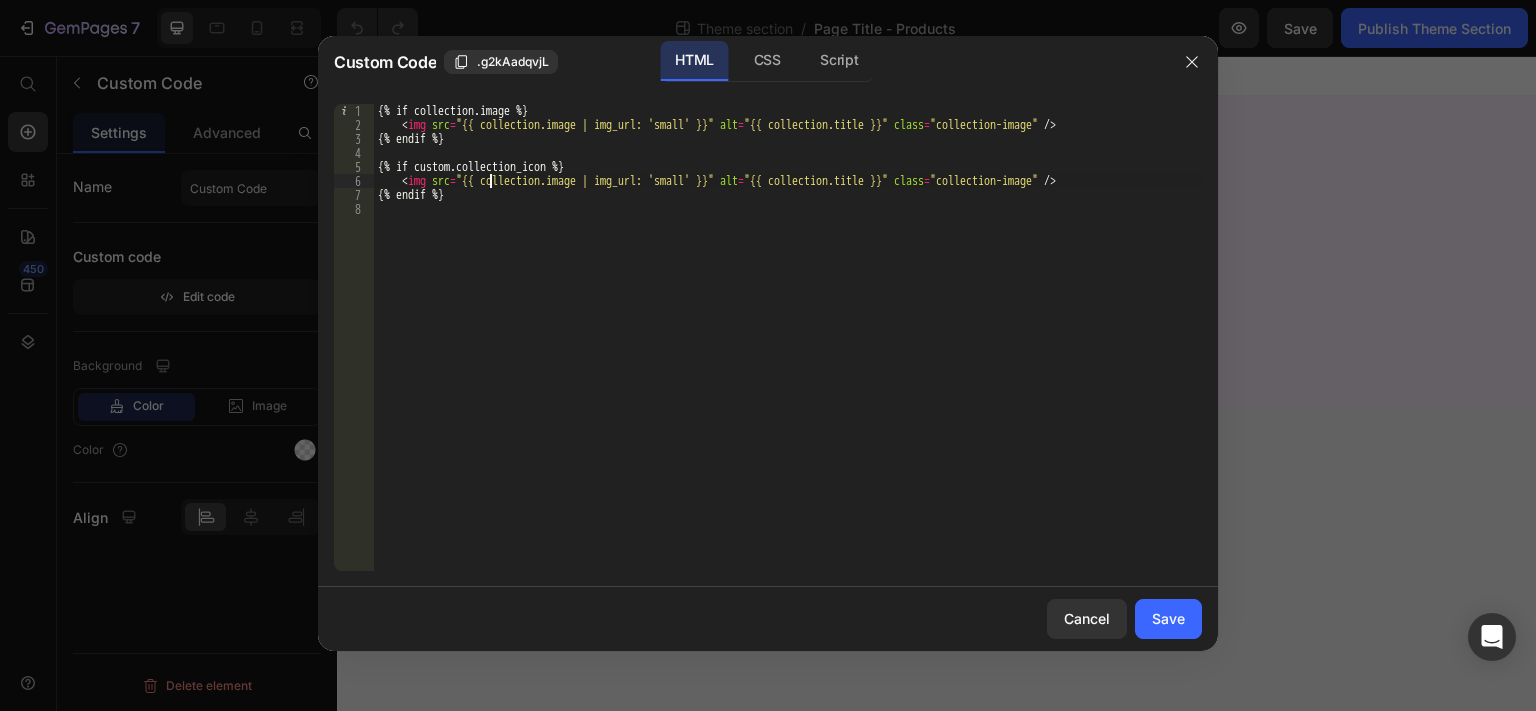 click on "{% if collection.image %}       < img   src = "{{ collection.image | img_url: 'small' }}"   alt = "{{ collection.title }}"   class = "collection-image"   />   {% endif %} {% if custom.collection_icon %}       < img   src = "{{ collection.image | img_url: 'small' }}"   alt = "{{ collection.title }}"   class = "collection-image"   />   {% endif %}" at bounding box center (788, 351) 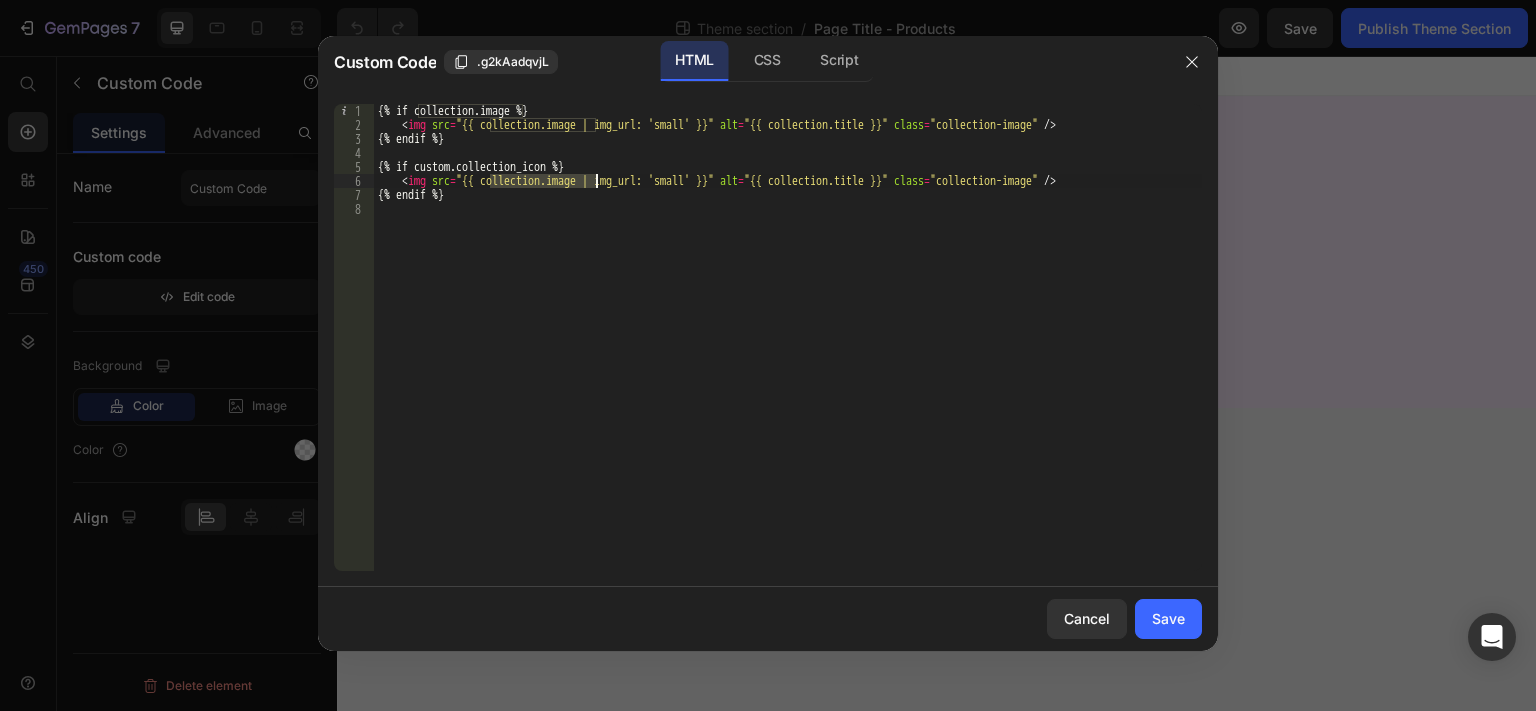 paste on "ustom.collection_icon" 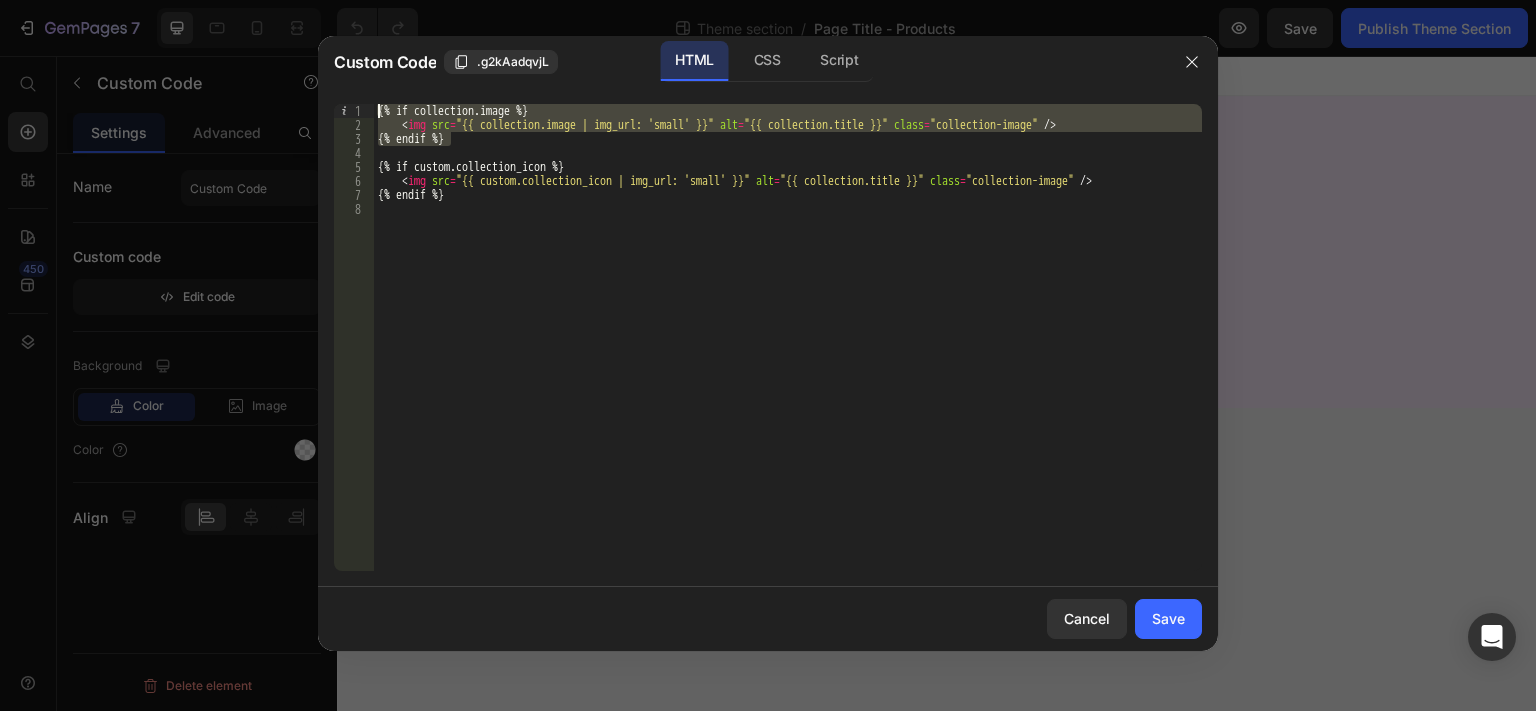 drag, startPoint x: 483, startPoint y: 141, endPoint x: 345, endPoint y: 99, distance: 144.24979 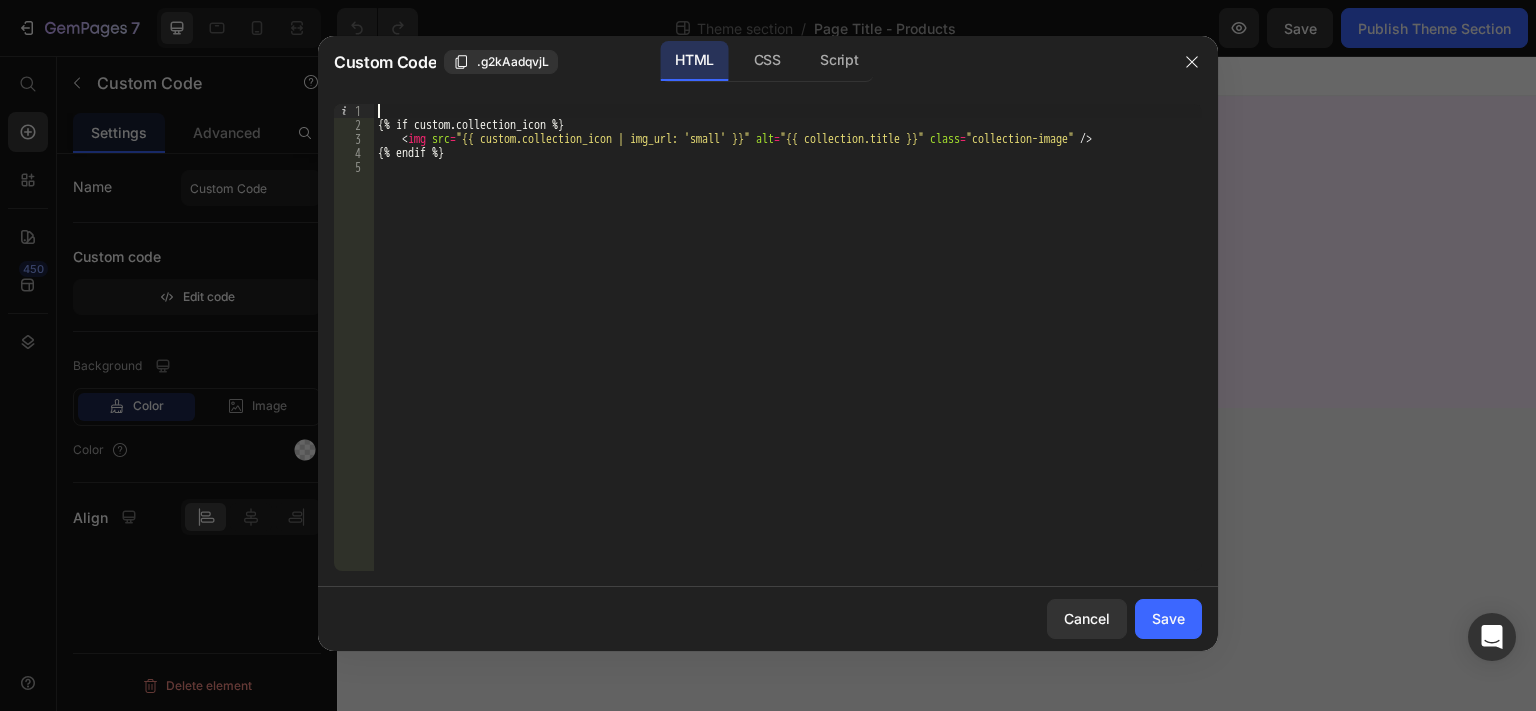 type on "{% if custom.collection_icon %}" 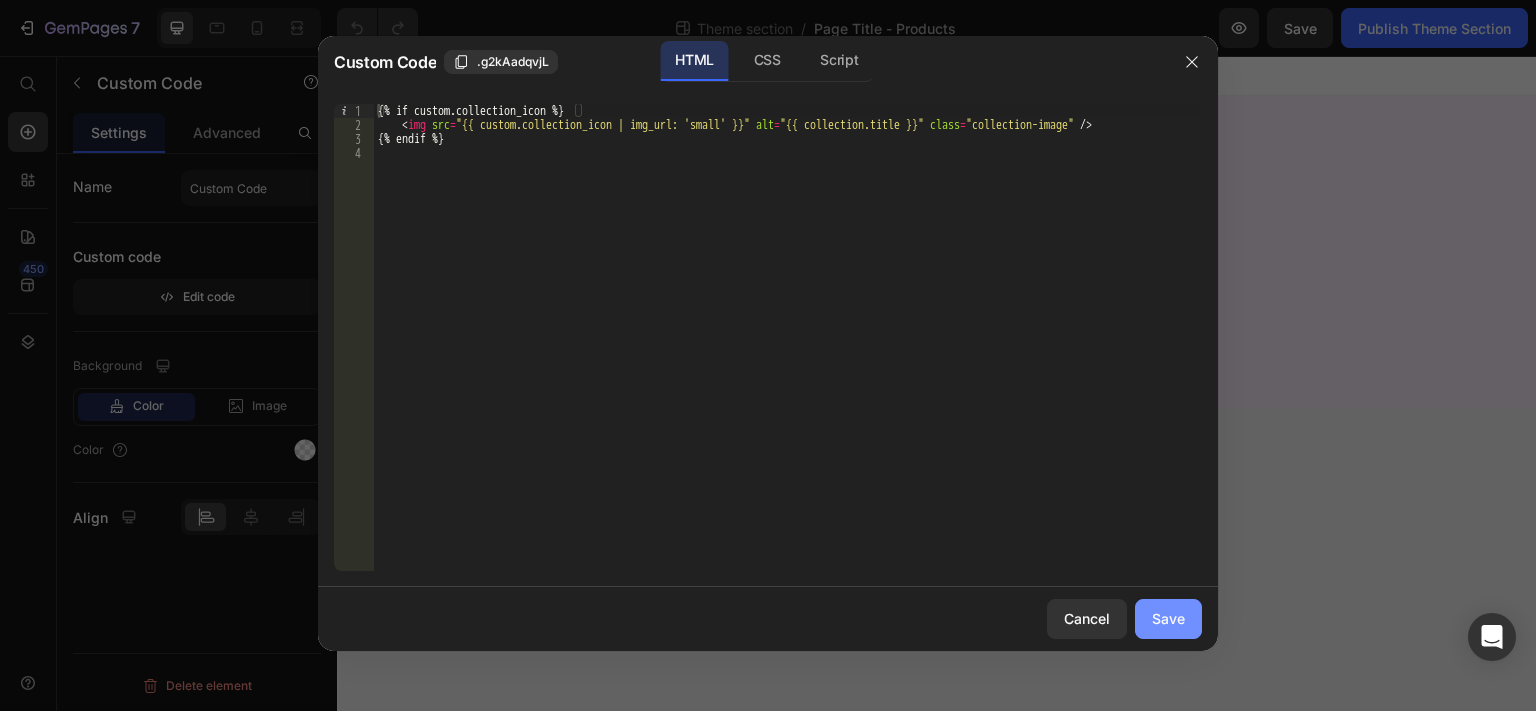 click on "Save" at bounding box center (1168, 618) 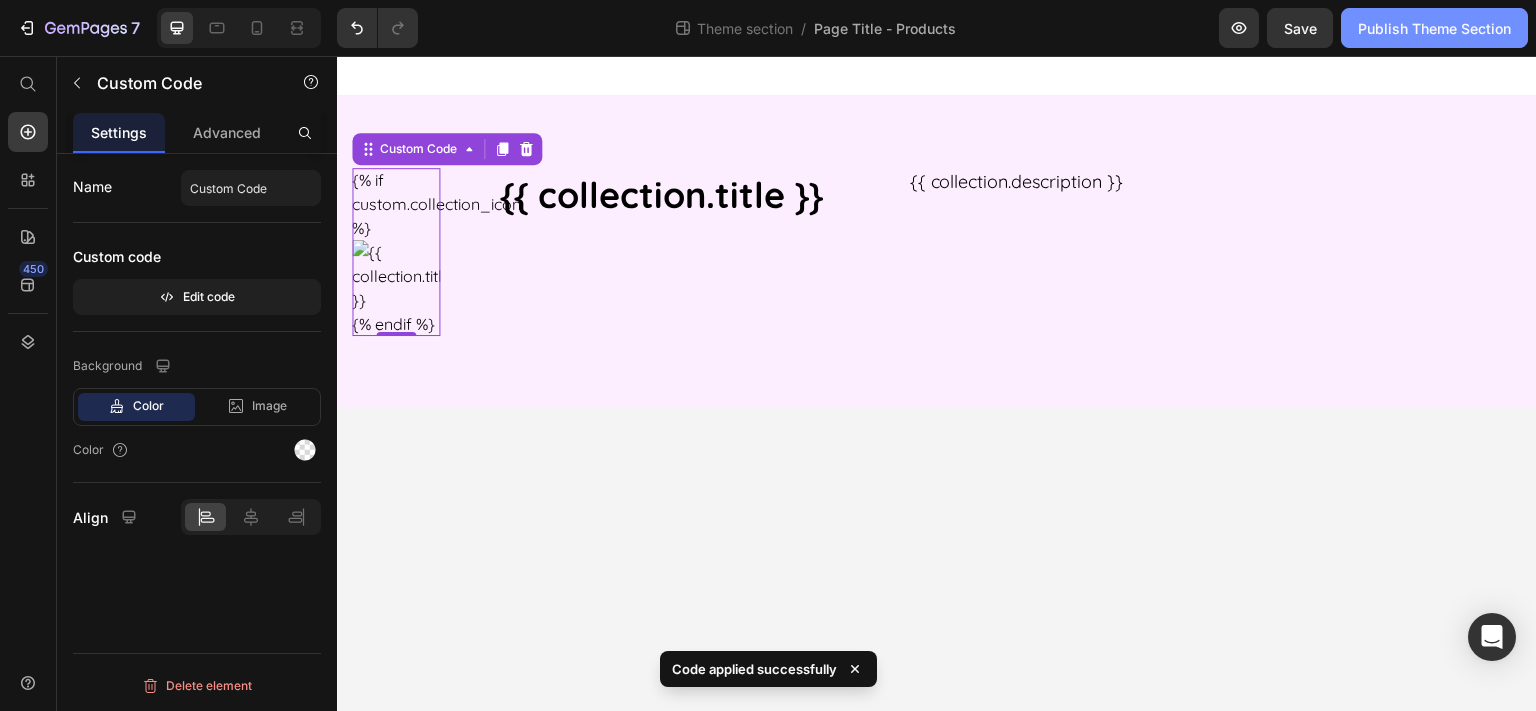 click on "Publish Theme Section" at bounding box center (1434, 28) 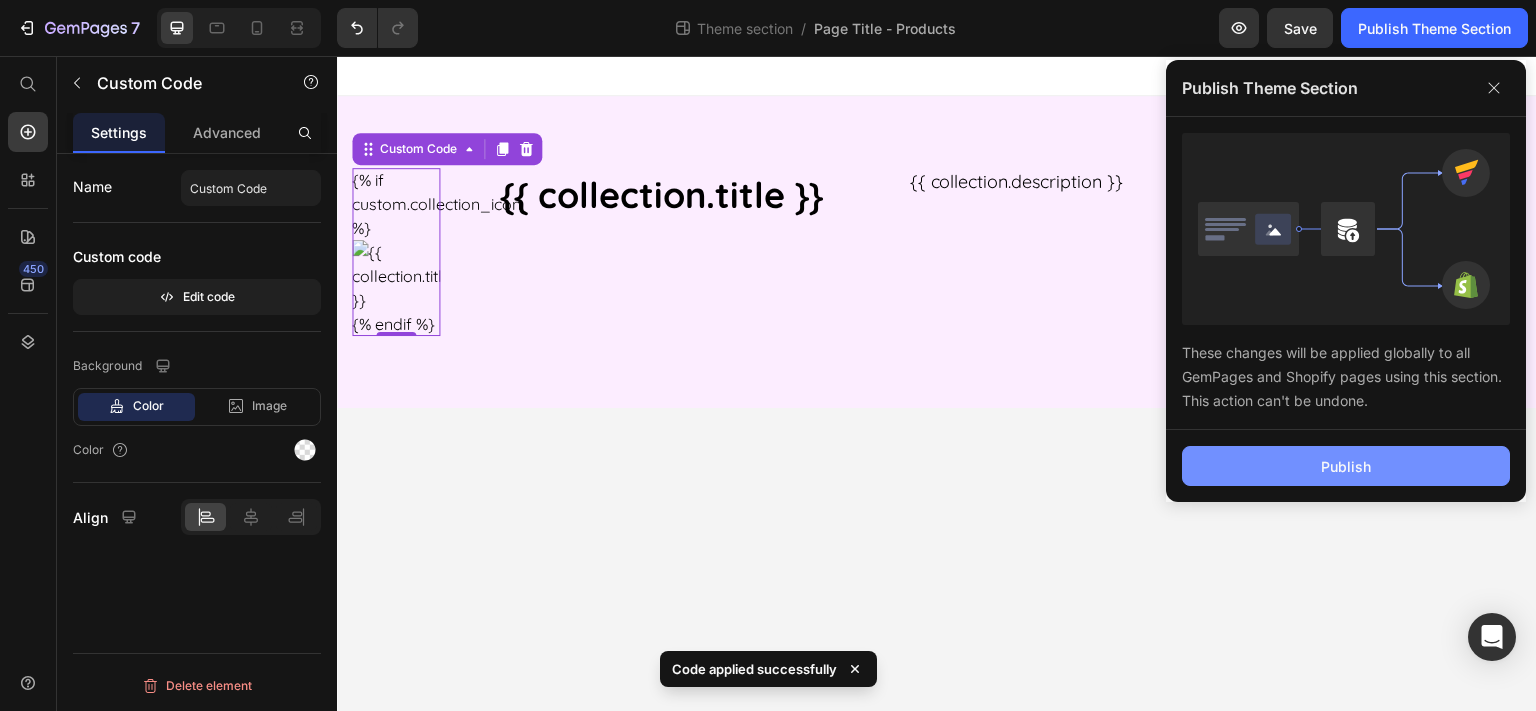 click on "Publish" 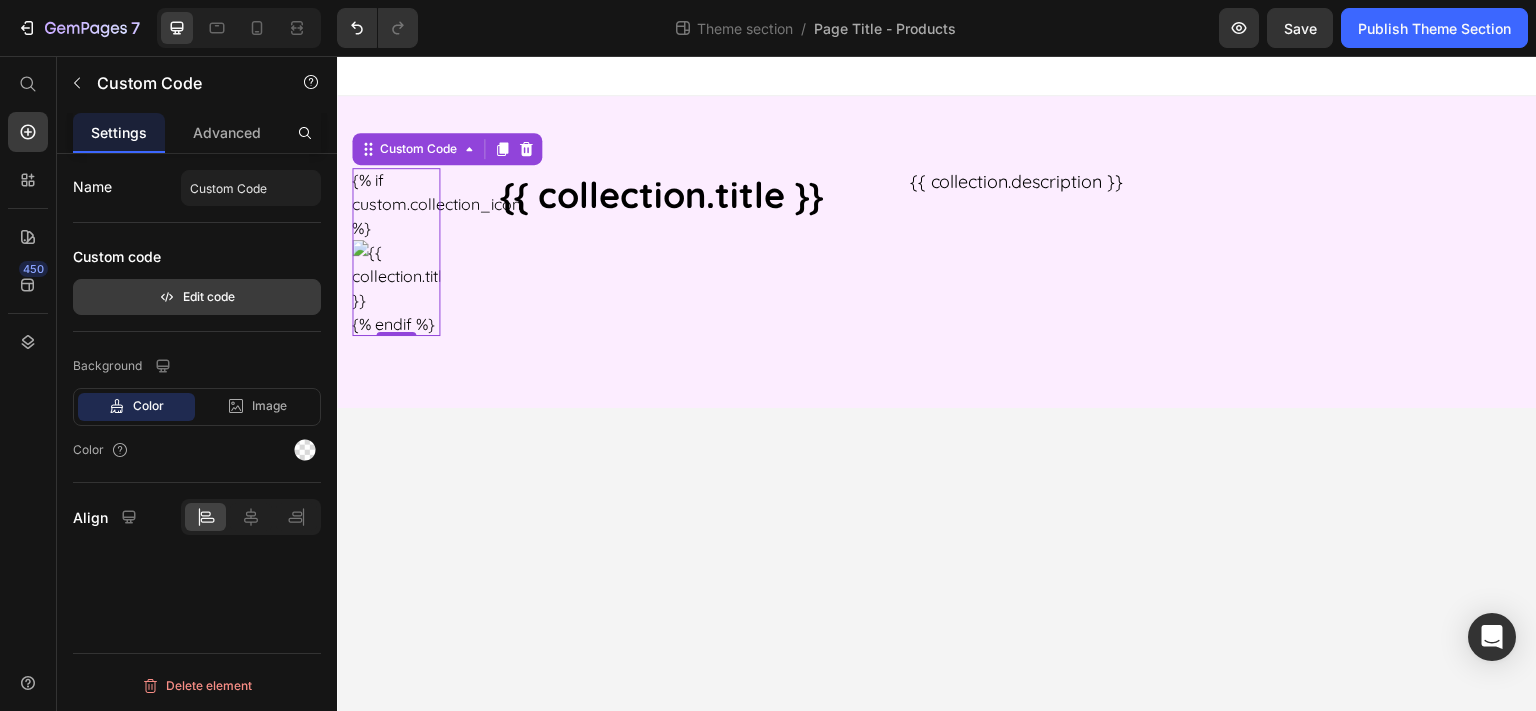 click on "Edit code" at bounding box center [197, 297] 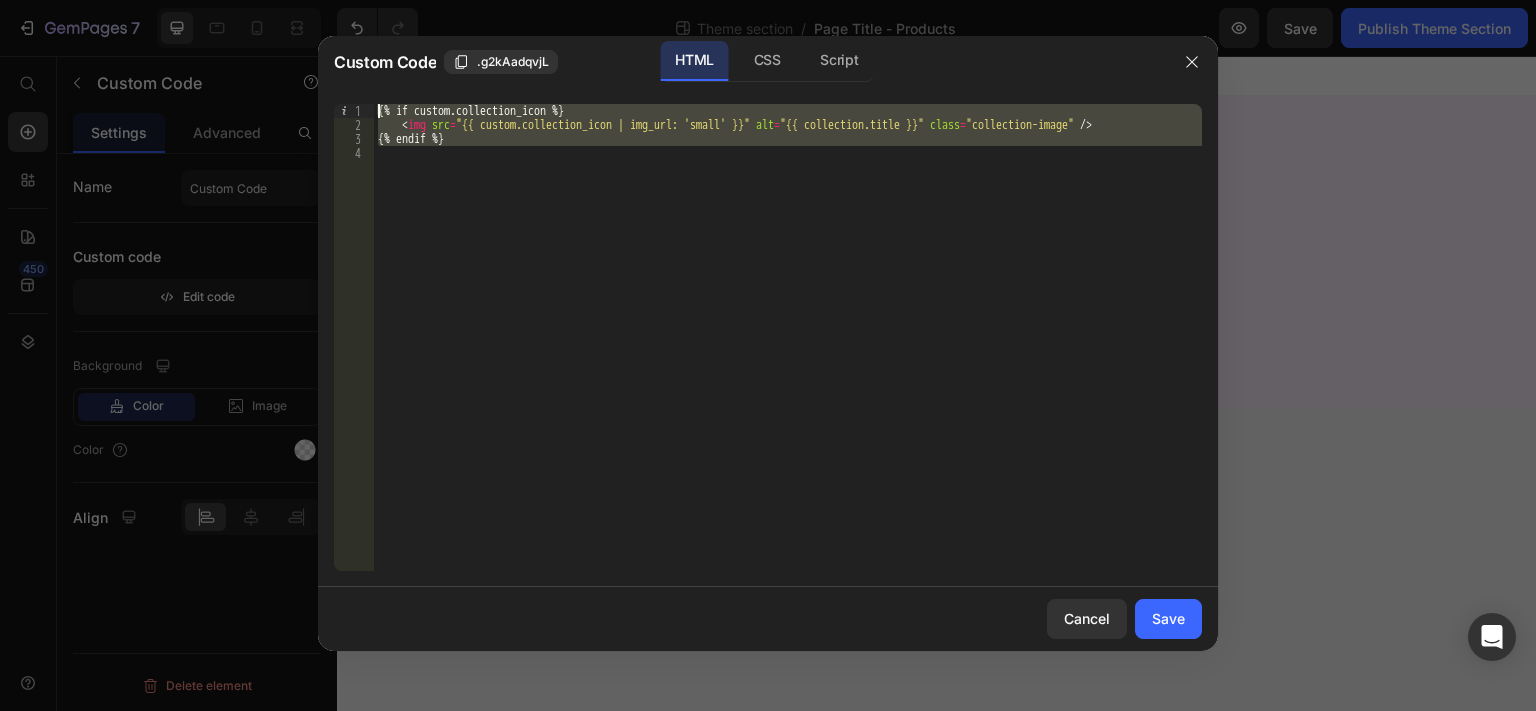 drag, startPoint x: 504, startPoint y: 153, endPoint x: 337, endPoint y: 99, distance: 175.51353 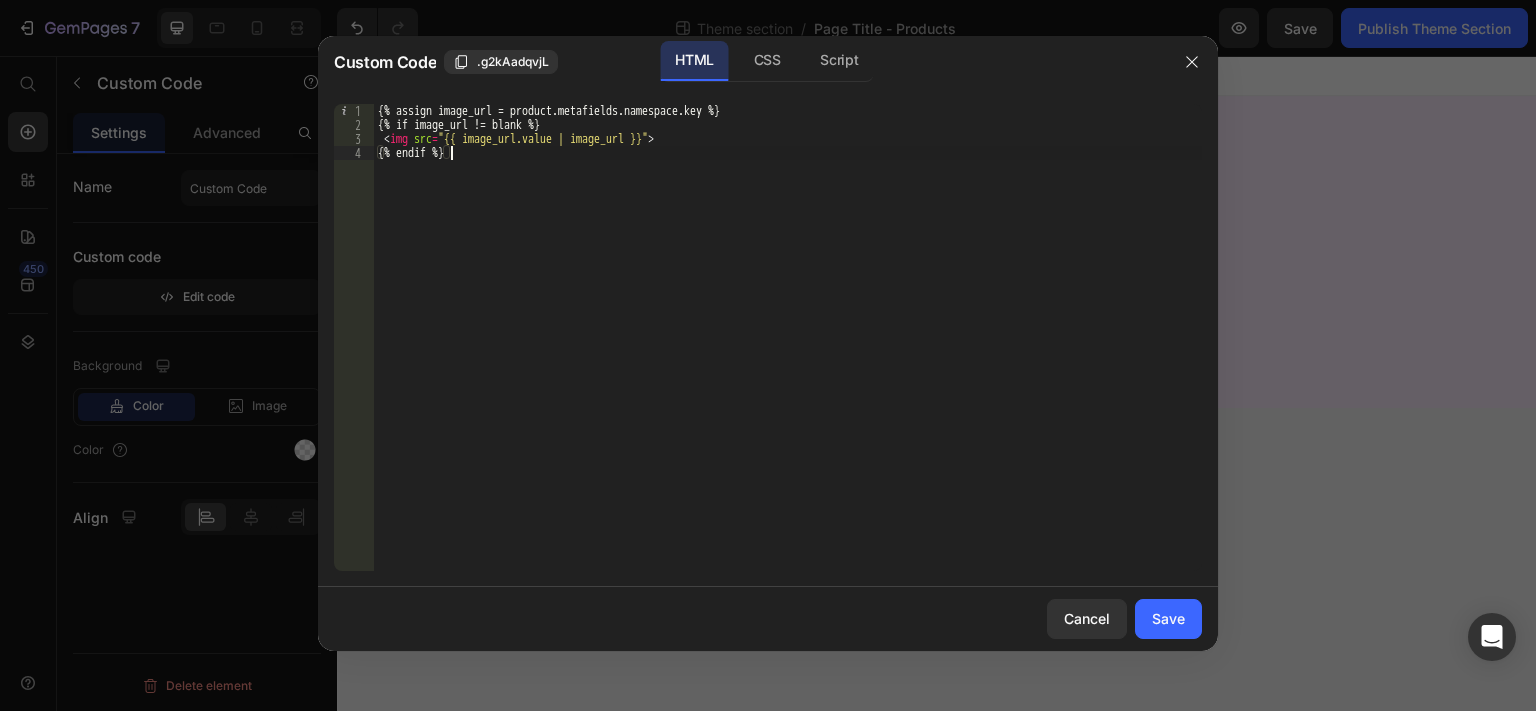 click on "{% assign image_url = product.metafields.namespace.key %} {% if image_url != blank %}    < img   src = "{{ image_url.value | image_url }}" > {% endif %}" at bounding box center [788, 351] 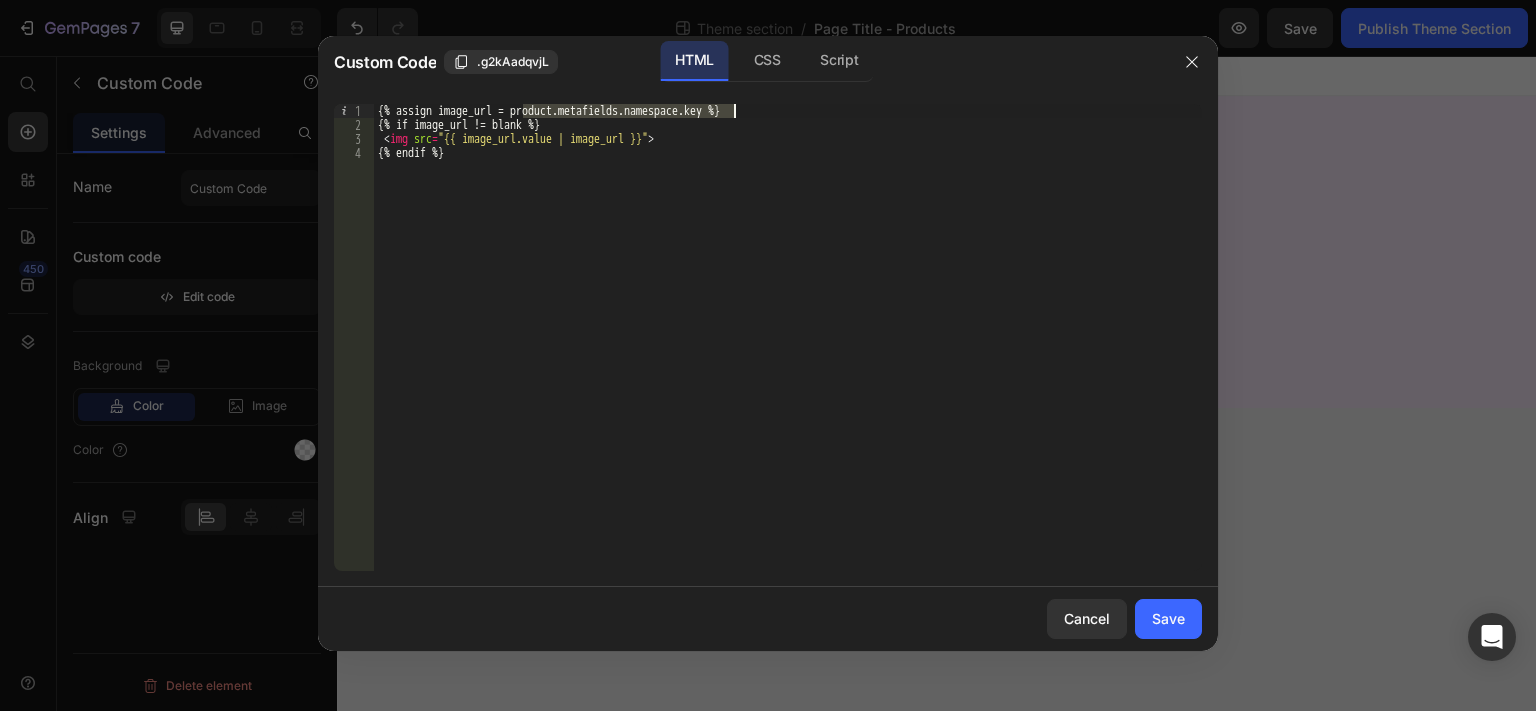 paste on "custom.collection_icon" 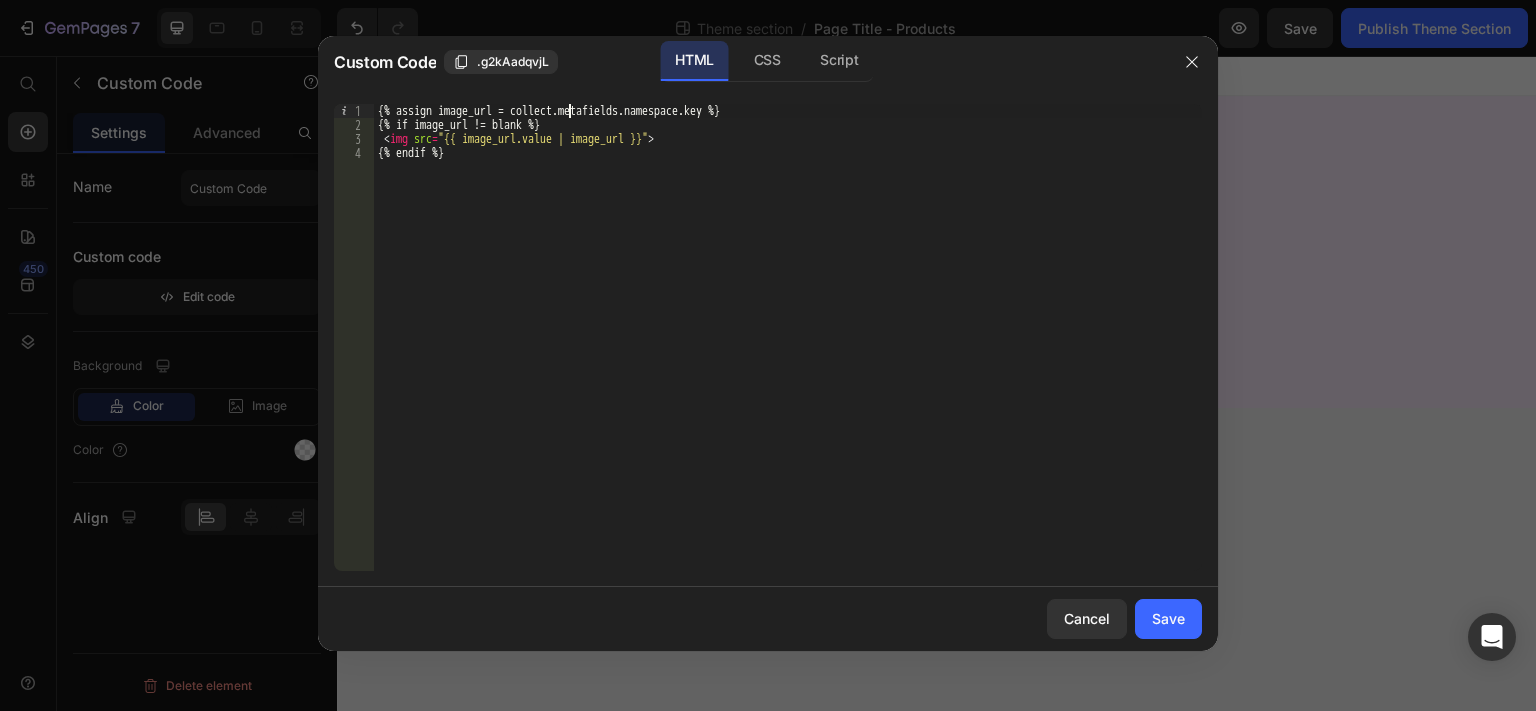 scroll, scrollTop: 0, scrollLeft: 17, axis: horizontal 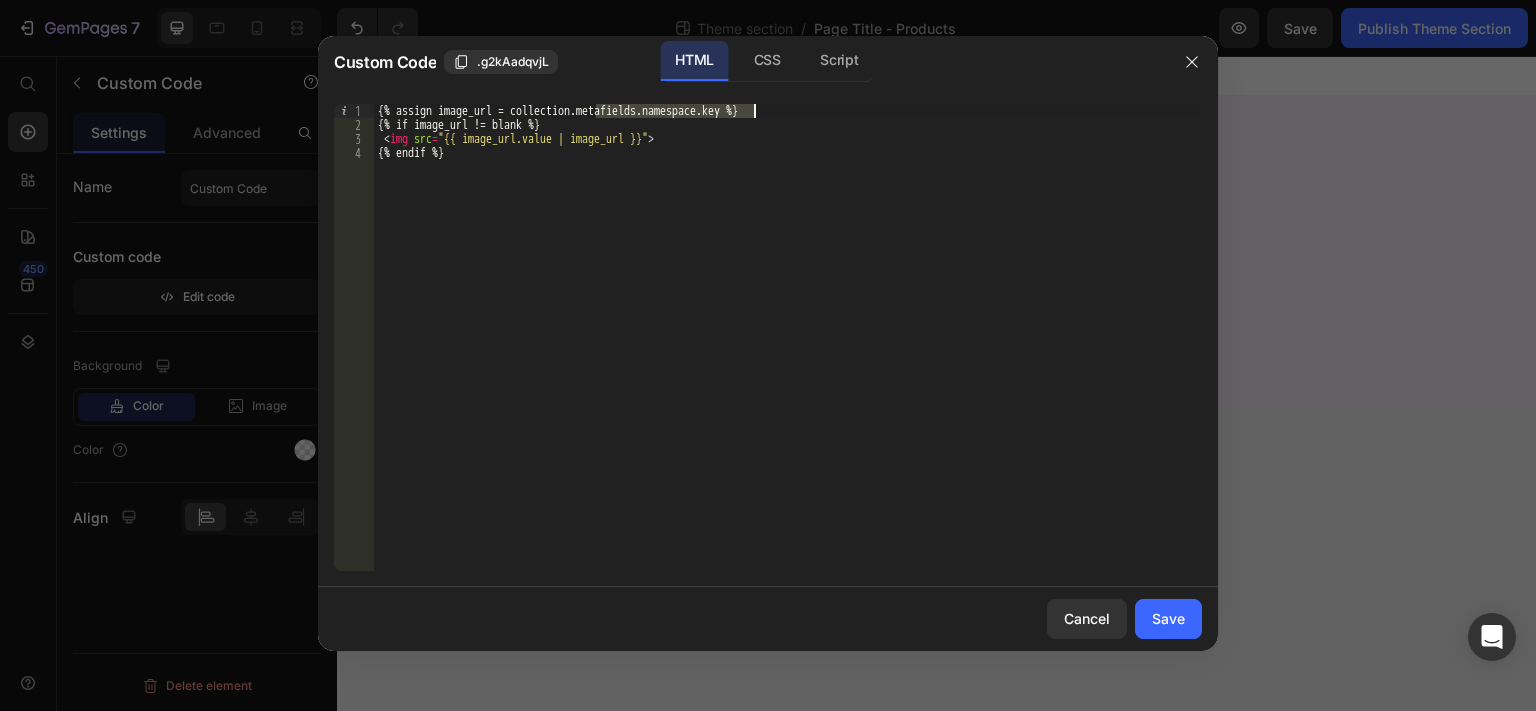 paste on "custom.collection_icon" 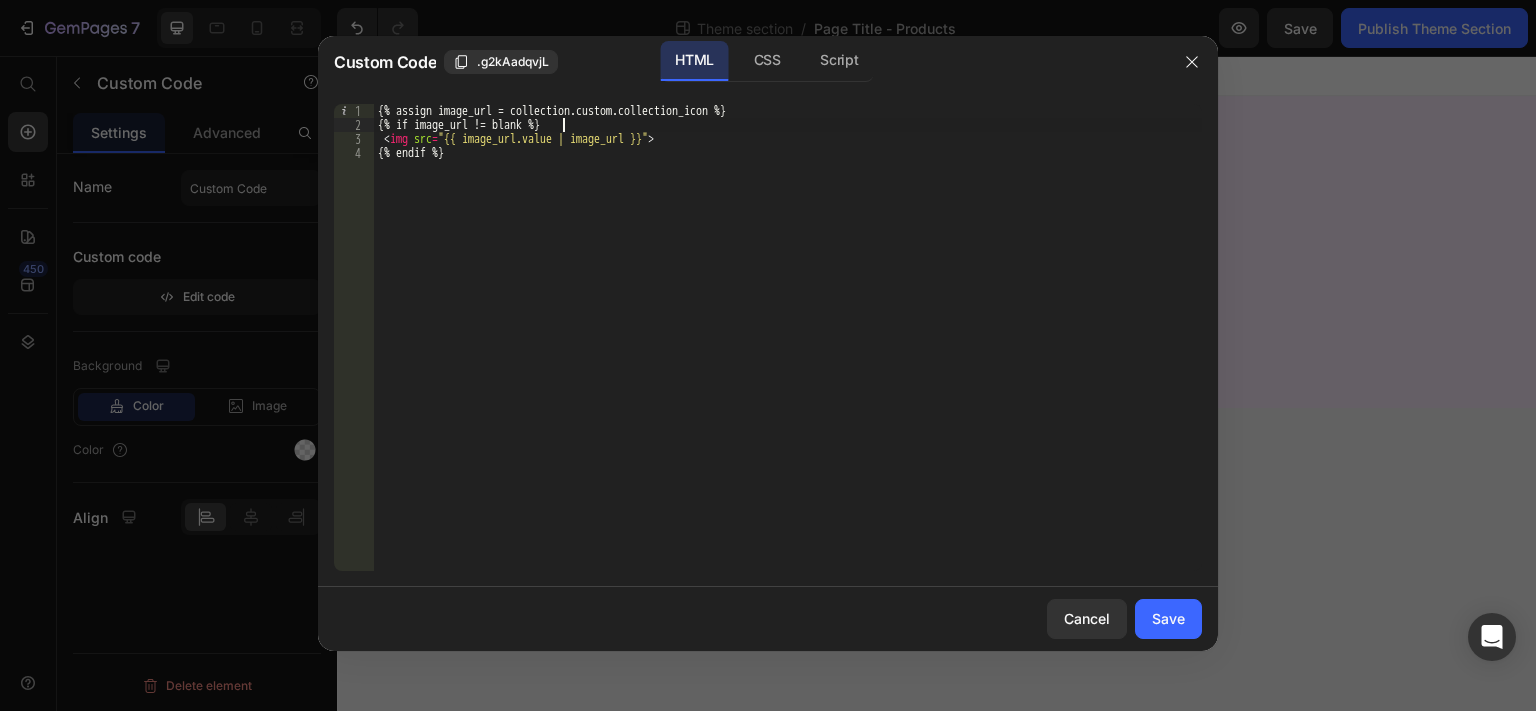 scroll, scrollTop: 0, scrollLeft: 14, axis: horizontal 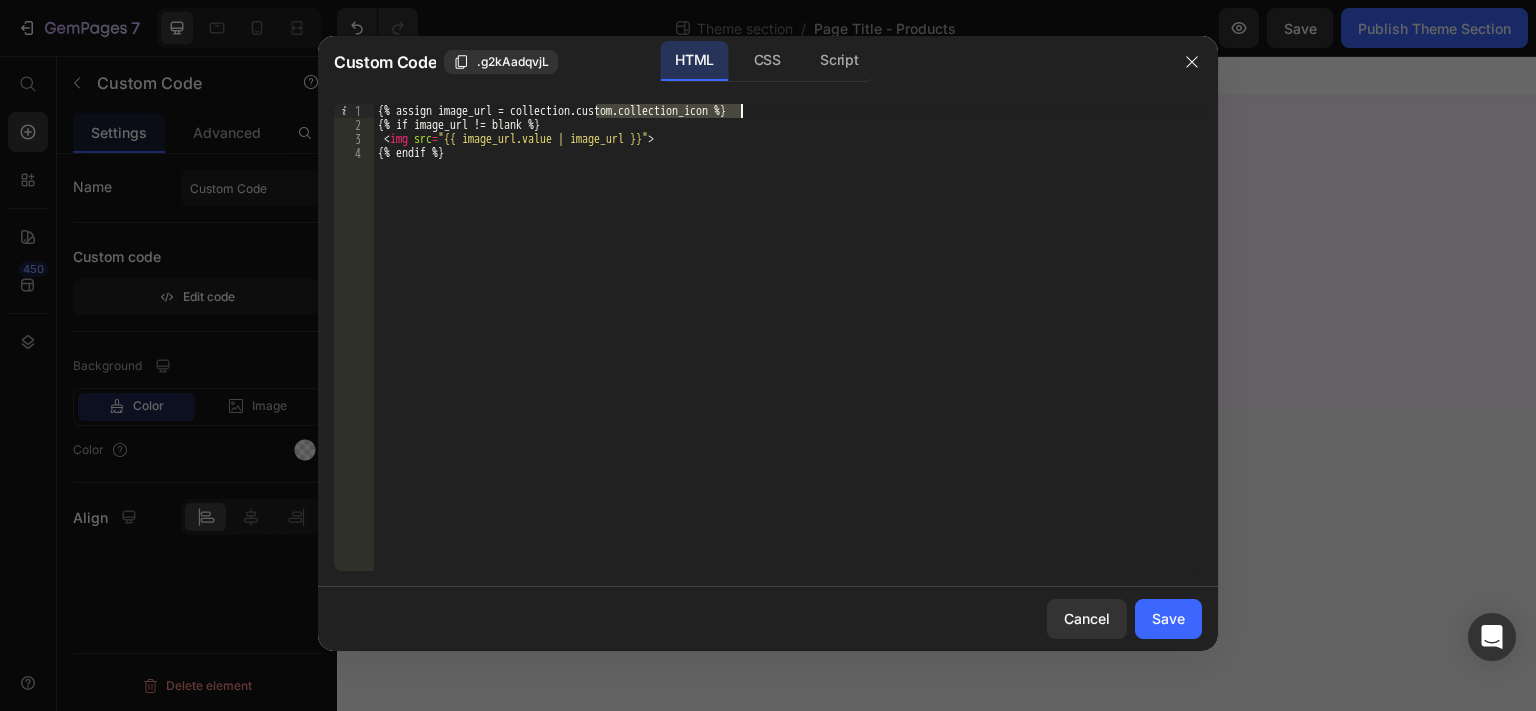 click on "{% assign image_url = collection.custom.collection_icon %} {% if image_url != blank %}    < img   src = "{{ image_url.value | image_url }}" > {% endif %}" at bounding box center [788, 351] 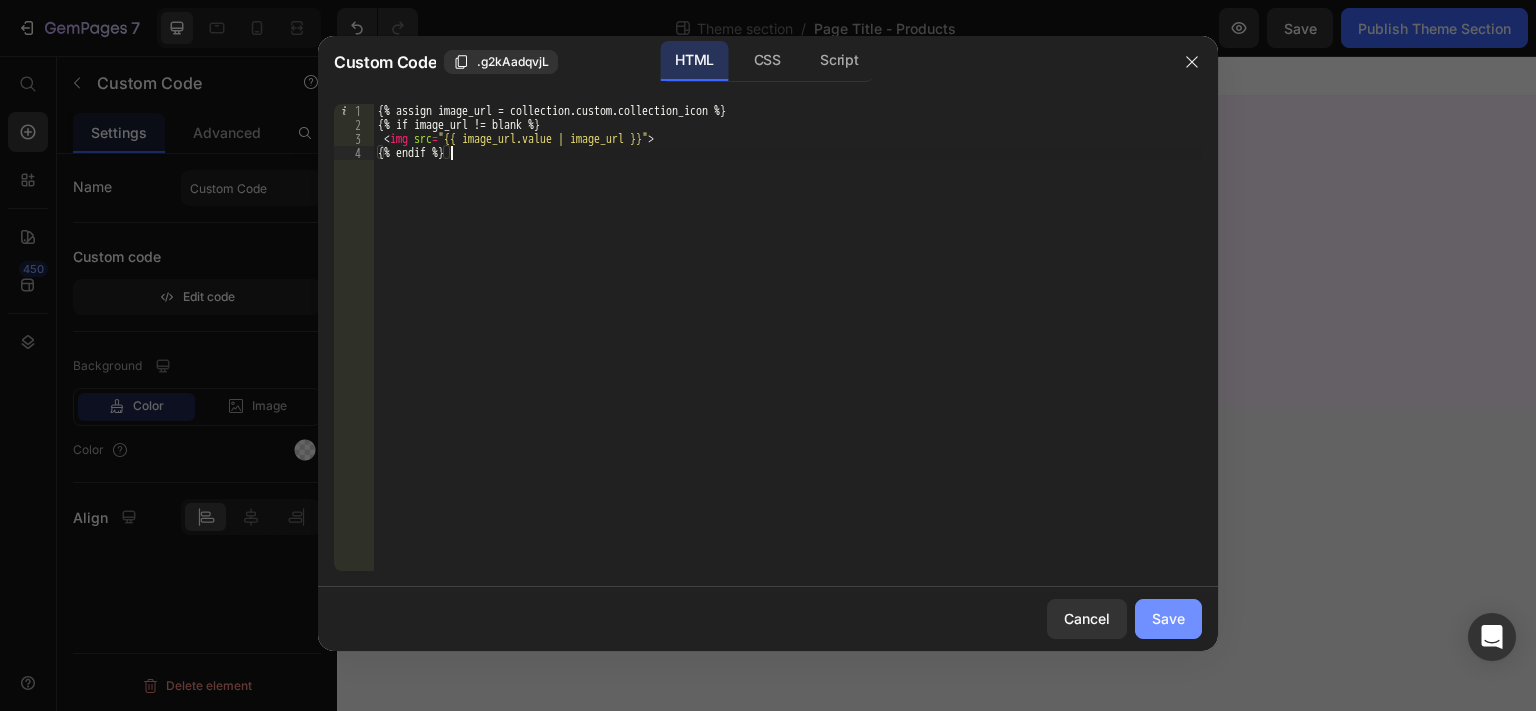 click on "Save" at bounding box center (1168, 618) 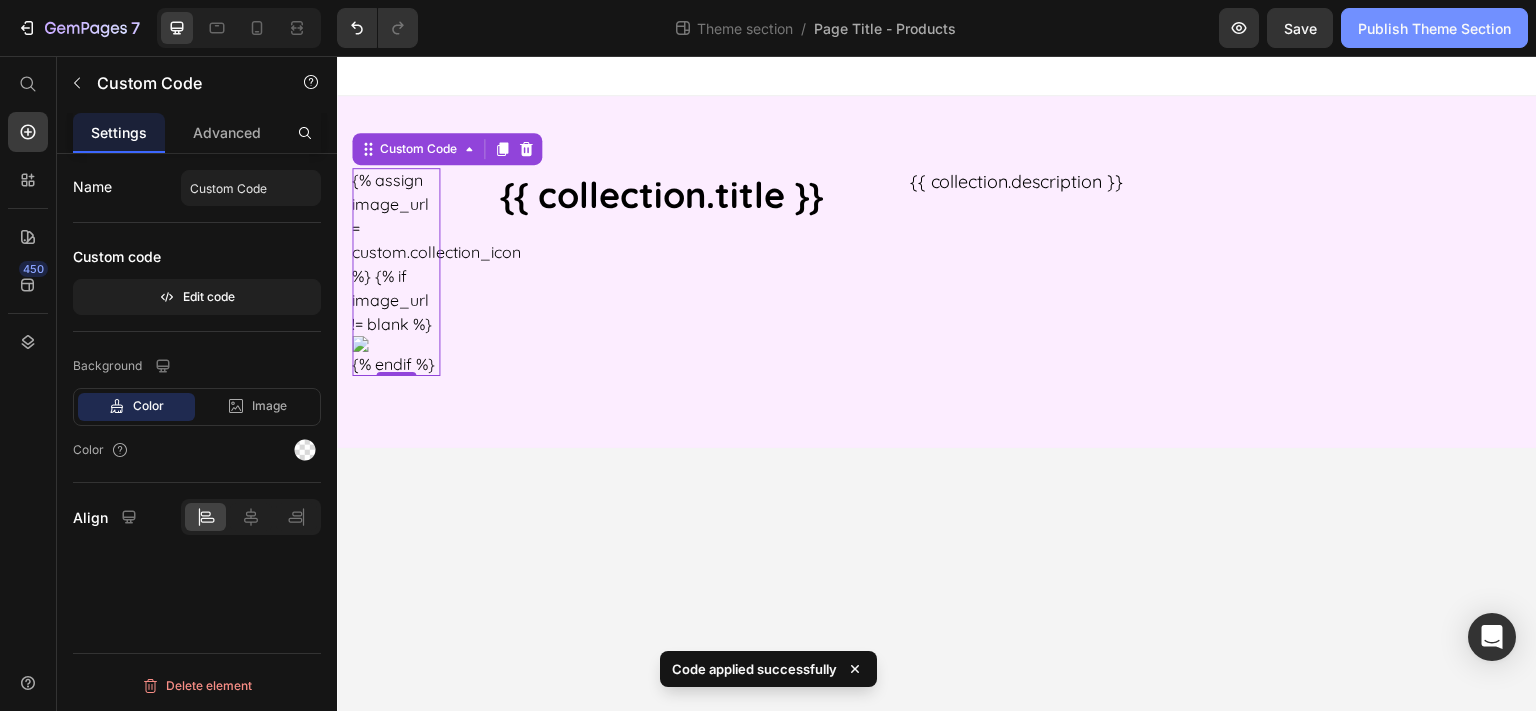 click on "Publish Theme Section" at bounding box center (1434, 28) 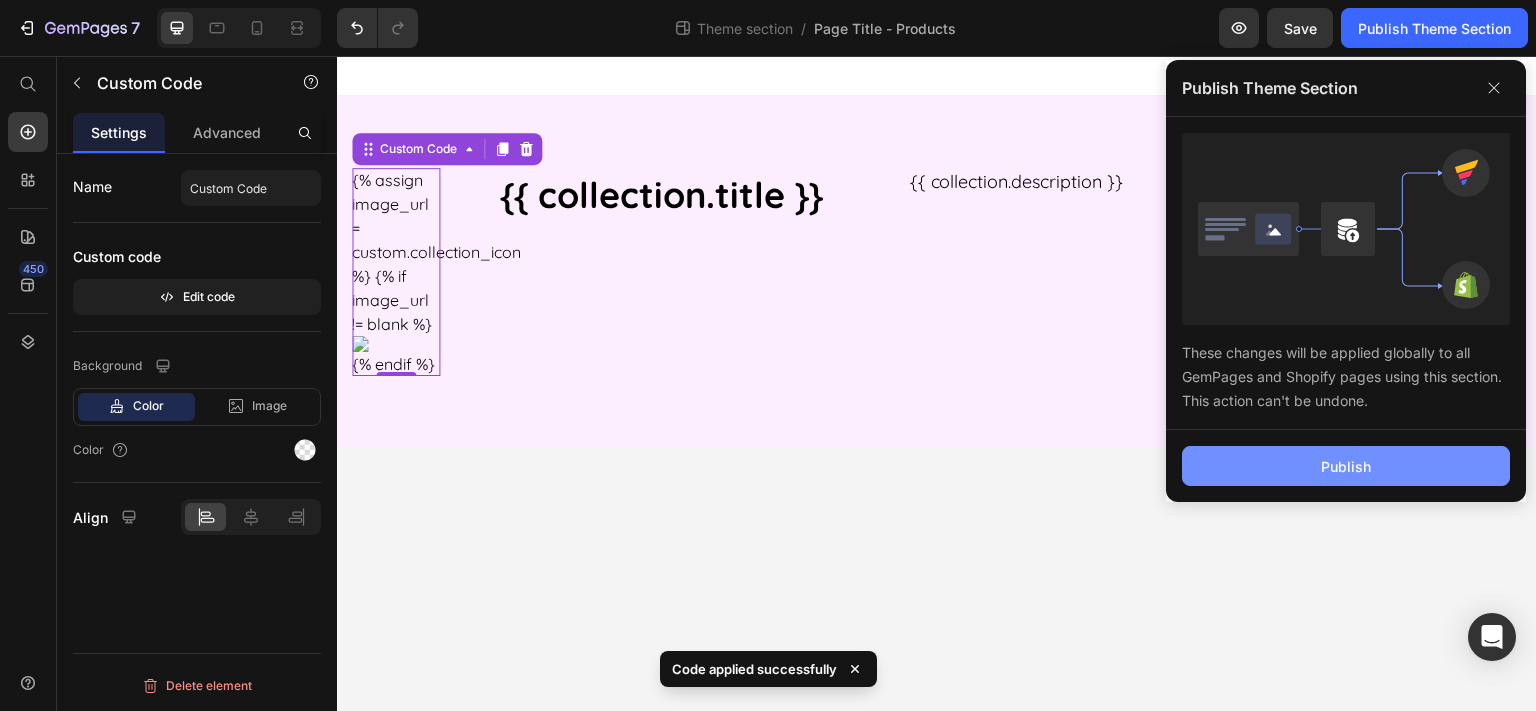 click on "Publish" at bounding box center [1346, 466] 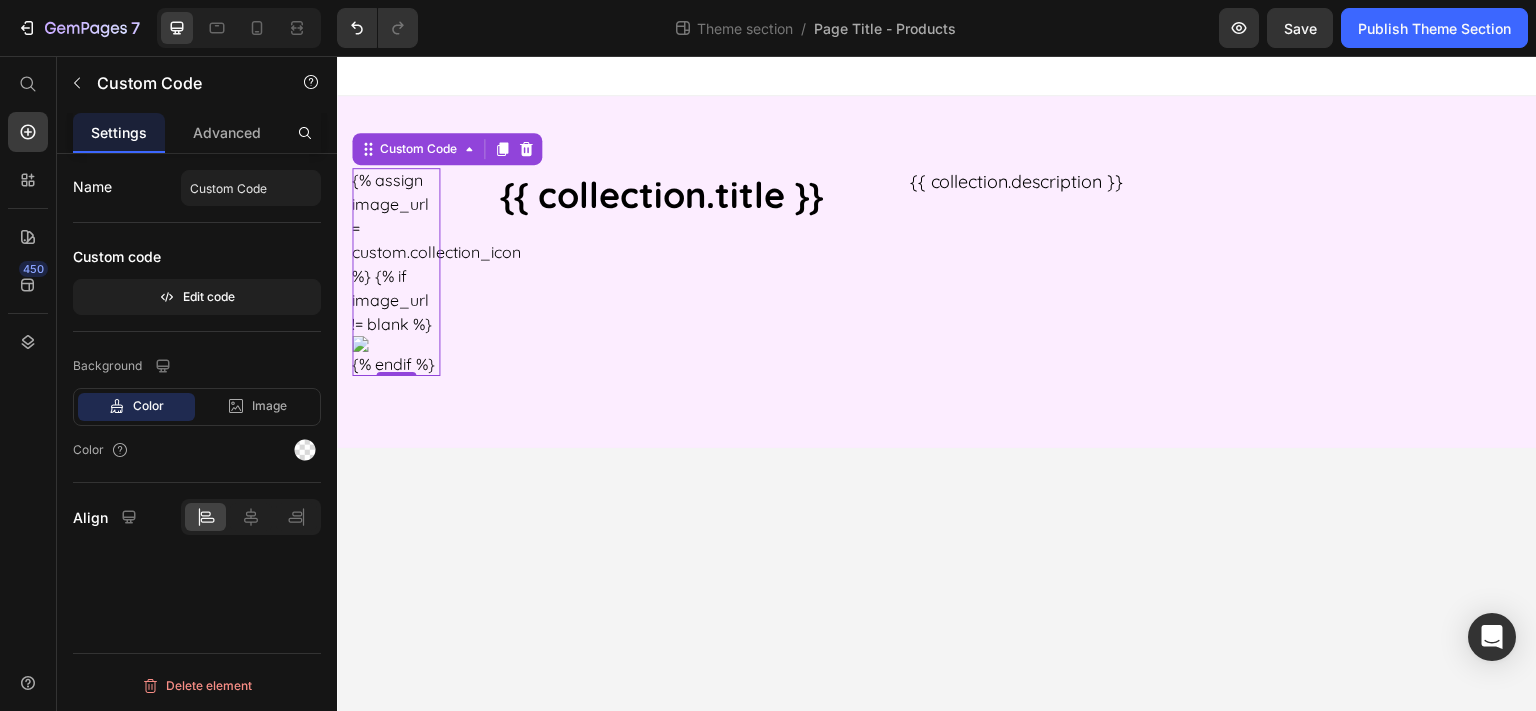 click on "{% assign image_url = collection.custom.collection_icon %}
{% if image_url != blank %}
{% endif %}" at bounding box center [396, 272] 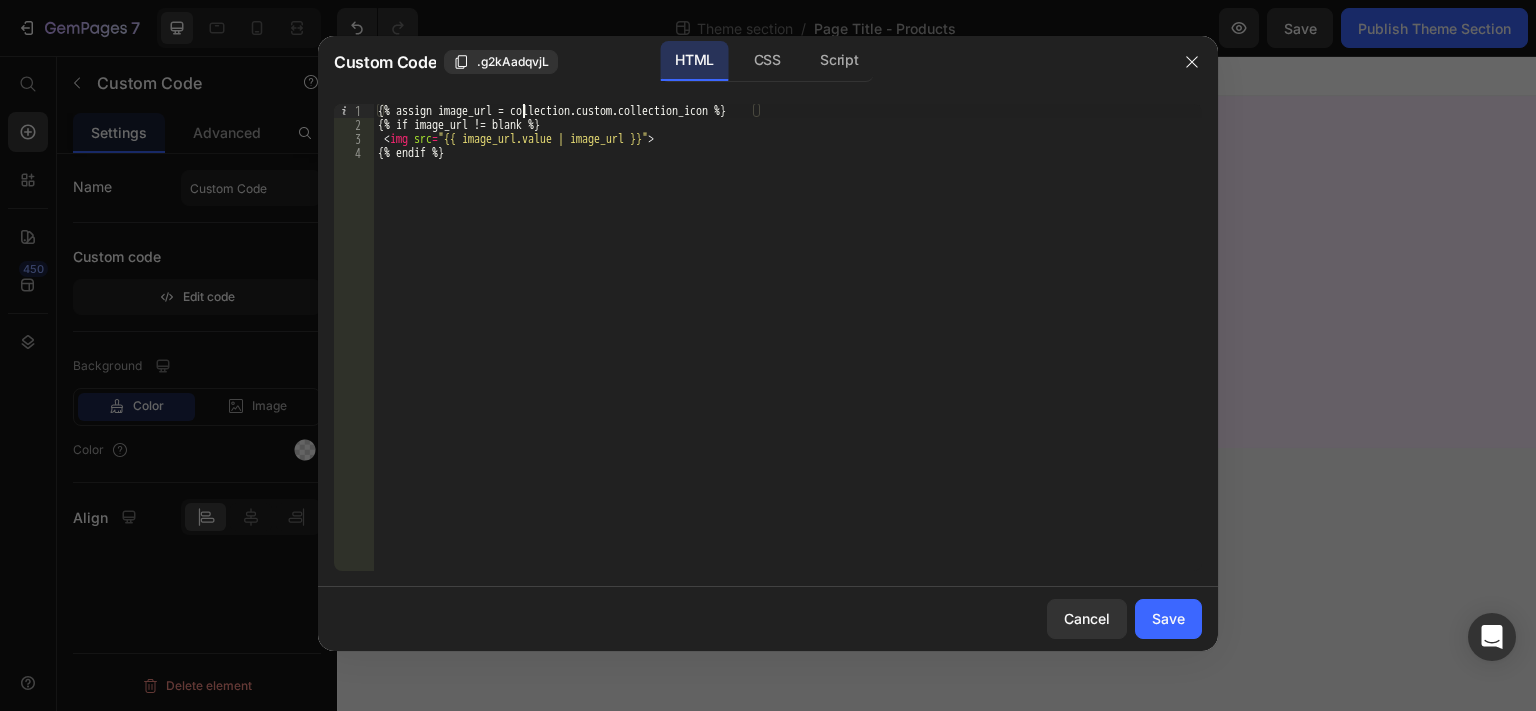 click on "{% assign image_url = collection.custom.collection_icon %} {% if image_url != blank %}    < img   src = "{{ image_url.value | image_url }}" > {% endif %}" at bounding box center [788, 351] 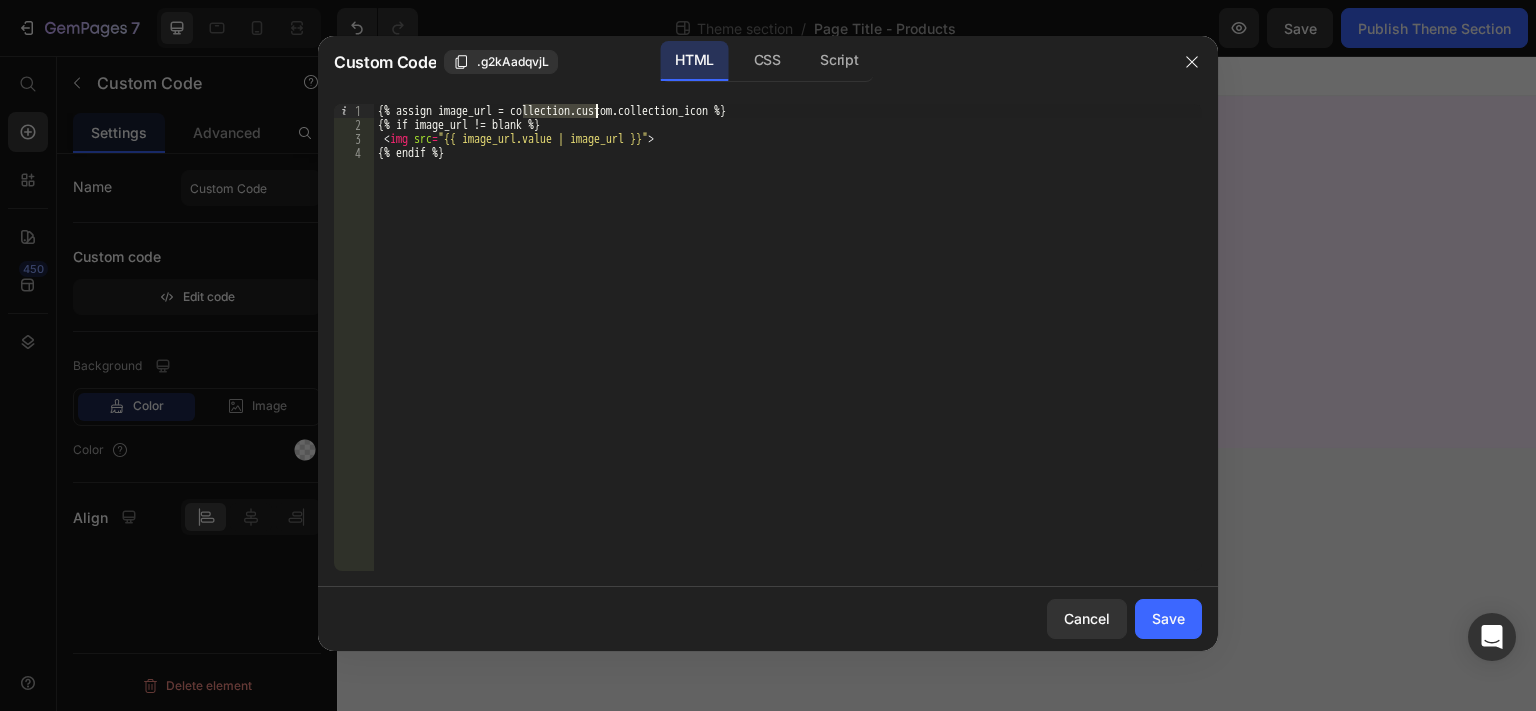 type on "{% assign image_url = custom.collection_icon %}" 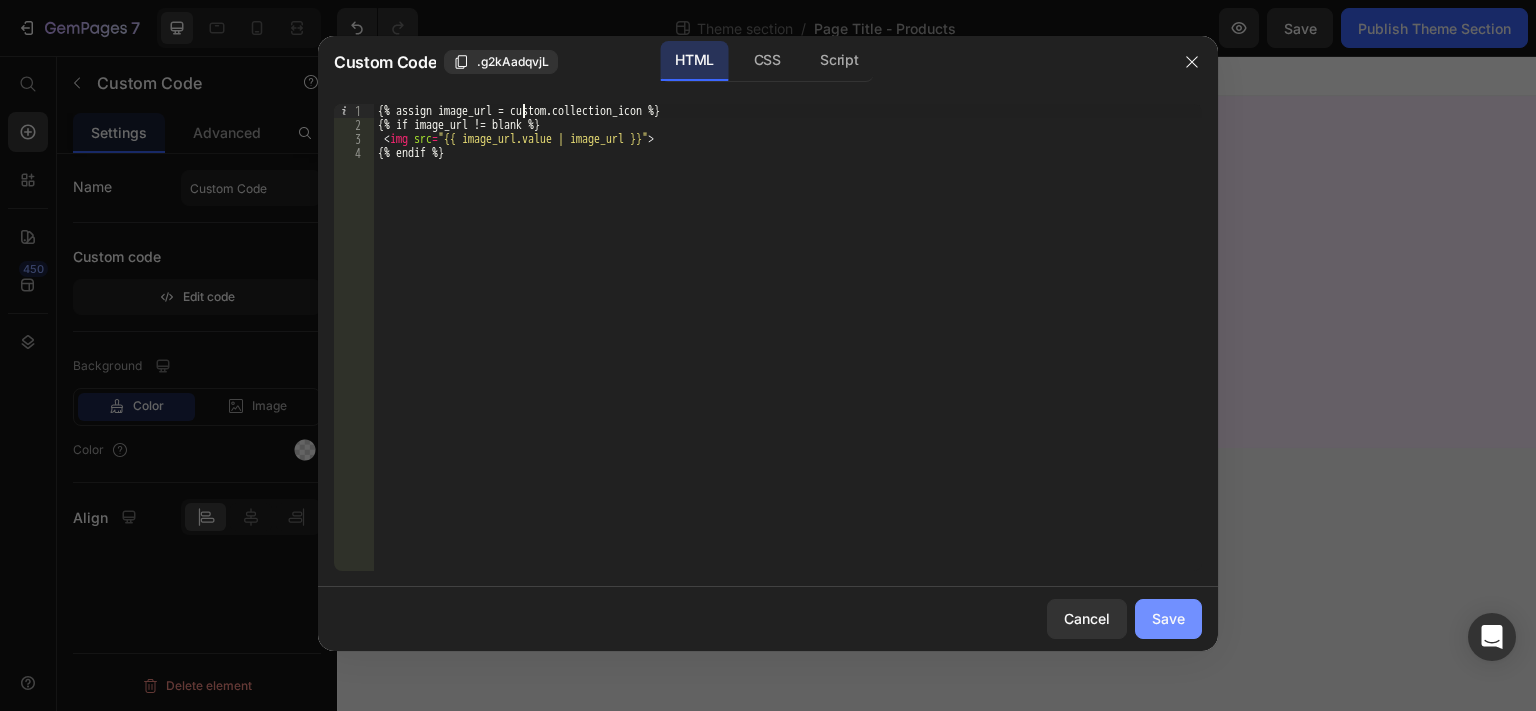 click on "Save" at bounding box center (1168, 618) 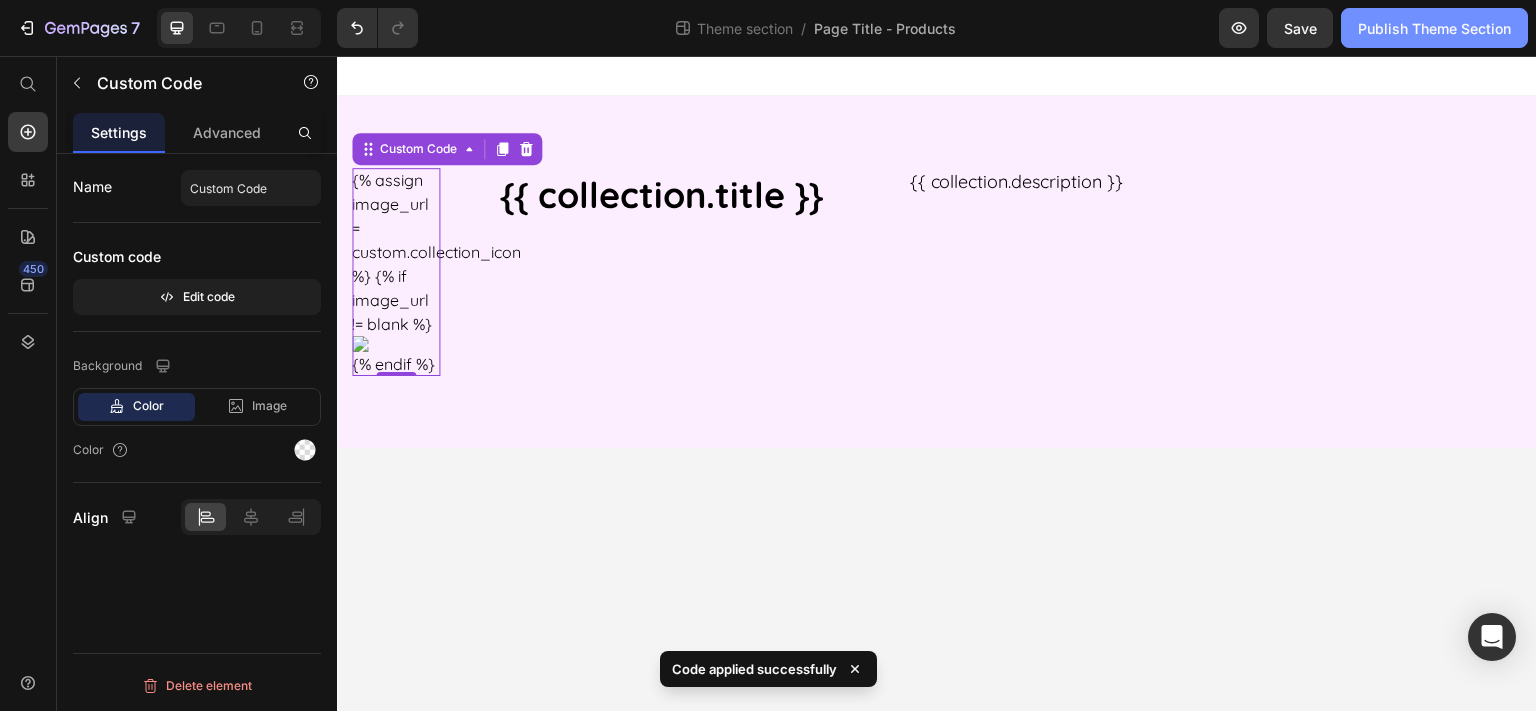 click on "Publish Theme Section" at bounding box center (1434, 28) 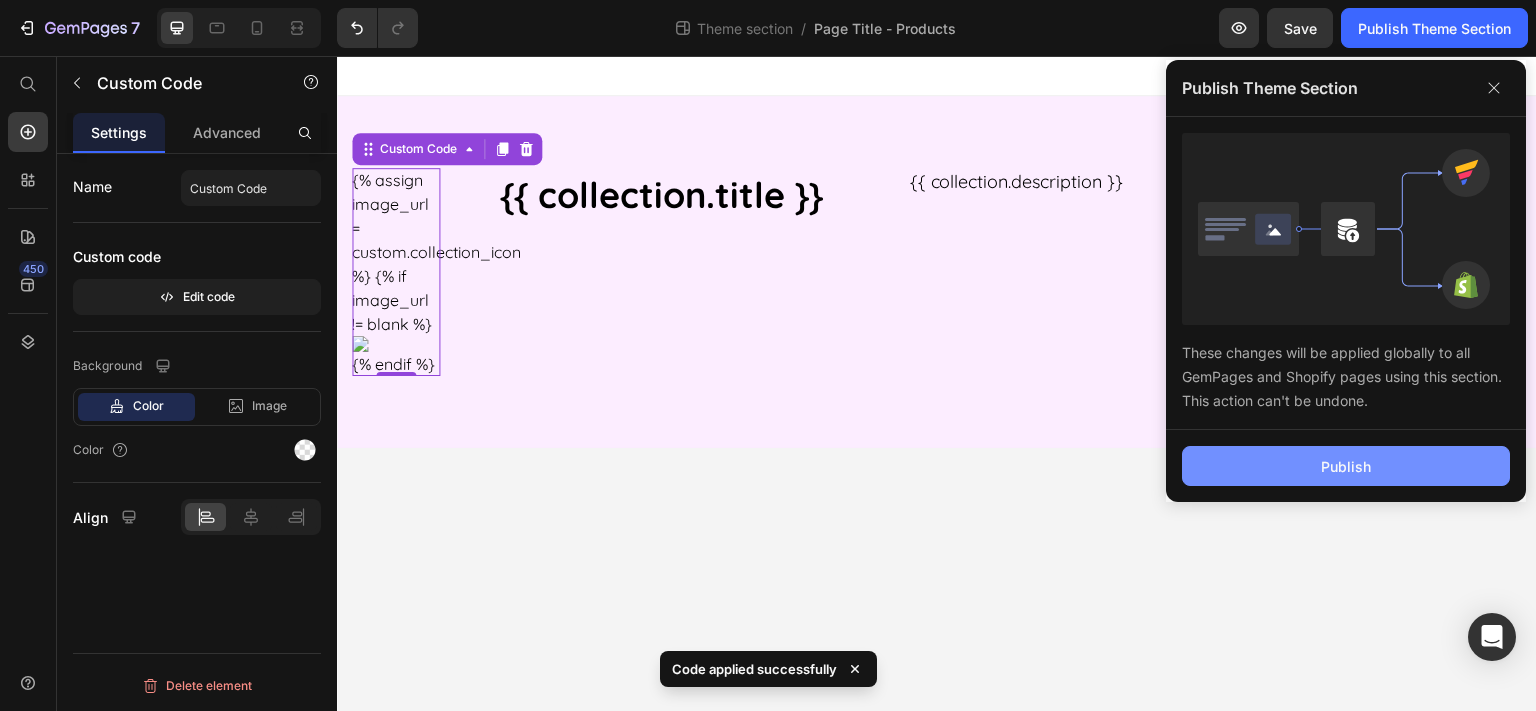 click on "Publish" at bounding box center (1346, 466) 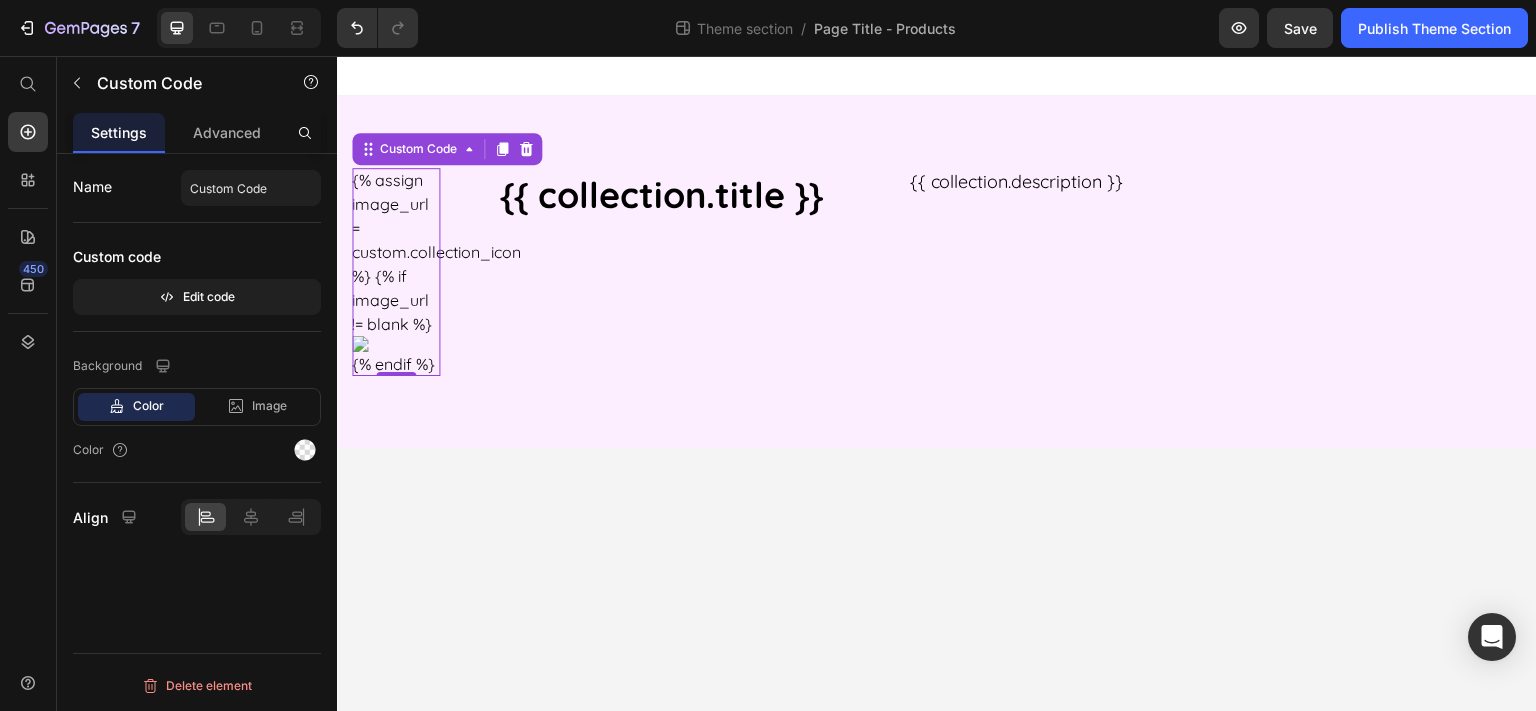 click on "{% assign image_url = custom.collection_icon %}
{% if image_url != blank %}
{% endif %}" at bounding box center [396, 272] 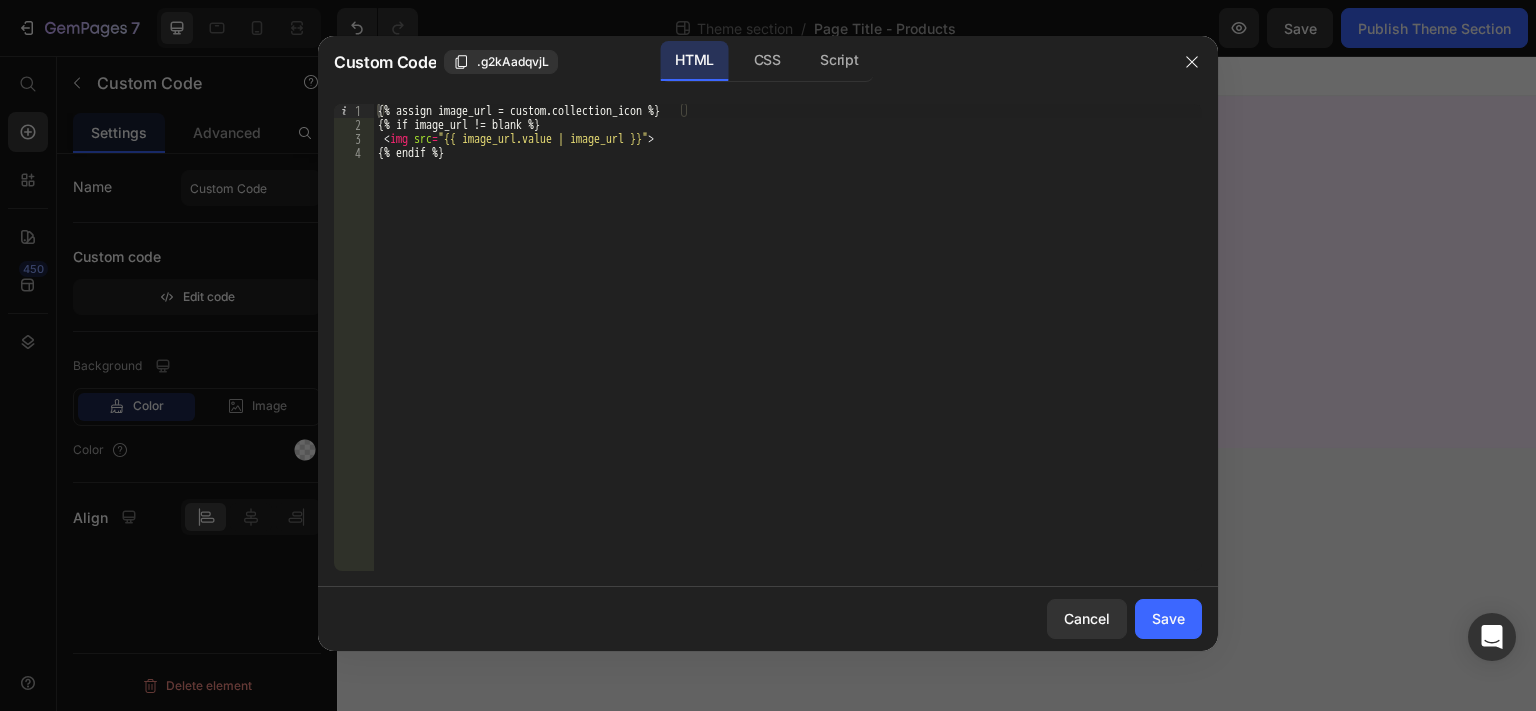 click on "{% assign image_url = custom.collection_icon %} {% if image_url != blank %}    < img   src = "{{ image_url.value | image_url }}" > {% endif %}" at bounding box center (788, 351) 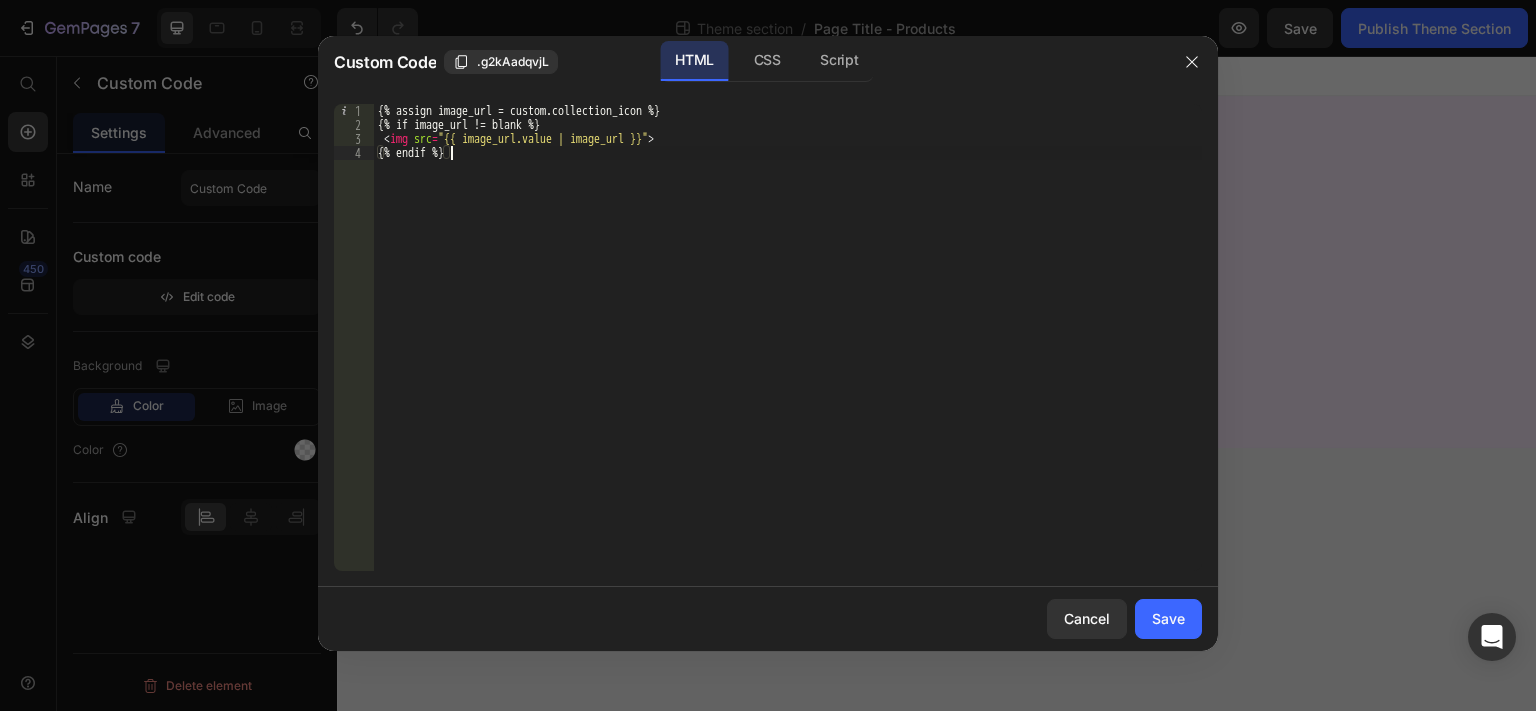 type on "<img src="{{ image_url.value | image_url }}">
{% endif %}" 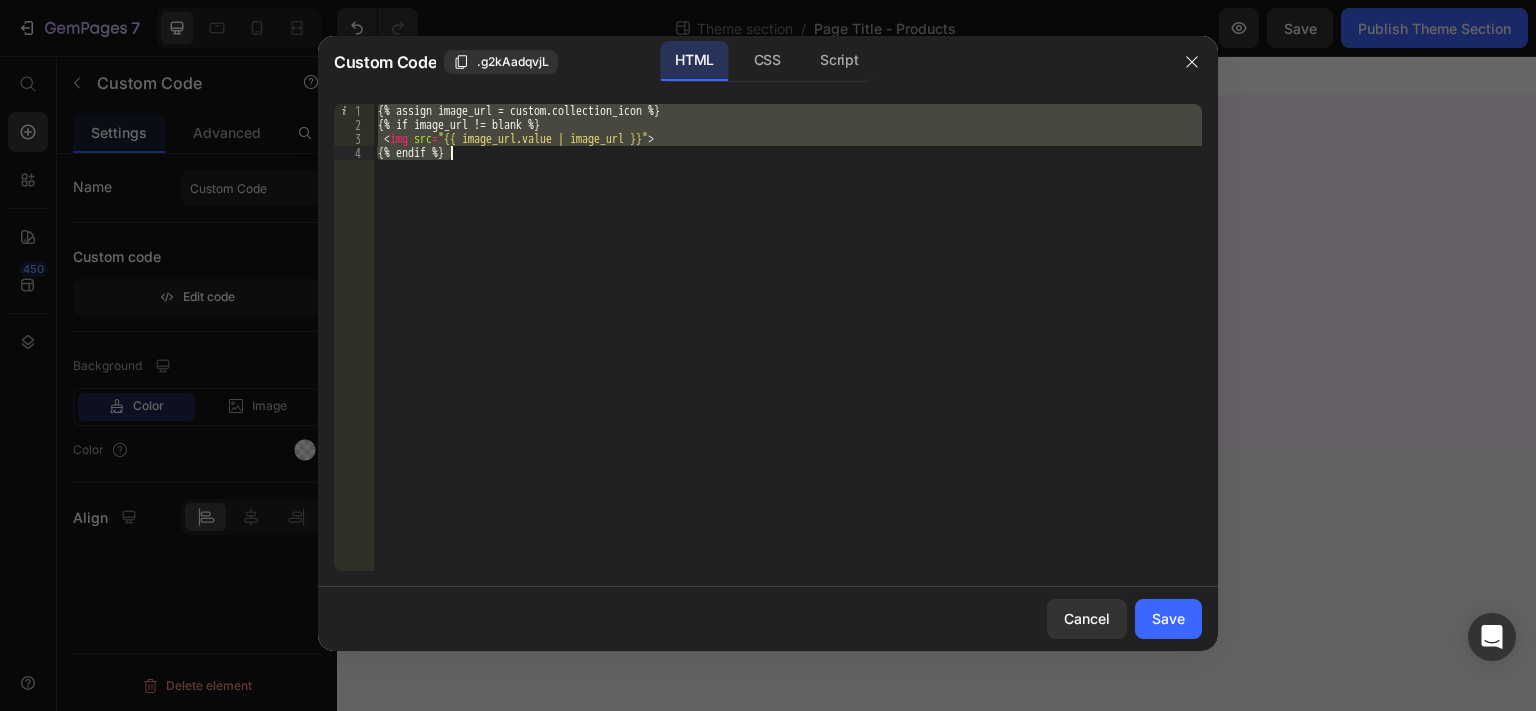 paste 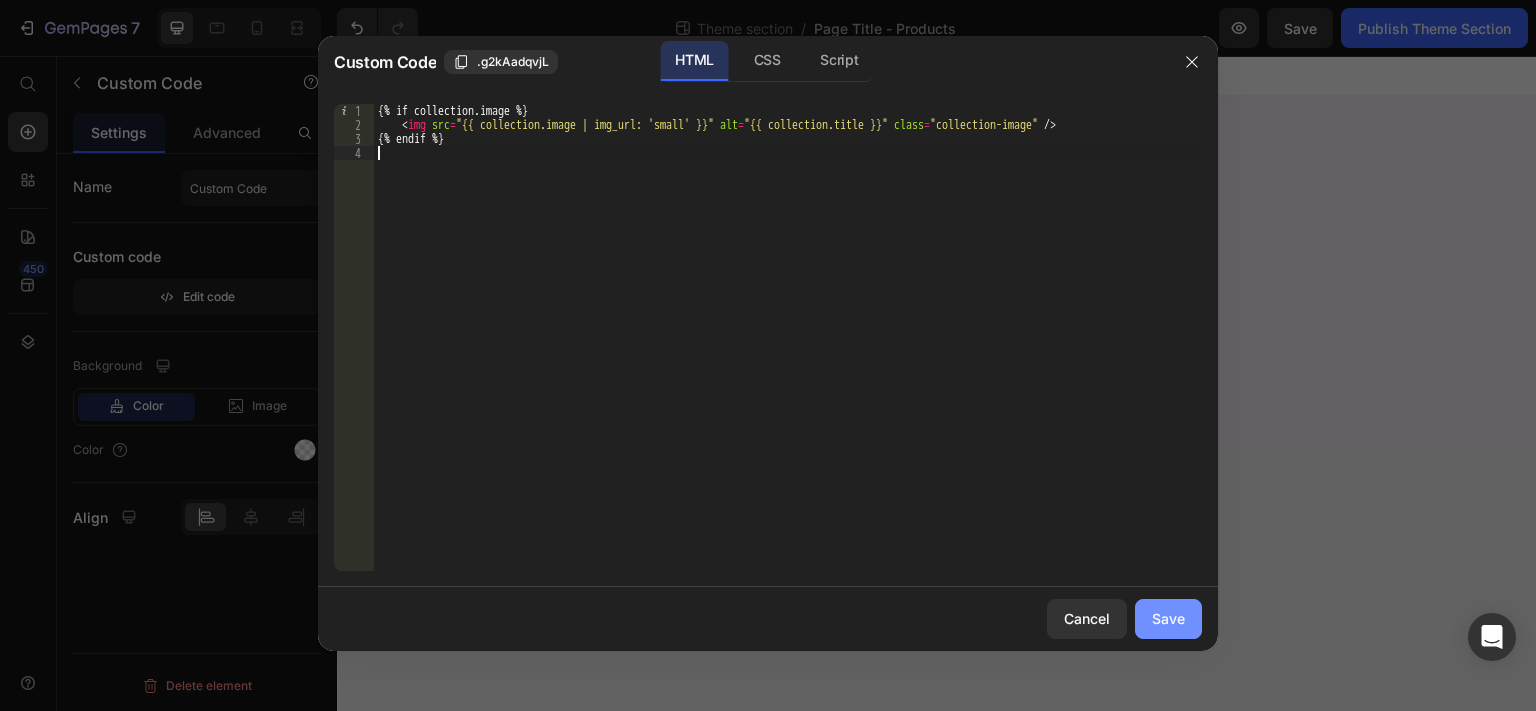 click on "Save" at bounding box center [1168, 618] 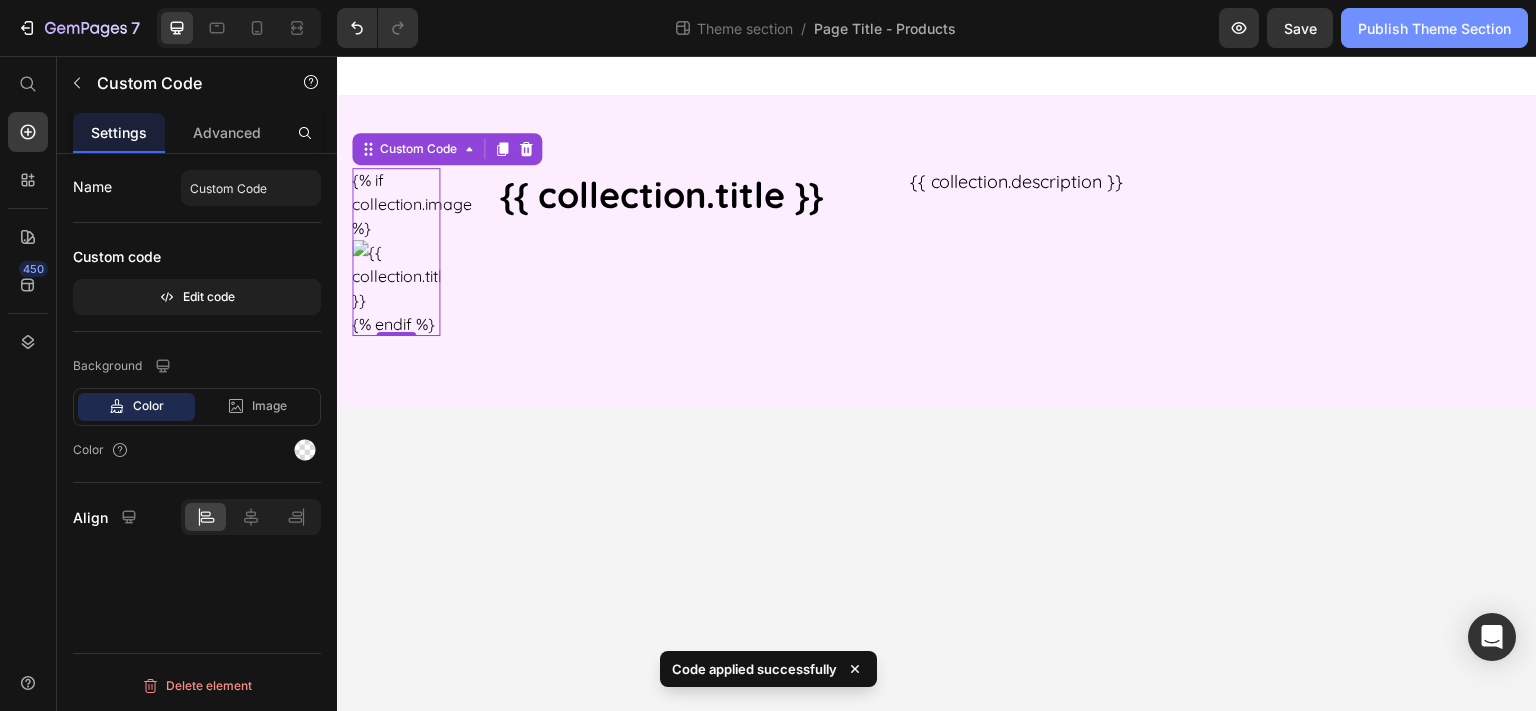 click on "Publish Theme Section" 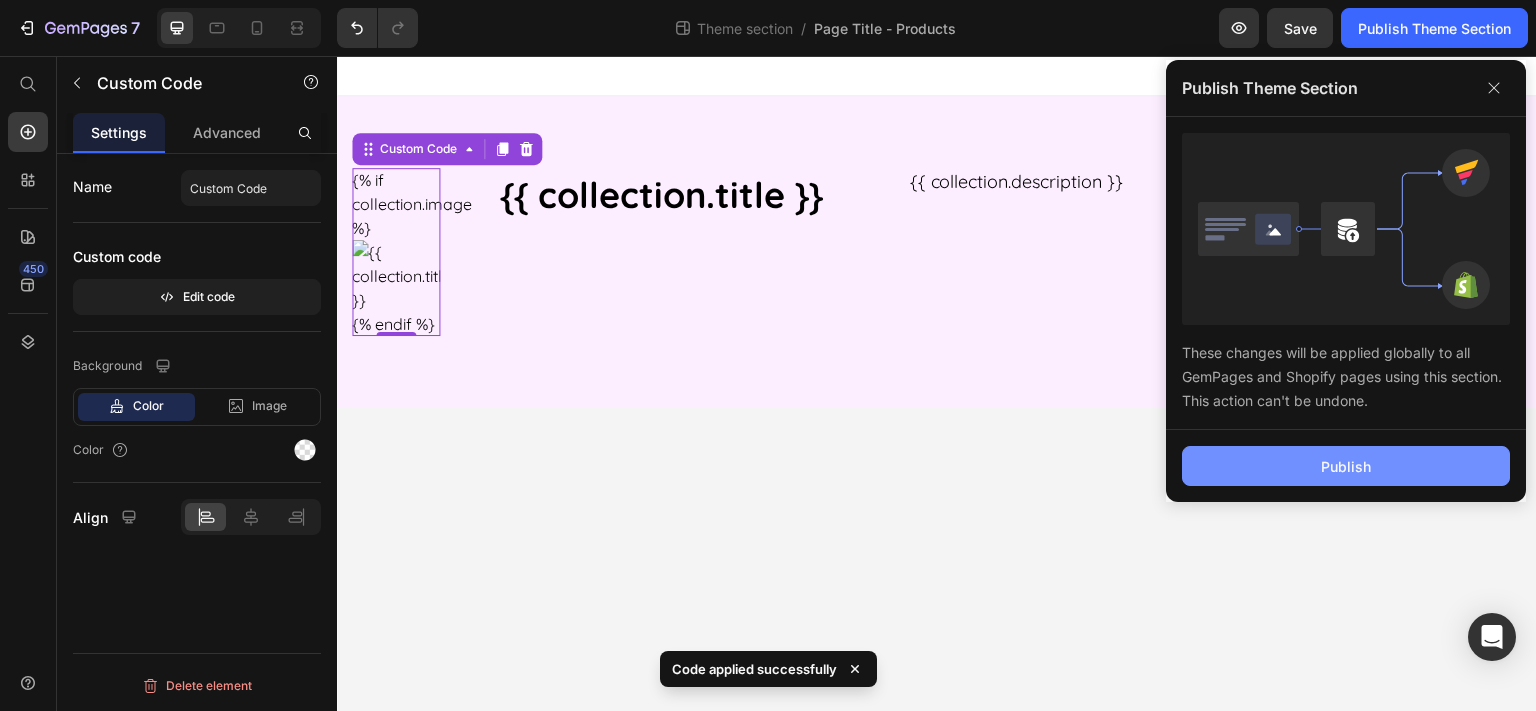 click on "Publish" at bounding box center [1346, 466] 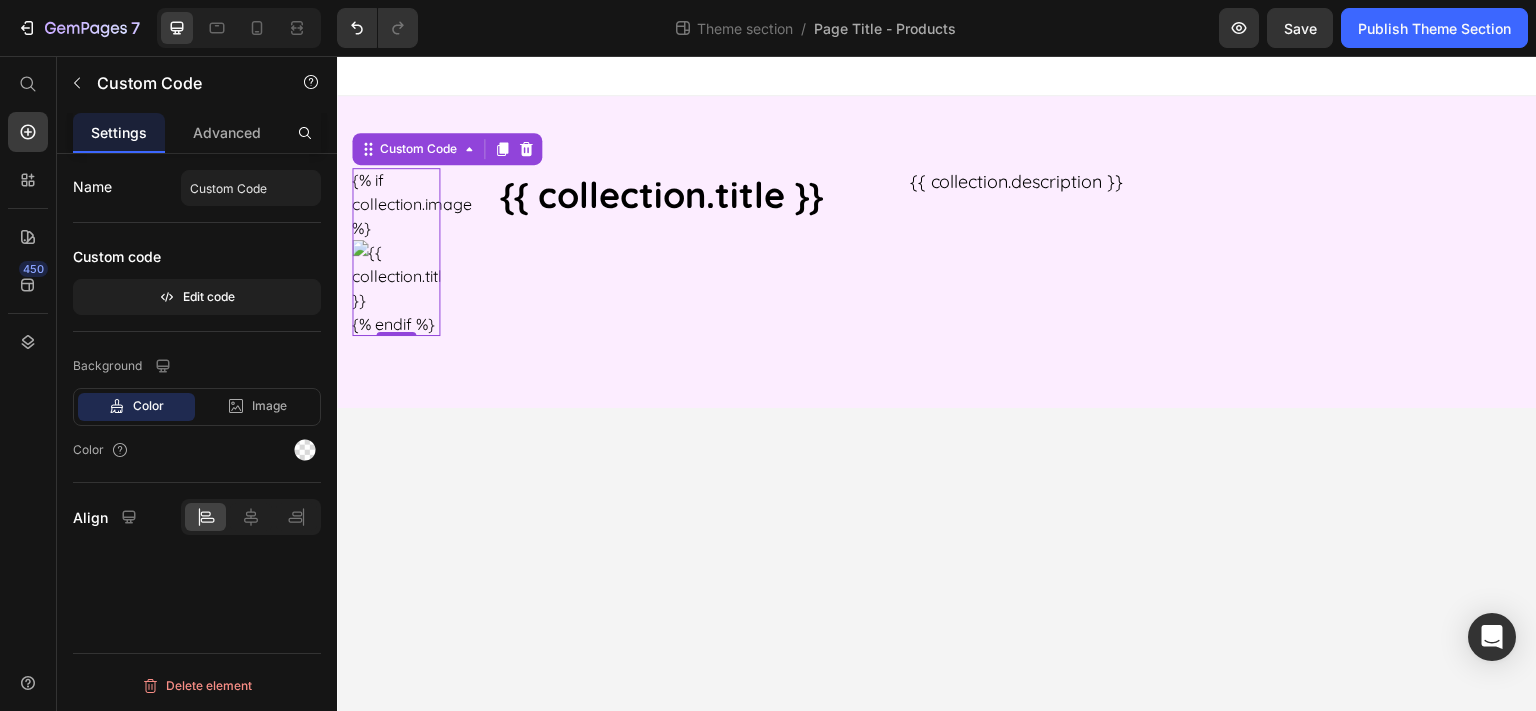 click on "{% if collection.image %}
{% endif %}" at bounding box center [396, 252] 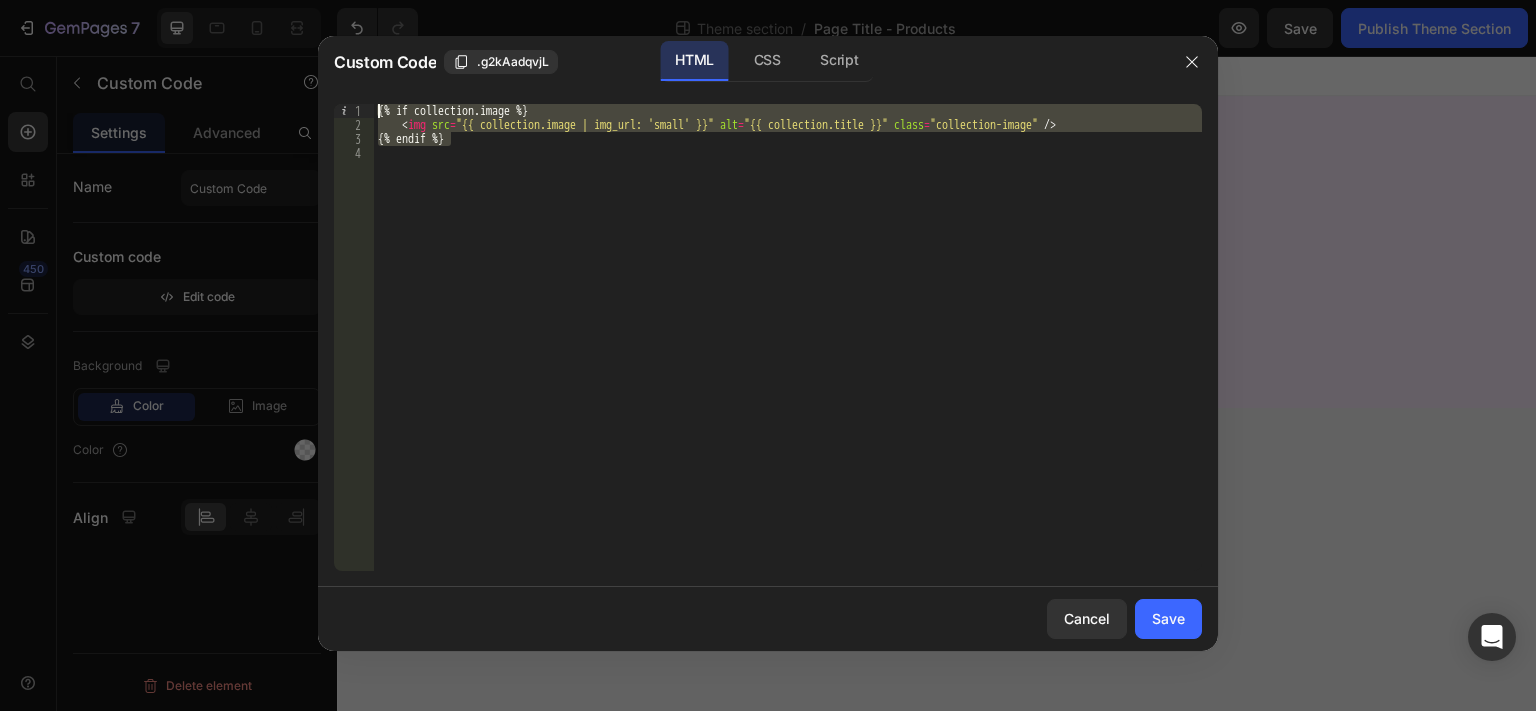 drag, startPoint x: 518, startPoint y: 139, endPoint x: 314, endPoint y: 112, distance: 205.779 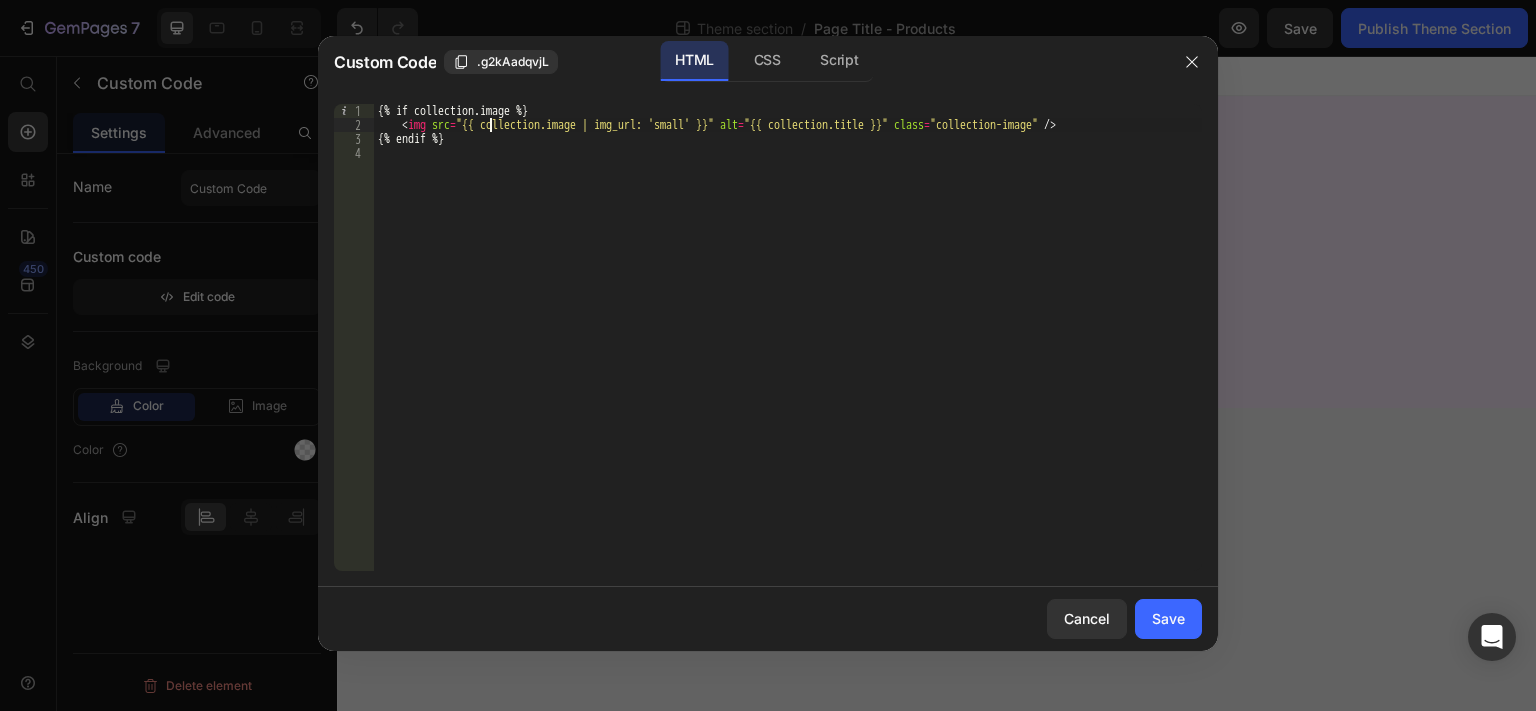 click on "{% if collection.image %}       < img   src = "{{ collection.image | img_url: 'small' }}"   alt = "{{ collection.title }}"   class = "collection-image"   />   {% endif %}" at bounding box center [788, 351] 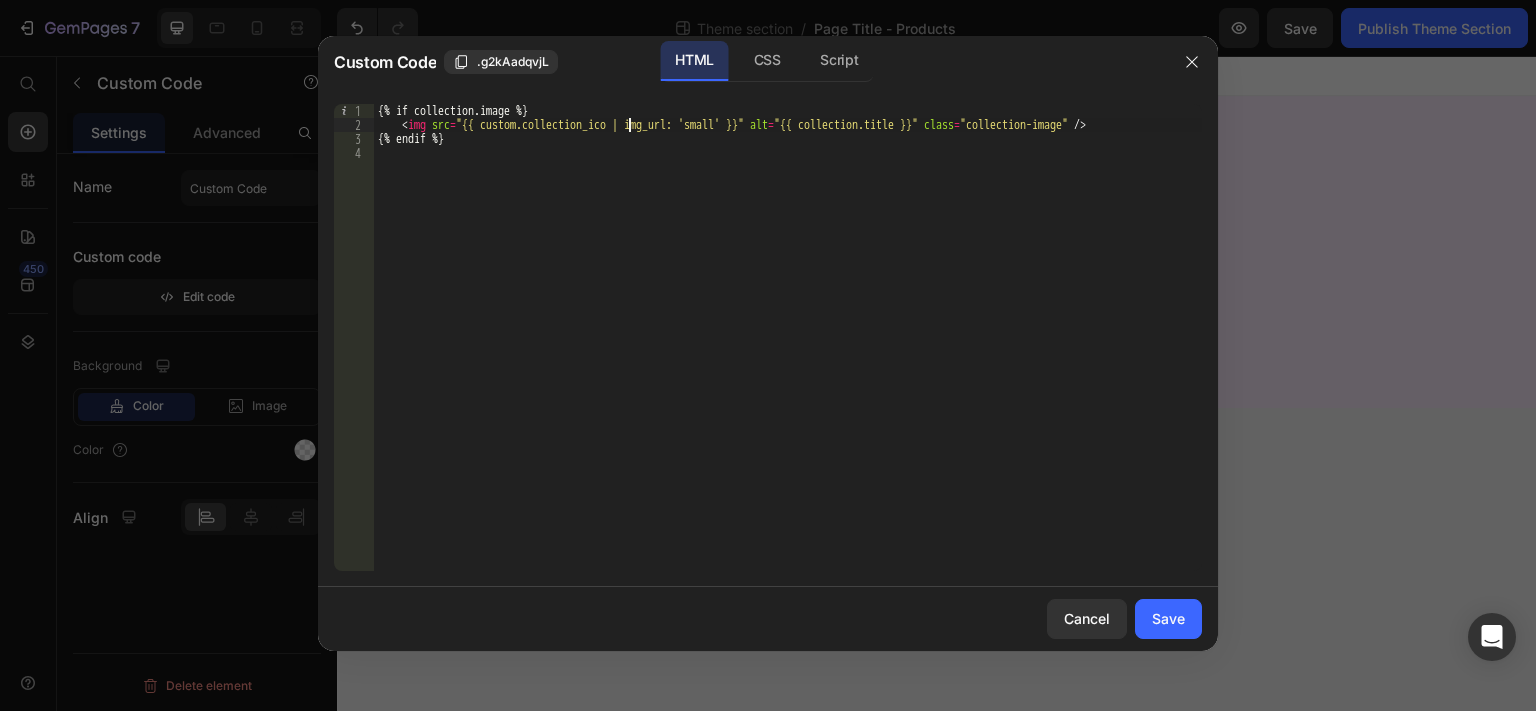 scroll, scrollTop: 0, scrollLeft: 21, axis: horizontal 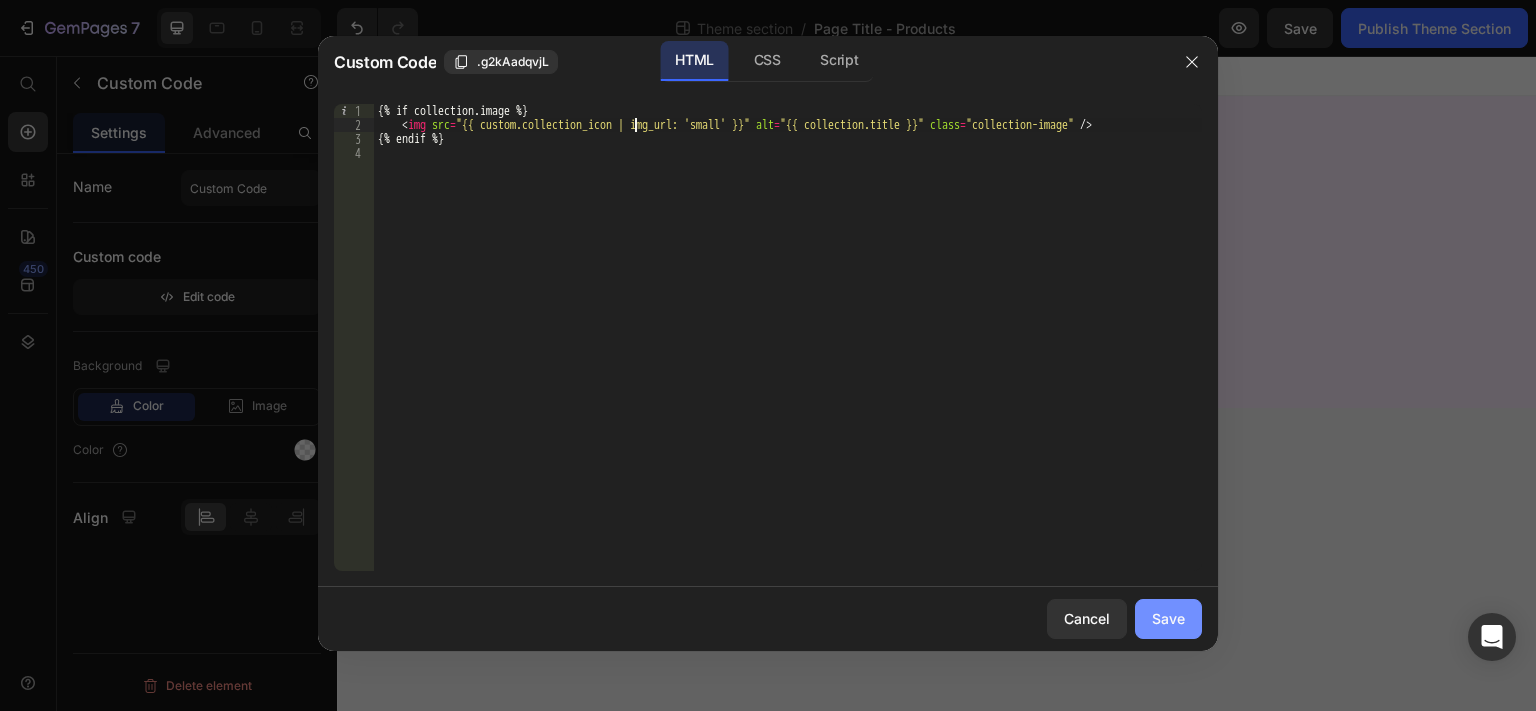 type on "<img src="{{ custom.collection_icon | img_url: 'small' }}" alt="{{ collection.title }}" class="collection-image" />" 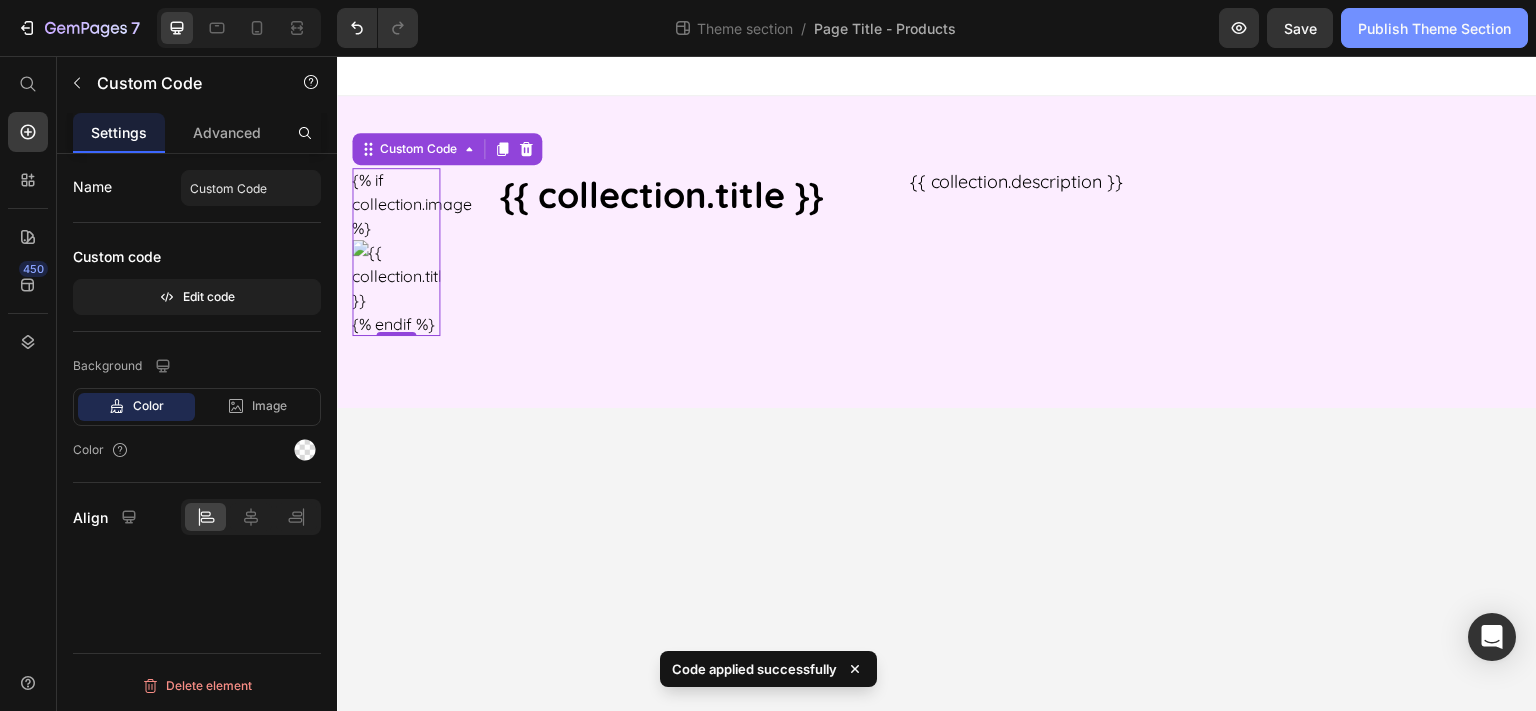 click on "Publish Theme Section" at bounding box center [1434, 28] 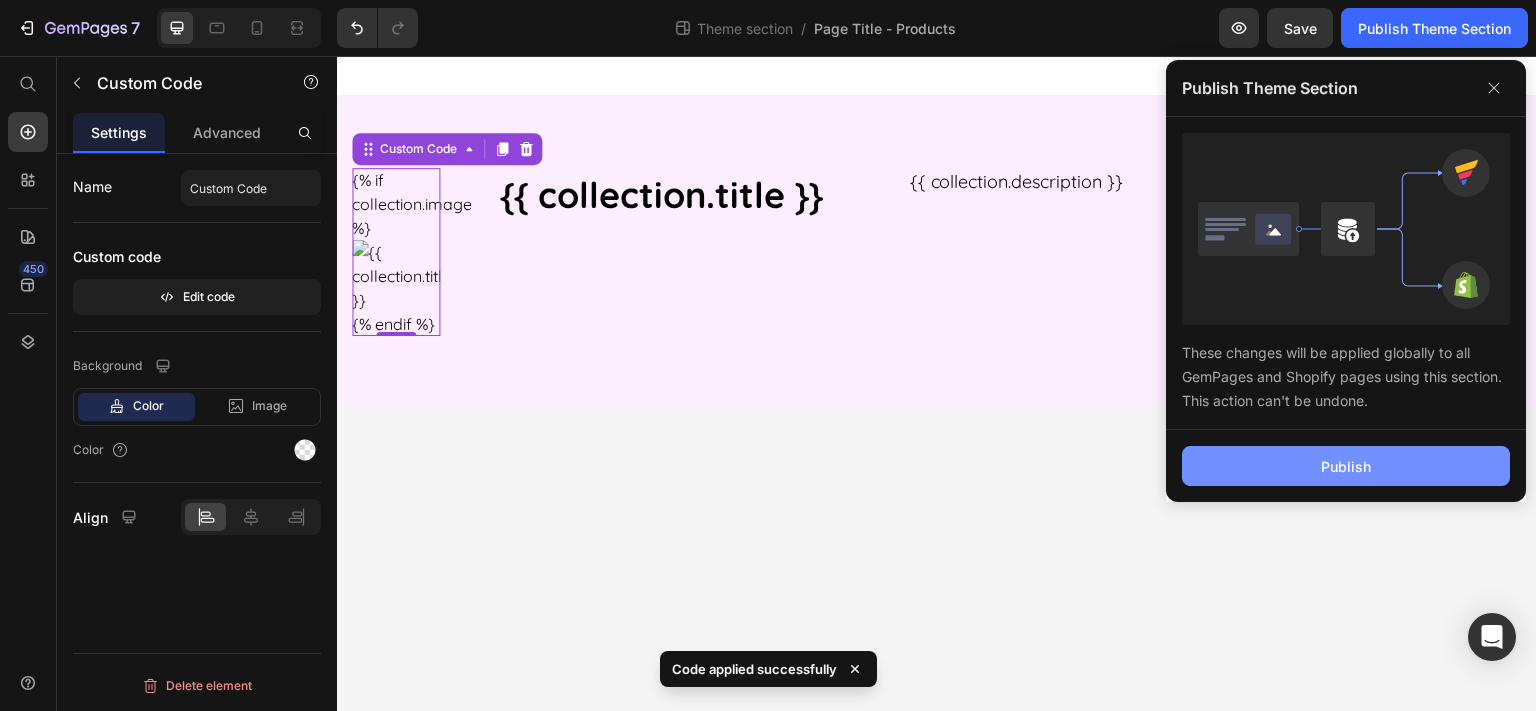 click on "Publish" at bounding box center (1346, 466) 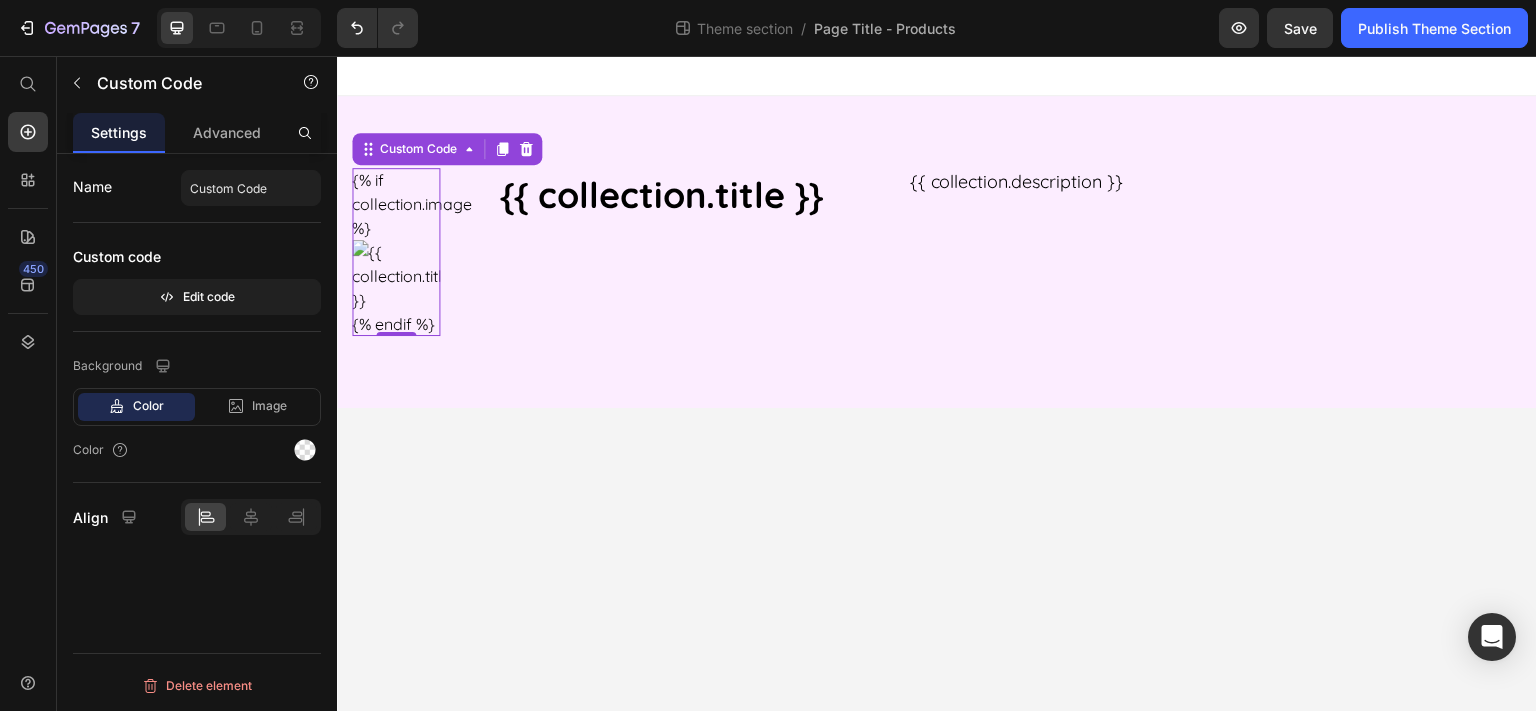 click on "{% if collection.image %}
{% endif %}" at bounding box center (396, 252) 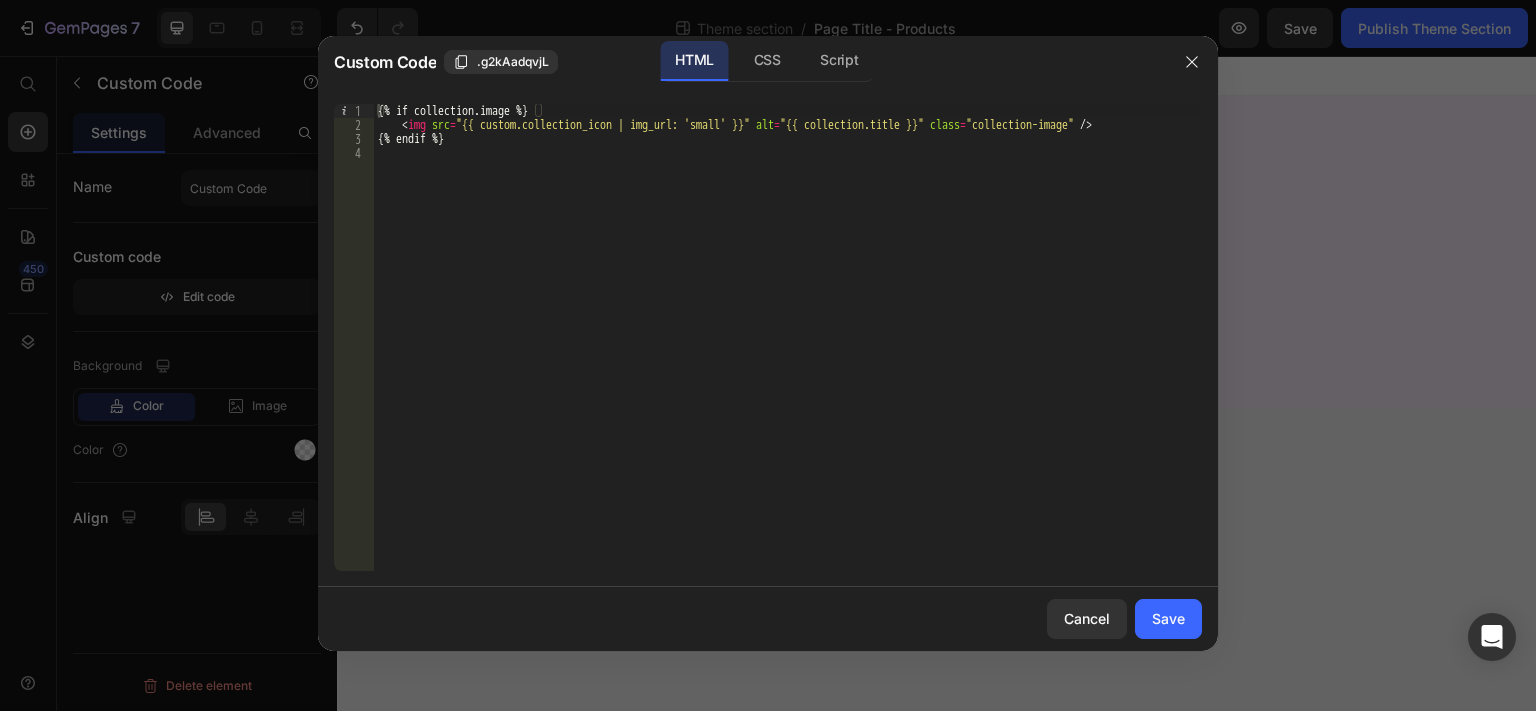 click on "{% if collection.image %}       < img   src = "{{ custom.collection_icon | img_url: 'small' }}"   alt = "{{ collection.title }}"   class = "collection-image"   />   {% endif %}" at bounding box center (788, 351) 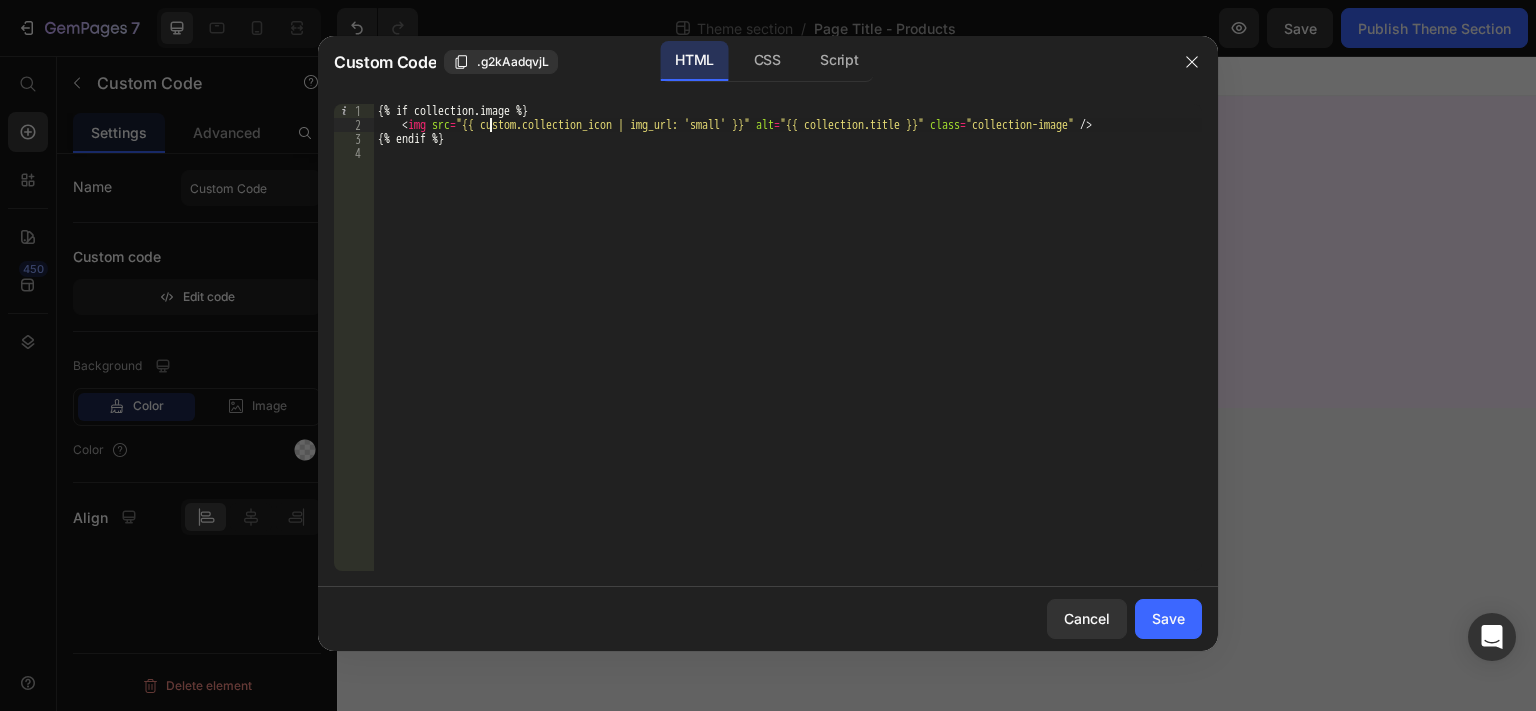 paste on "ollection.metafields.c" 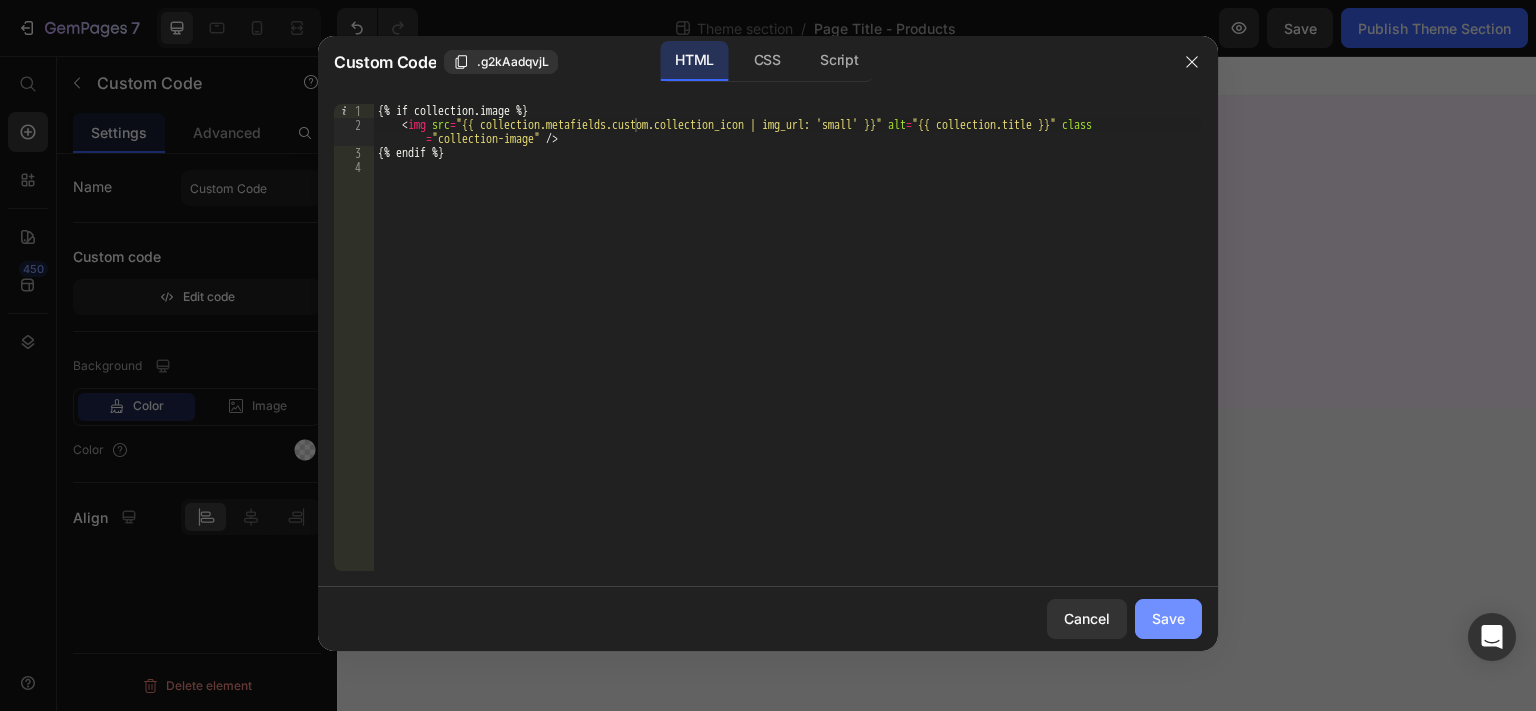 click on "Save" at bounding box center (1168, 618) 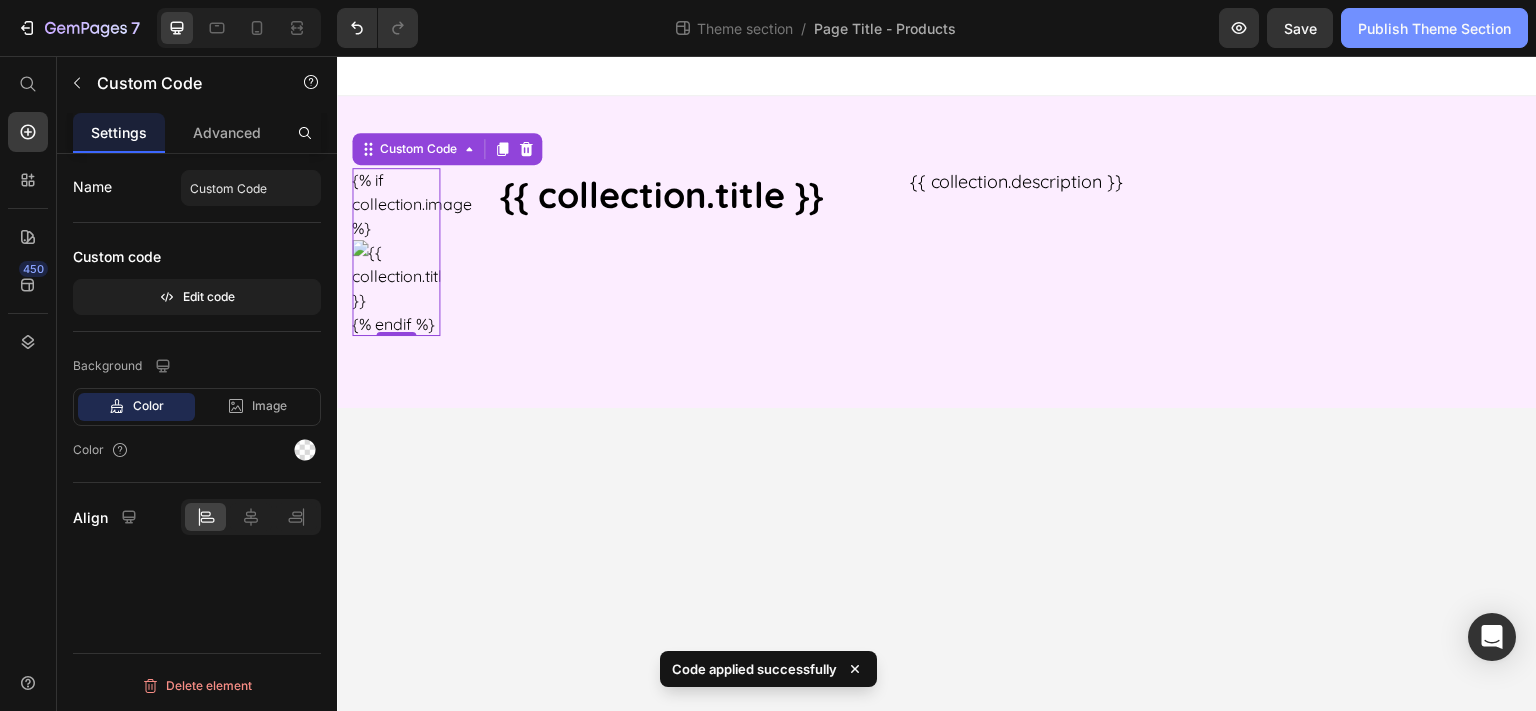 click on "Publish Theme Section" at bounding box center (1434, 28) 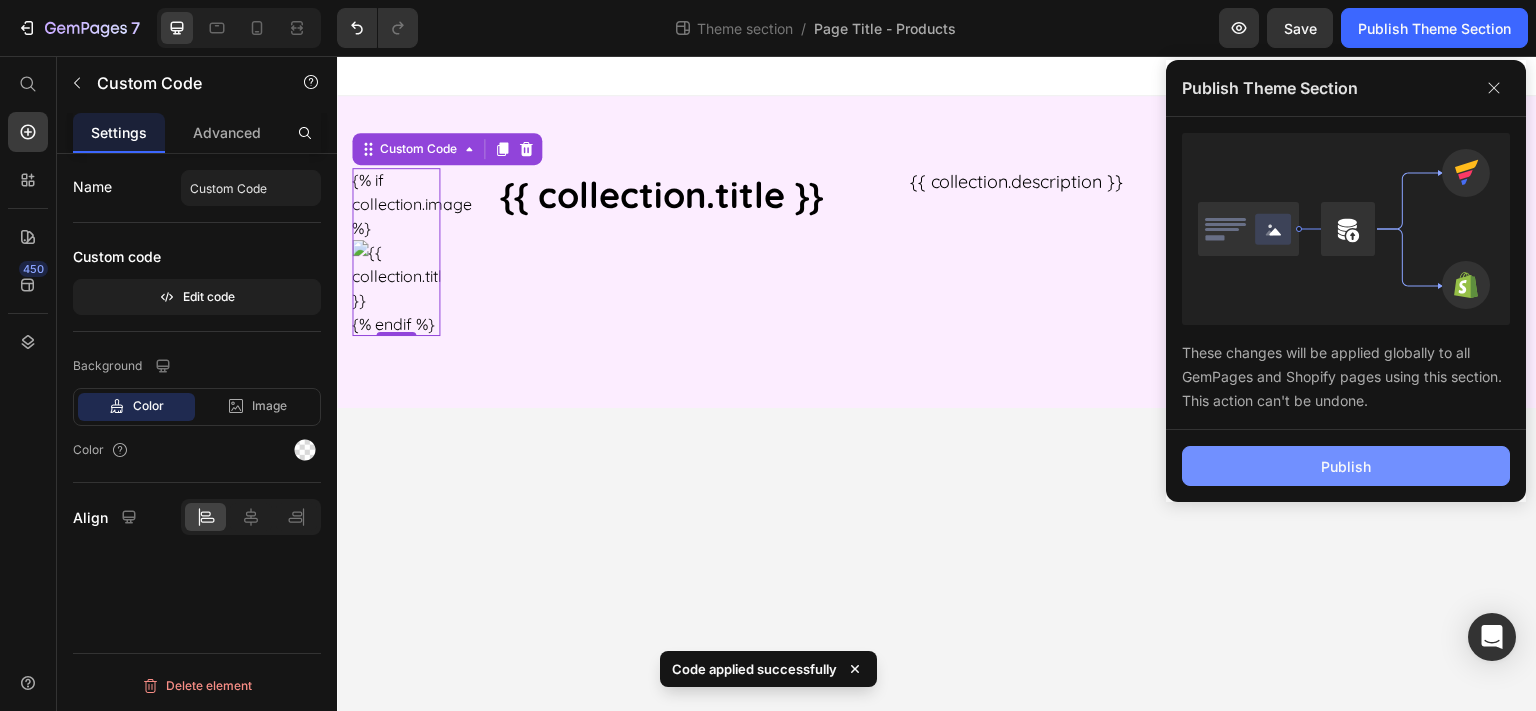 click on "Publish" at bounding box center [1346, 466] 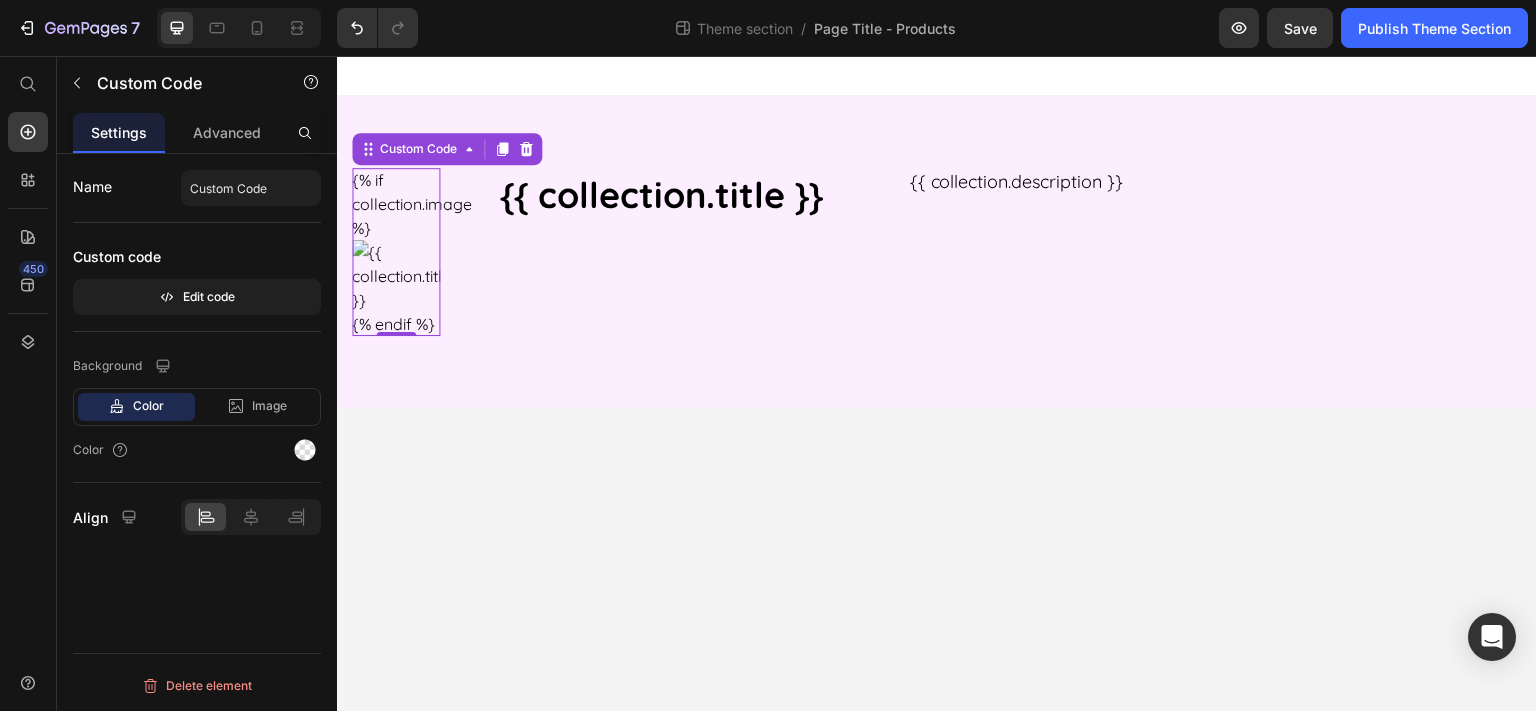 click on "{% if collection.image %}
{% endif %}" at bounding box center (396, 252) 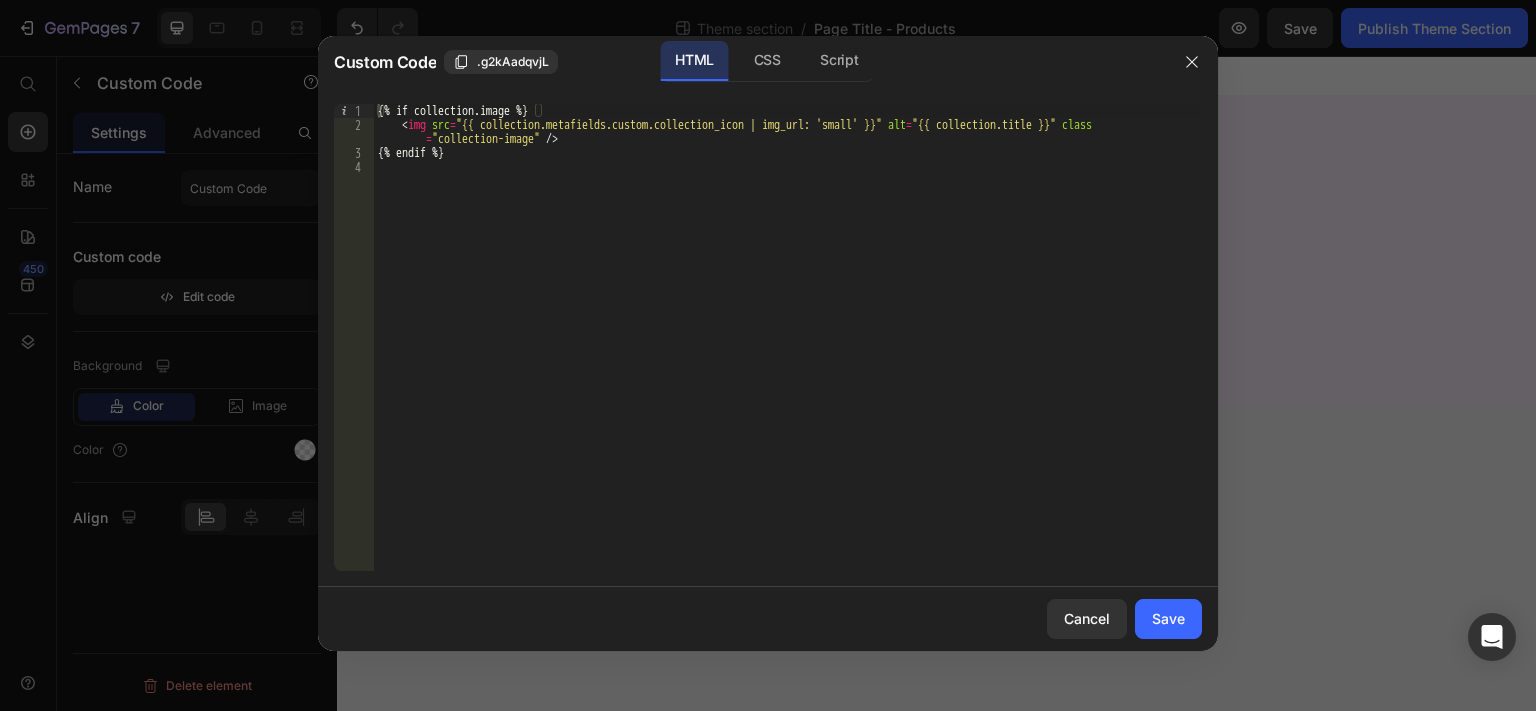 click on "{% if collection.image %}       < img   src = "{{ collection.metafields.custom.collection_icon | img_url: 'small' }}"   alt = "{{ collection.title }}"   class          = "collection-image"   />   {% endif %}" at bounding box center (788, 351) 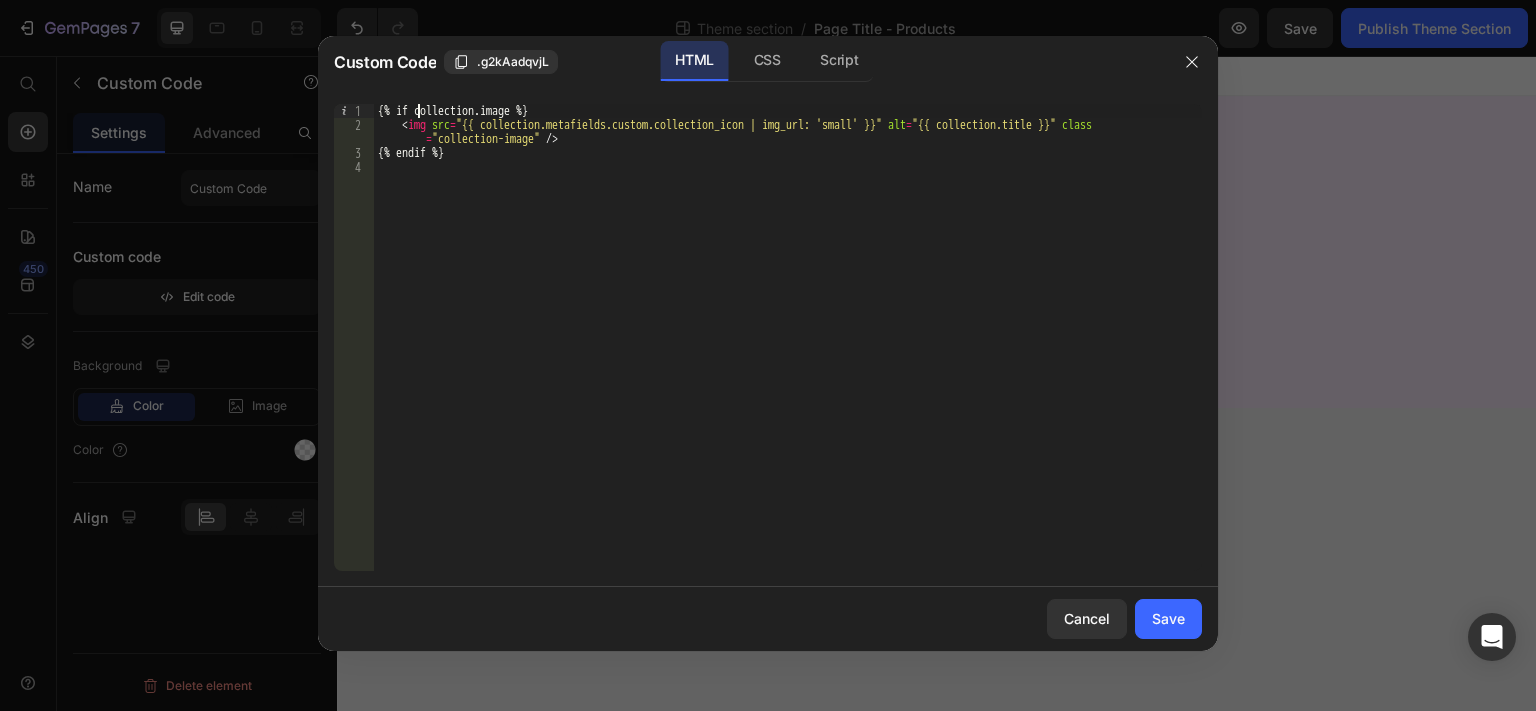 click on "{% if collection.image %}       < img   src = "{{ collection.metafields.custom.collection_icon | img_url: 'small' }}"   alt = "{{ collection.title }}"   class          = "collection-image"   />   {% endif %}" at bounding box center (788, 351) 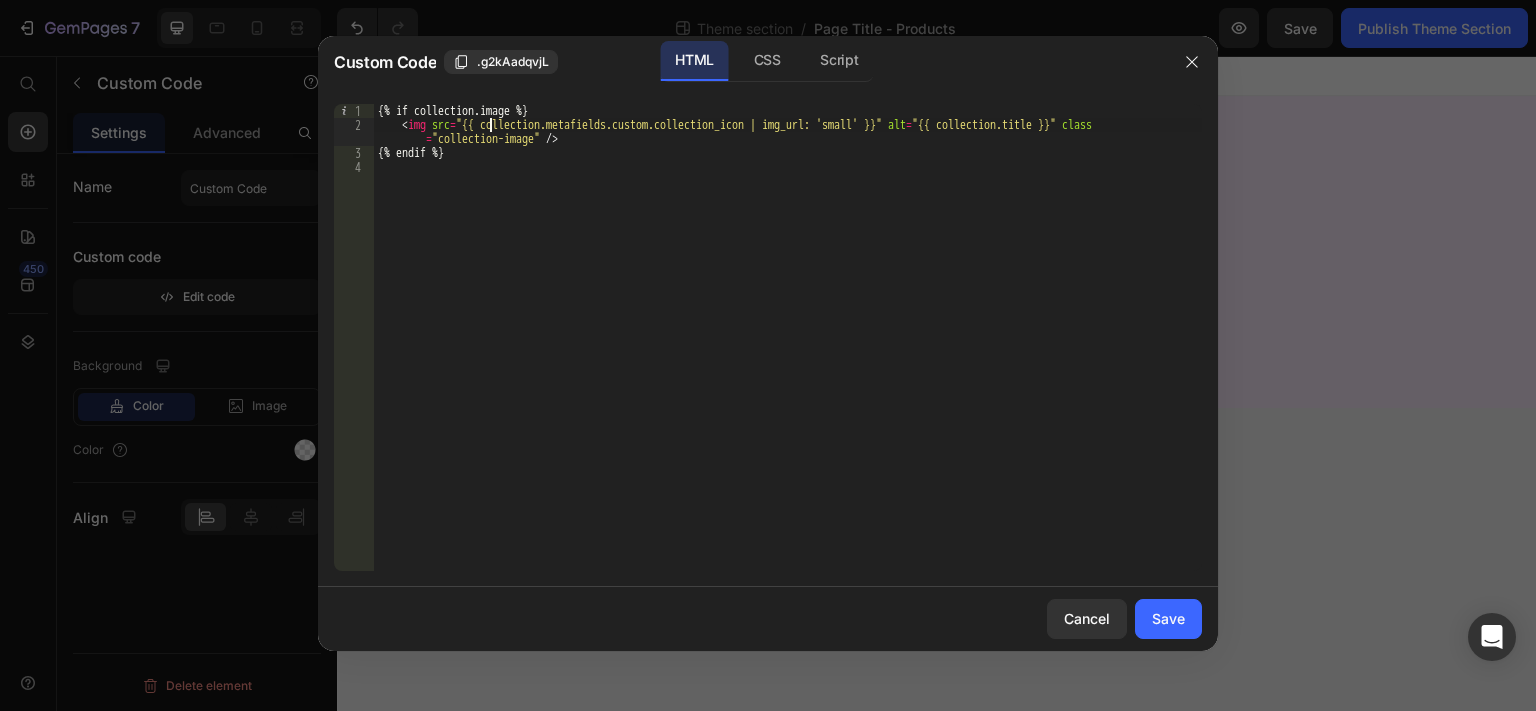 click on "{% if collection.image %}       < img   src = "{{ collection.metafields.custom.collection_icon | img_url: 'small' }}"   alt = "{{ collection.title }}"   class          = "collection-image"   />   {% endif %}" at bounding box center [788, 351] 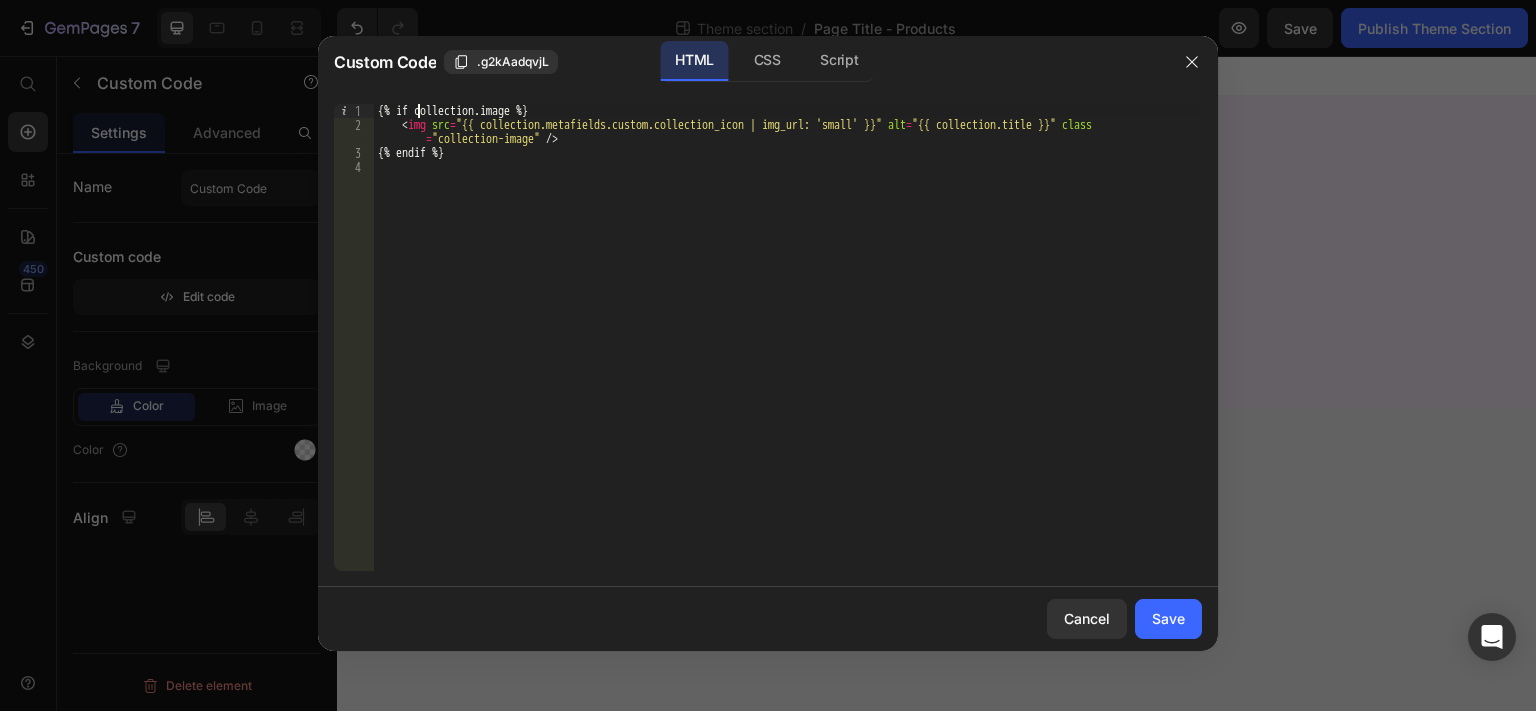 click on "{% if collection.image %}       < img   src = "{{ collection.metafields.custom.collection_icon | img_url: 'small' }}"   alt = "{{ collection.title }}"   class          = "collection-image"   />   {% endif %}" at bounding box center [788, 351] 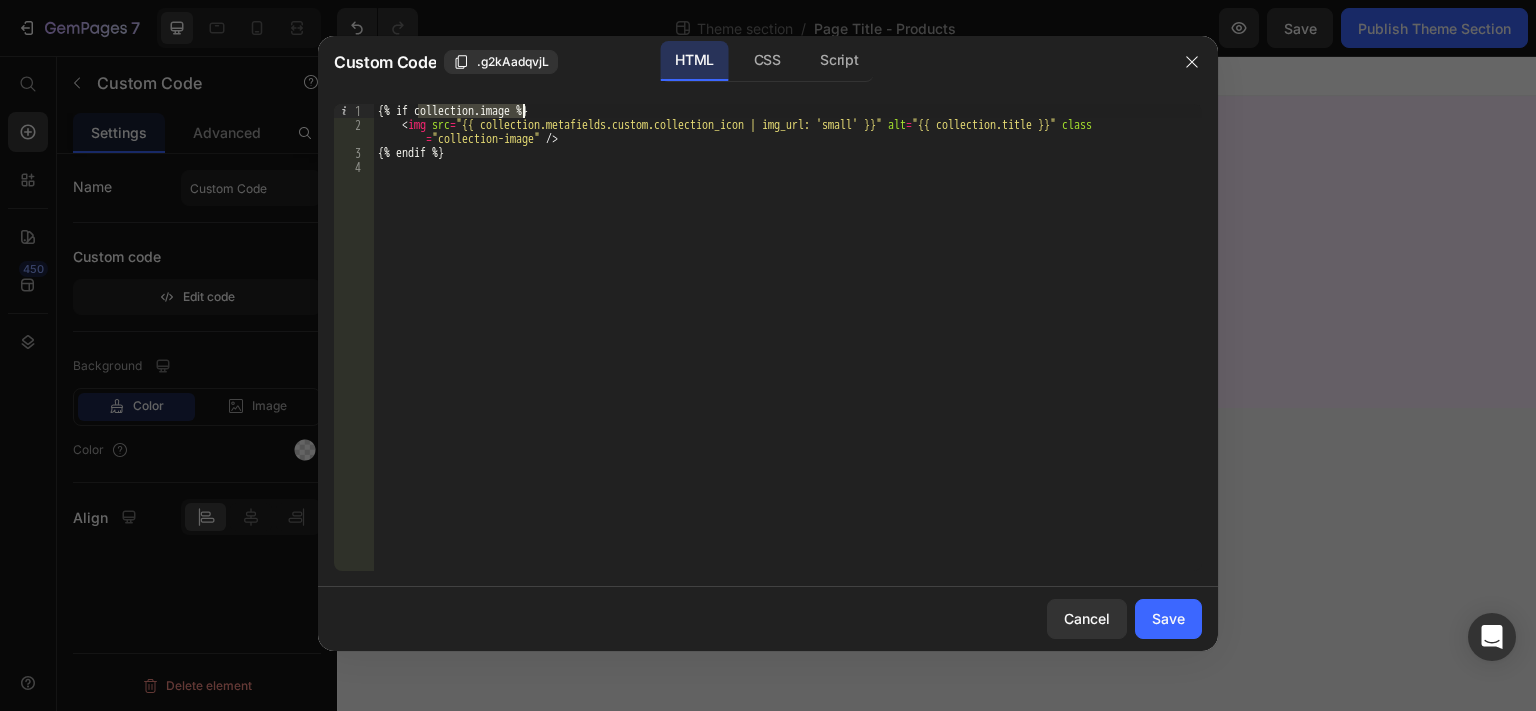 paste on "metafields.custom.collection_icon" 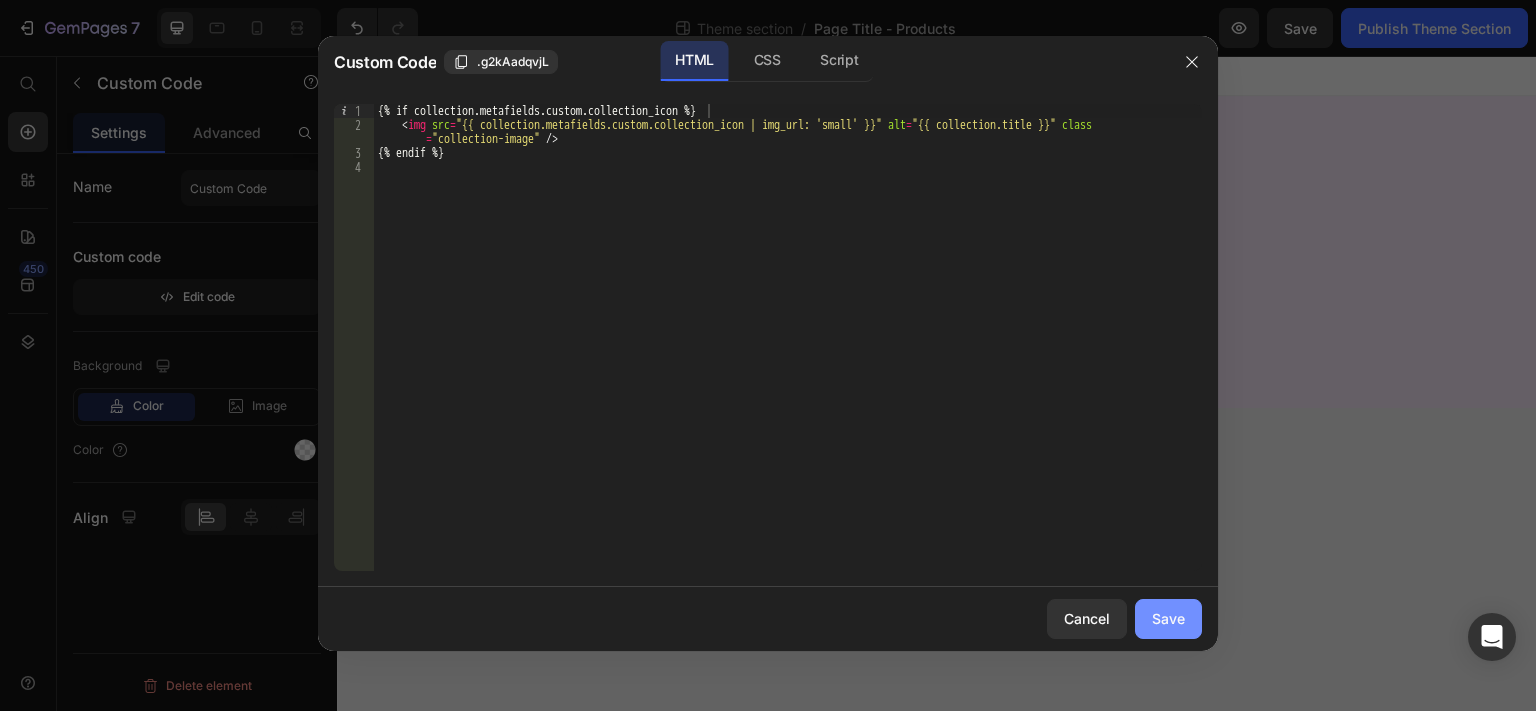 drag, startPoint x: 1177, startPoint y: 619, endPoint x: 833, endPoint y: 564, distance: 348.36905 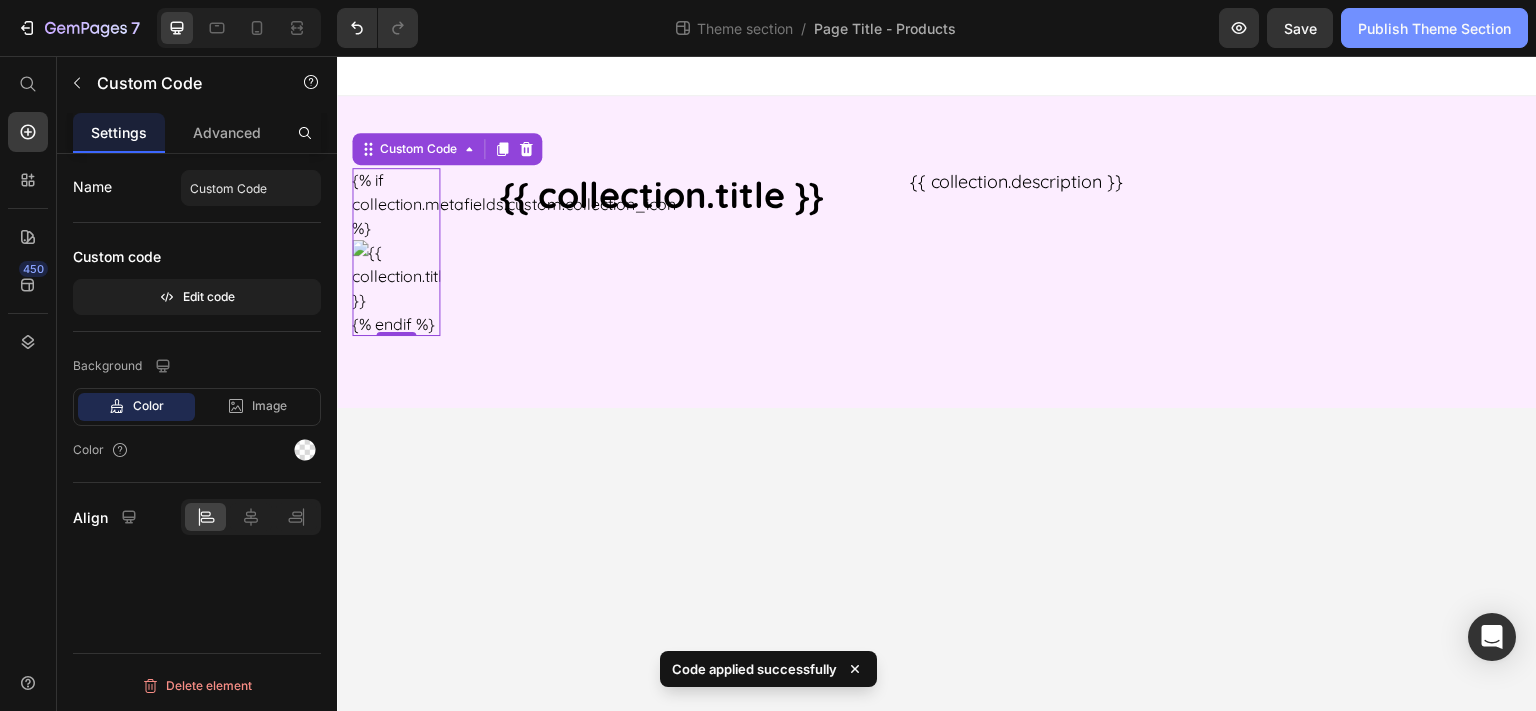 click on "Publish Theme Section" at bounding box center [1434, 28] 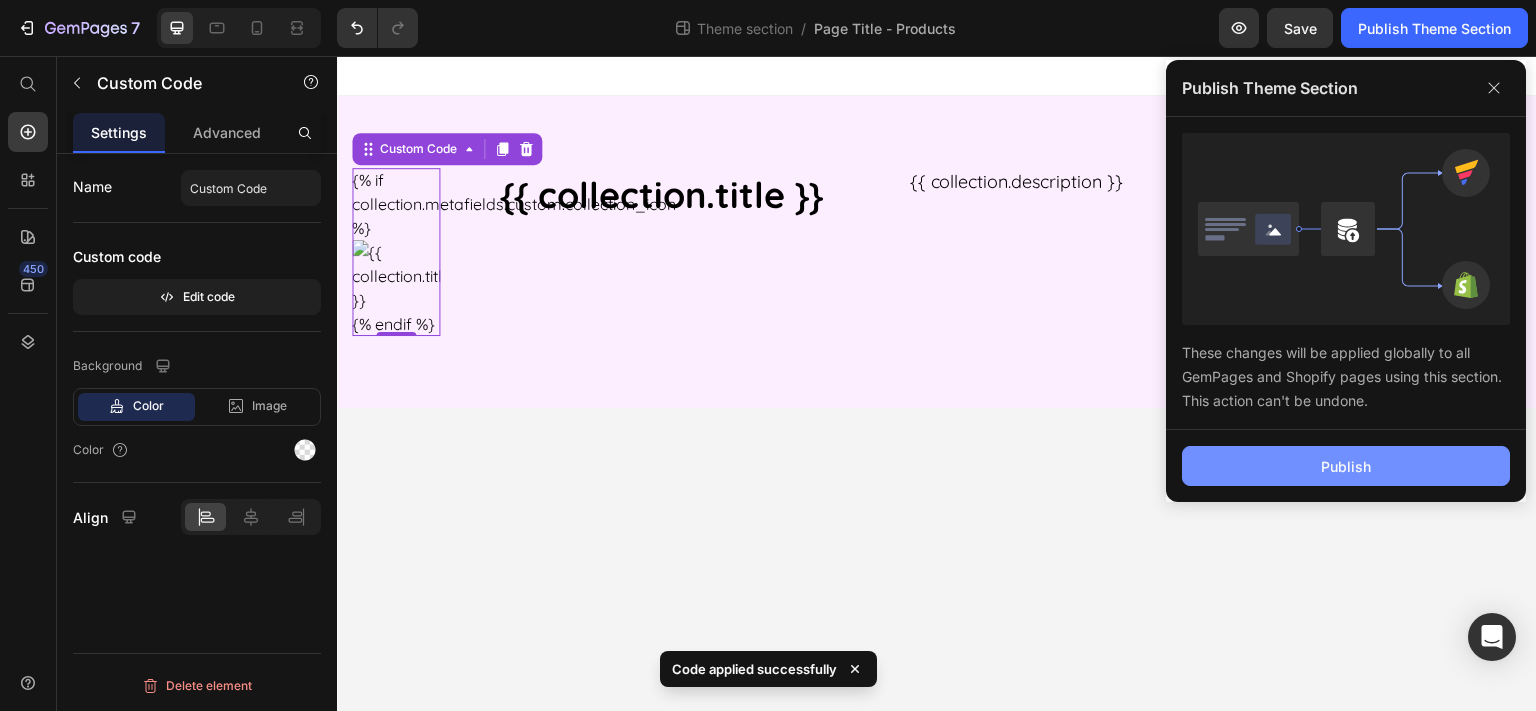 click on "Publish" at bounding box center [1346, 466] 